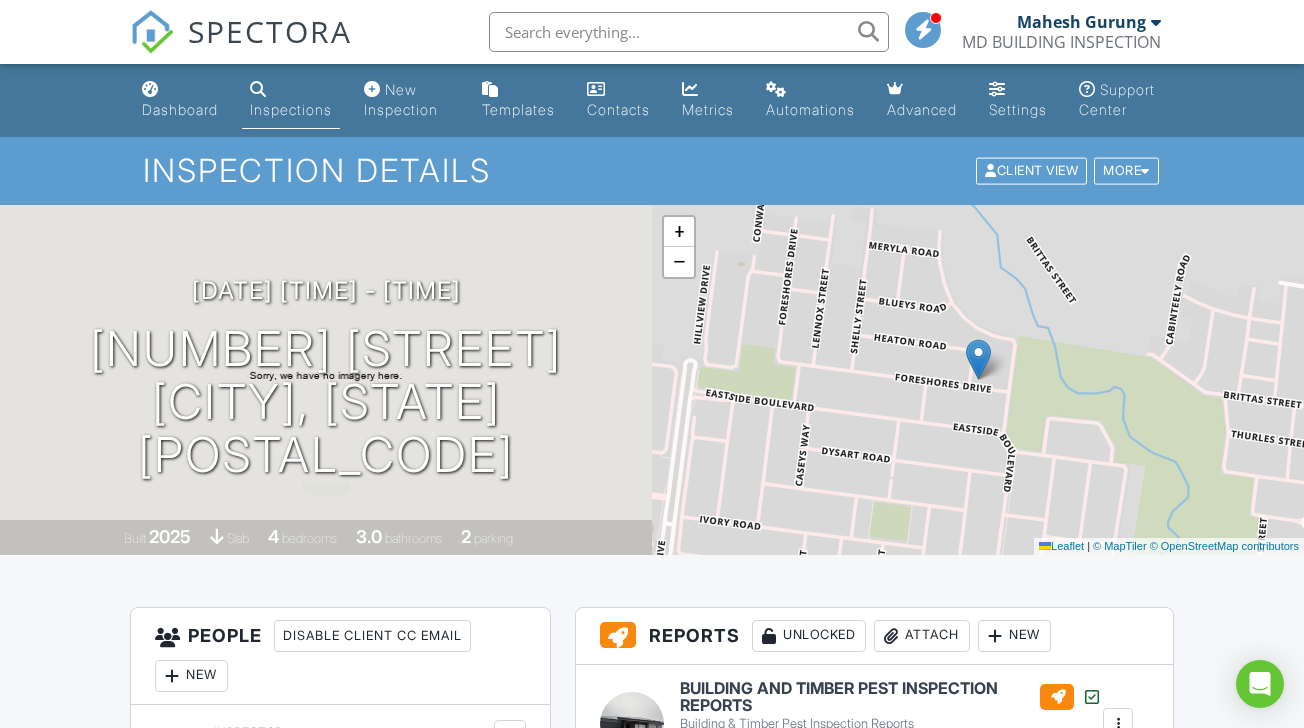 scroll, scrollTop: 173, scrollLeft: 0, axis: vertical 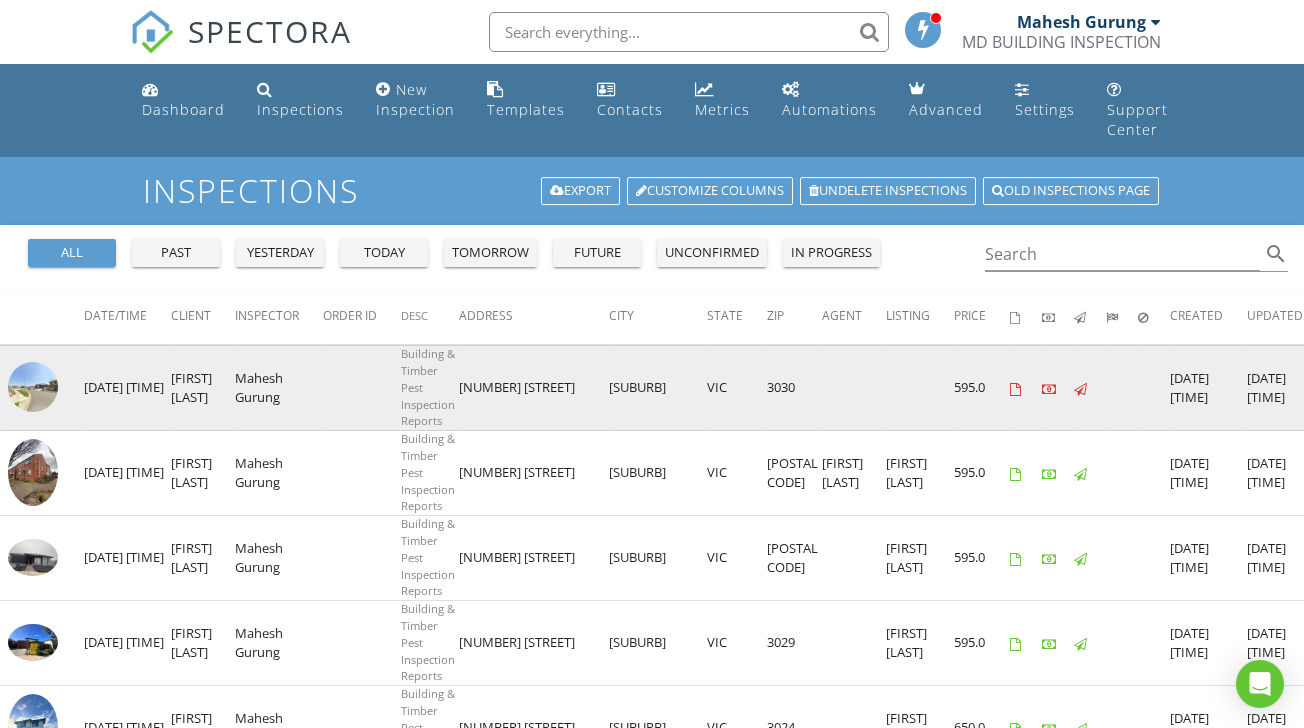 click at bounding box center (33, 387) 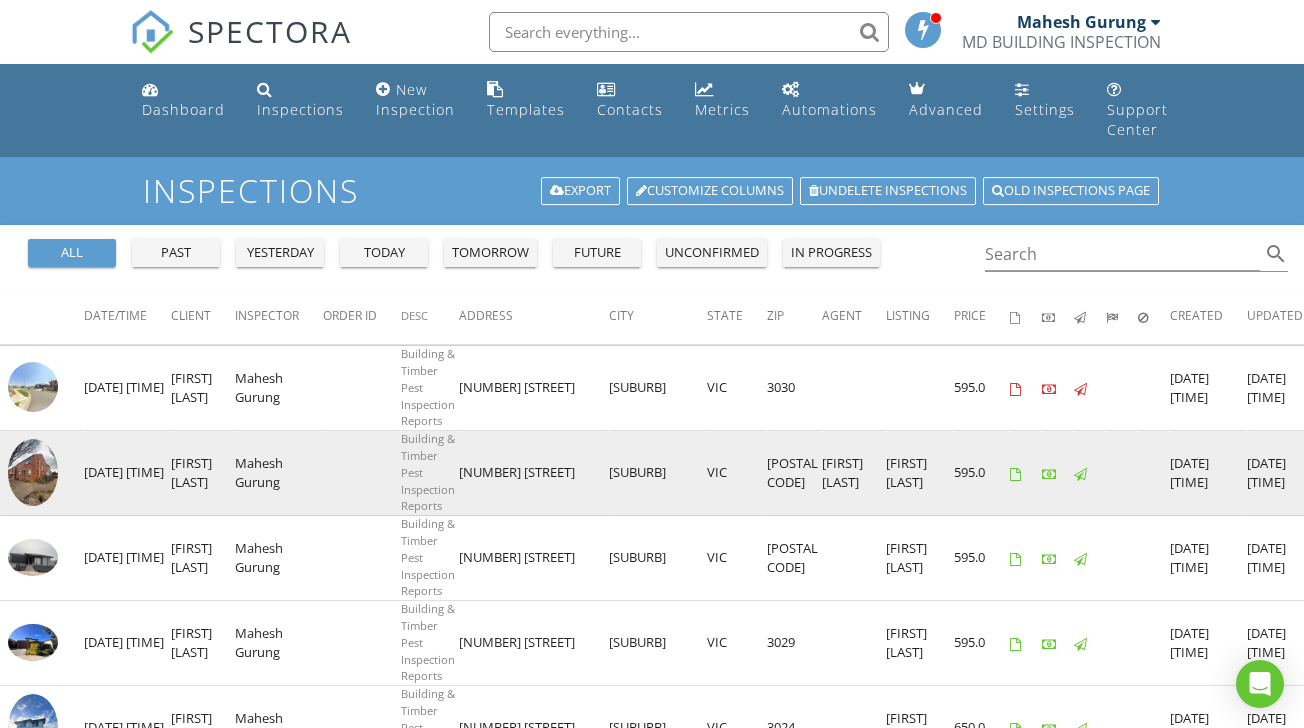 click at bounding box center (33, 472) 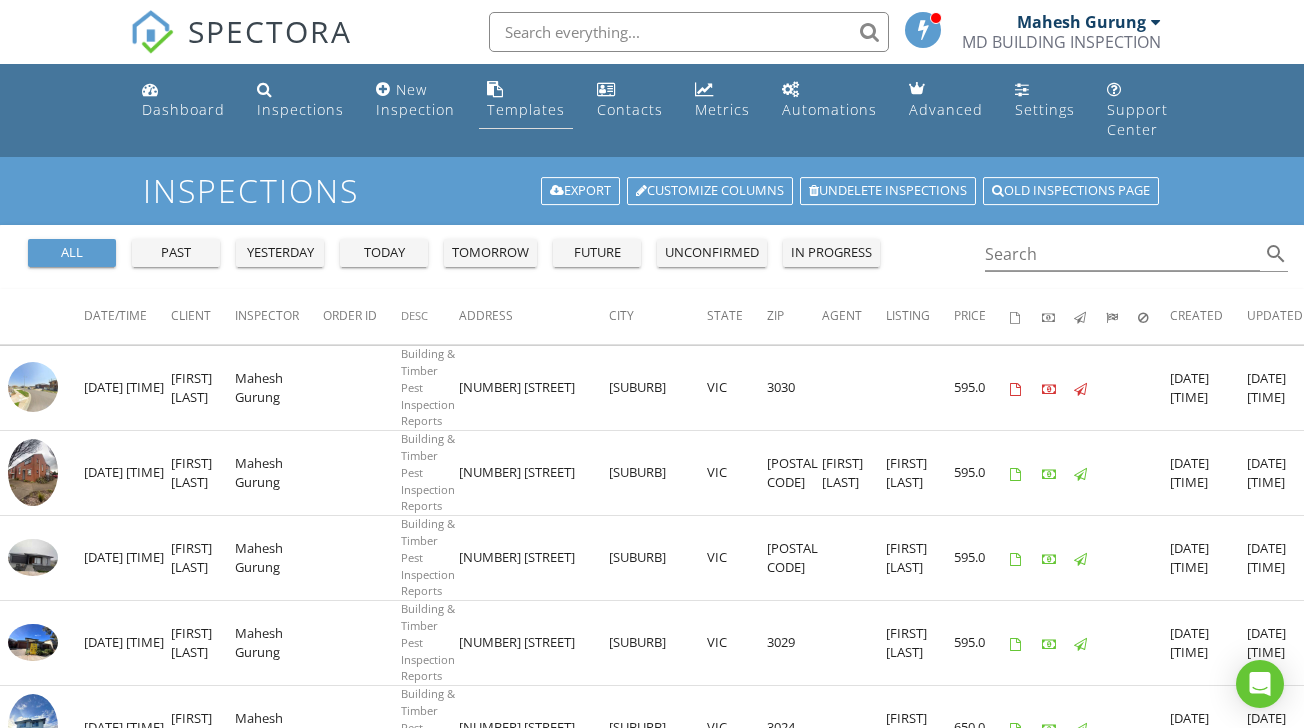 click at bounding box center [495, 89] 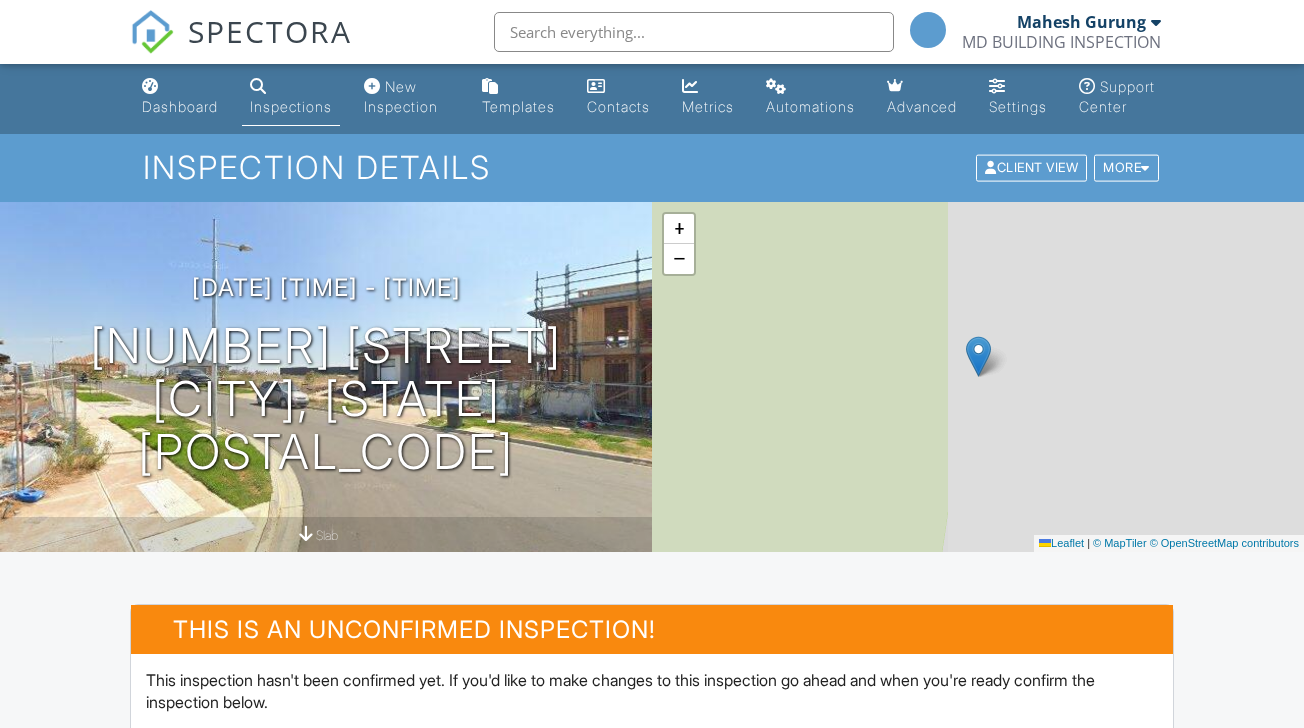 scroll, scrollTop: 301, scrollLeft: 0, axis: vertical 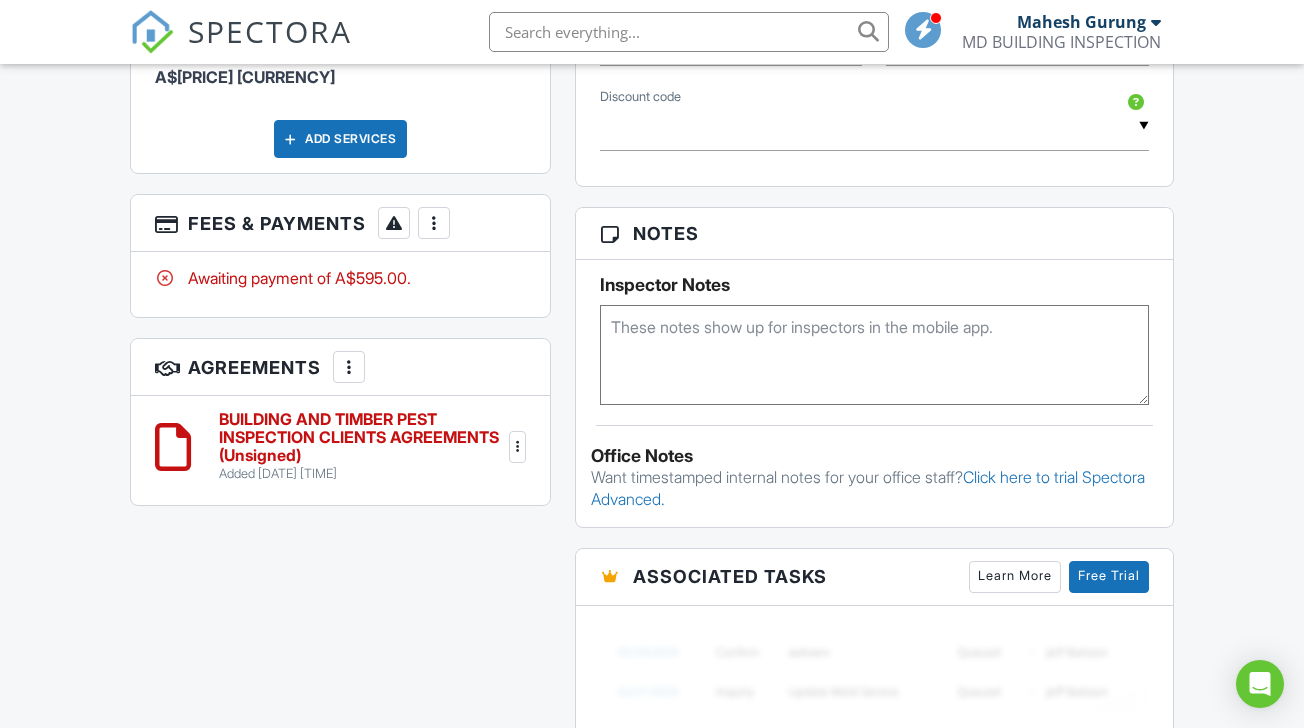 click at bounding box center (518, 447) 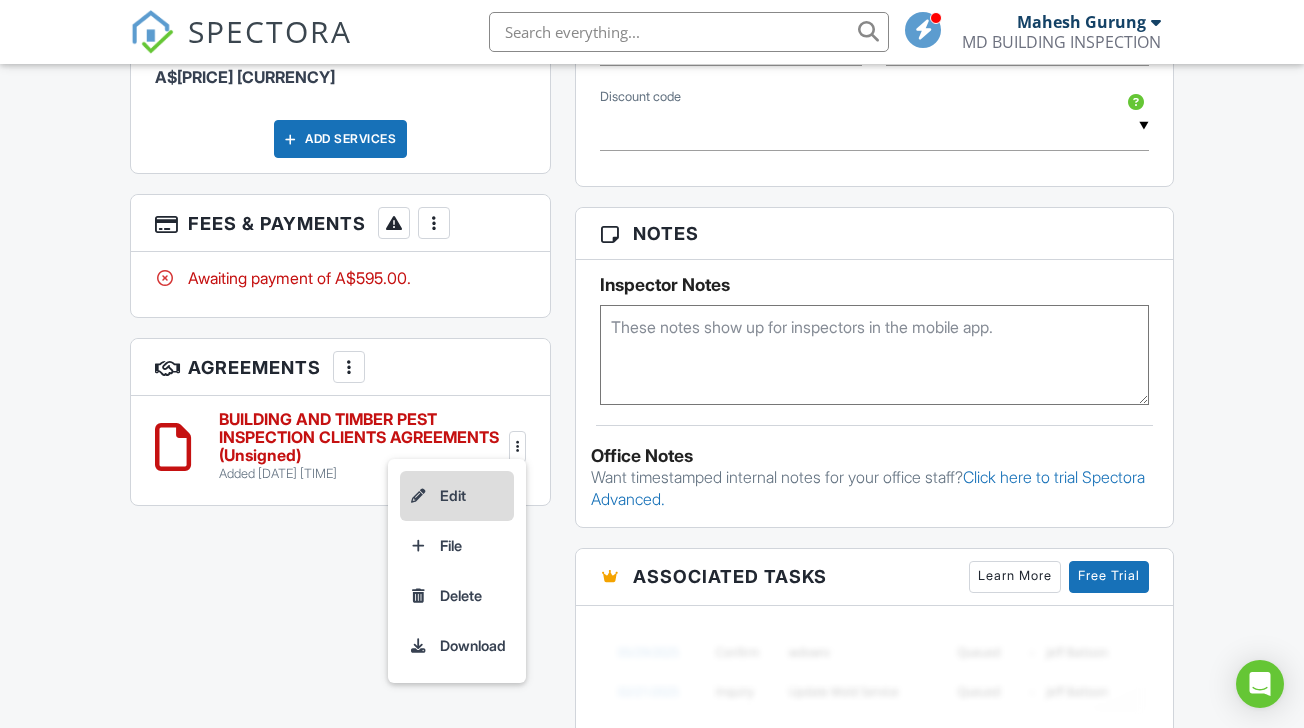 click on "Edit" at bounding box center (457, 496) 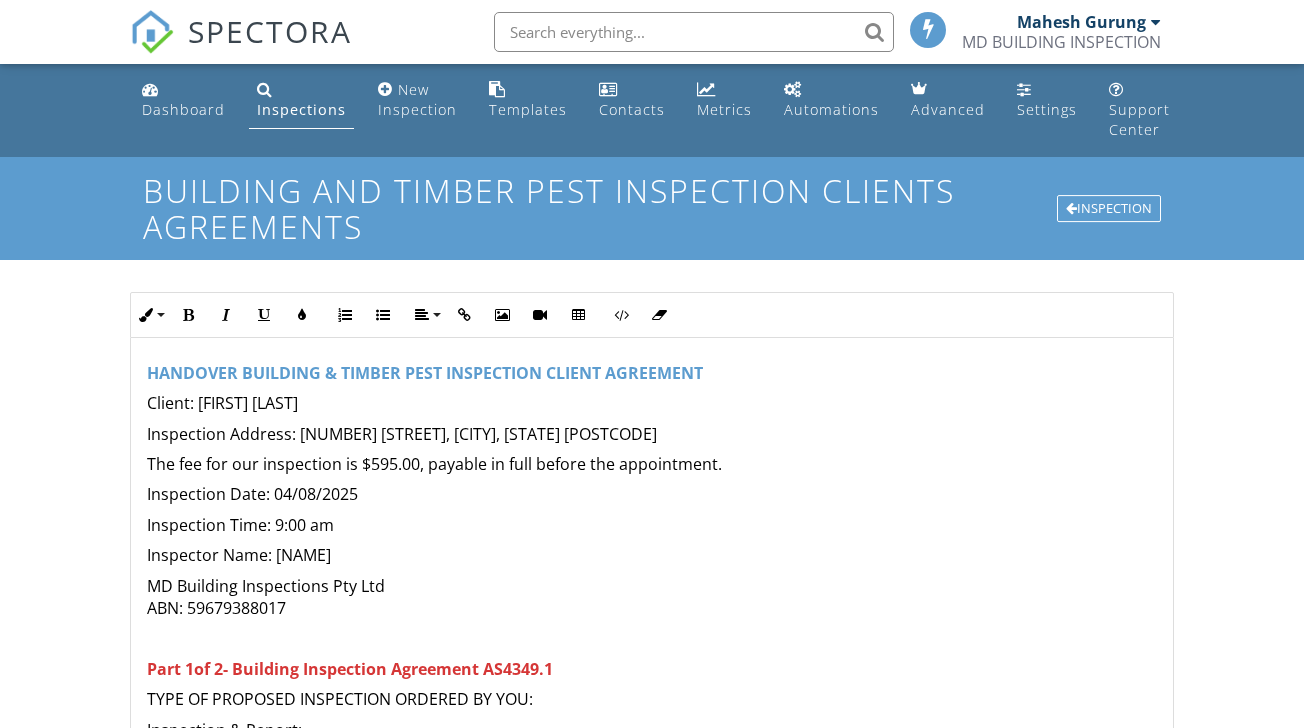 scroll, scrollTop: 0, scrollLeft: 0, axis: both 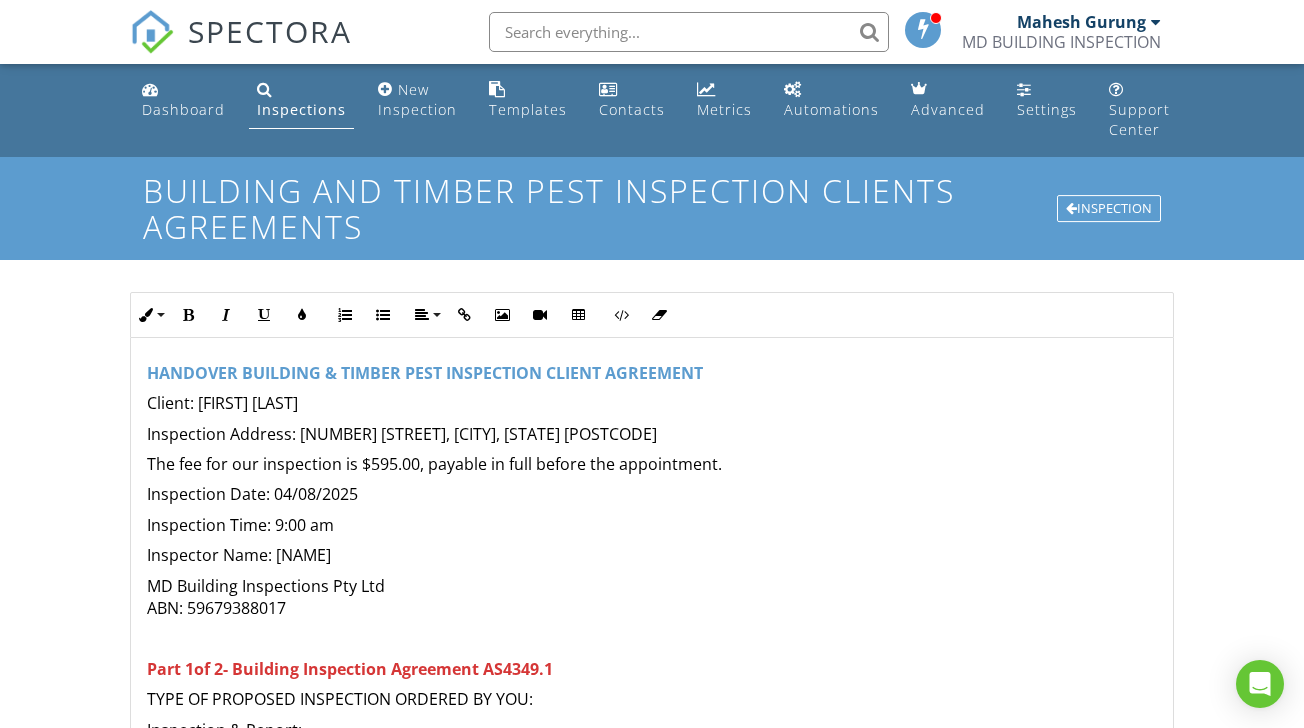 click on "BUILDING AND TIMBER PEST INSPECTION CLIENTS AGREEMENTS
Inspection" at bounding box center [652, 208] 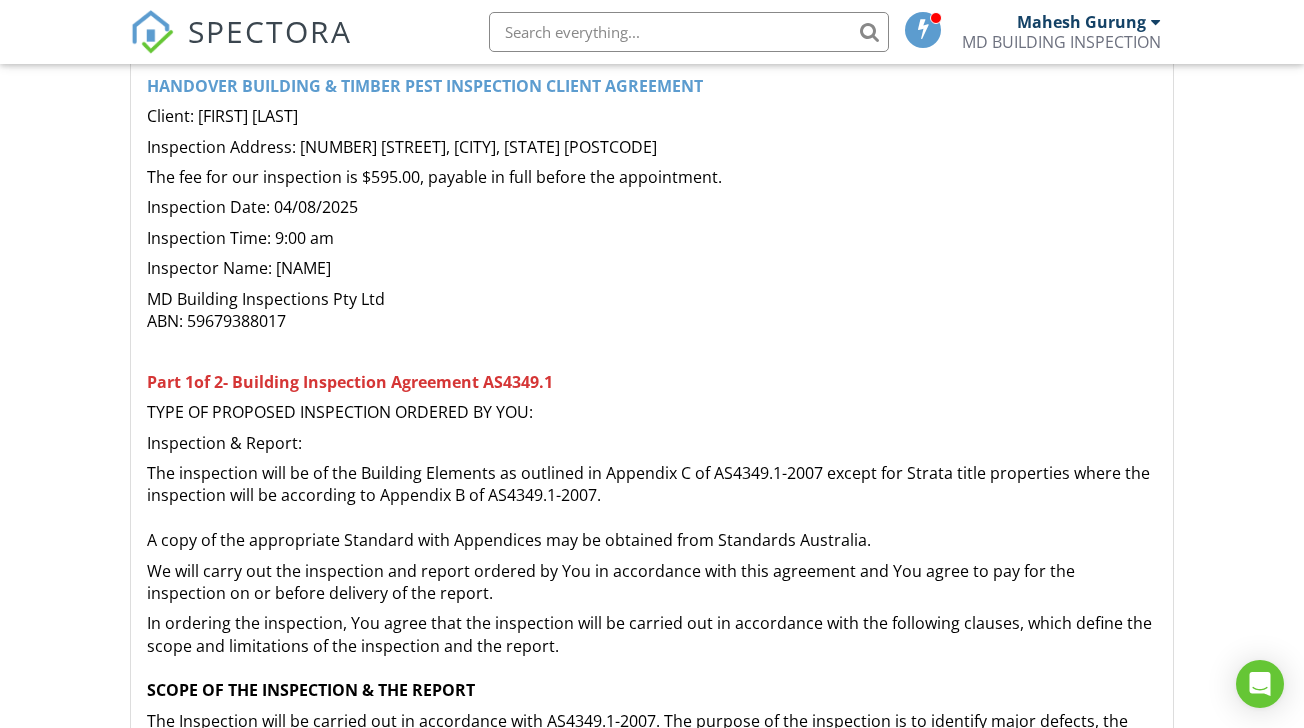 scroll, scrollTop: 485, scrollLeft: 0, axis: vertical 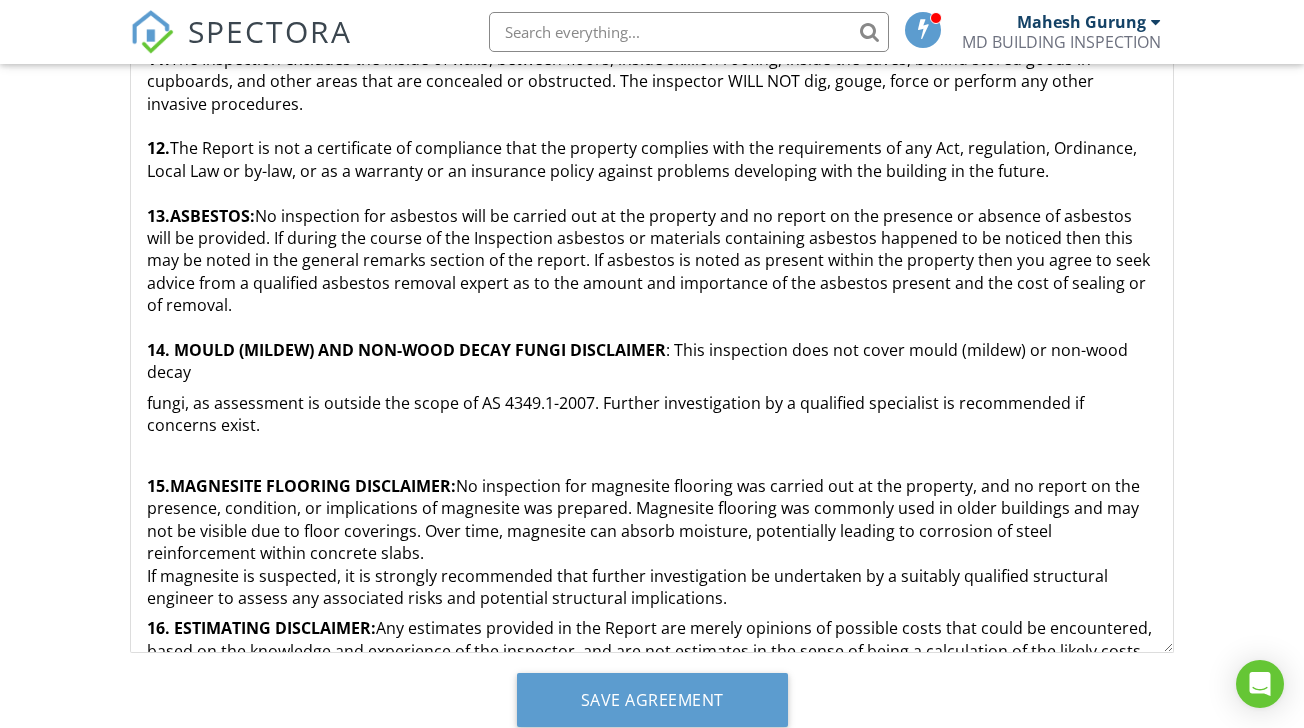 click on "fungi, as assessment is outside the scope of AS 4349.1-2007. Further investigation by a qualified specialist is recommended if concerns exist." at bounding box center [651, 414] 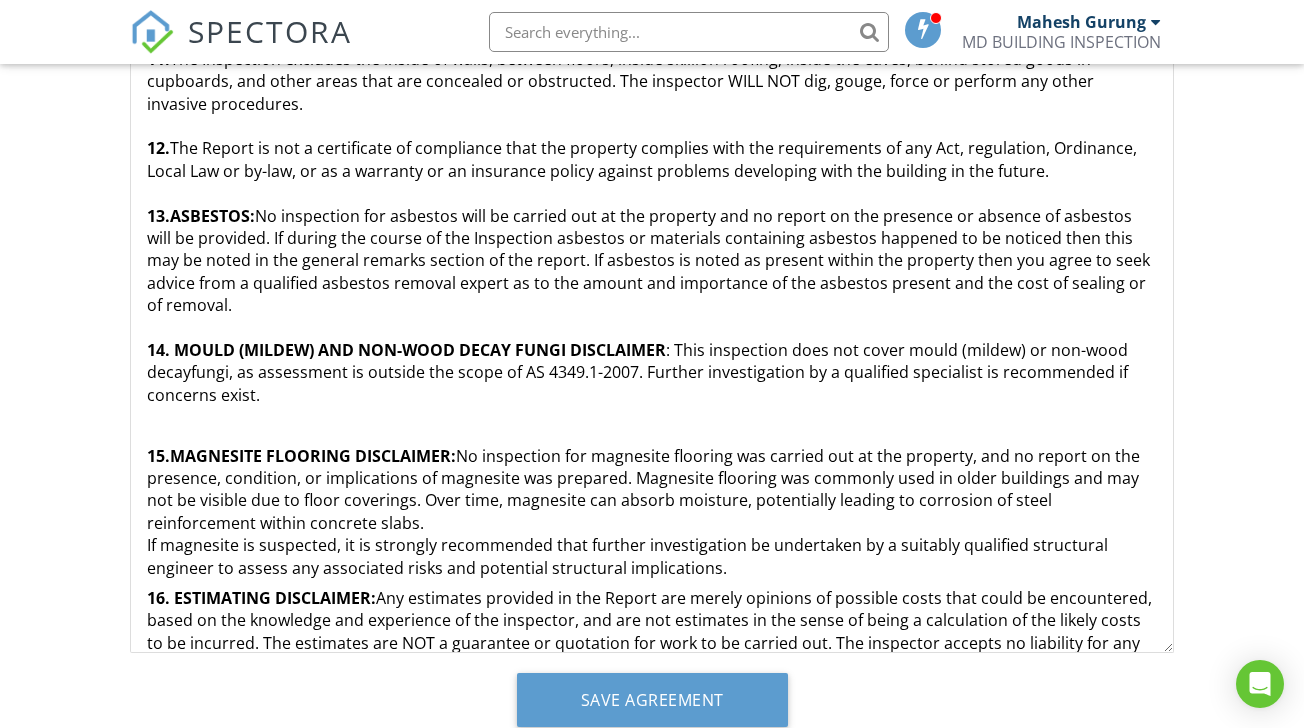 type 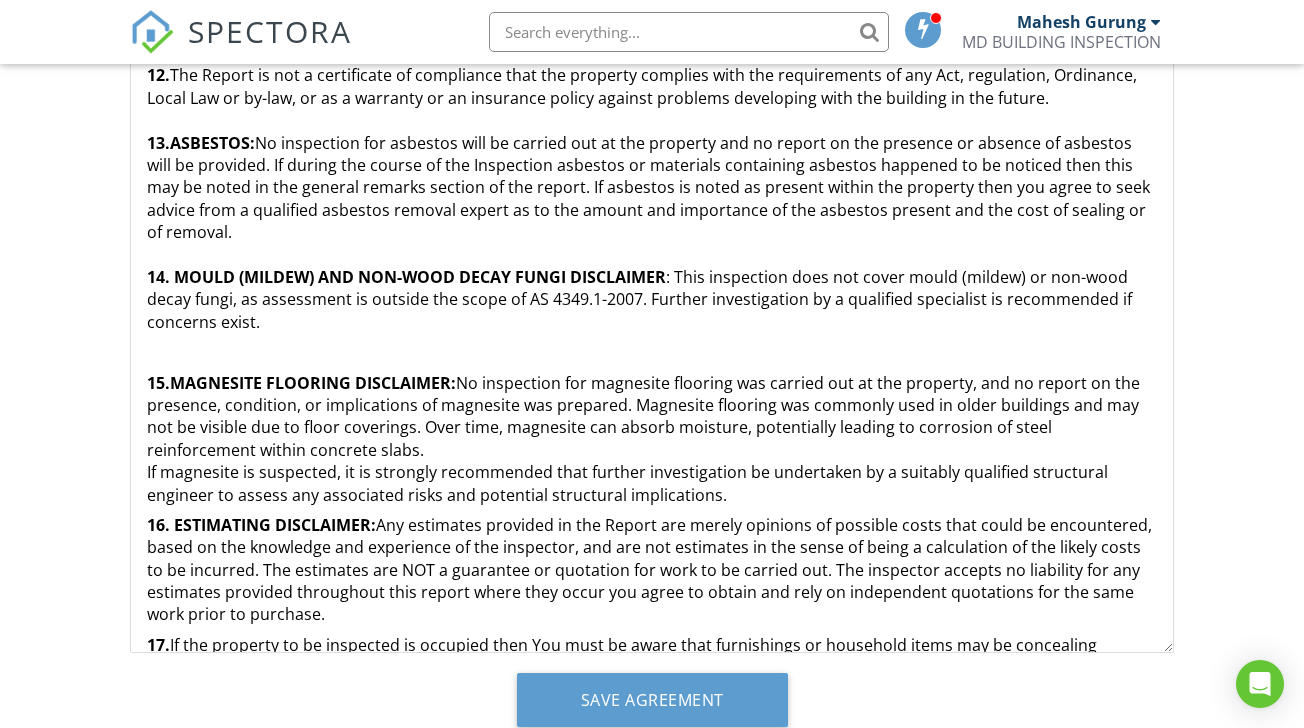 scroll, scrollTop: 1362, scrollLeft: 0, axis: vertical 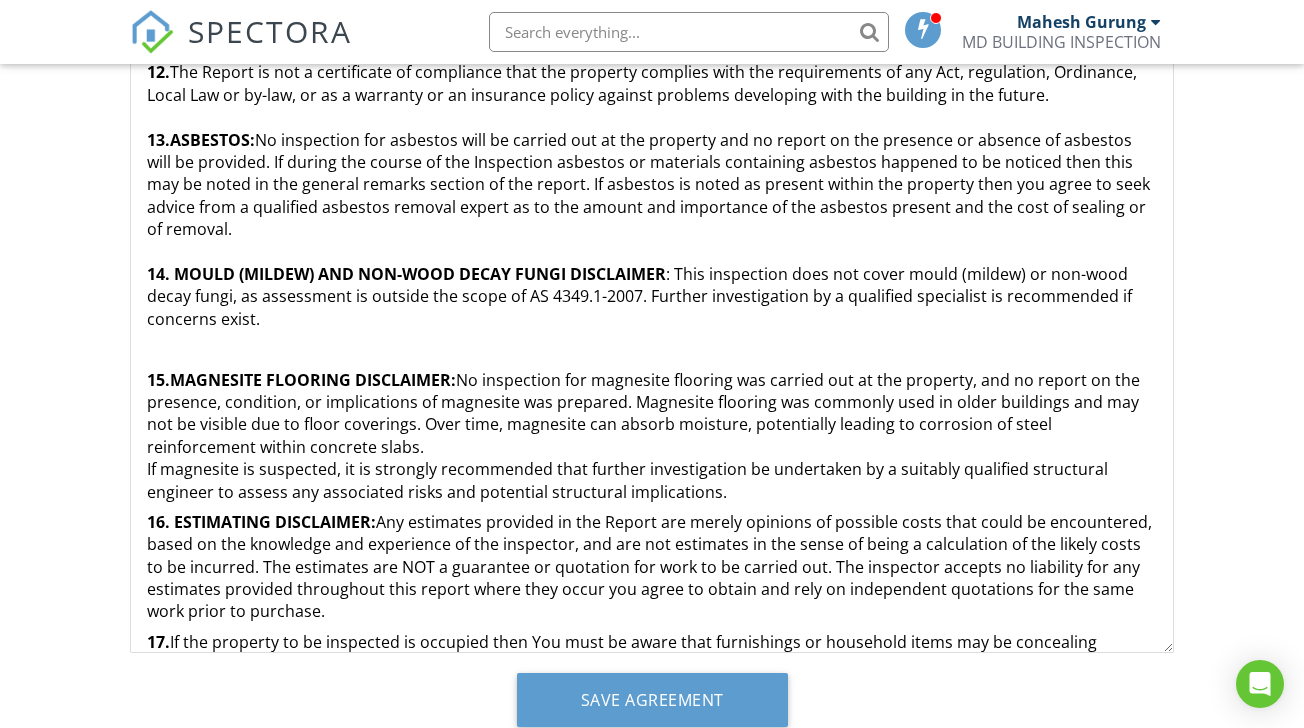 click on "HANDOVER BUILDING & TIMBER PEST INSPECTION CLIENT AGREEMENT Client: Sagar Kandel Inspection Address: 3 Porter St, Werribee, VIC 3030 The fee for our inspection is $595.00, payable in full before the appointment. Inspection Date: 04/08/2025 Inspection Time: 9:00 am Inspector Name: Mahesh Gurung MD Building Inspections Pty Ltd ABN: 59679388017 Part 1of 2- Building Inspection Agreement AS4349.1 TYPE OF PROPOSED INSPECTION ORDERED BY YOU: Inspection & Report:  The inspection will be of the Building Elements as outlined in Appendix C of AS4349.1-2007 except for Strata title properties where the inspection will be according to Appendix B of AS4349.1-2007. A copy of the appropriate Standard with Appendices may be obtained from Standards Australia. We will carry out the inspection and report ordered by You in accordance with this agreement and You agree to pay for the inspection on or before delivery of the report. SCOPE OF THE INSPECTION & THE REPORT    1. 2. 3. 4. 5.  6. 7. LIMITATIONS 8. 9. 10. 11. 12. 13." at bounding box center (651, 3799) 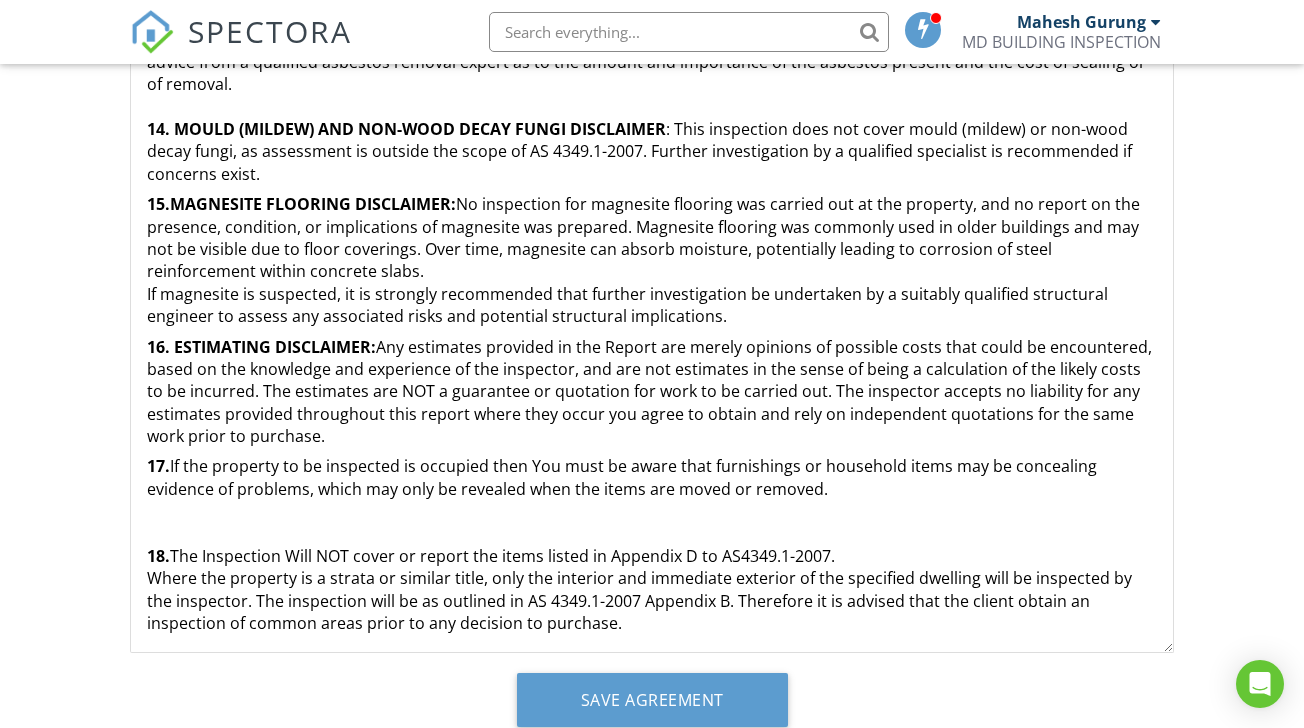 scroll, scrollTop: 1510, scrollLeft: 0, axis: vertical 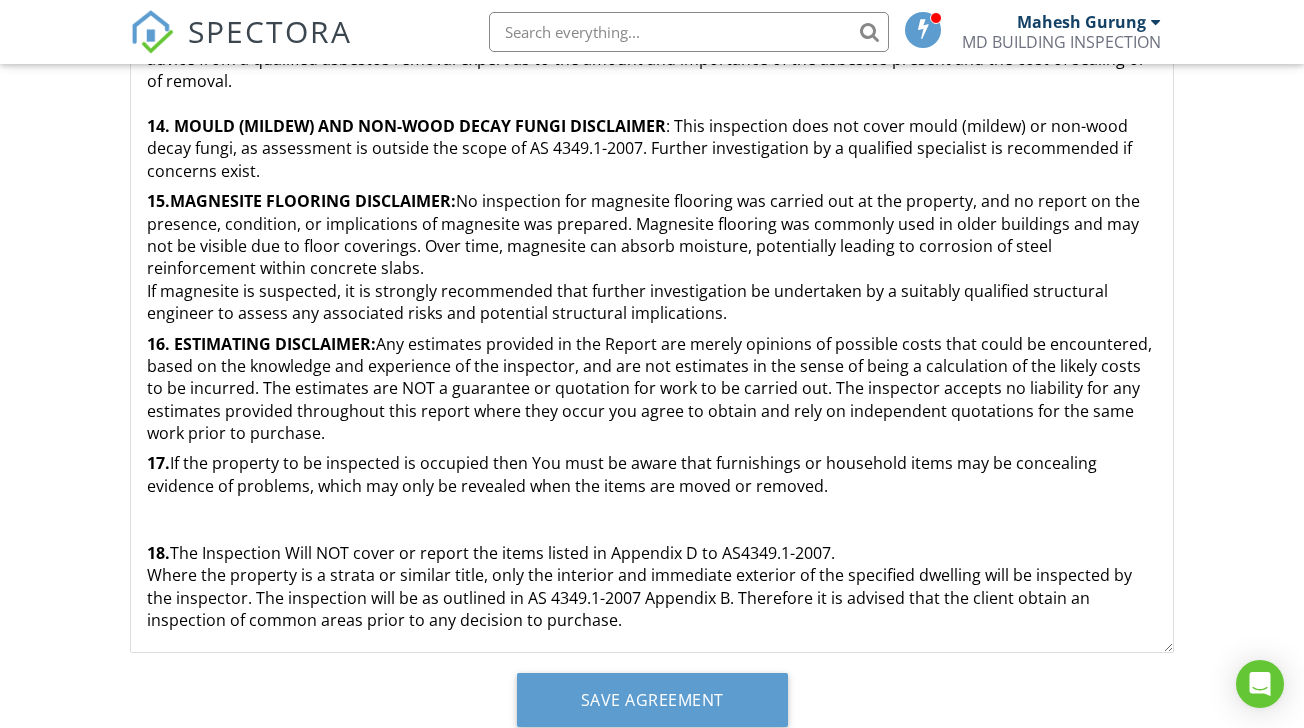 click on "HANDOVER BUILDING & TIMBER PEST INSPECTION CLIENT AGREEMENT Client: Sagar Kandel Inspection Address: 3 Porter St, Werribee, VIC 3030 The fee for our inspection is $595.00, payable in full before the appointment. Inspection Date: 04/08/2025 Inspection Time: 9:00 am Inspector Name: Mahesh Gurung MD Building Inspections Pty Ltd ABN: 59679388017 Part 1of 2- Building Inspection Agreement AS4349.1 TYPE OF PROPOSED INSPECTION ORDERED BY YOU: Inspection & Report:  The inspection will be of the Building Elements as outlined in Appendix C of AS4349.1-2007 except for Strata title properties where the inspection will be according to Appendix B of AS4349.1-2007. A copy of the appropriate Standard with Appendices may be obtained from Standards Australia. We will carry out the inspection and report ordered by You in accordance with this agreement and You agree to pay for the inspection on or before delivery of the report. SCOPE OF THE INSPECTION & THE REPORT    1. 2. 3. 4. 5.  6. 7. LIMITATIONS 8. 9. 10. 11. 12. 13." at bounding box center [651, 3636] 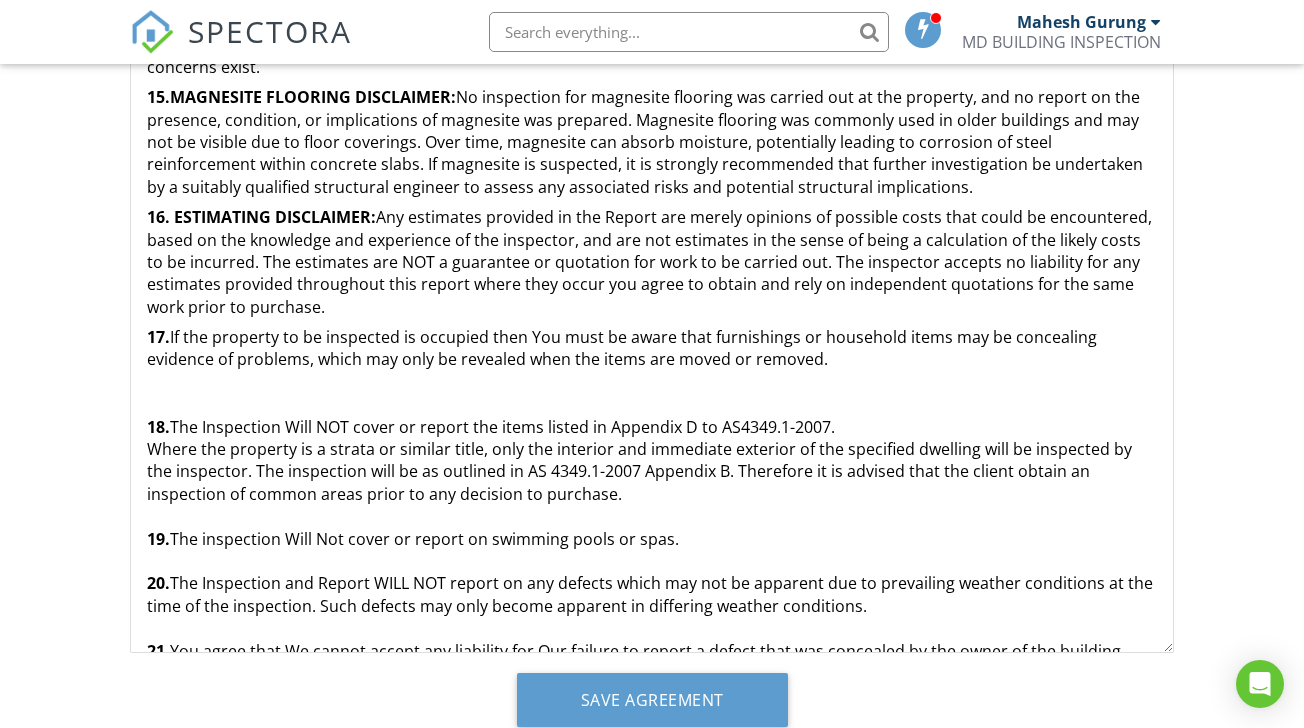scroll, scrollTop: 1665, scrollLeft: 0, axis: vertical 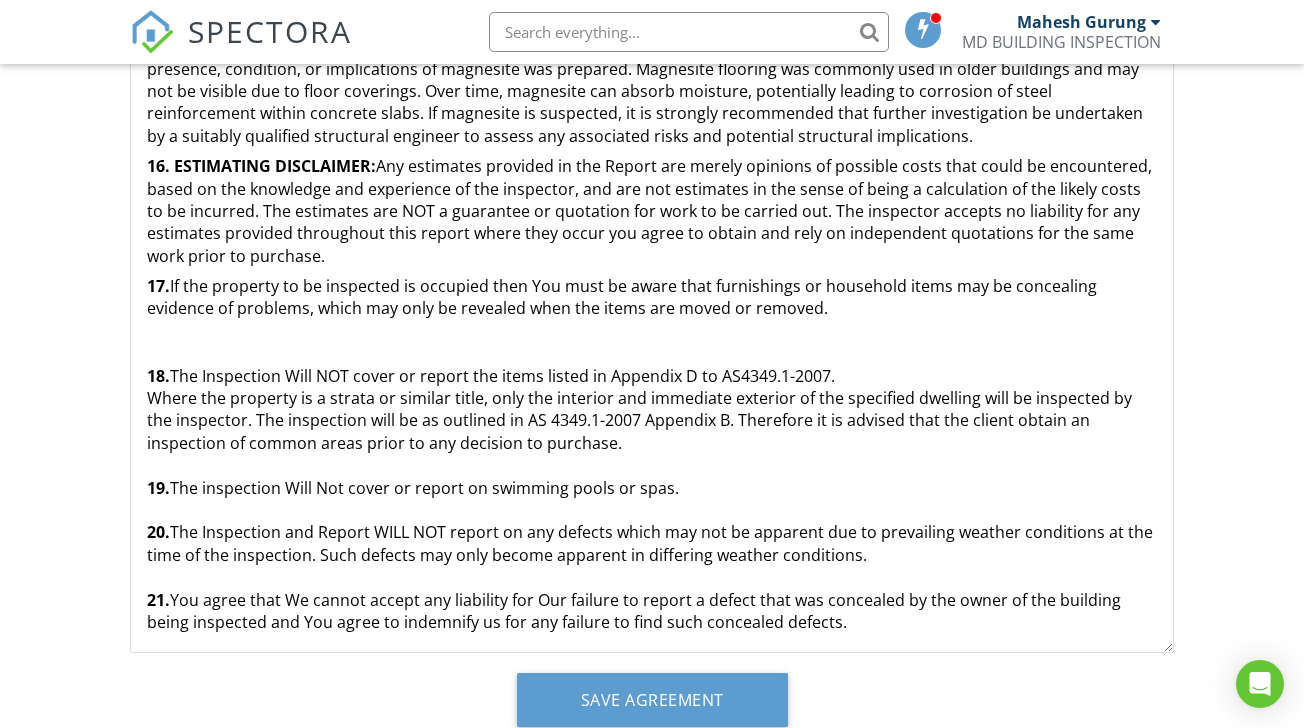 click on "HANDOVER BUILDING & TIMBER PEST INSPECTION CLIENT AGREEMENT Client: Sagar Kandel Inspection Address: 3 Porter St, Werribee, VIC 3030 The fee for our inspection is $595.00, payable in full before the appointment. Inspection Date: 04/08/2025 Inspection Time: 9:00 am Inspector Name: Mahesh Gurung MD Building Inspections Pty Ltd ABN: 59679388017 Part 1of 2- Building Inspection Agreement AS4349.1 TYPE OF PROPOSED INSPECTION ORDERED BY YOU: Inspection & Report:  The inspection will be of the Building Elements as outlined in Appendix C of AS4349.1-2007 except for Strata title properties where the inspection will be according to Appendix B of AS4349.1-2007. A copy of the appropriate Standard with Appendices may be obtained from Standards Australia. We will carry out the inspection and report ordered by You in accordance with this agreement and You agree to pay for the inspection on or before delivery of the report. SCOPE OF THE INSPECTION & THE REPORT    1. 2. 3. 4. 5.  6. 7. LIMITATIONS 8. 9. 10. 11. 12. 13." at bounding box center (651, 3470) 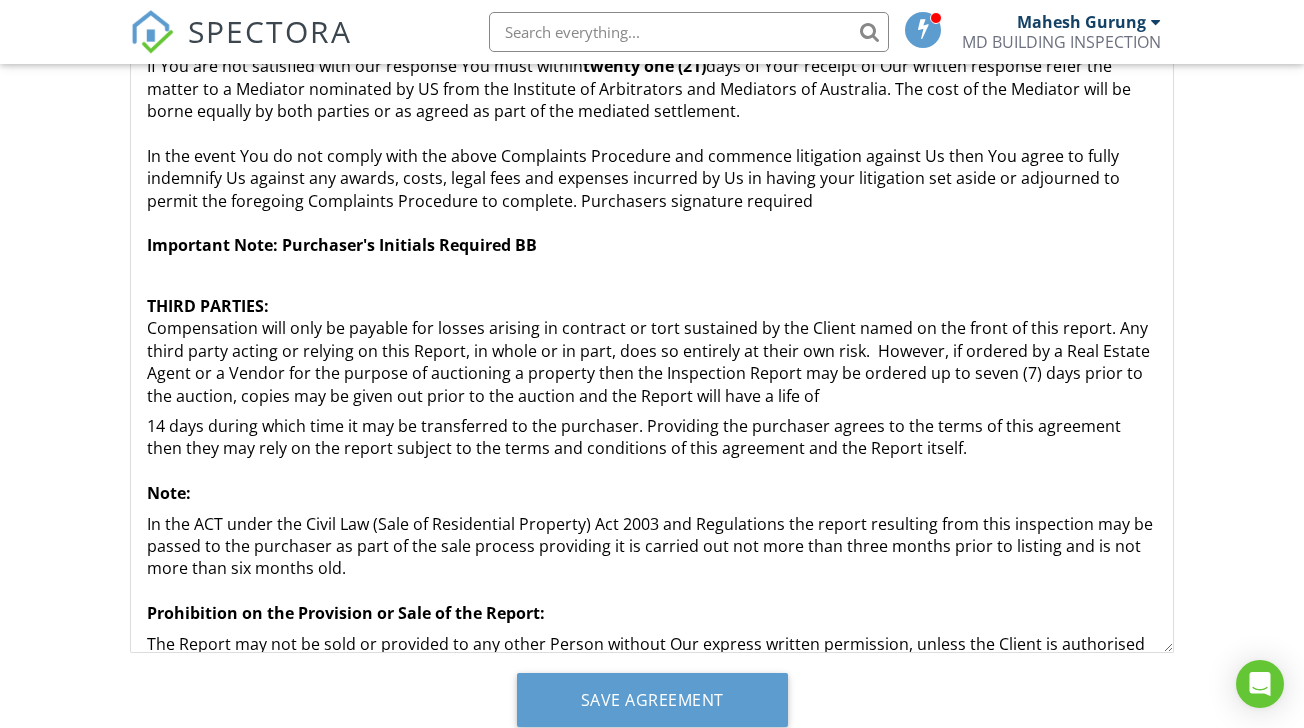scroll, scrollTop: 2617, scrollLeft: 0, axis: vertical 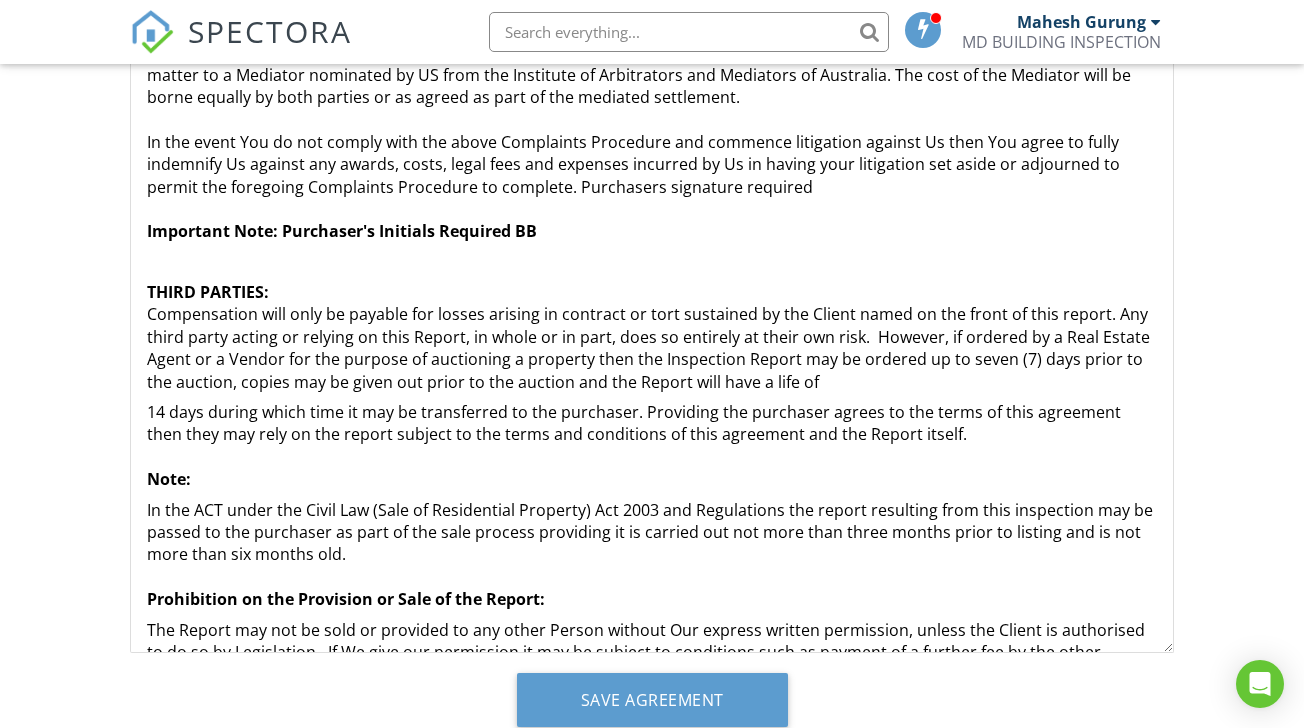 click on "THIRD PARTIES:" at bounding box center (208, 292) 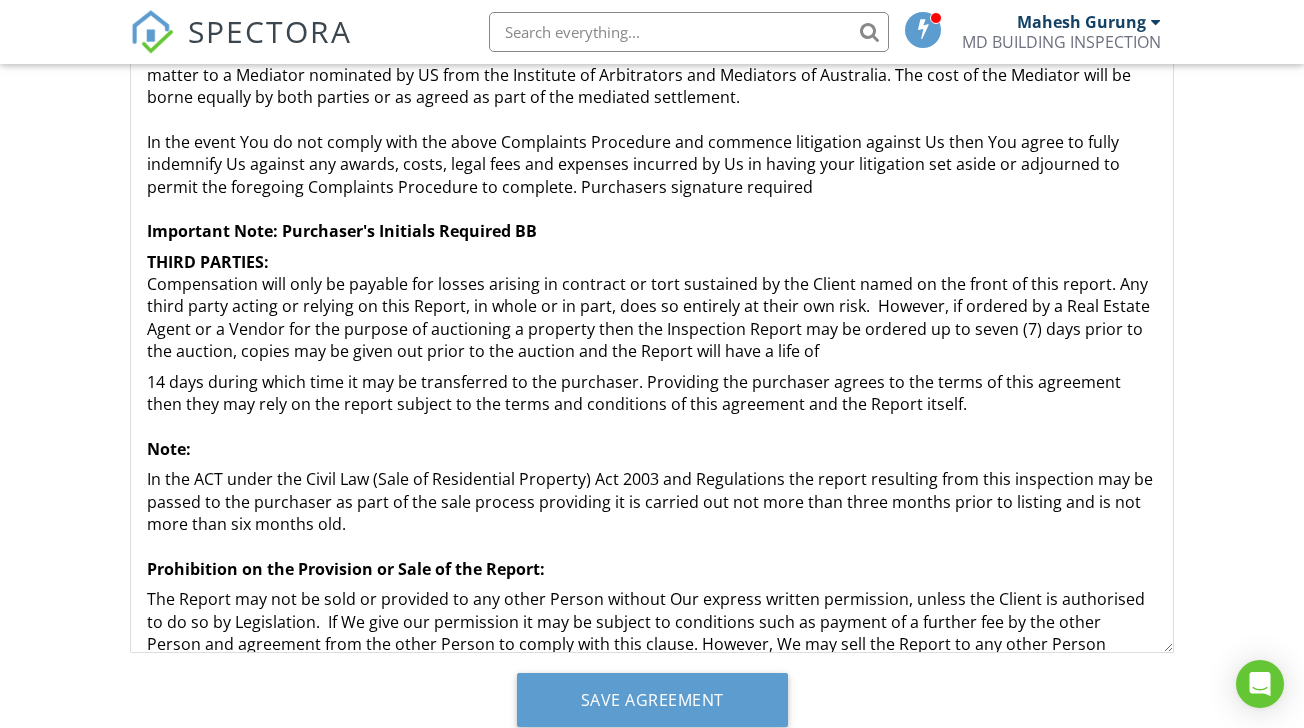 click on "14 days during which time it may be transferred to the purchaser. Providing the purchaser agrees to the terms of this agreement then they may rely on the report subject to the terms and conditions of this agreement and the Report itself. Note:" at bounding box center [651, 416] 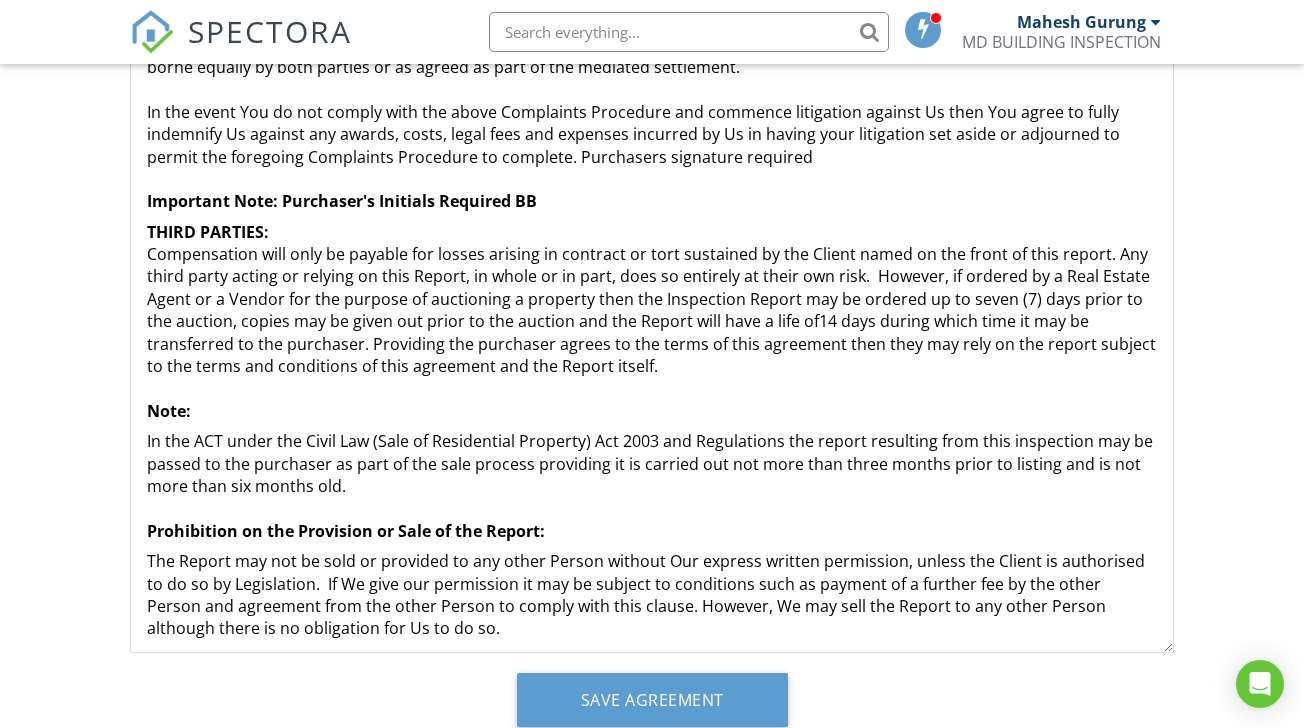 scroll, scrollTop: 2649, scrollLeft: 0, axis: vertical 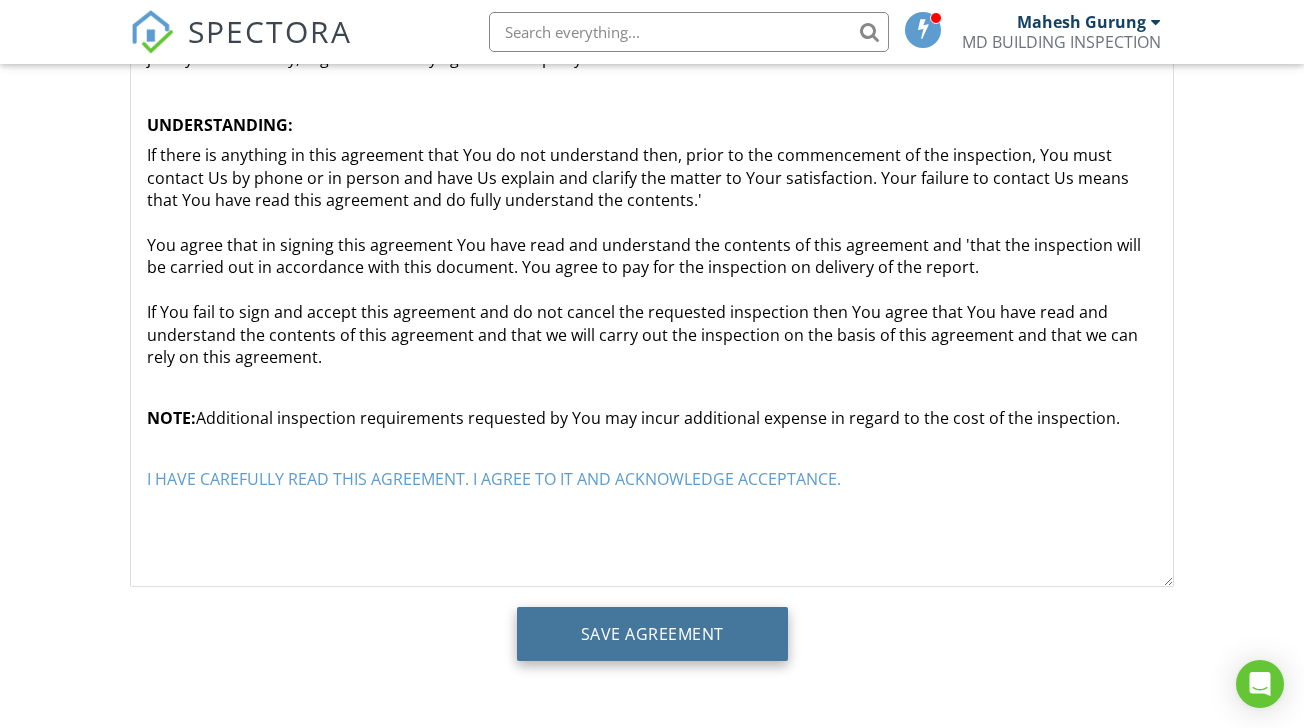 click on "Save Agreement" at bounding box center [652, 634] 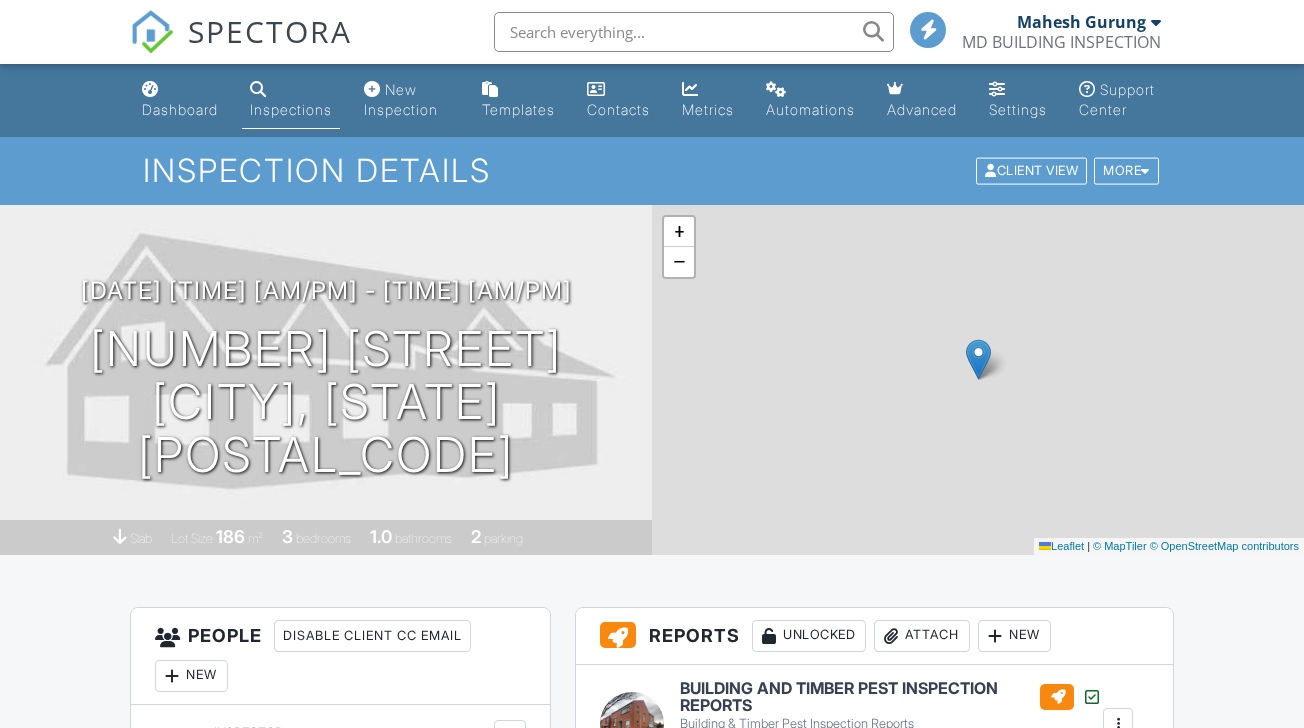 scroll, scrollTop: 0, scrollLeft: 0, axis: both 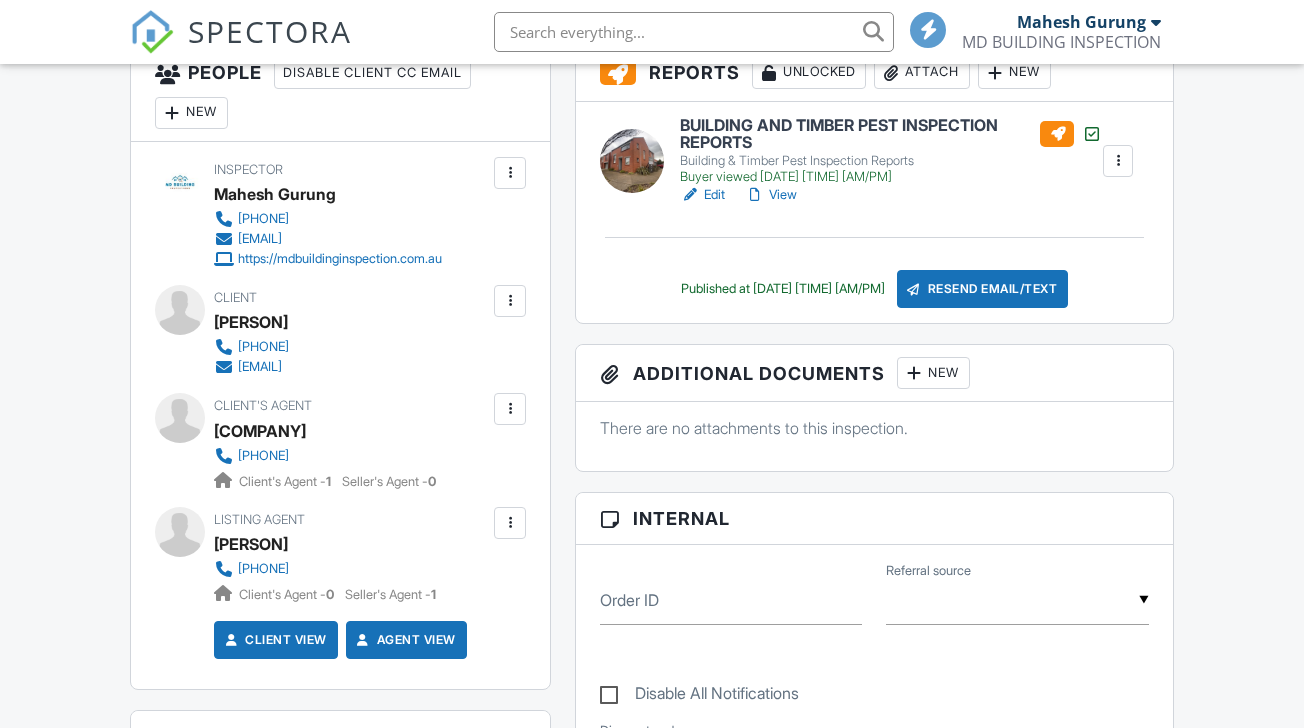 click on "View" at bounding box center [771, 195] 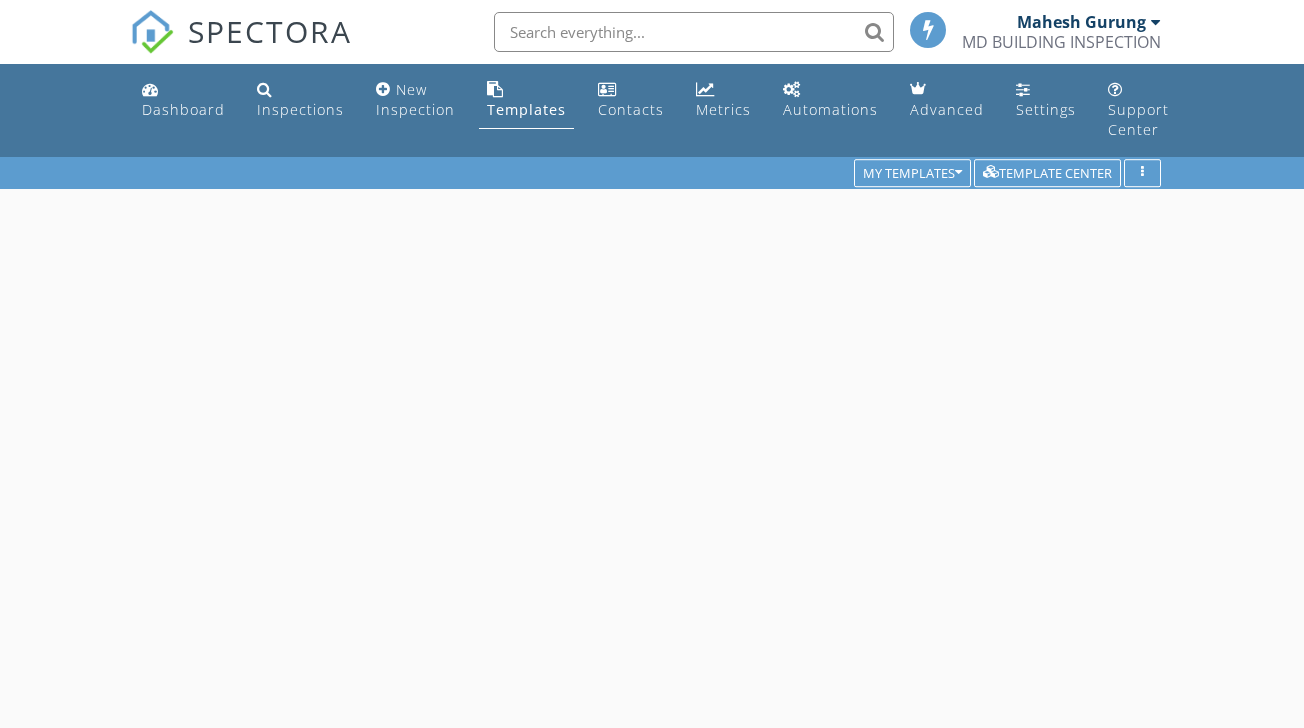 scroll, scrollTop: 0, scrollLeft: 0, axis: both 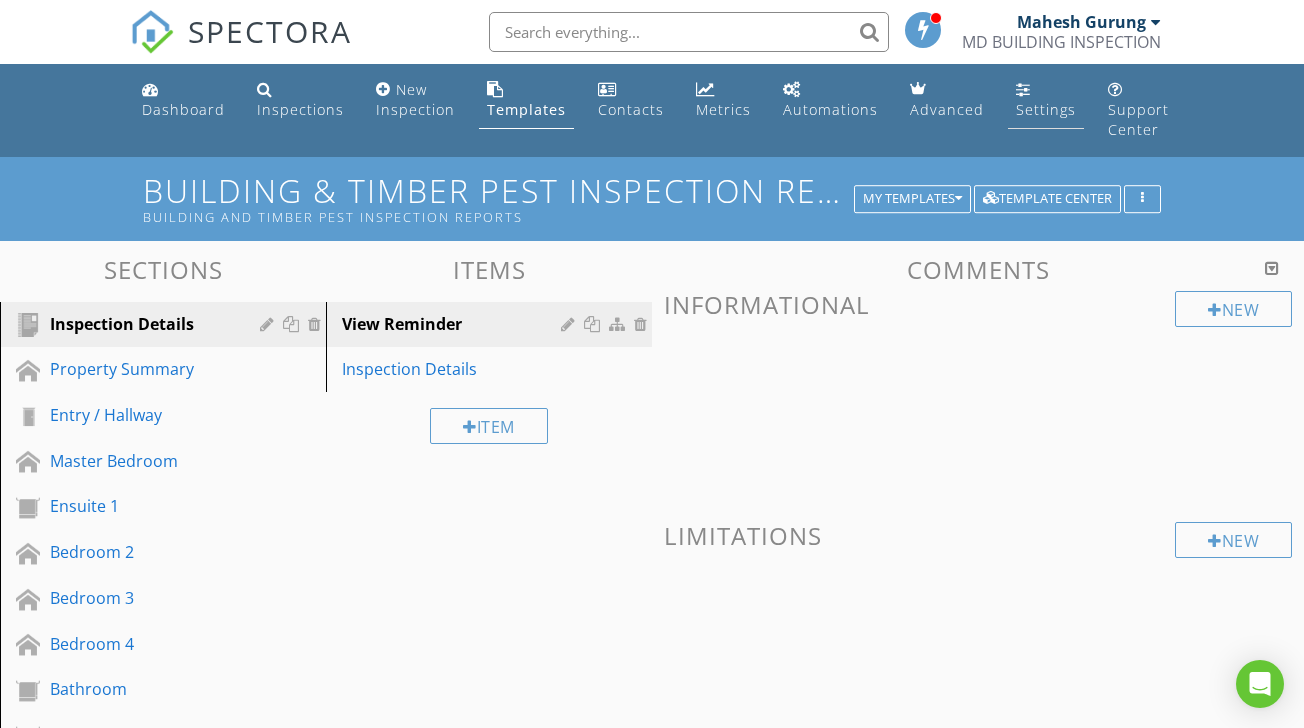 click on "Settings" at bounding box center [1046, 109] 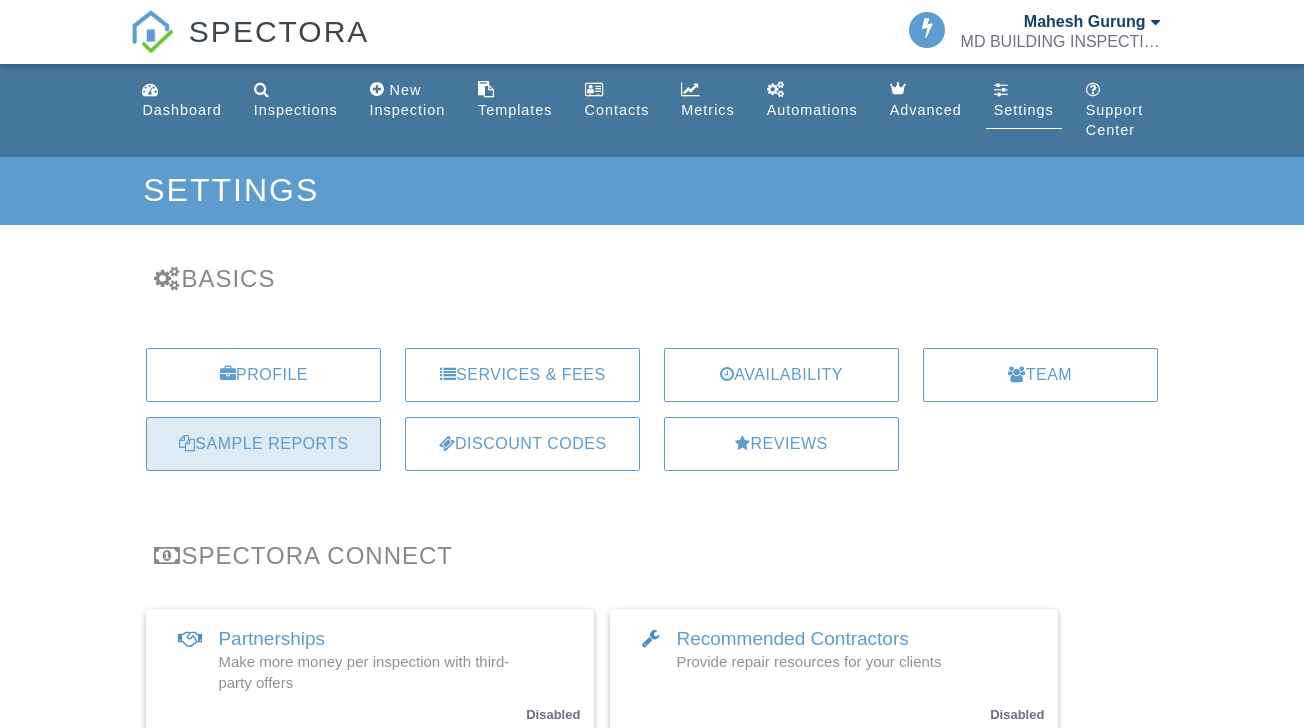 scroll, scrollTop: 0, scrollLeft: 0, axis: both 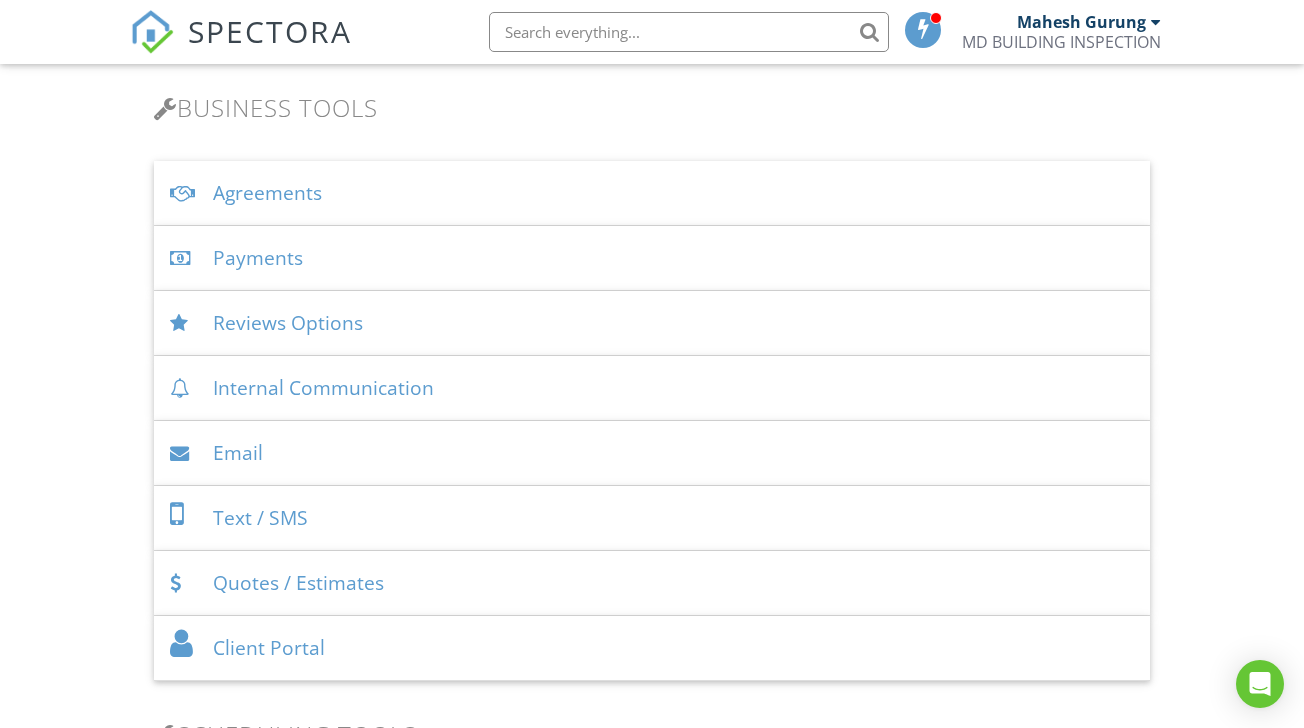 click on "Agreements" at bounding box center (651, 193) 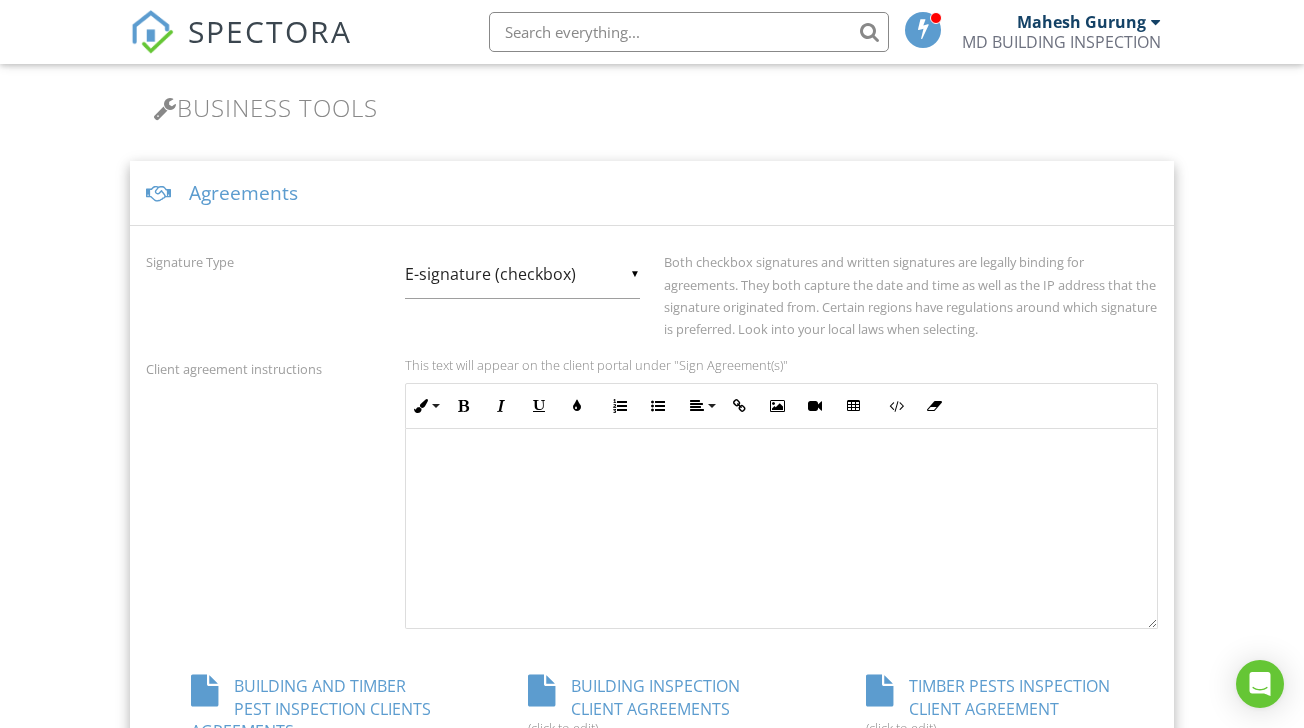scroll, scrollTop: 1, scrollLeft: 0, axis: vertical 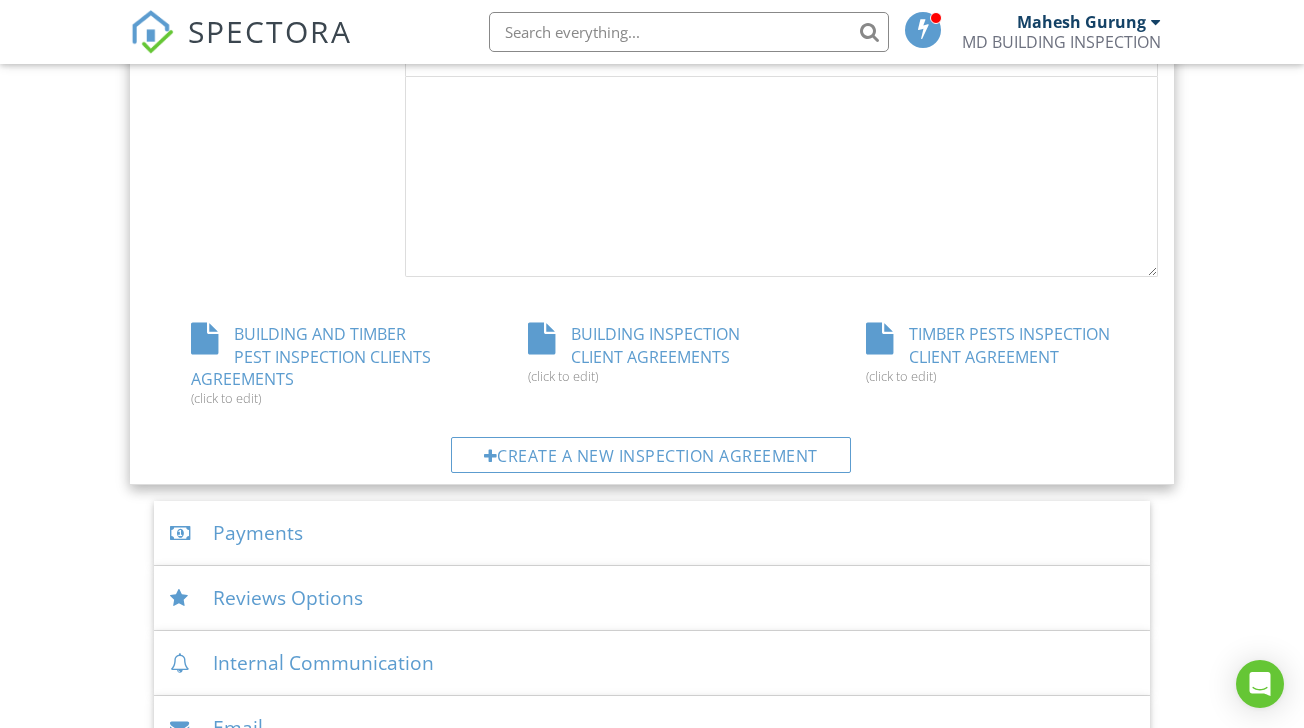 click on "BUILDING AND TIMBER PEST INSPECTION CLIENTS AGREEMENTS
(click to edit)" at bounding box center [314, 364] 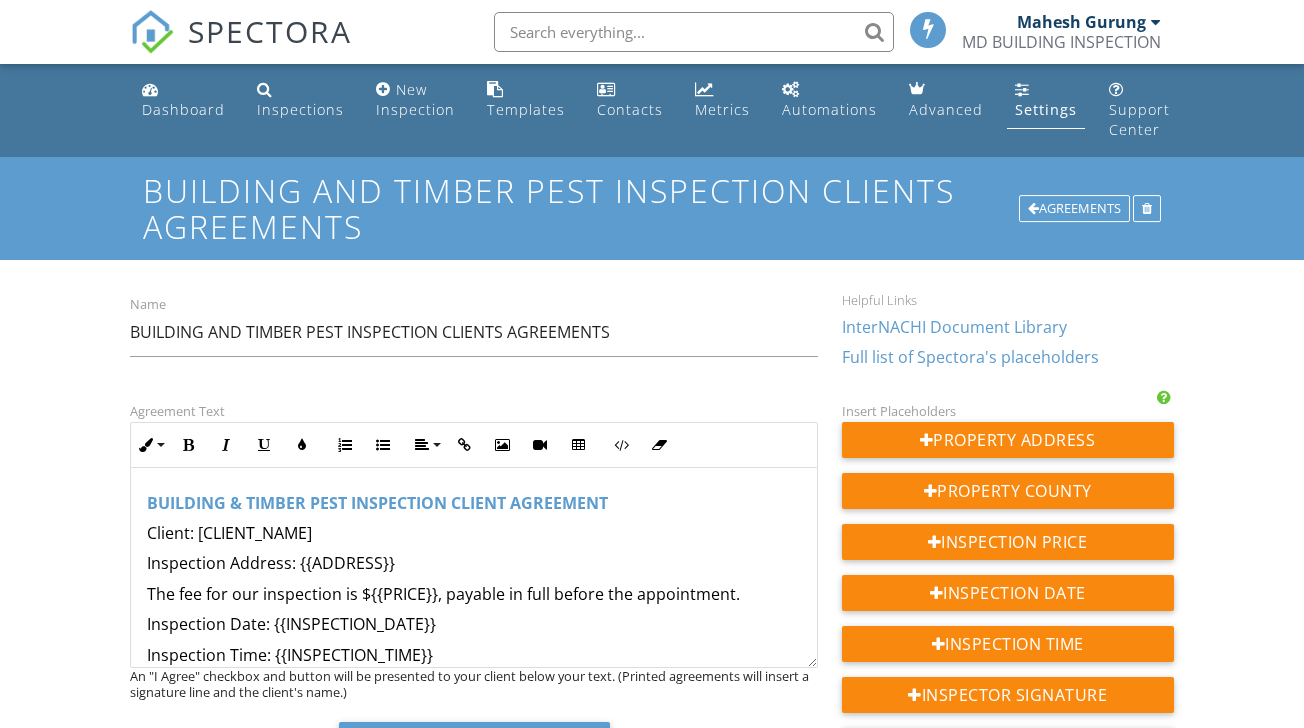 scroll, scrollTop: 0, scrollLeft: 0, axis: both 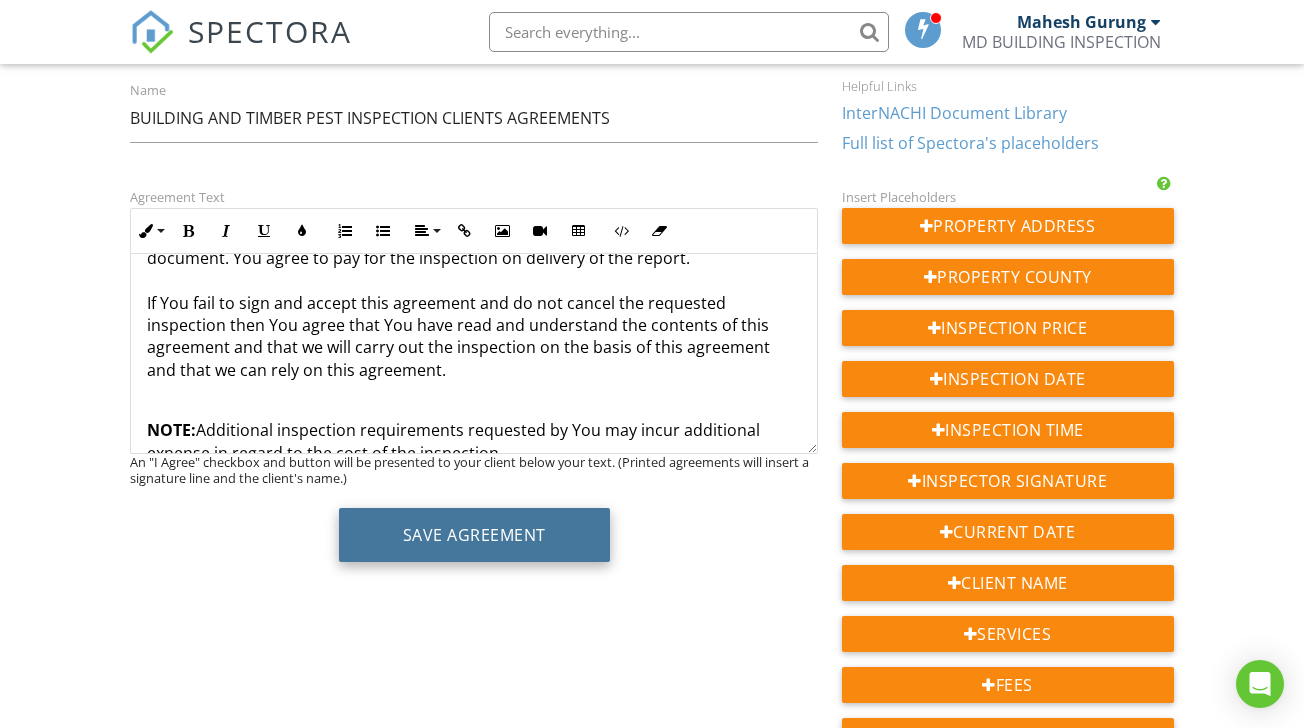 click on "Save Agreement" at bounding box center [474, 535] 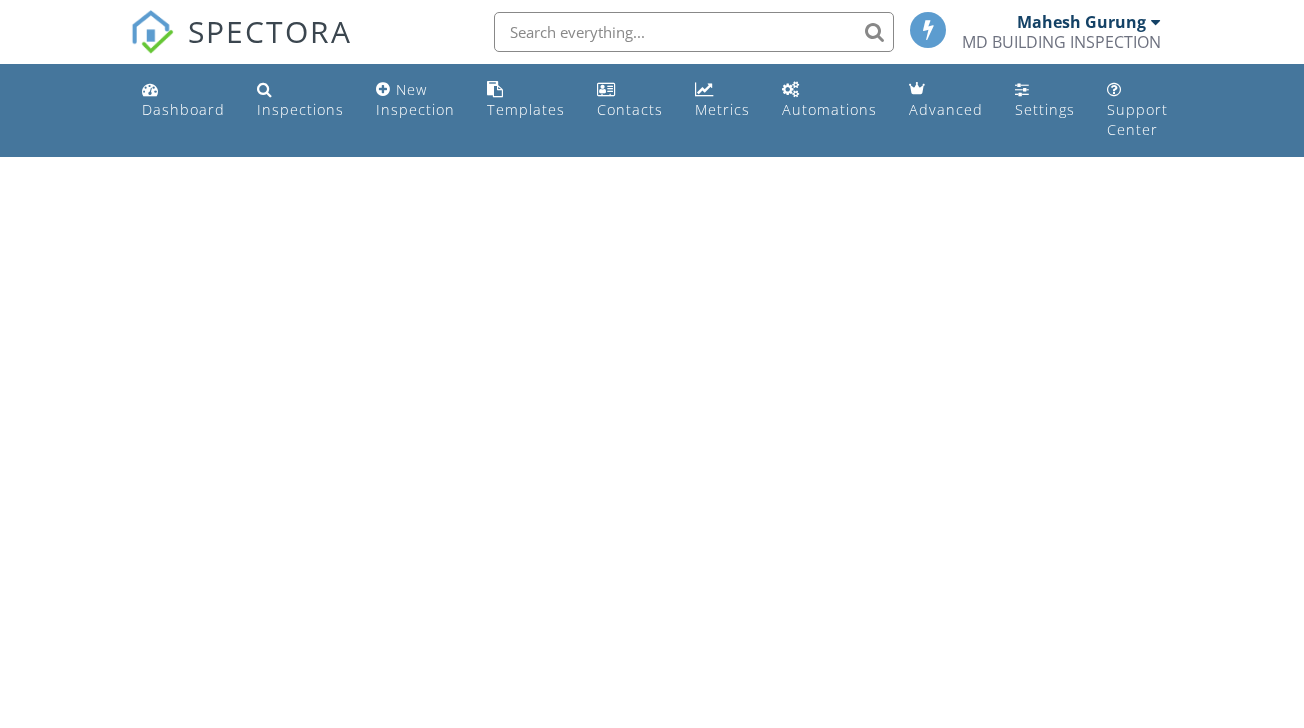 scroll, scrollTop: 0, scrollLeft: 0, axis: both 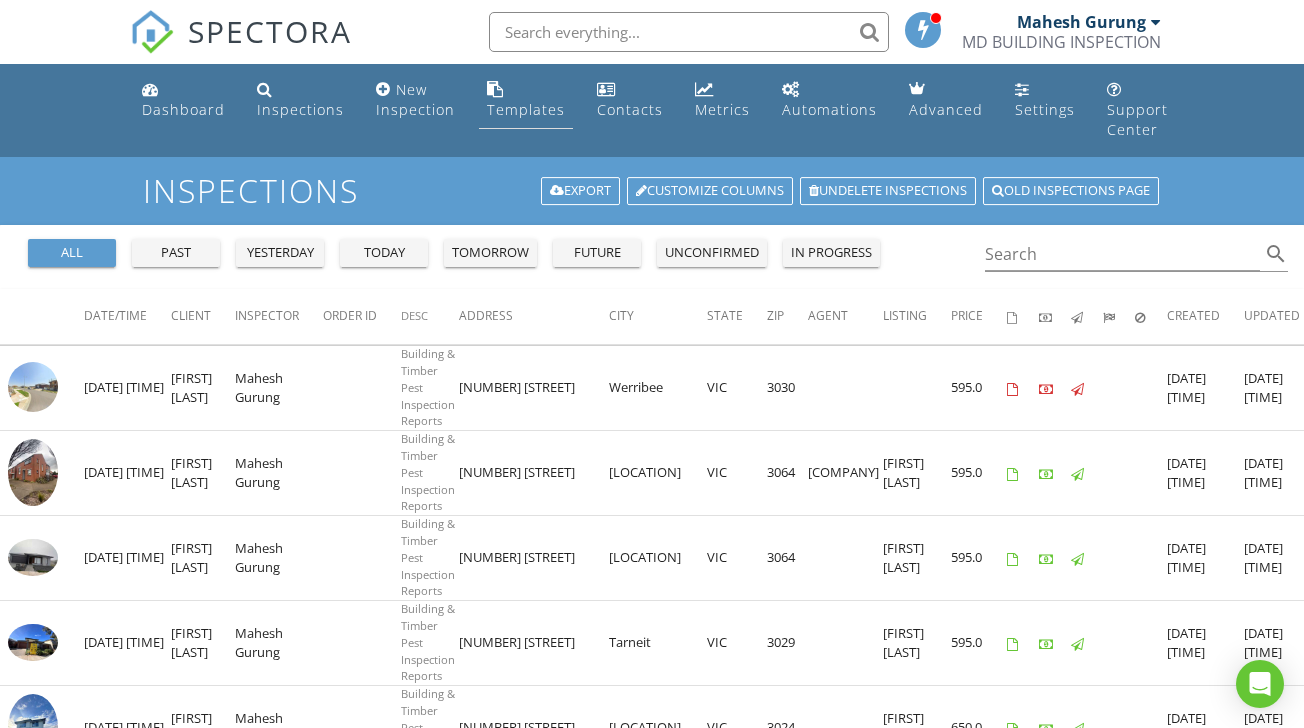 click on "Templates" at bounding box center (526, 109) 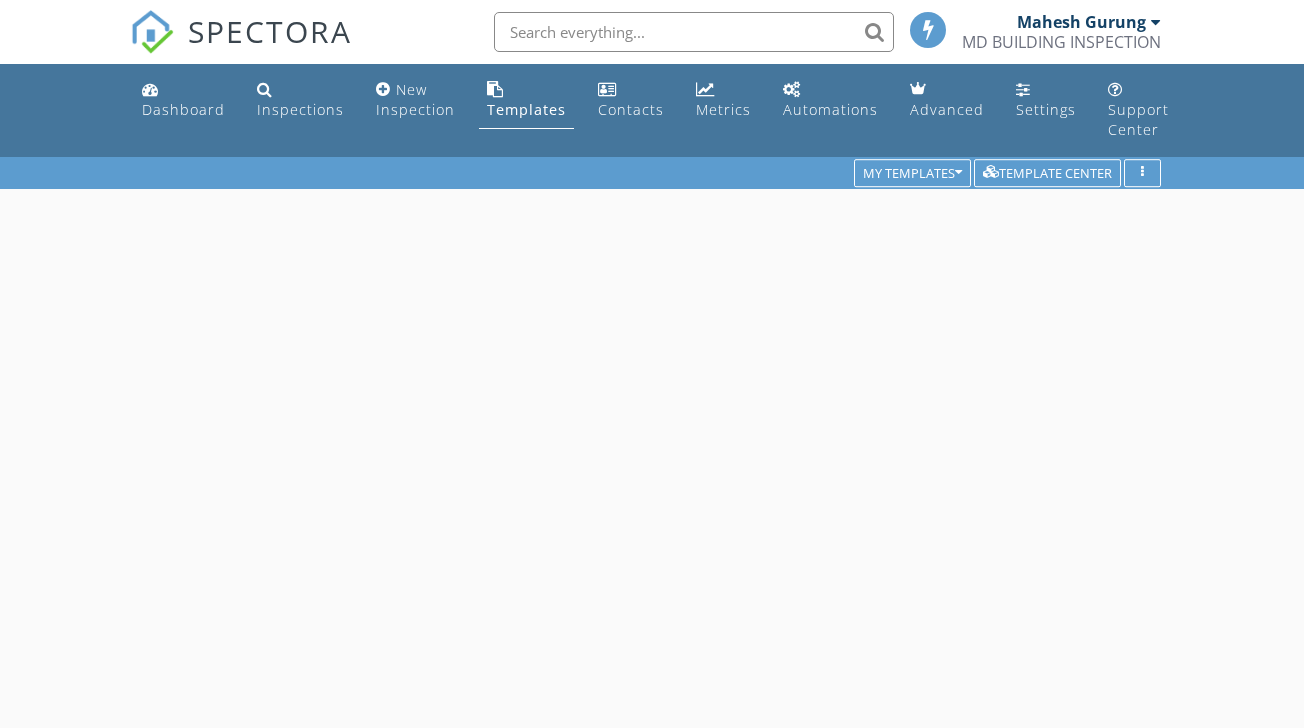 scroll, scrollTop: 0, scrollLeft: 0, axis: both 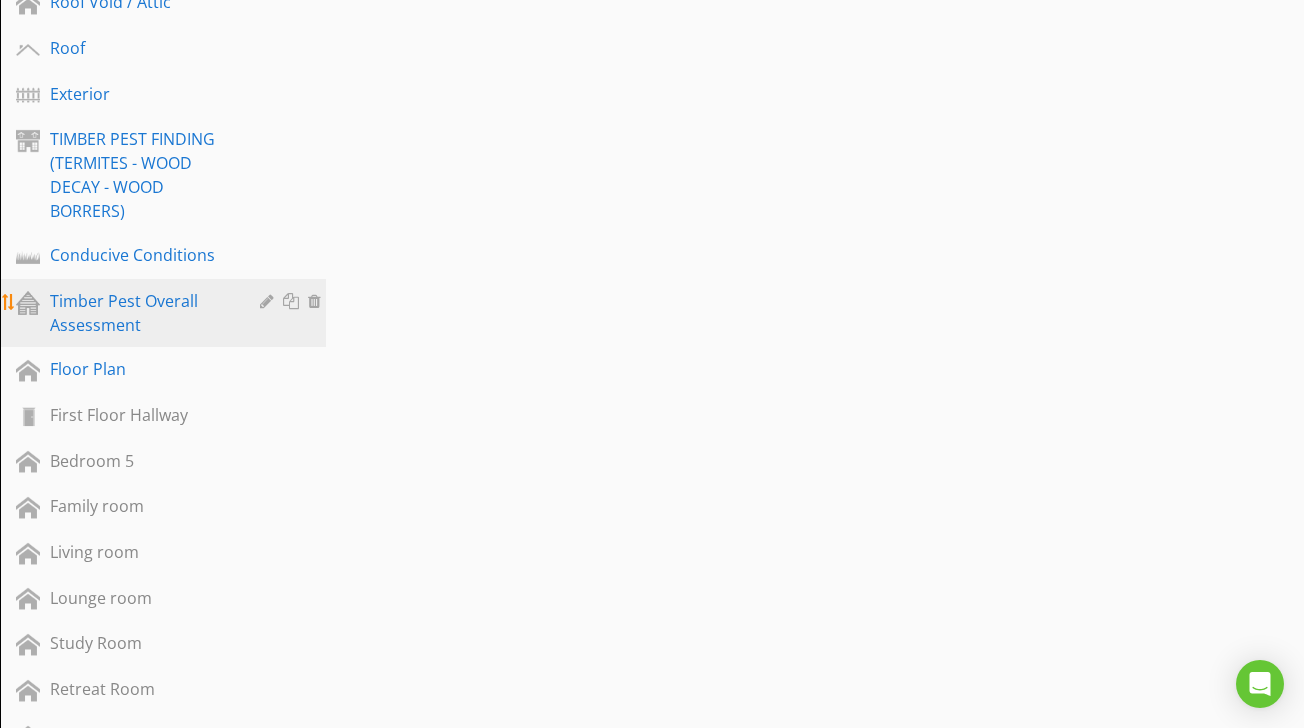 click on "Timber Pest Overall Assessment" at bounding box center [140, 313] 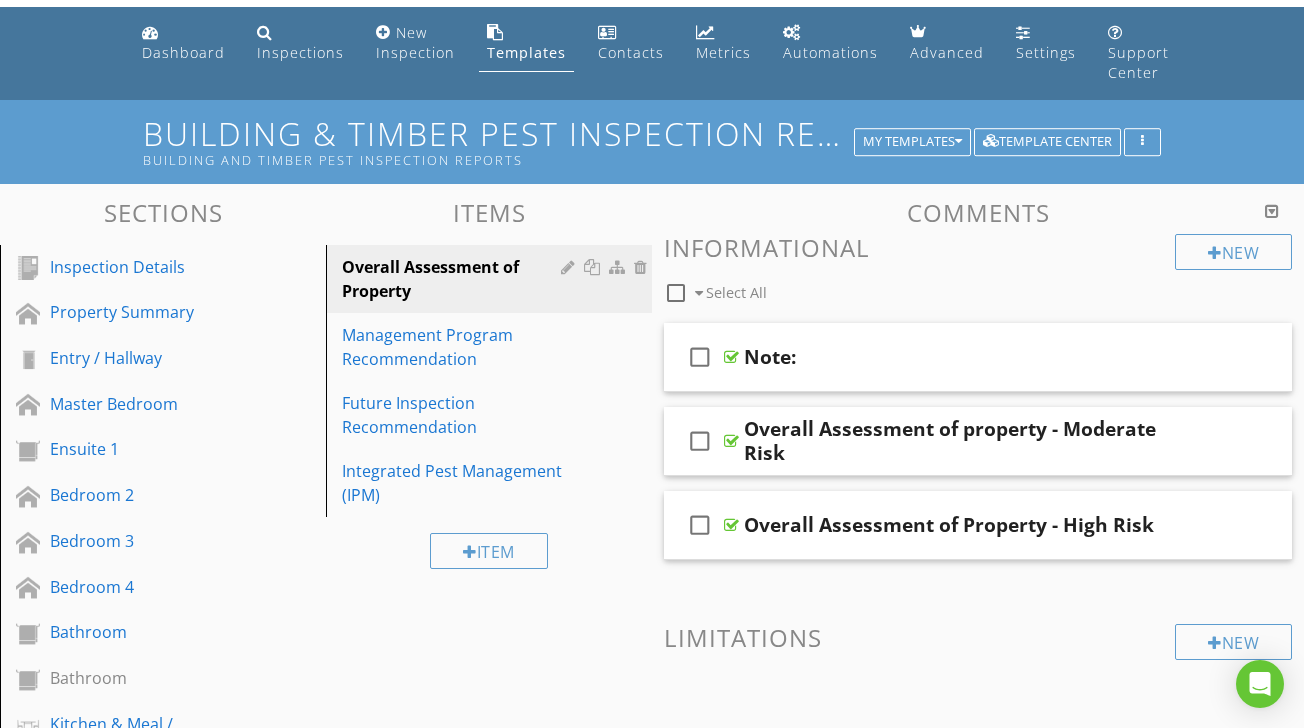 scroll, scrollTop: 59, scrollLeft: 0, axis: vertical 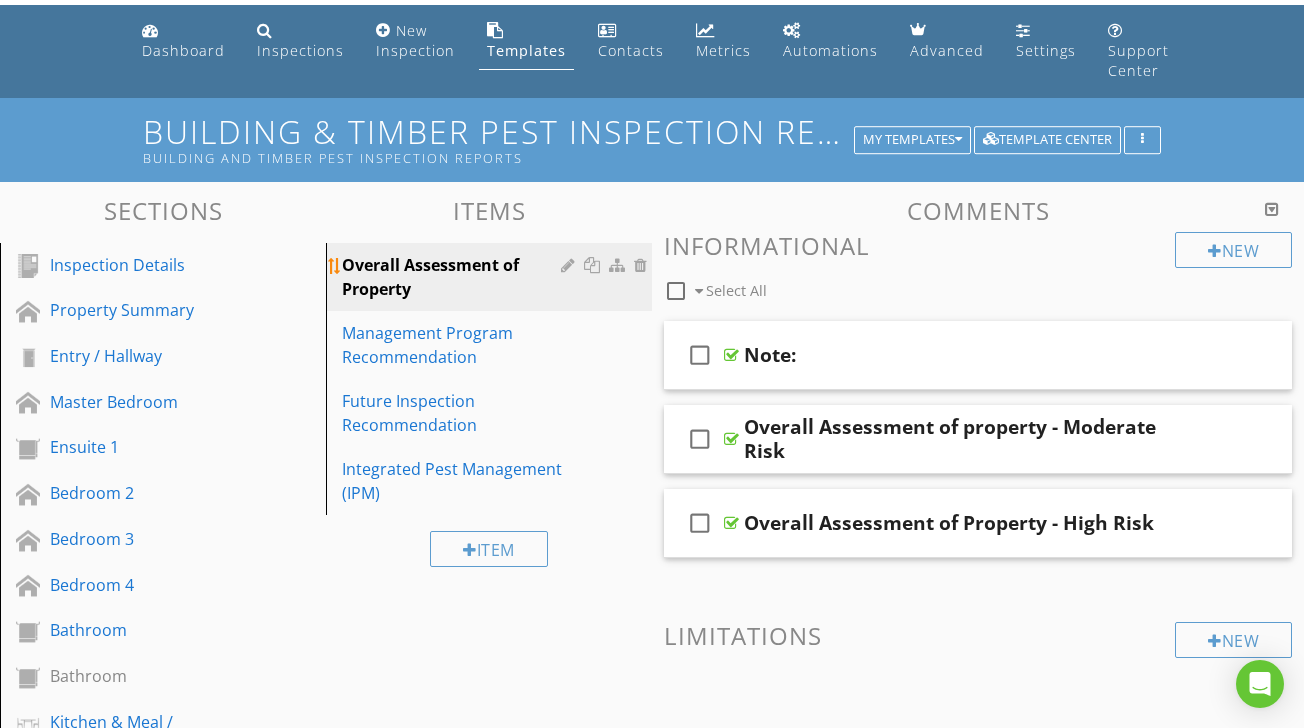 click on "Overall Assessment of Property" at bounding box center (454, 277) 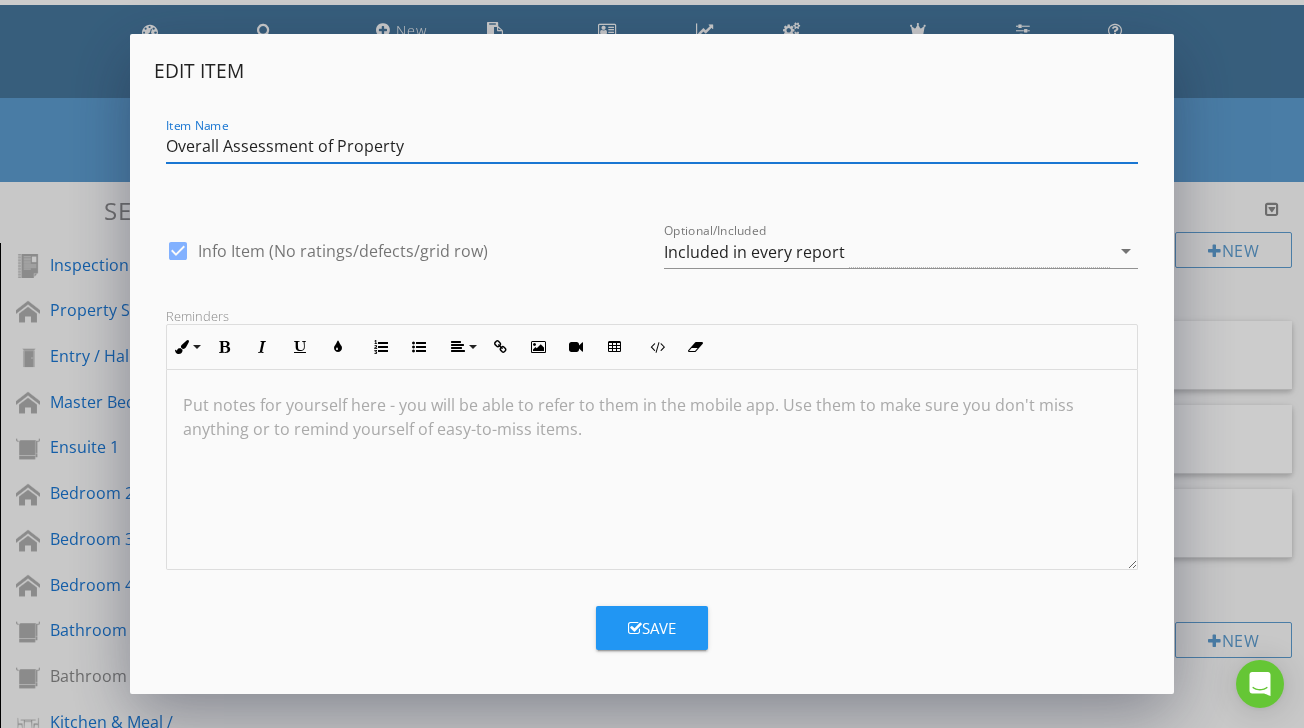 scroll, scrollTop: 0, scrollLeft: 0, axis: both 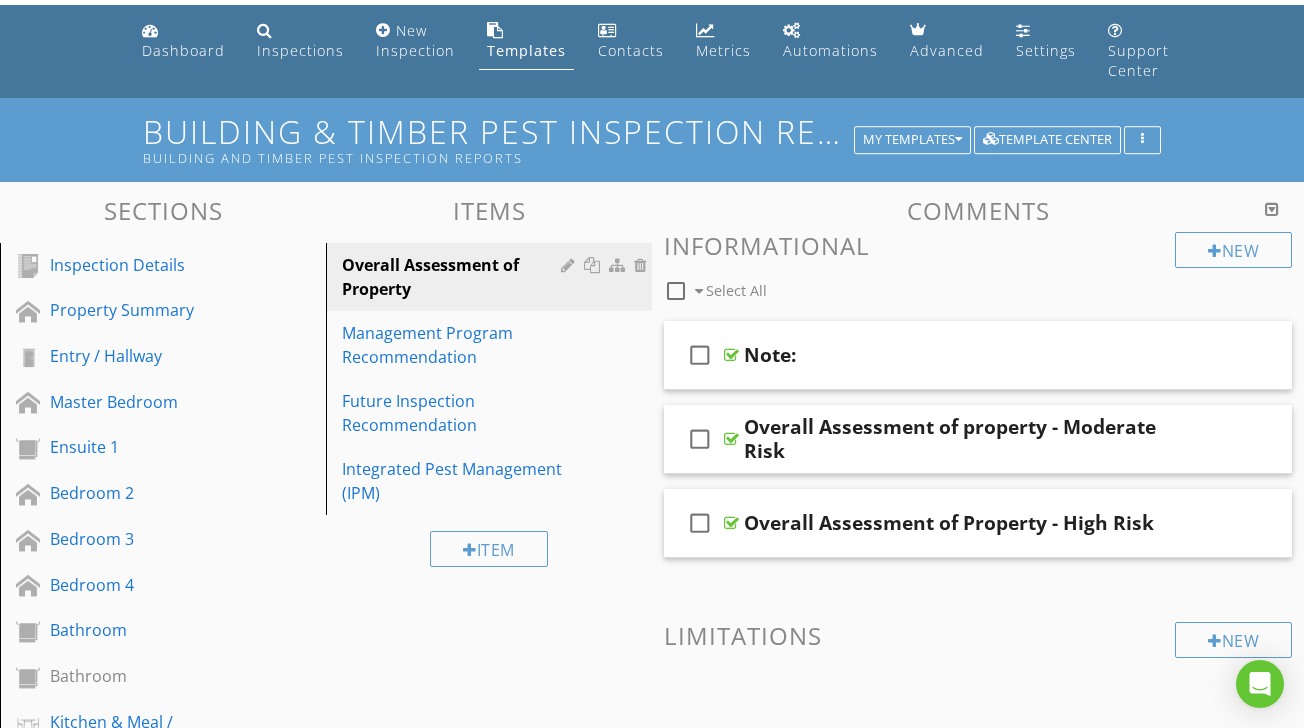 click at bounding box center [652, 364] 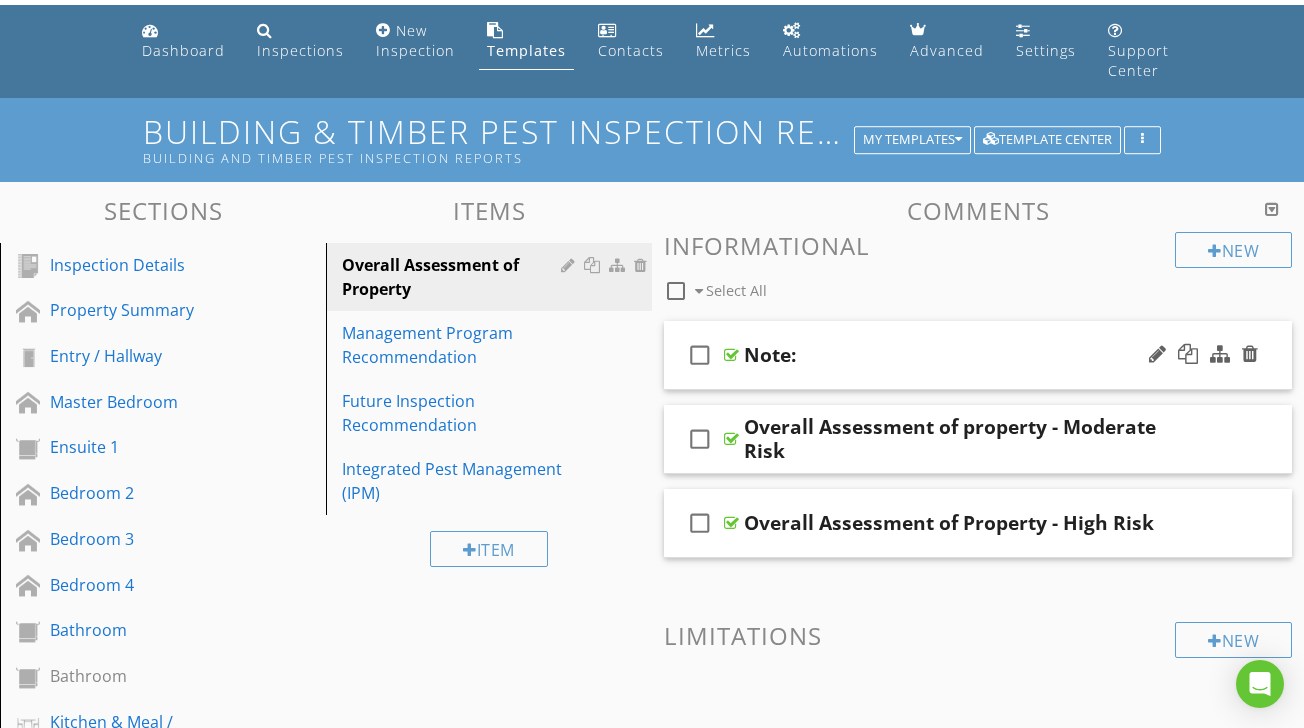 click at bounding box center [731, 355] 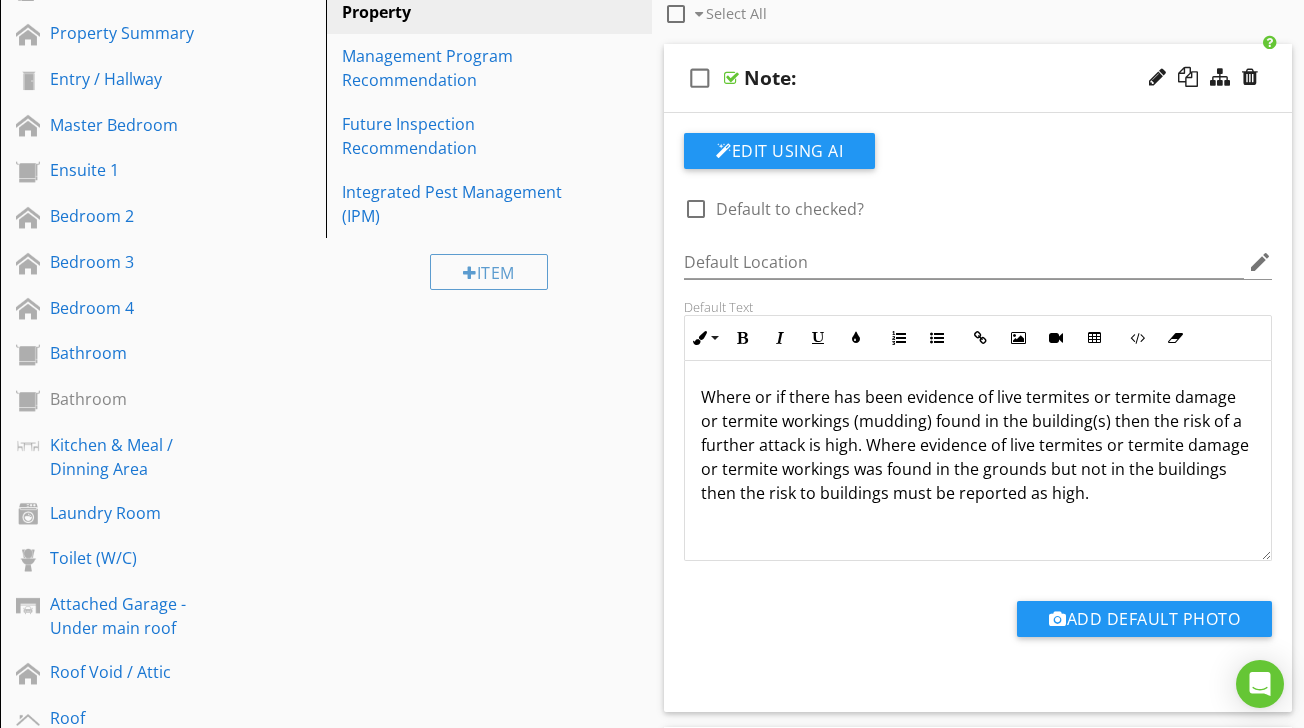 scroll, scrollTop: 362, scrollLeft: 0, axis: vertical 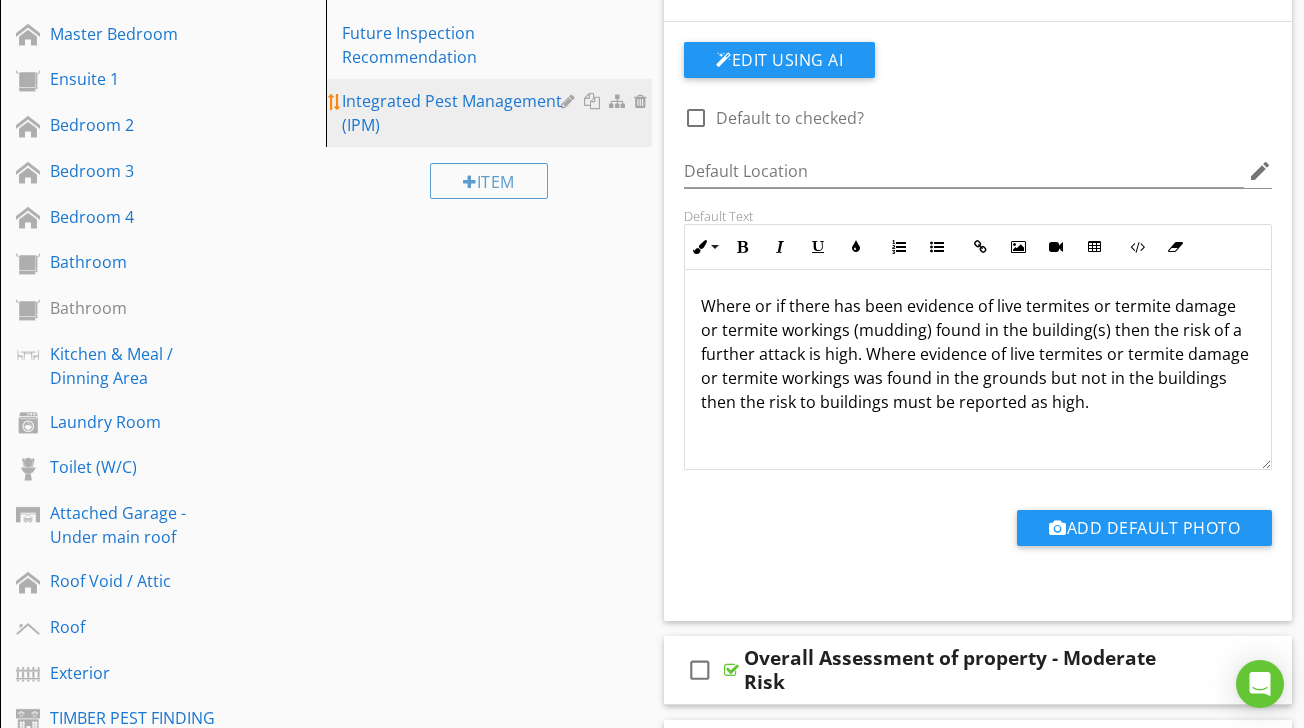 click on "Integrated Pest Management (IPM)" at bounding box center [454, 113] 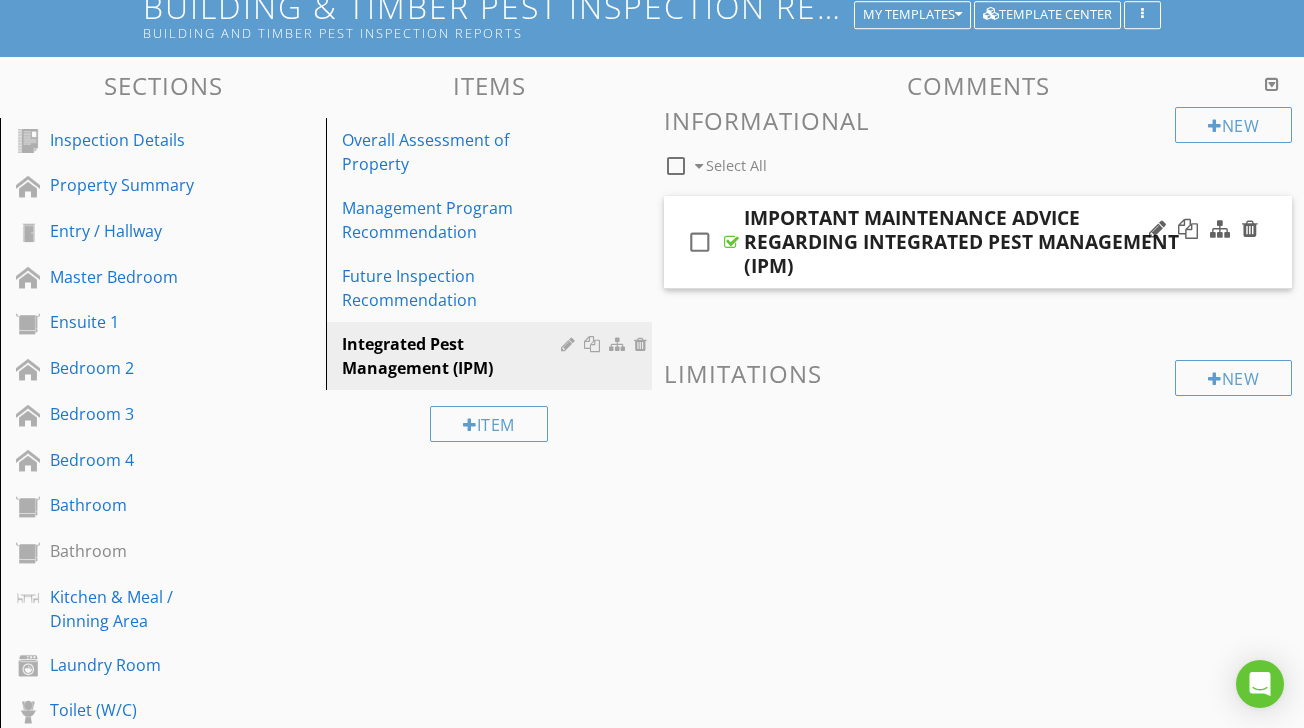 scroll, scrollTop: 180, scrollLeft: 0, axis: vertical 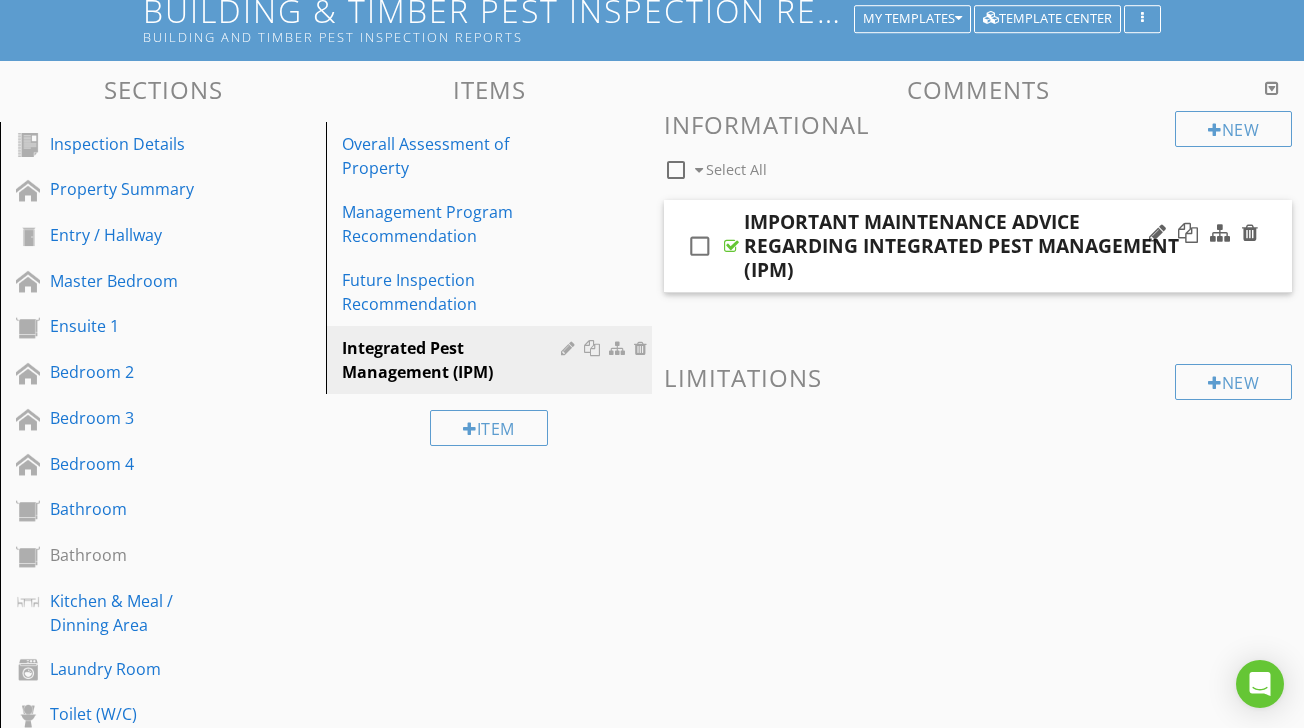 click on "check_box_outline_blank
IMPORTANT MAINTENANCE ADVICE REGARDING INTEGRATED PEST MANAGEMENT (IPM)" at bounding box center (978, 246) 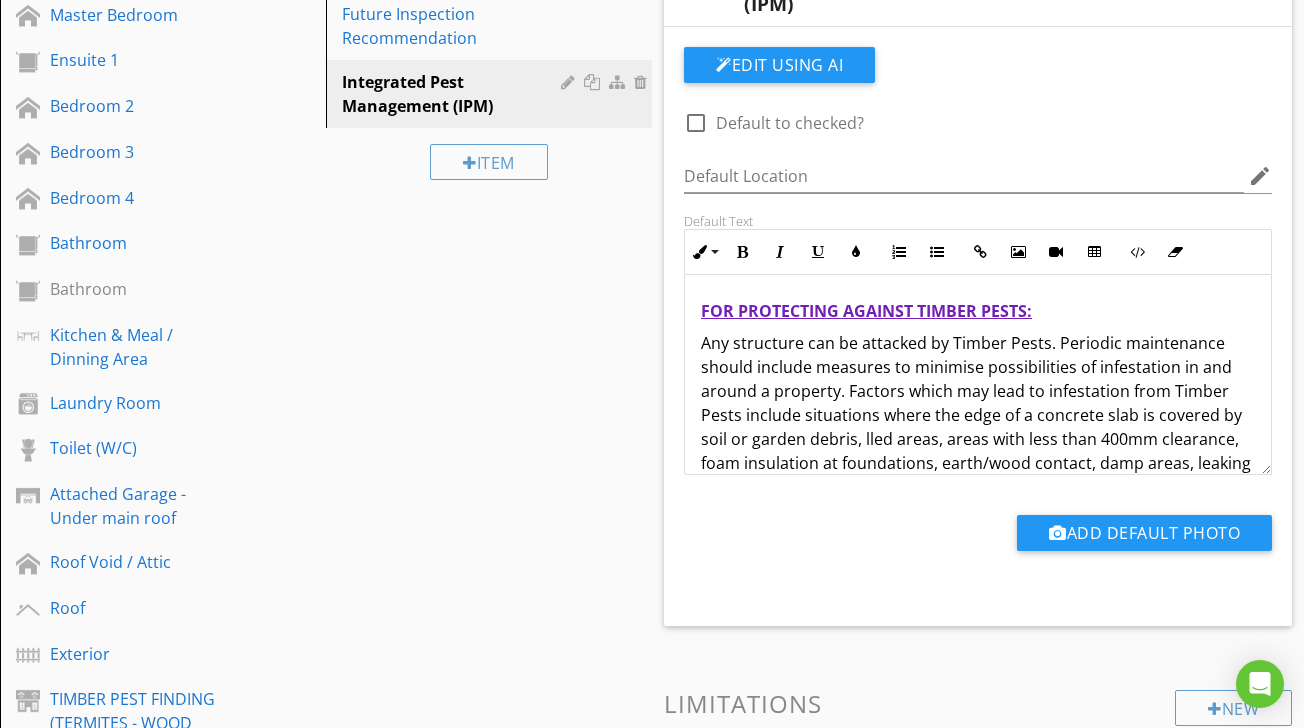 scroll, scrollTop: 454, scrollLeft: 0, axis: vertical 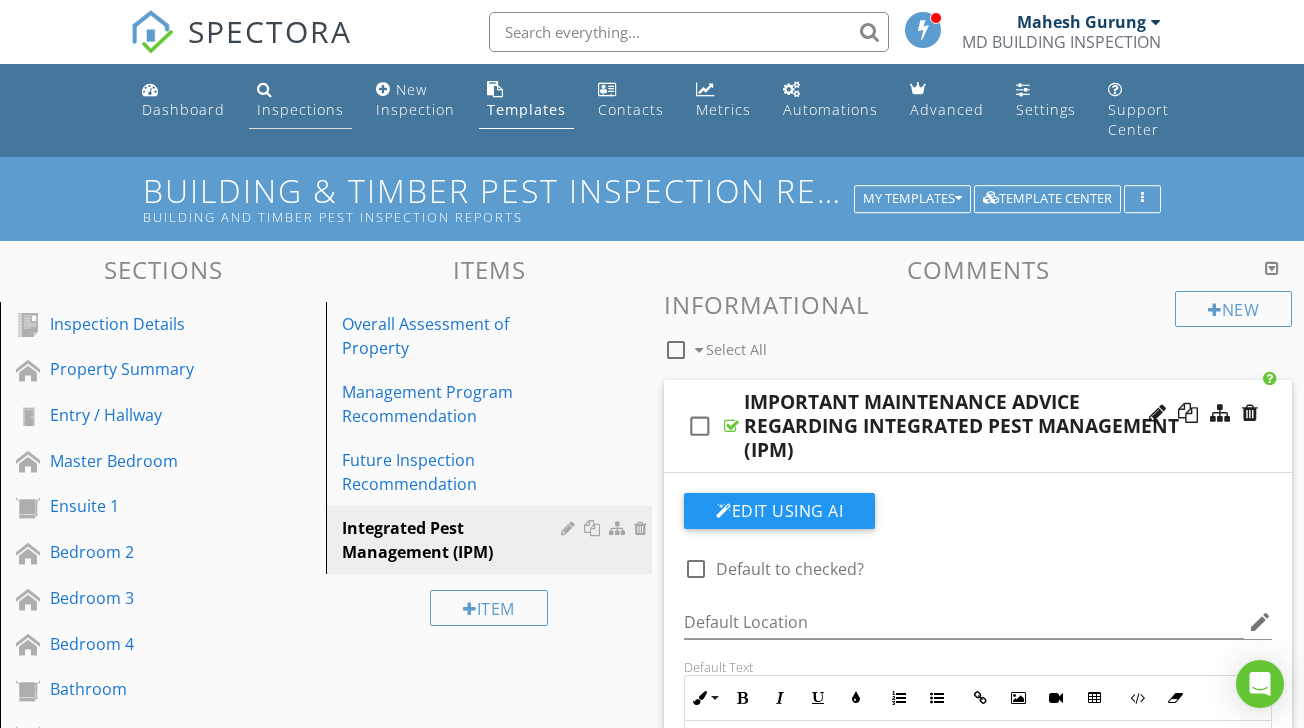 click on "Inspections" at bounding box center (300, 109) 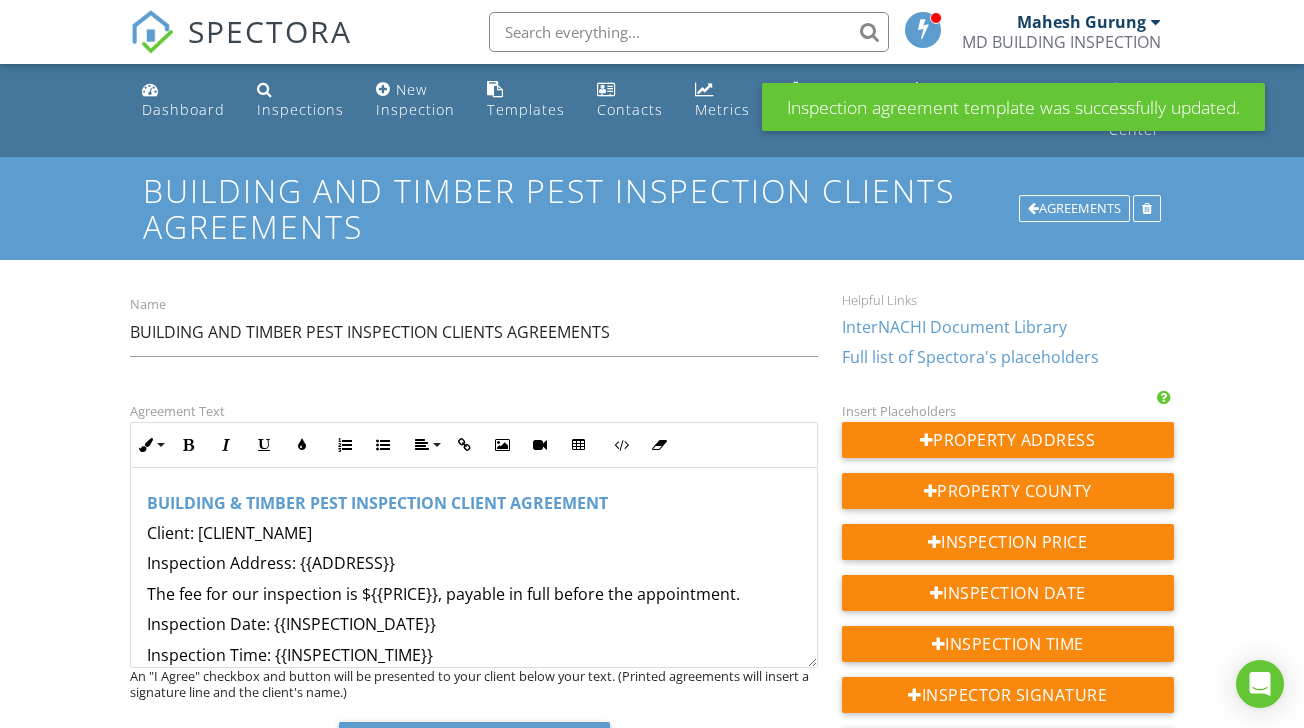 scroll, scrollTop: 0, scrollLeft: 0, axis: both 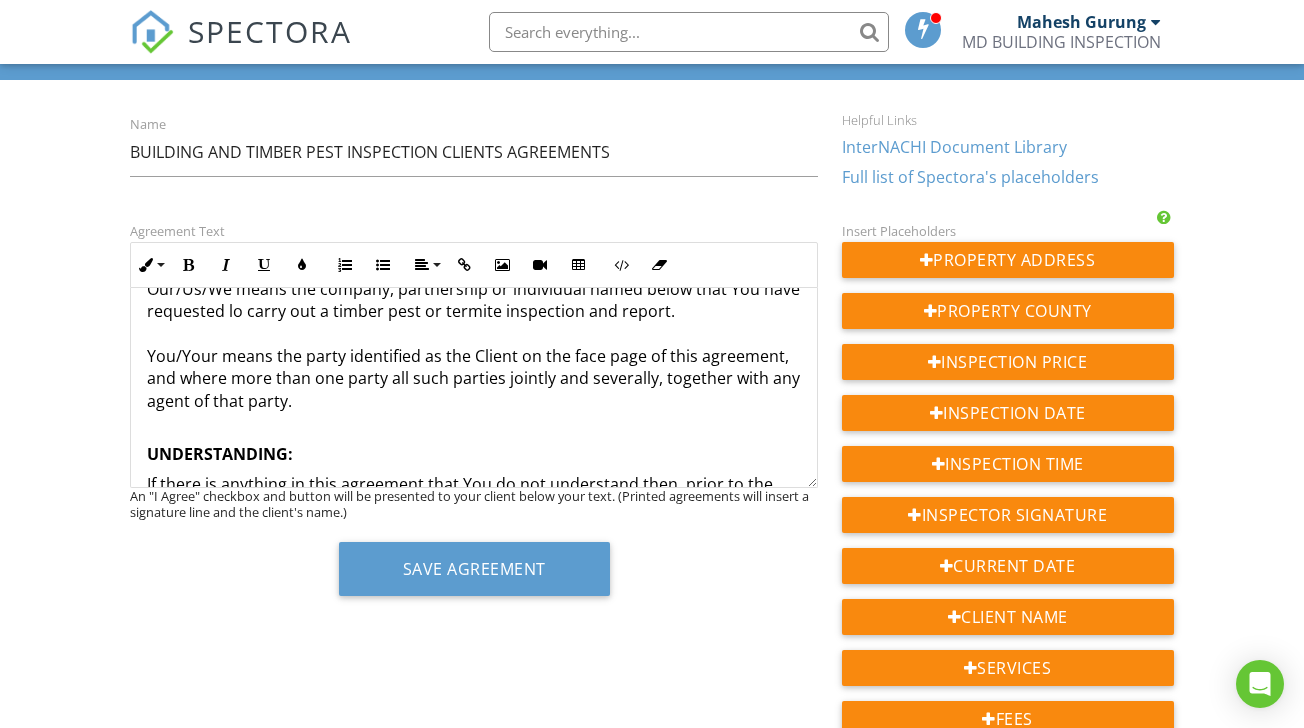 click on "If there is anything in this agreement that You do not understand then, prior to the commencement of the inspection, You must contact Us by phone or in person and have Us explain and clarify the matter to Your satisfaction. Your failure to contact Us means that You have read this agreement and do fully understand the contents.' You agree that in signing this agreement You have read and understand the contents of this agreement and 'that the inspection will be carried out in accordance with this document. You agree to pay for the inspection on delivery of the report. If You fail to sign and accept this agreement and do not cancel the requested inspection then You agree that You have read and understand the contents of this agreement and that we will carry out the inspection on the basis of this agreement and that we can rely on this agreement." at bounding box center [473, 618] 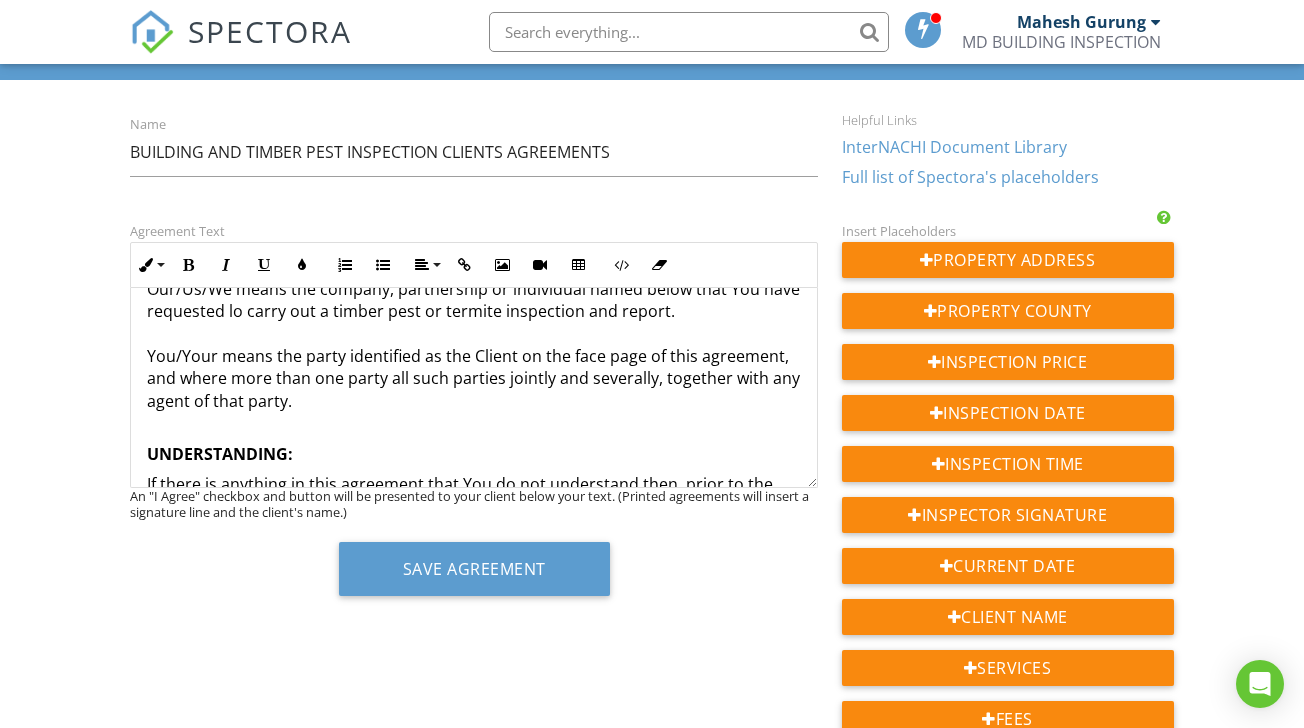 type 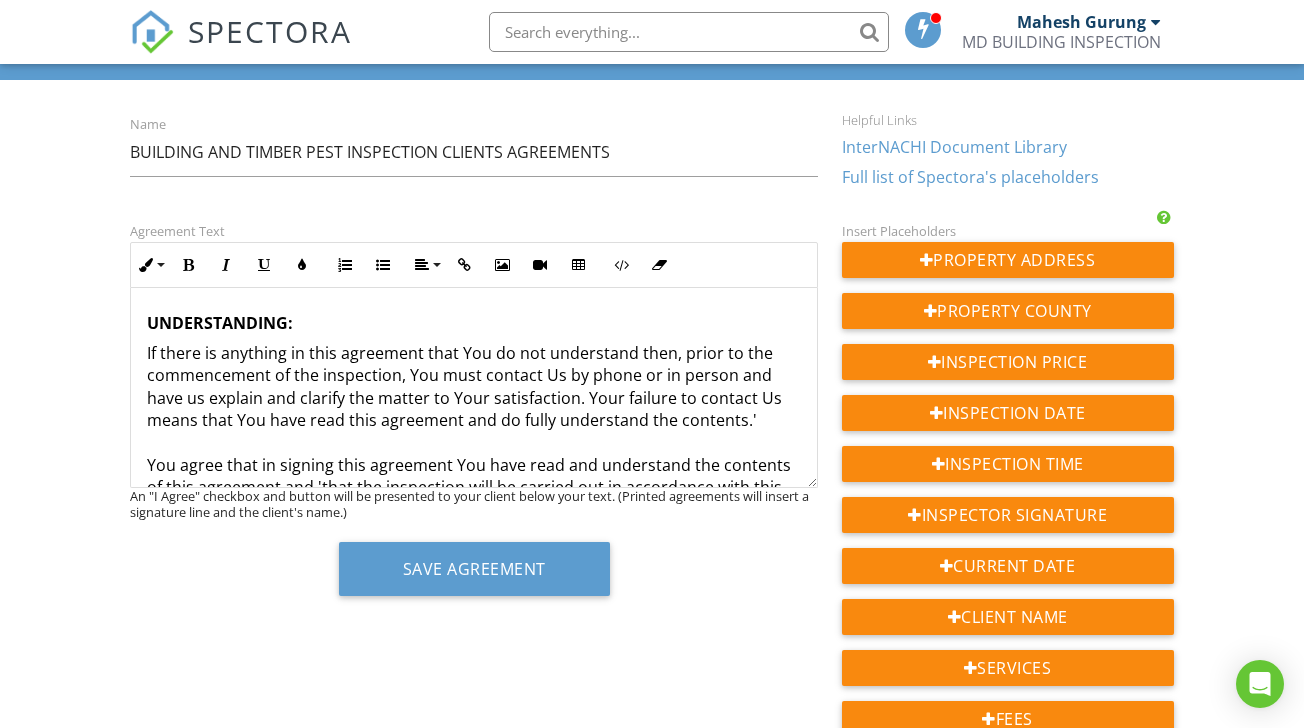 scroll, scrollTop: 11971, scrollLeft: 0, axis: vertical 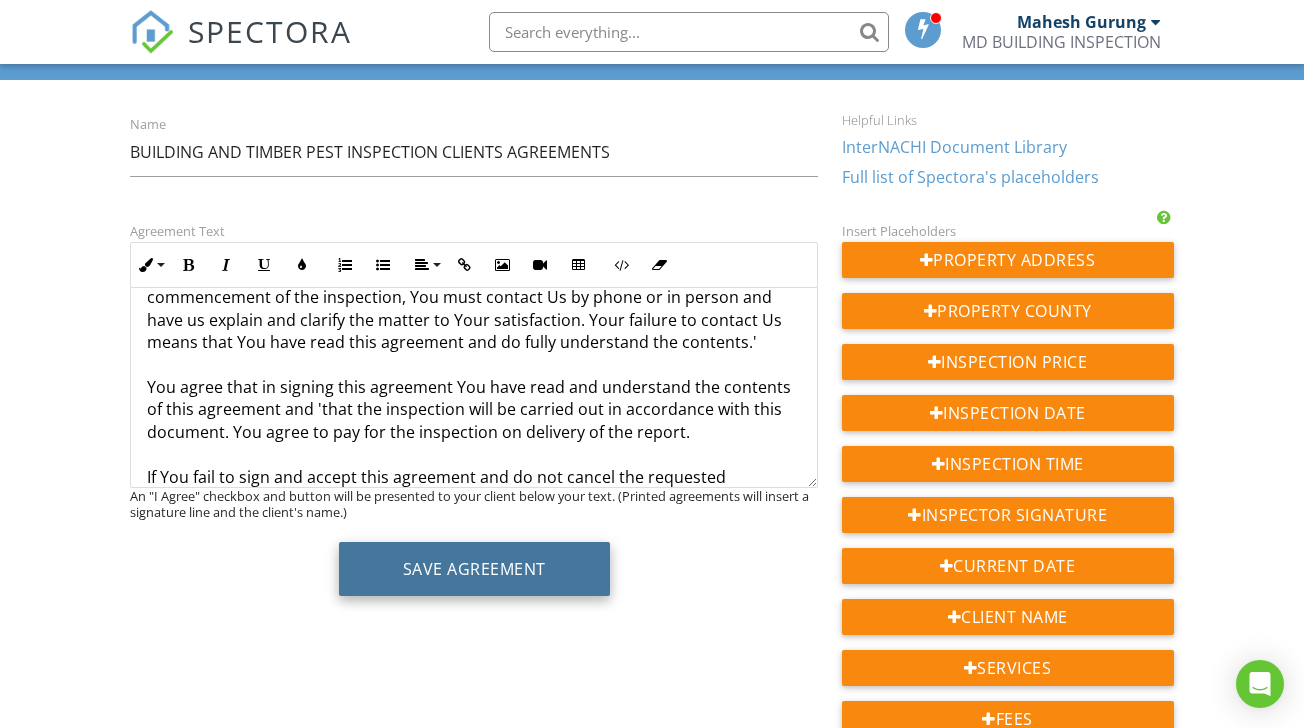 click on "Save Agreement" at bounding box center [474, 569] 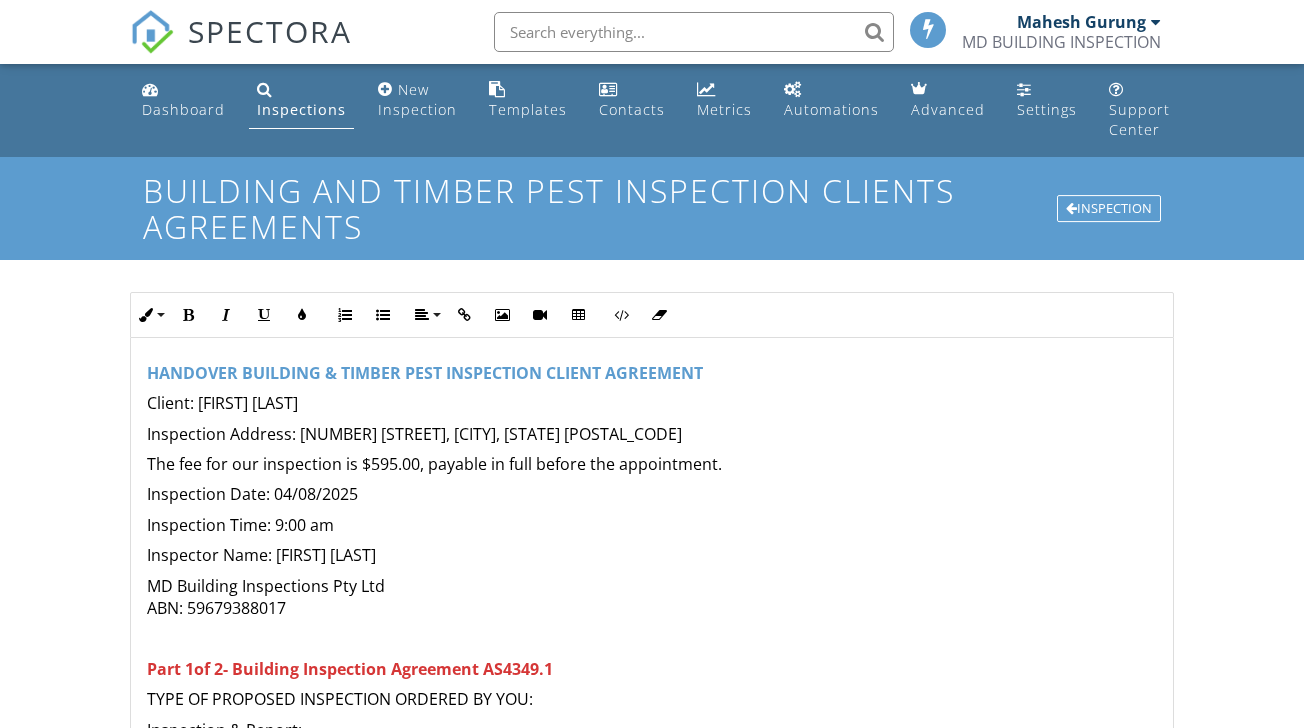 scroll, scrollTop: 0, scrollLeft: 0, axis: both 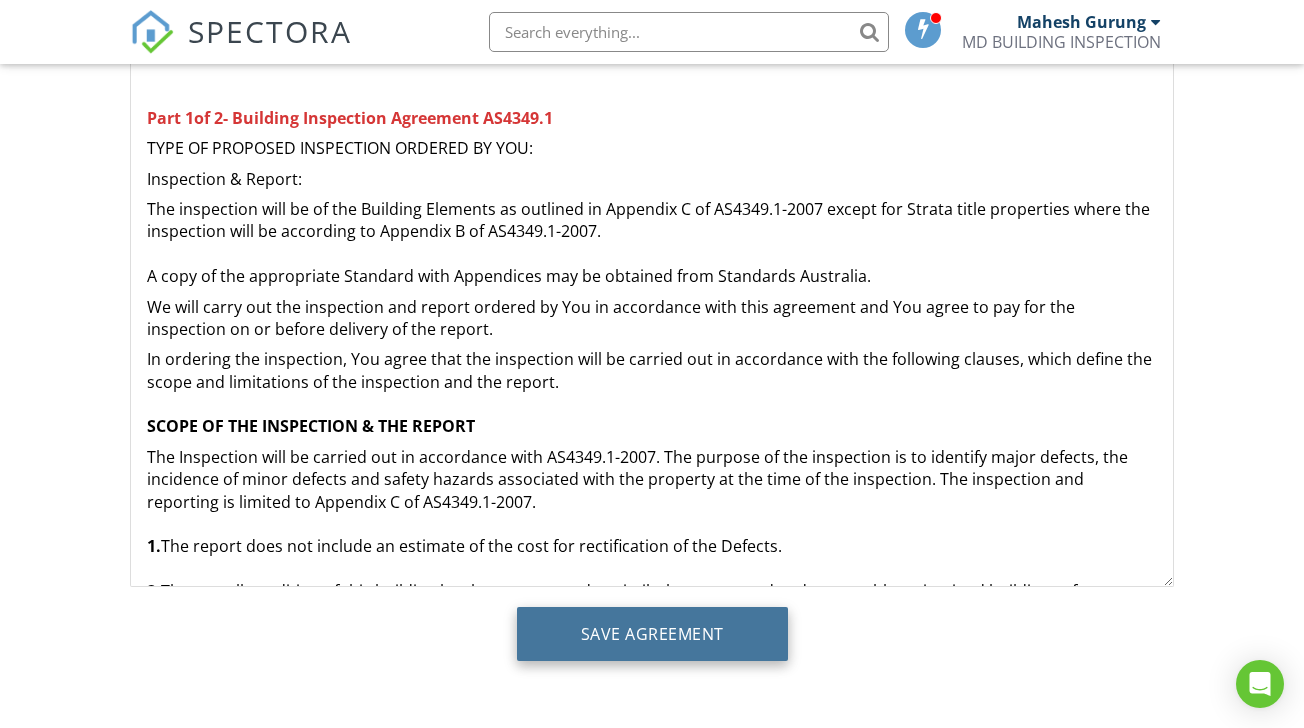 click on "Save Agreement" at bounding box center (652, 634) 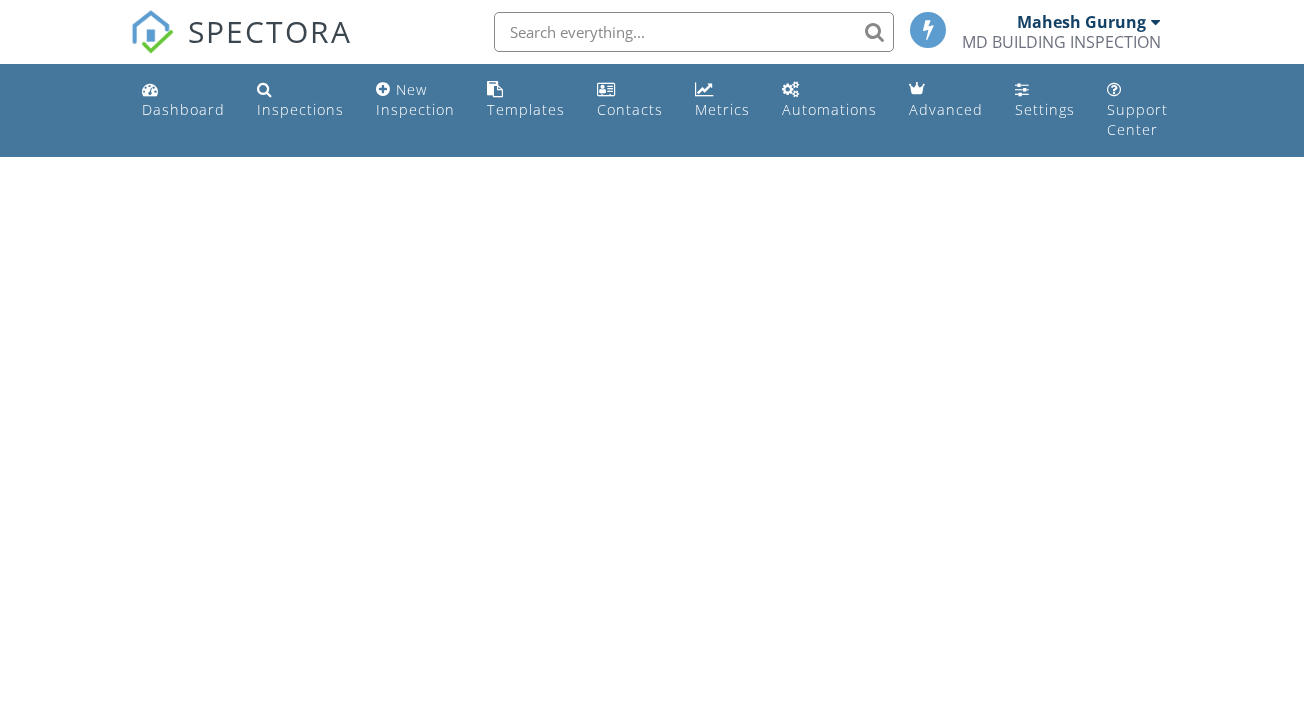 scroll, scrollTop: 0, scrollLeft: 0, axis: both 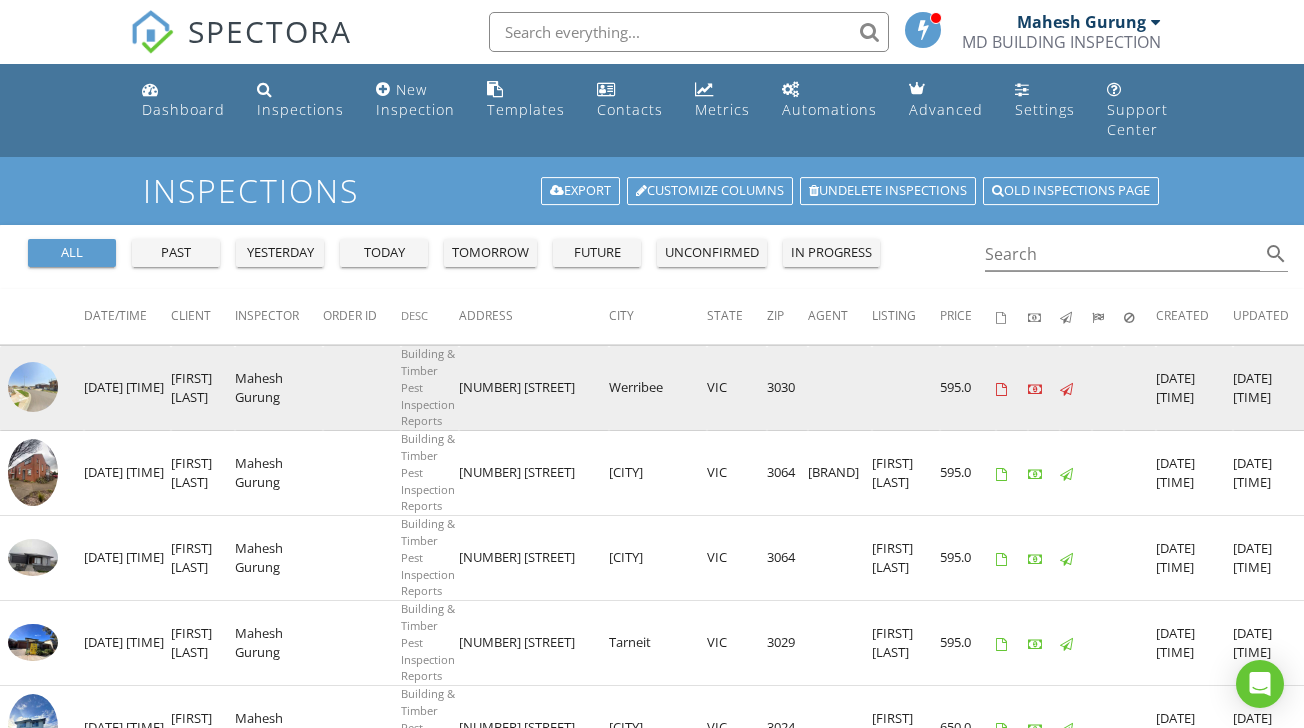 click at bounding box center [33, 387] 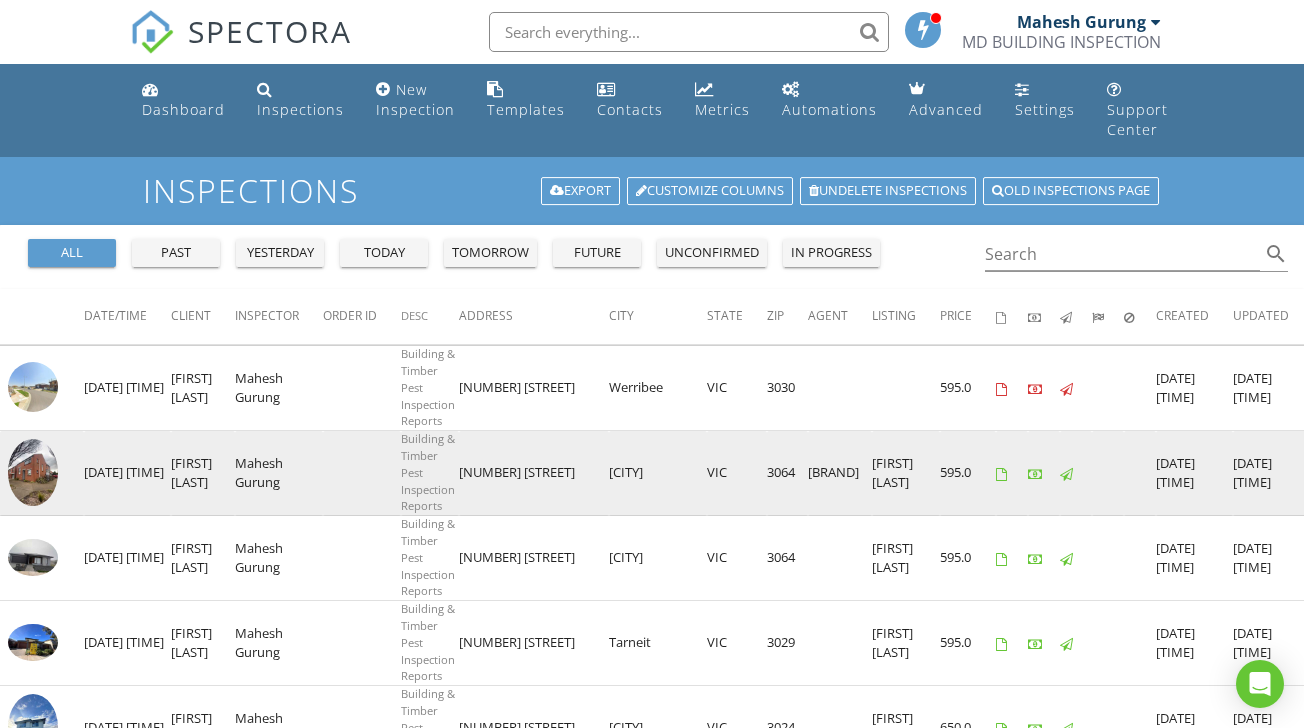 click at bounding box center [33, 472] 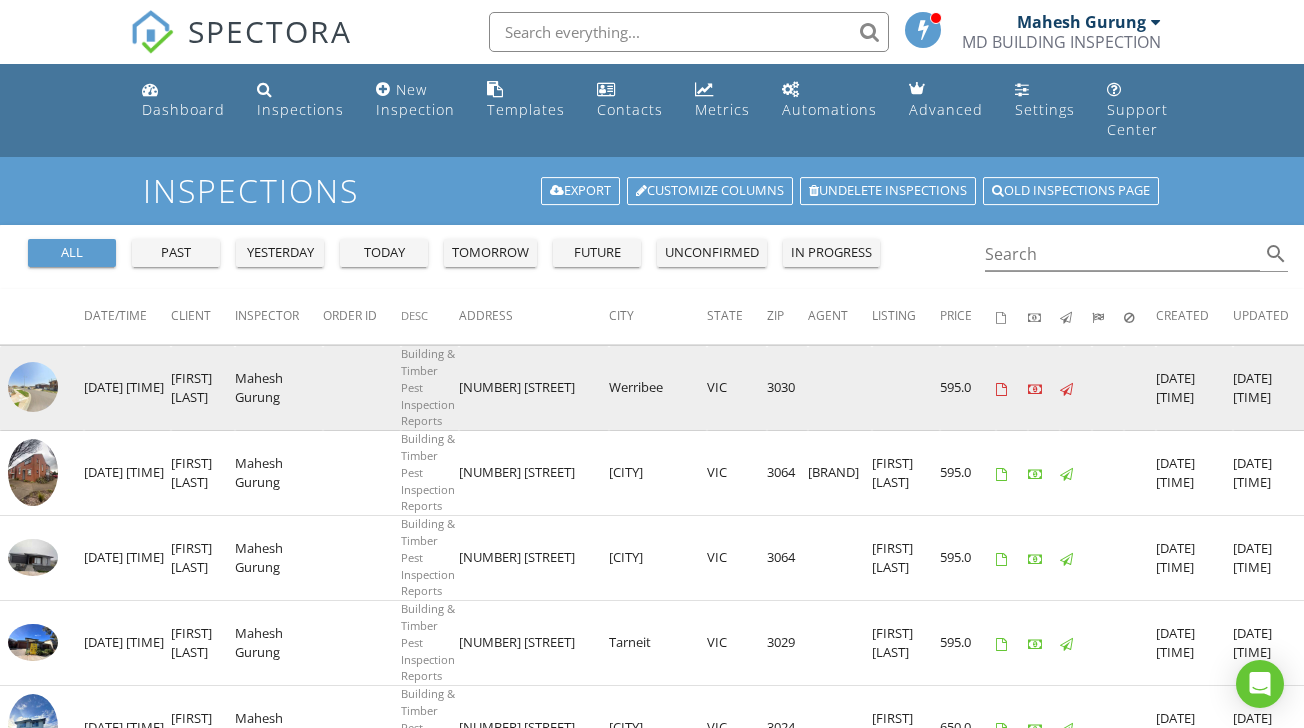 click at bounding box center (33, 387) 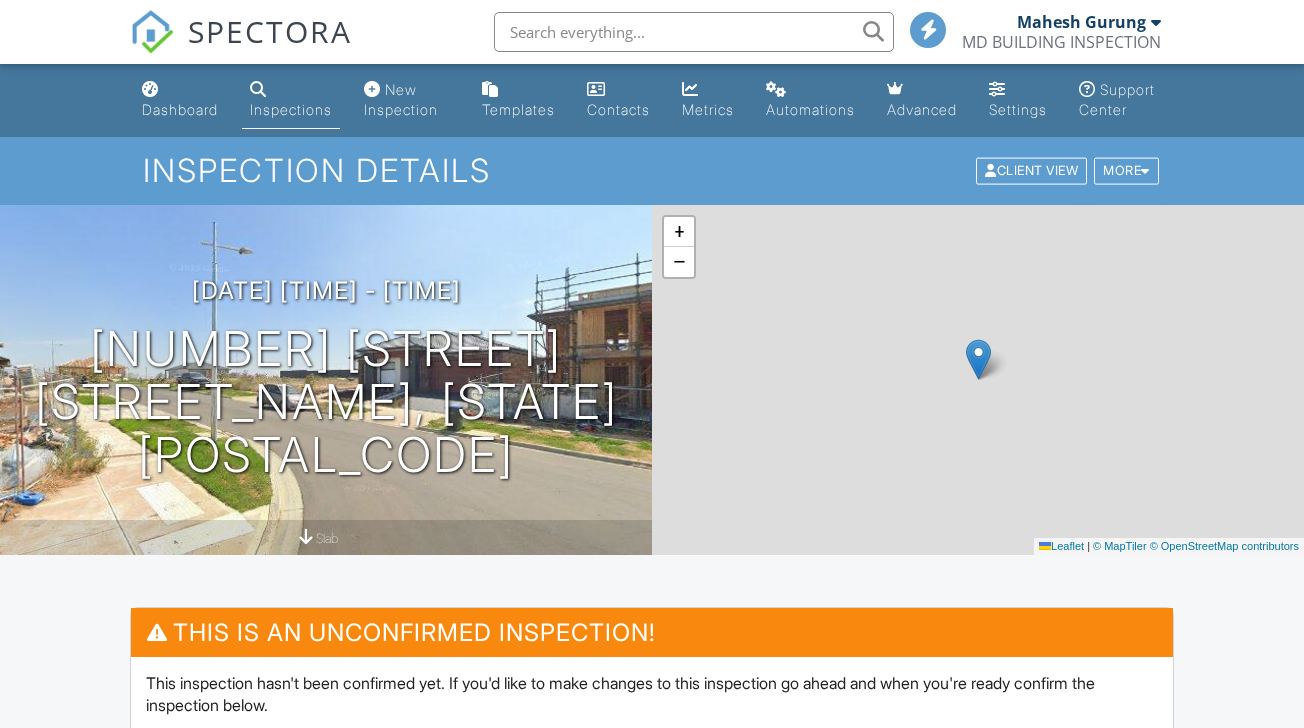 scroll, scrollTop: 0, scrollLeft: 0, axis: both 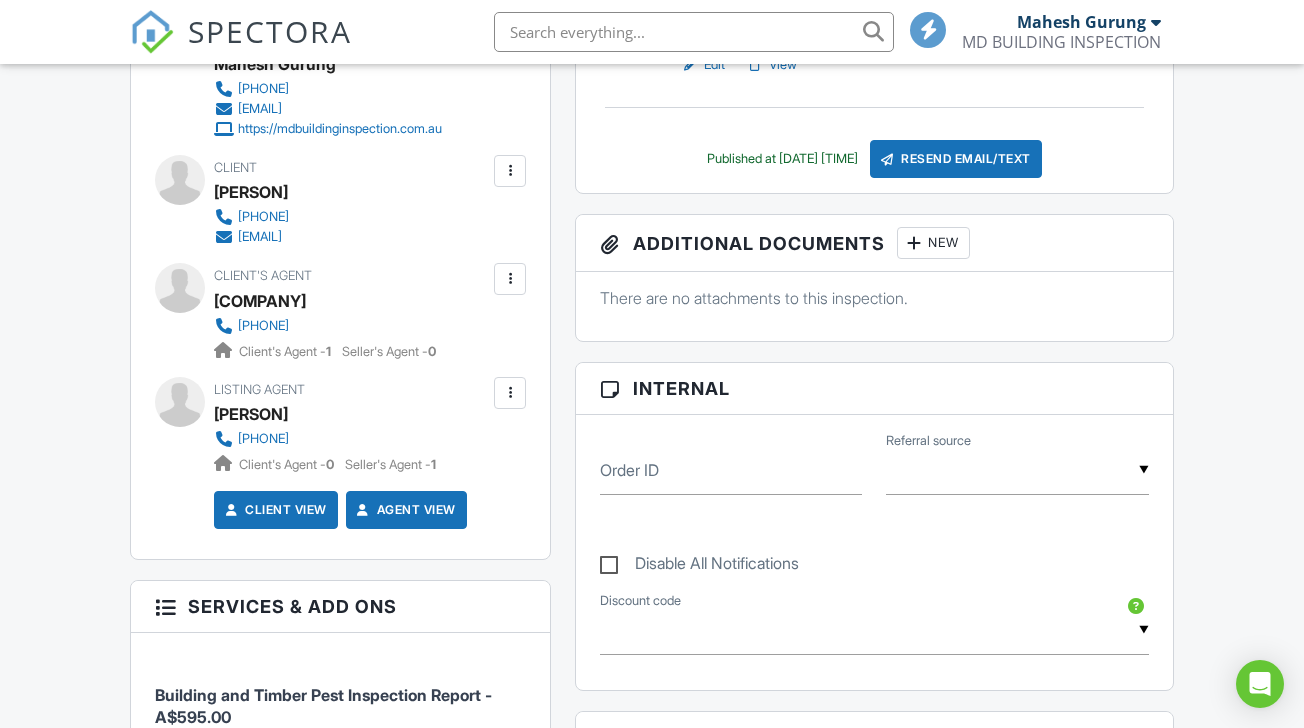 click on "View" at bounding box center (771, 65) 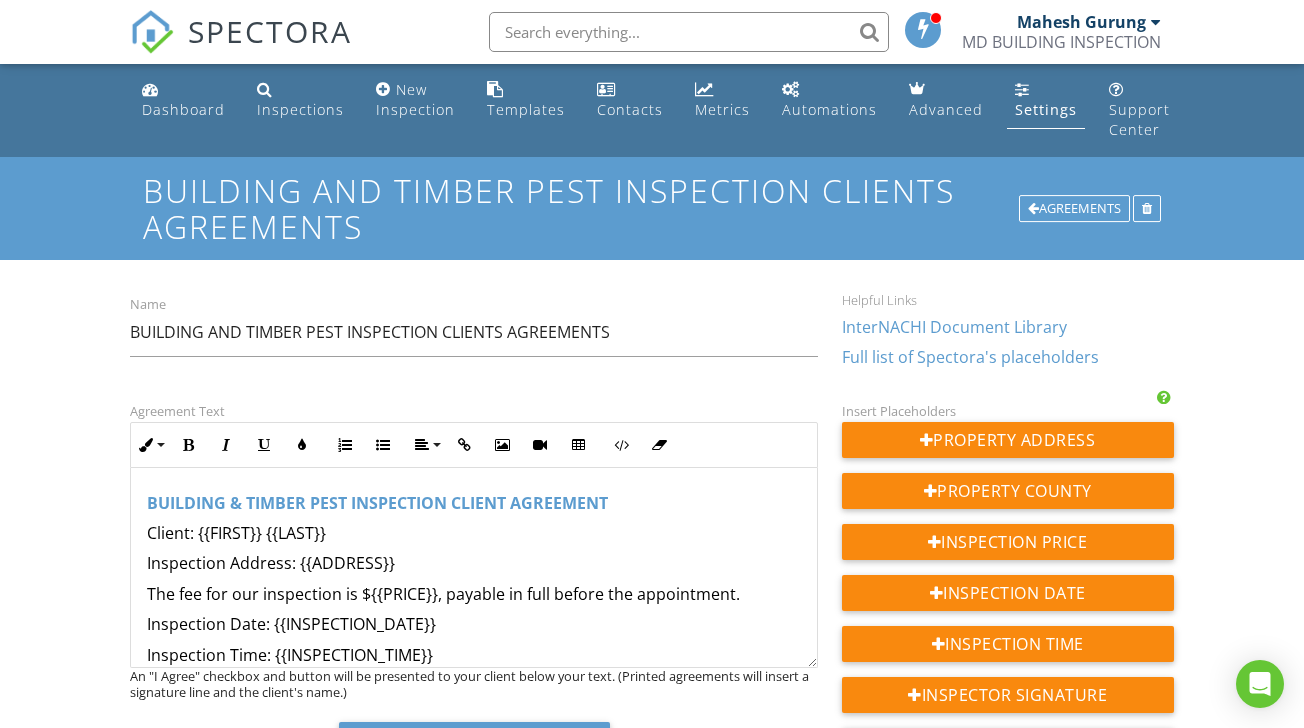 scroll, scrollTop: 0, scrollLeft: 0, axis: both 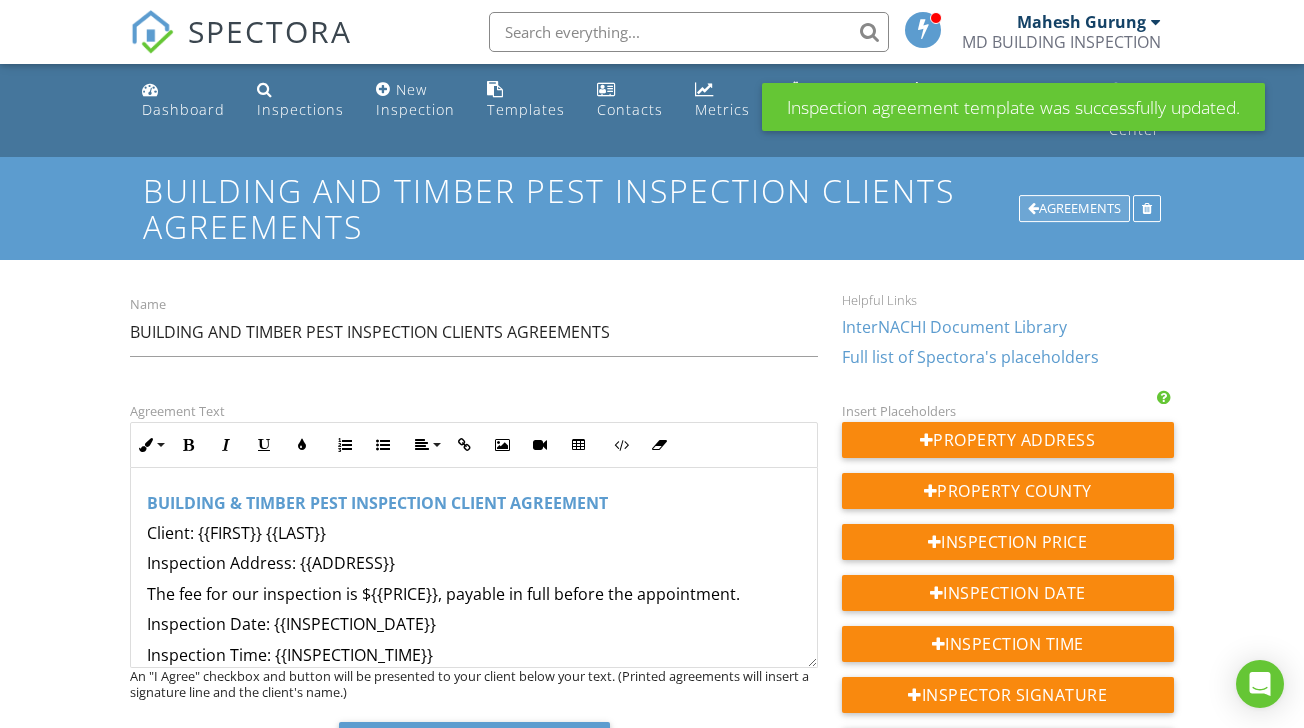 click on "Agreements" at bounding box center [1074, 209] 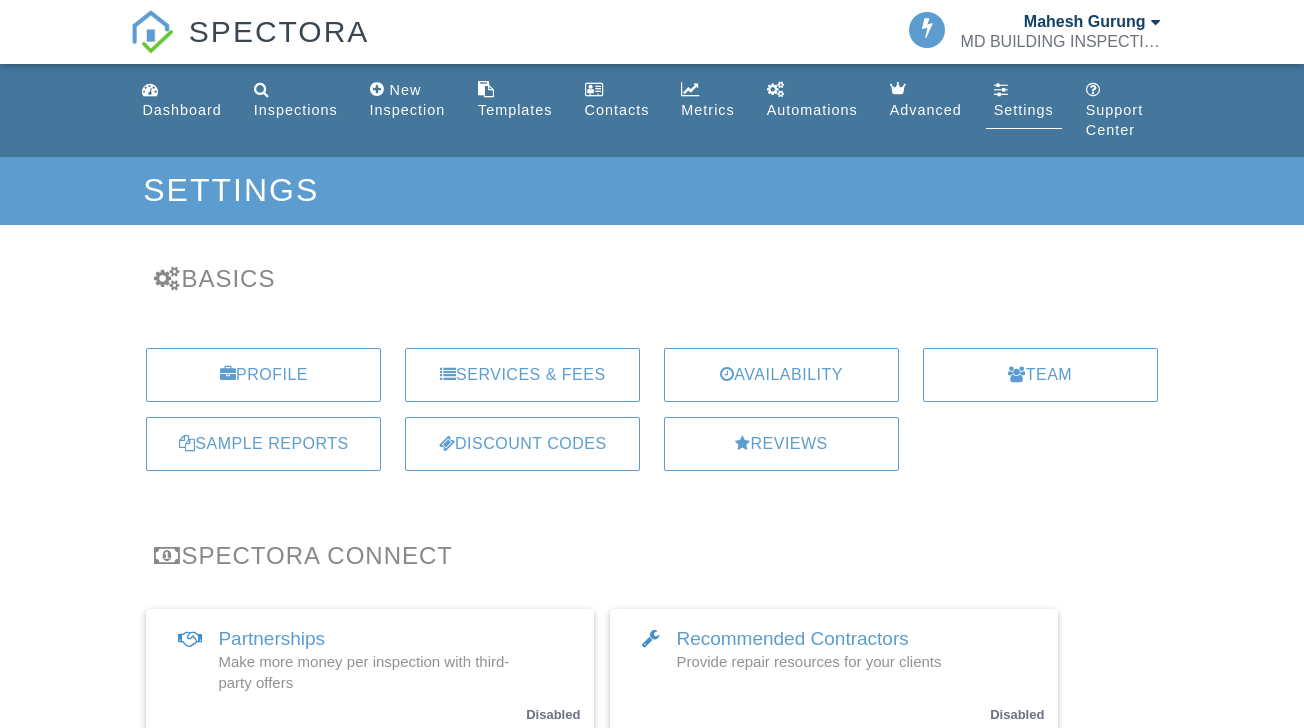 scroll, scrollTop: 355, scrollLeft: 0, axis: vertical 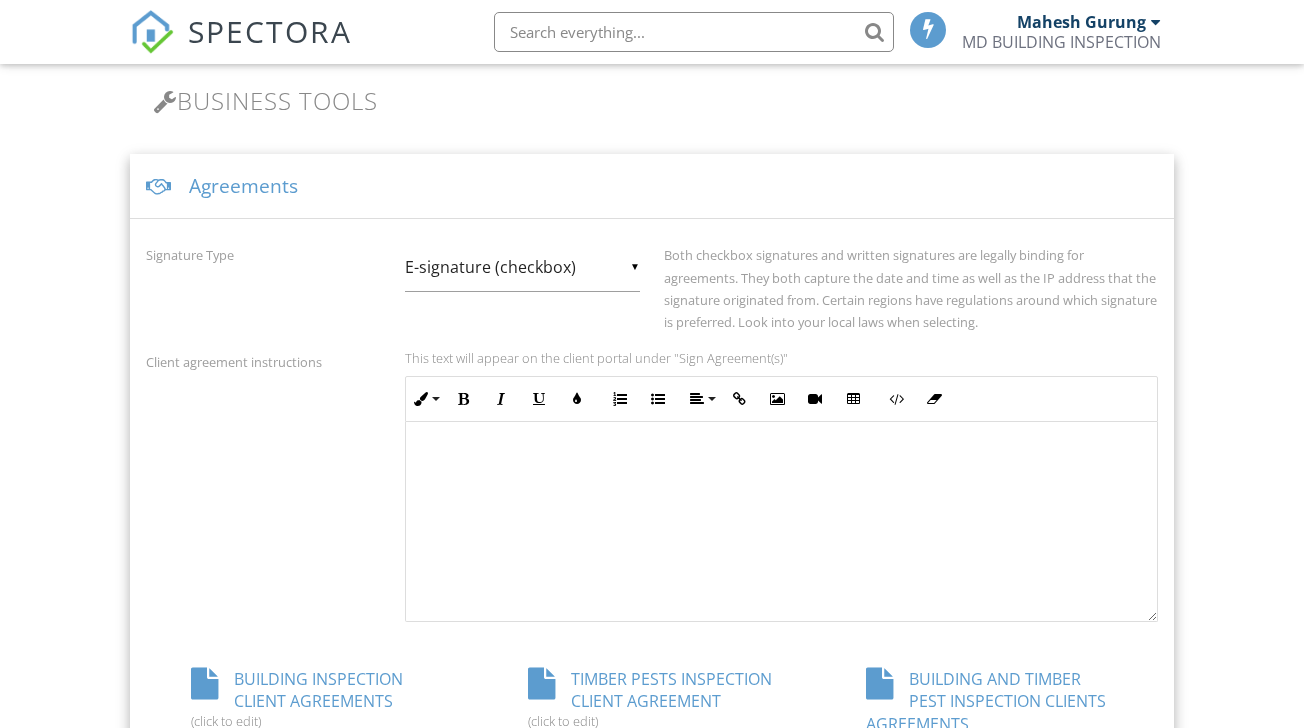 click on "Basics
Profile
Services & Fees
Availability
Team
Sample Reports
Discount Codes
Reviews
Spectora Connect
Partnerships
Make more money per inspection with third-party offers
Disabled
Recommended Contractors
Provide repair resources for your clients
Disabled
Business Tools
Agreements
Signature Type
▼ E-signature (checkbox) E-signature (checkbox) Written Signature E-signature (checkbox)
Written Signature
Both checkbox signatures and written signatures are legally binding for agreements. They both capture the date and time as well as the IP address that the signature originated from. Certain regions have regulations around which signature is preferred. Look into your local laws when selecting.
Client agreement instructions
This text will appear on the client portal under "Sign Agreement(s)"
XLarge Bold" at bounding box center (651, 1461) 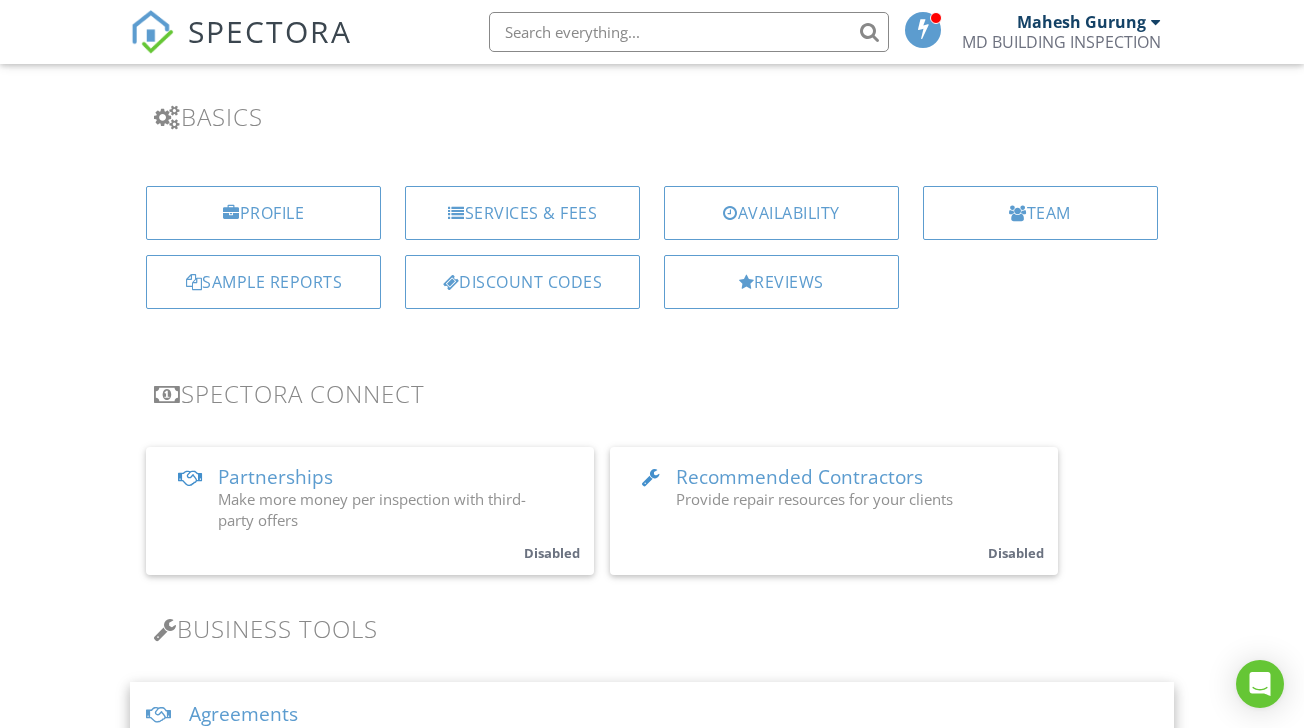 scroll, scrollTop: 0, scrollLeft: 0, axis: both 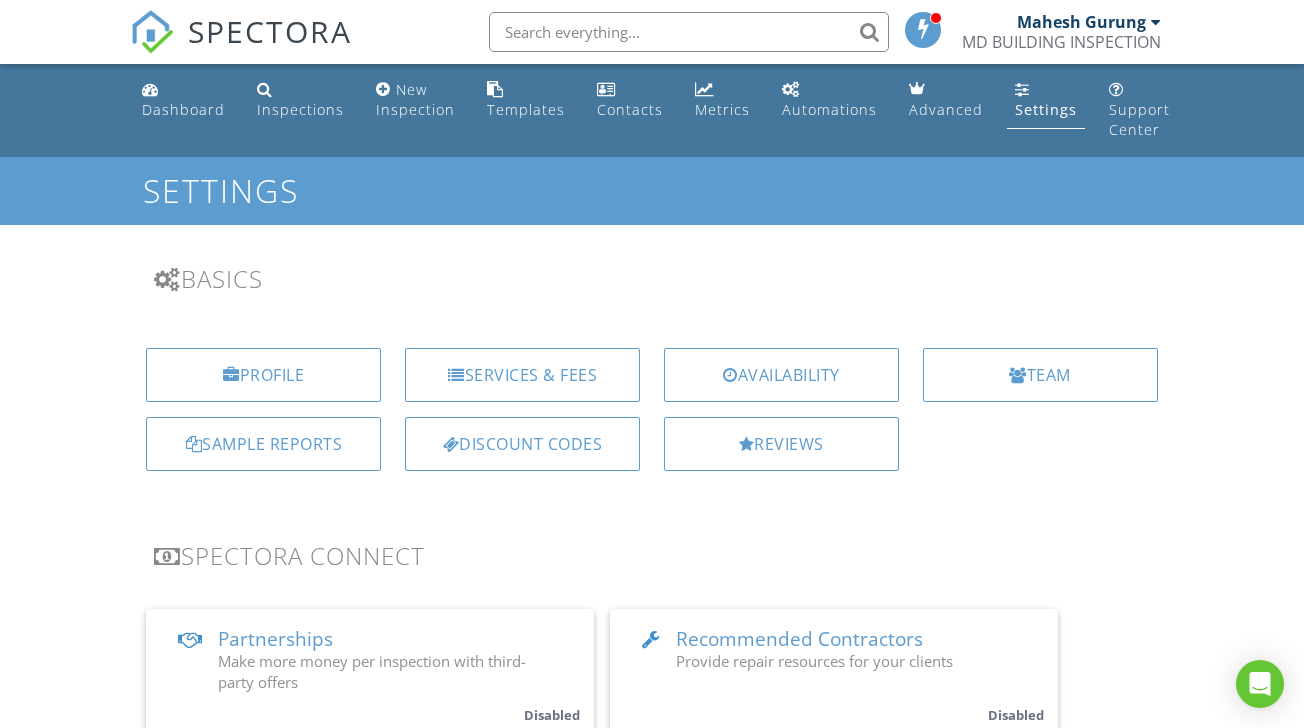 click on "Templates" at bounding box center [526, 109] 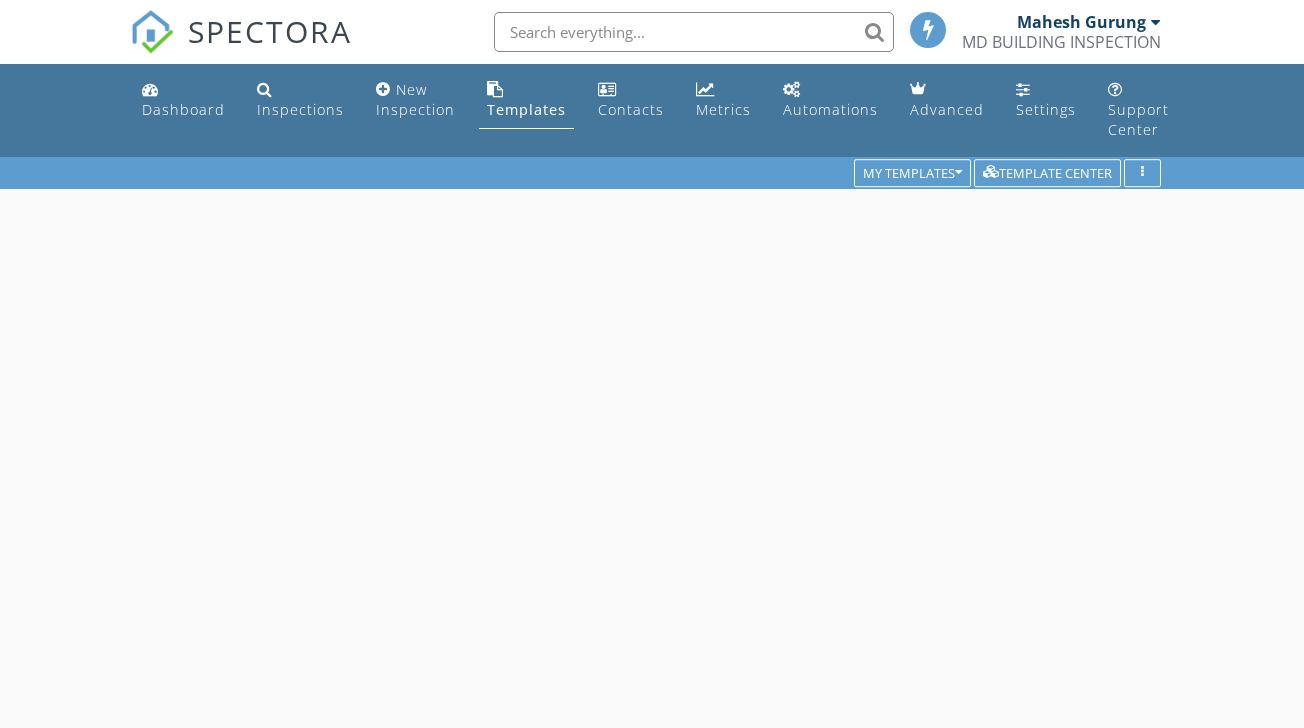 scroll, scrollTop: 0, scrollLeft: 0, axis: both 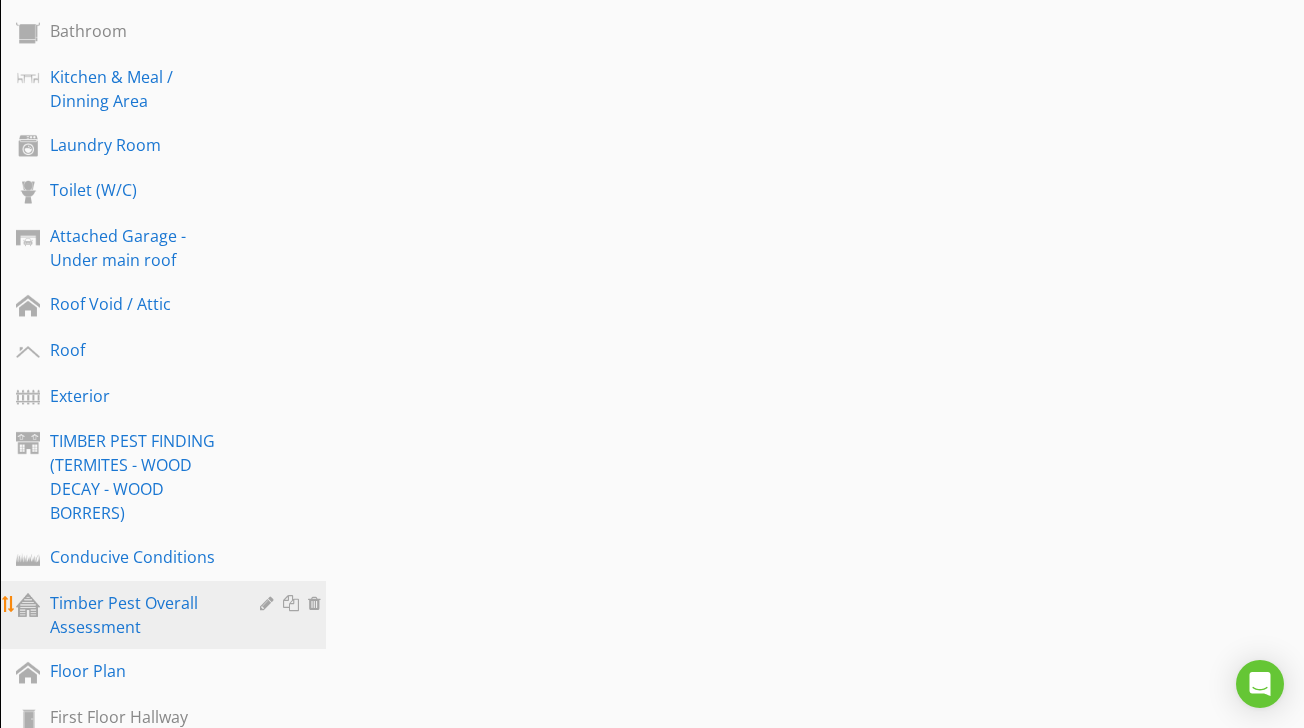 click on "Timber Pest Overall Assessment" at bounding box center (140, 615) 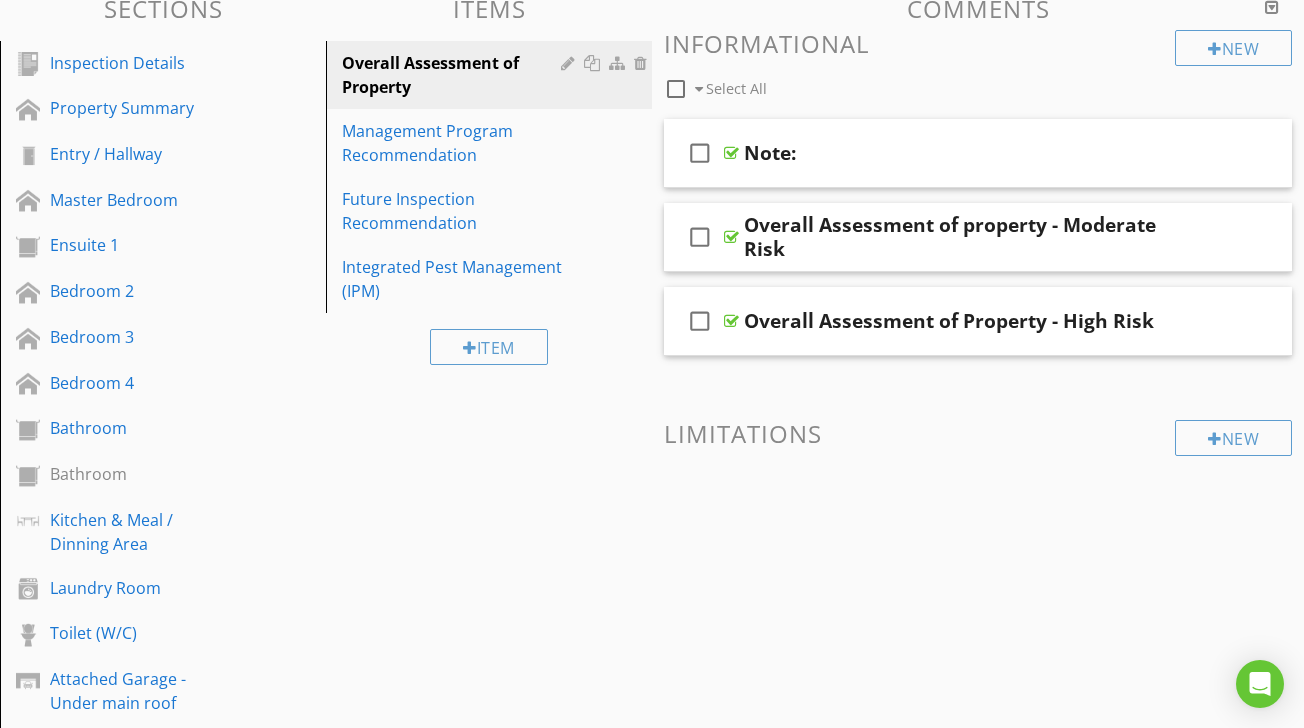 scroll, scrollTop: 260, scrollLeft: 0, axis: vertical 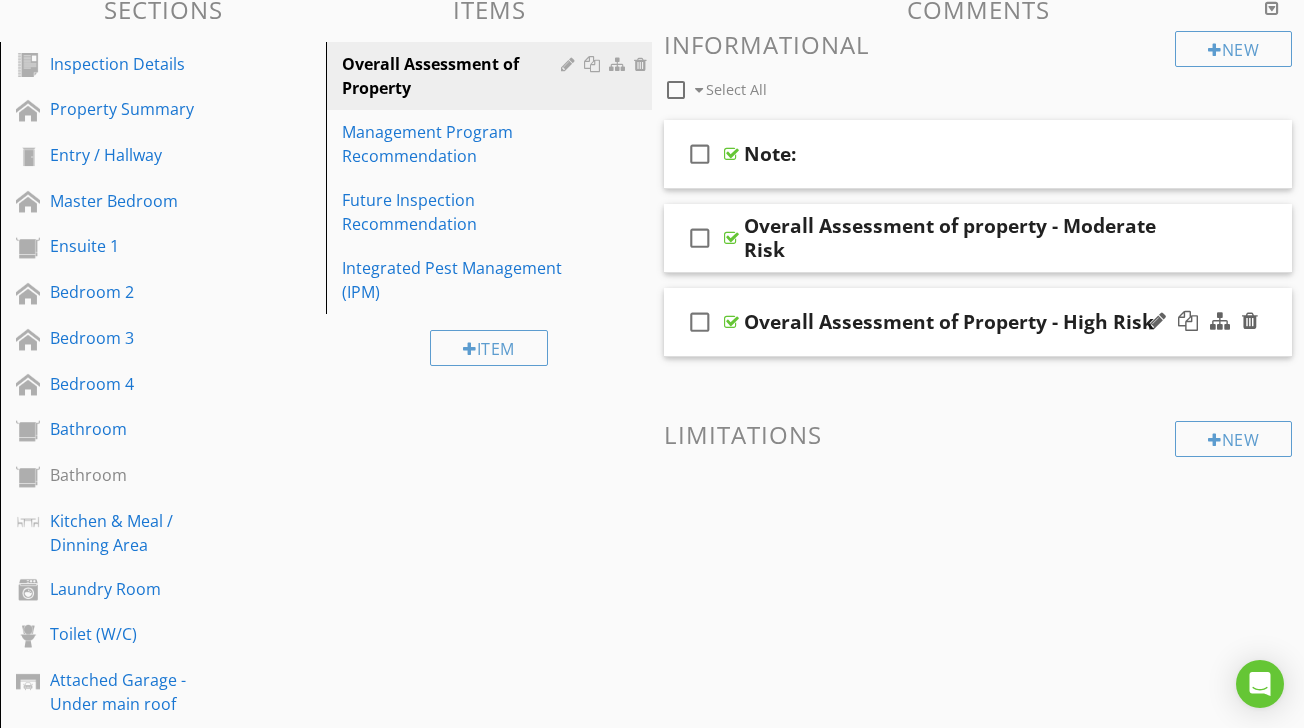 click at bounding box center [731, 322] 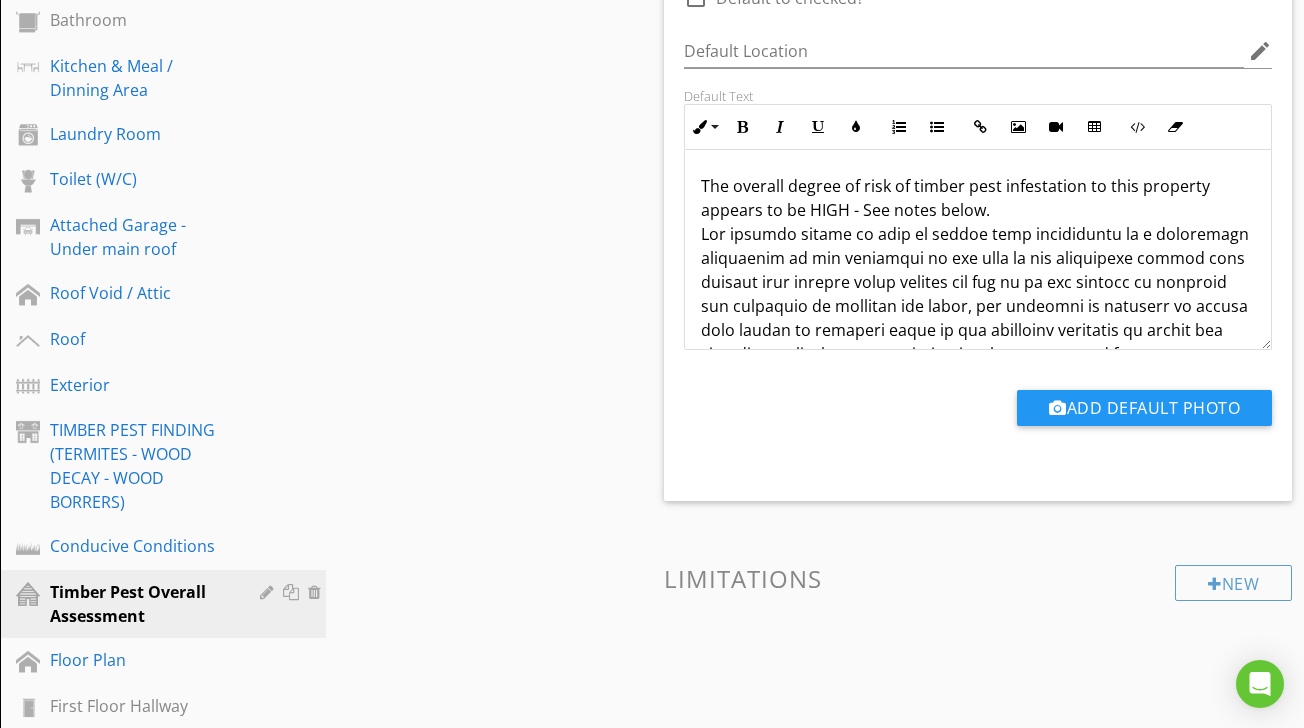 scroll, scrollTop: 723, scrollLeft: 0, axis: vertical 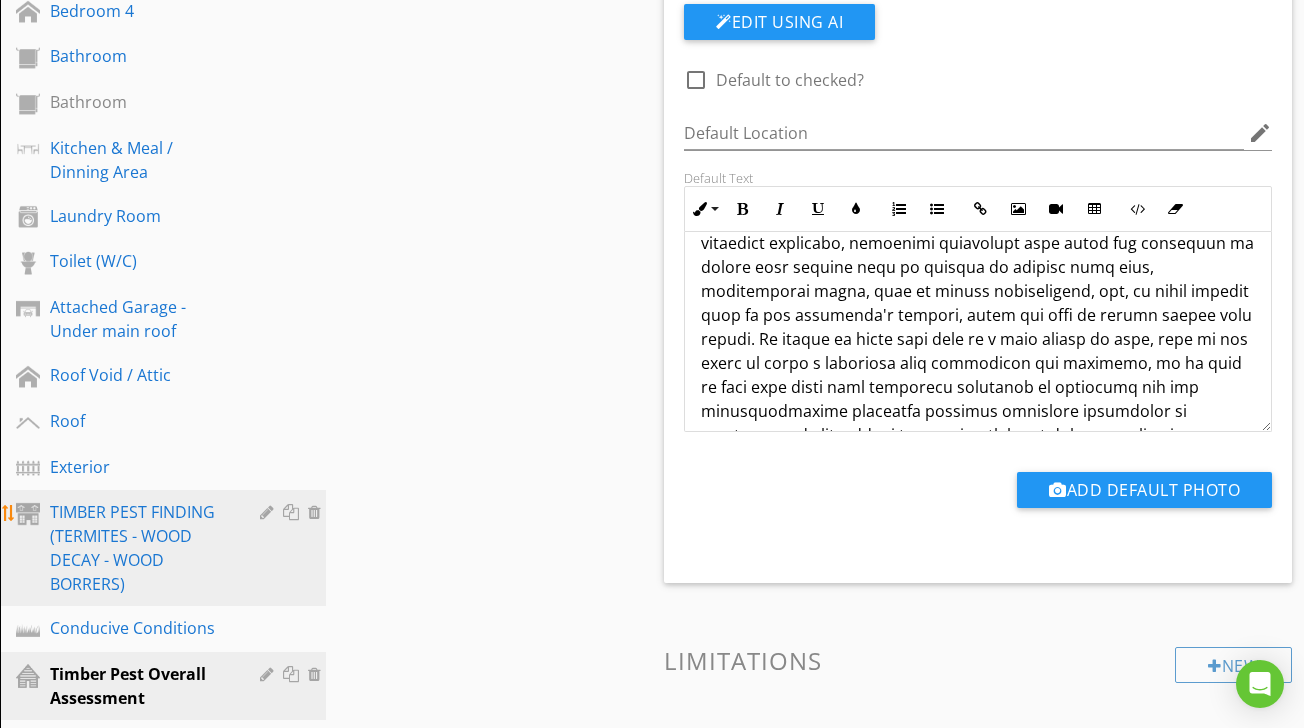 click on "TIMBER PEST FINDING (TERMITES - WOOD DECAY - WOOD BORRERS)" at bounding box center [140, 548] 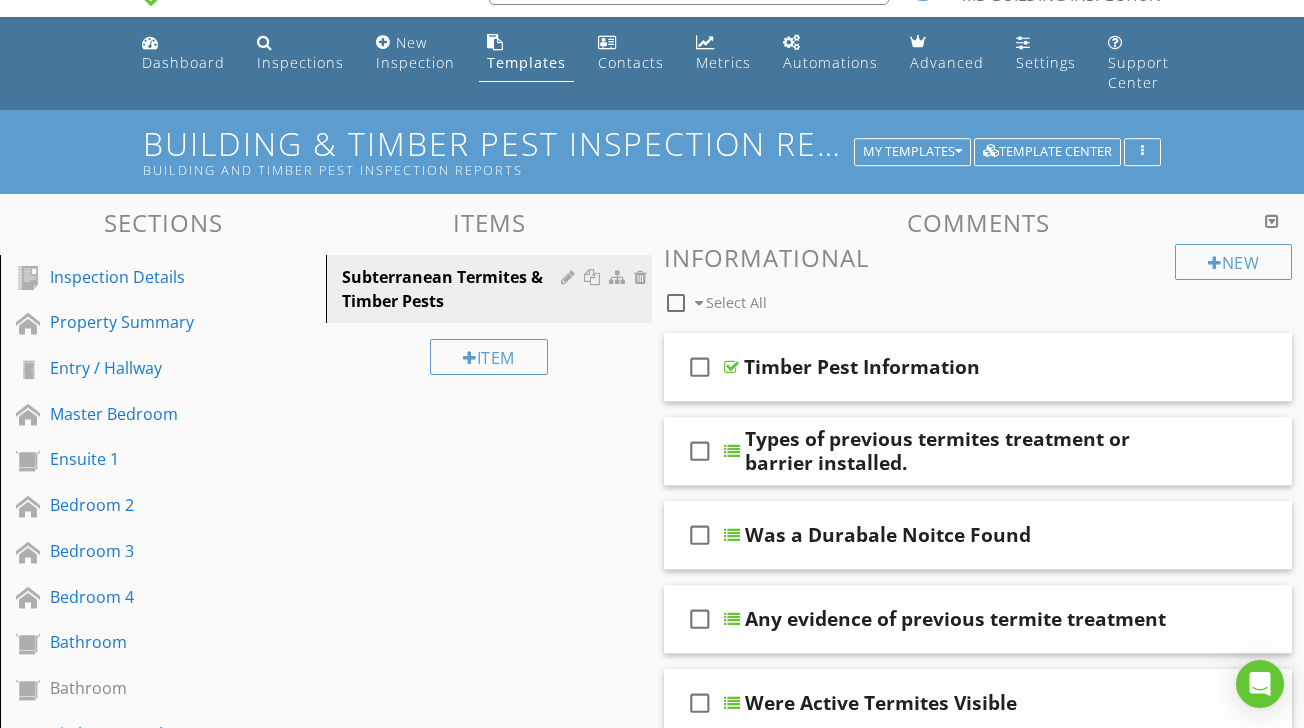 scroll, scrollTop: 0, scrollLeft: 0, axis: both 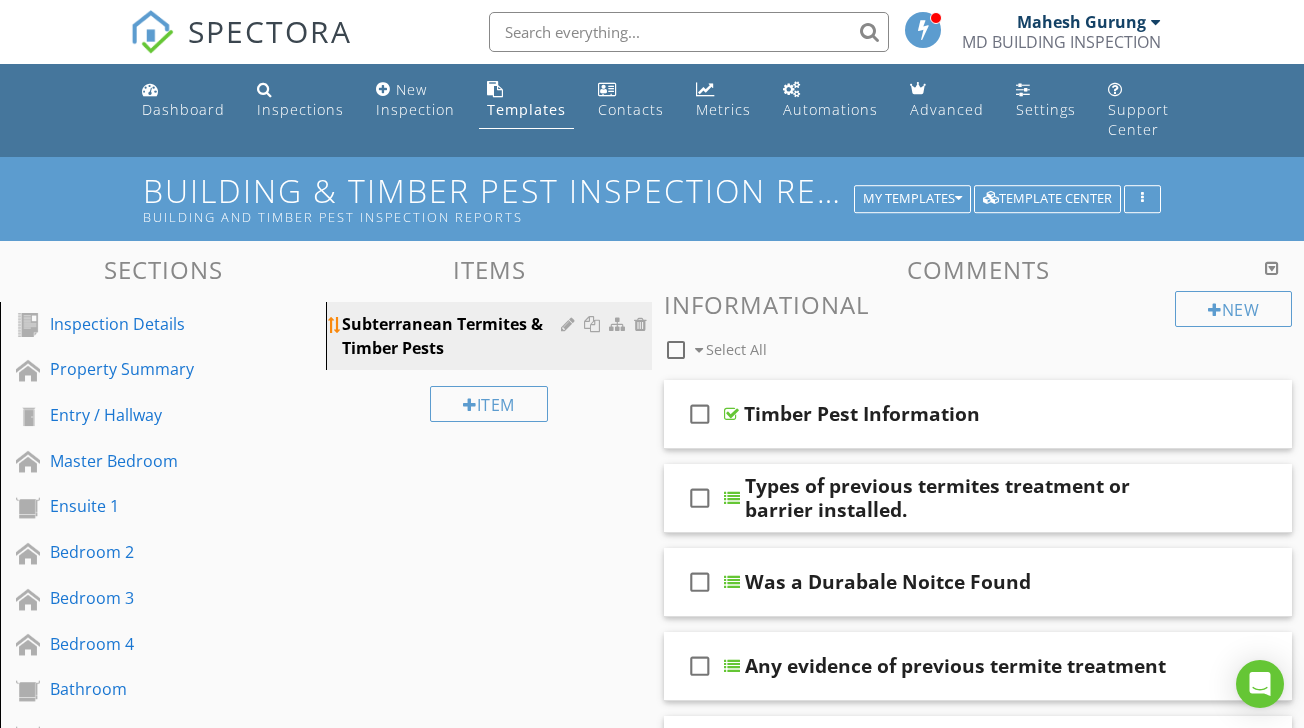 click at bounding box center [570, 324] 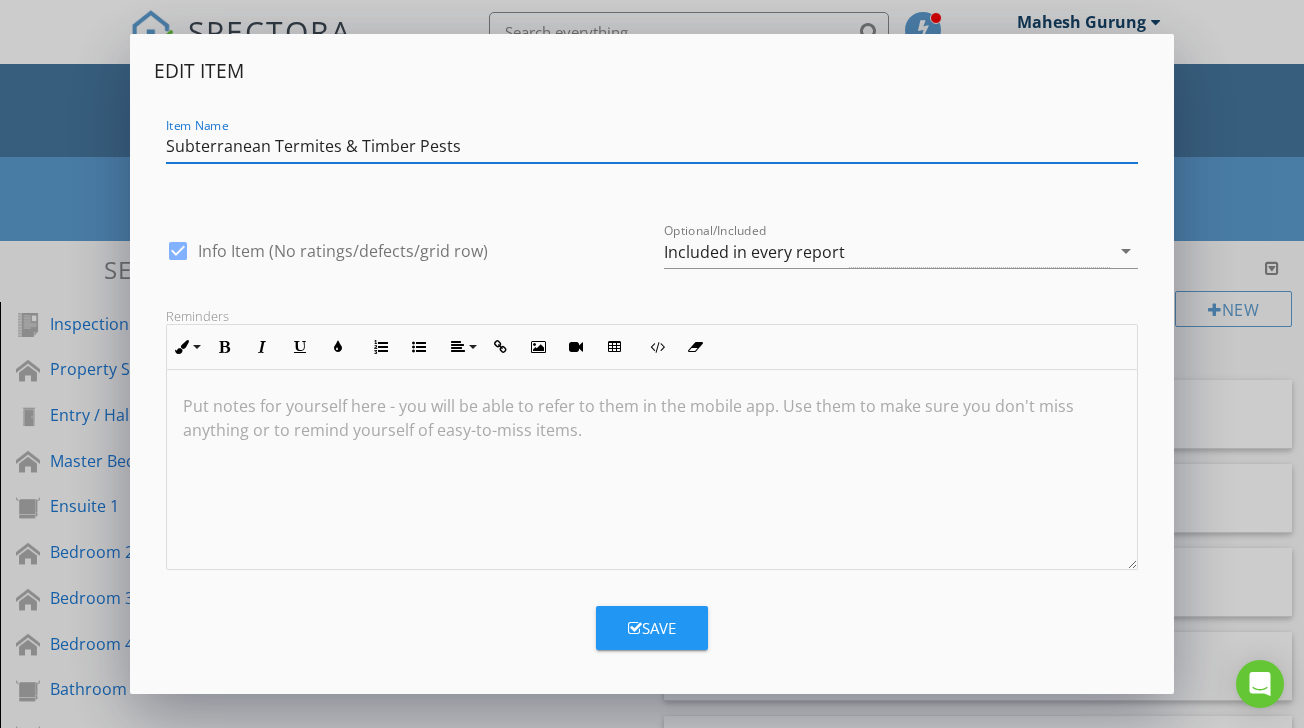 click on "Edit Item   Item Name Subterranean Termites & Timber Pests     check_box Info Item (No ratings/defects/grid row)   Optional/Included Included in every report arrow_drop_down     Reminders   Inline Style XLarge Large Normal Small Light Small/Light Bold Italic Underline Colors Ordered List Unordered List Align Align Left Align Center Align Right Align Justify Insert Link Insert Image Insert Video Insert Table Code View Clear Formatting Put notes for yourself here - you will be able to refer to them in the mobile app. Use them to make sure you don't miss anything or to remind yourself of easy-to-miss items.
Save" at bounding box center [652, 364] 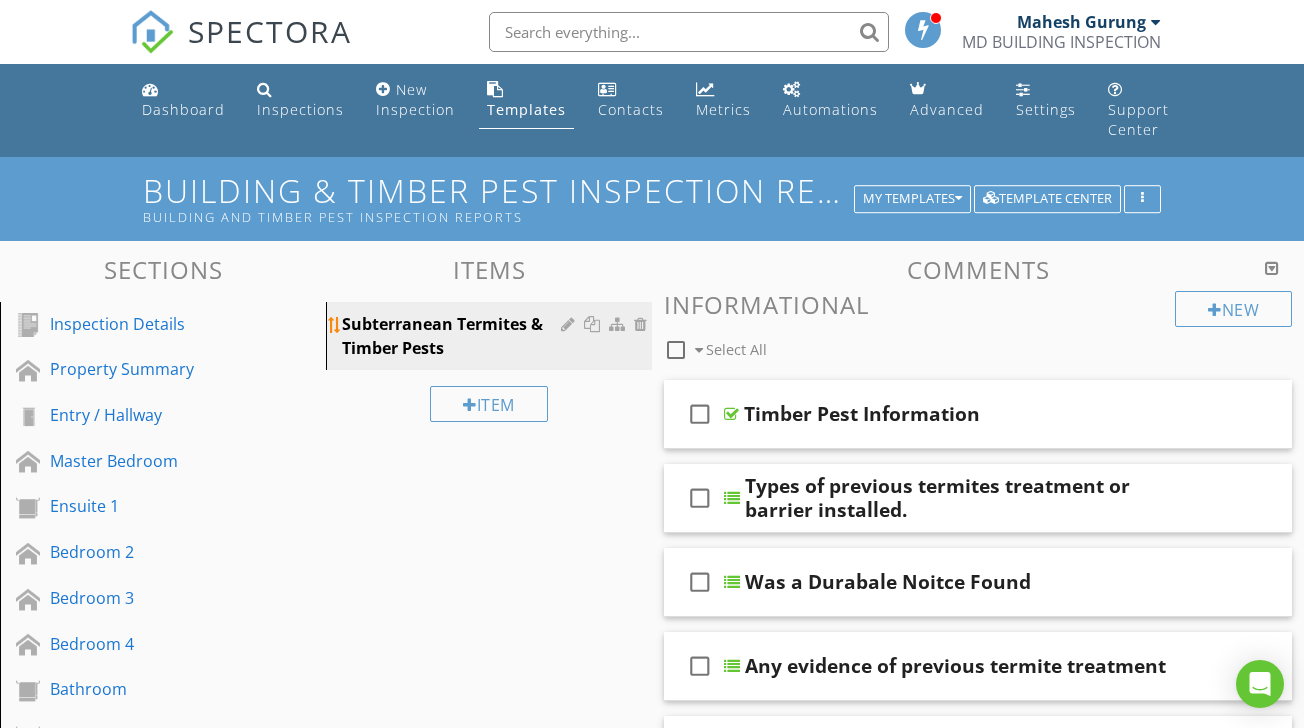 click at bounding box center (594, 324) 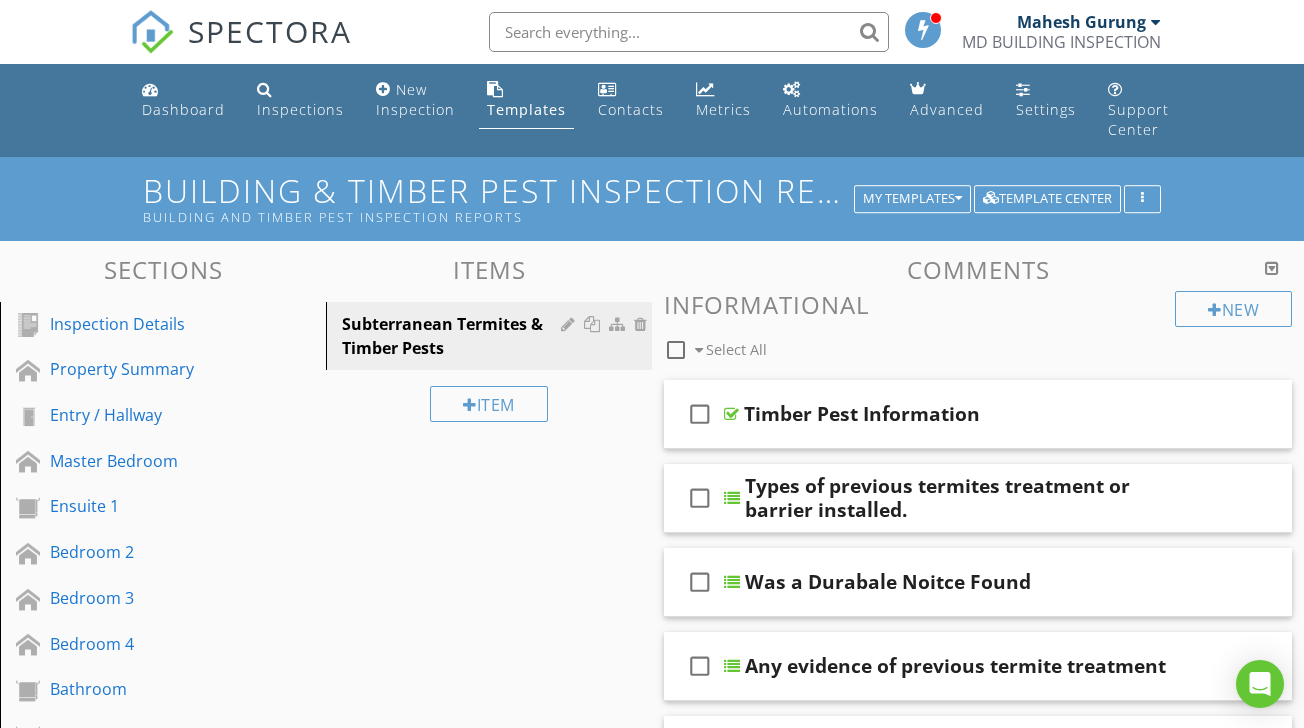 click at bounding box center [652, 364] 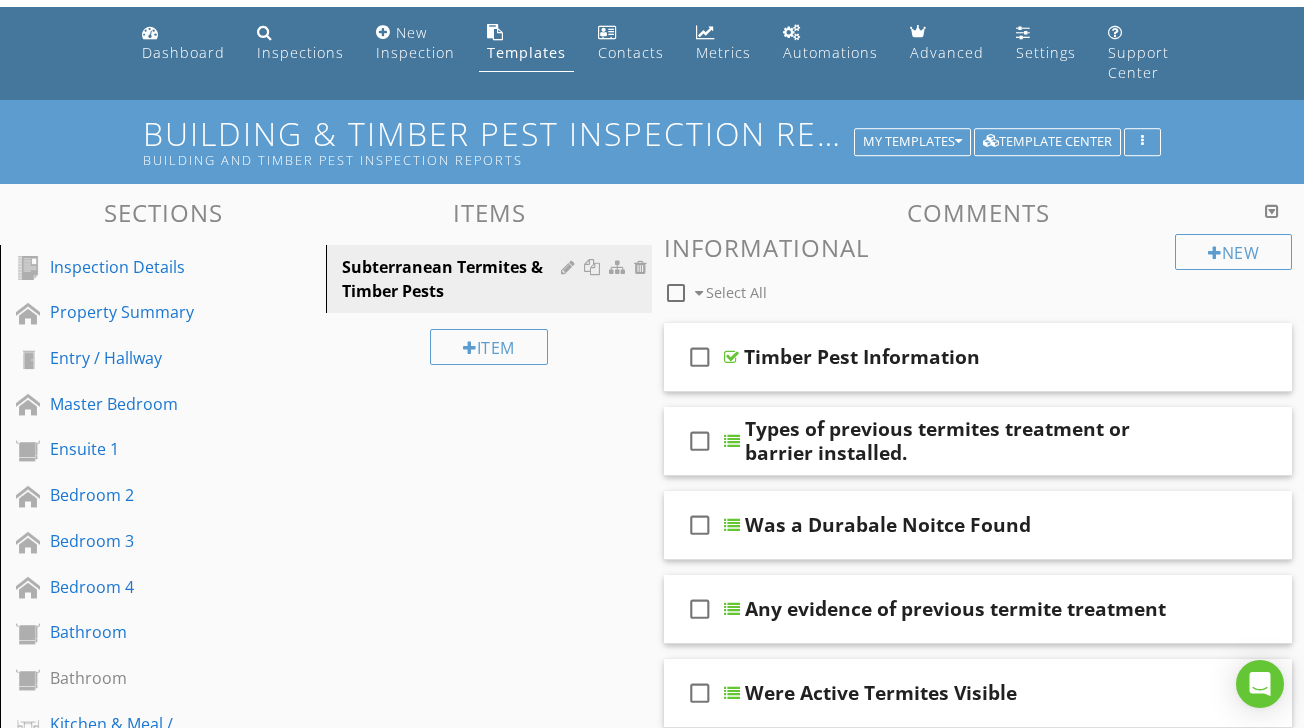 scroll, scrollTop: 90, scrollLeft: 0, axis: vertical 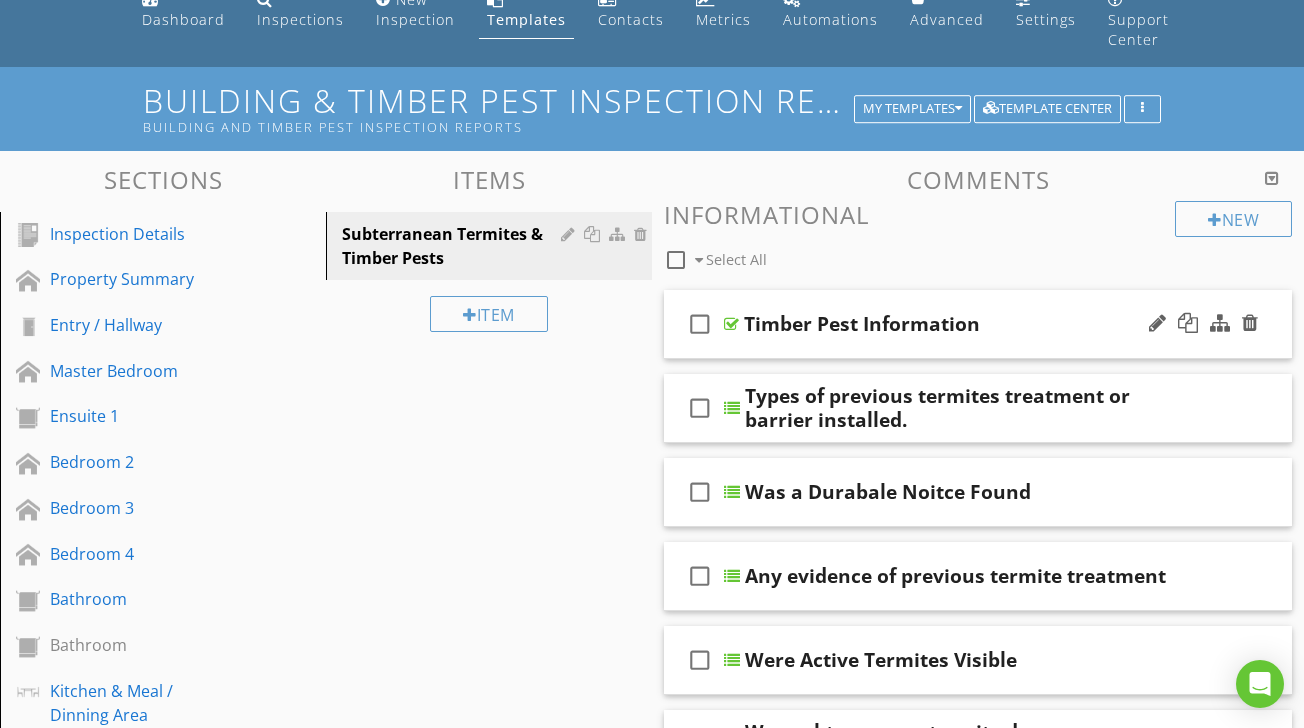 click at bounding box center (731, 324) 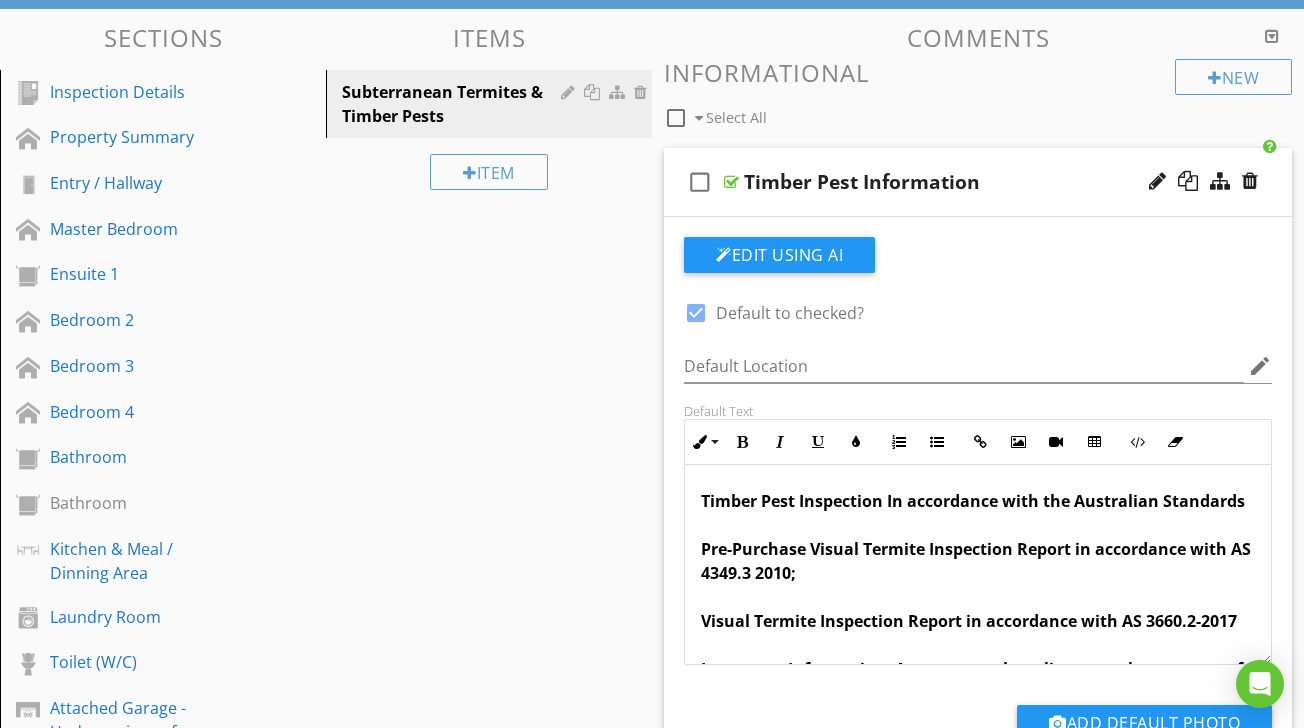 scroll, scrollTop: 332, scrollLeft: 0, axis: vertical 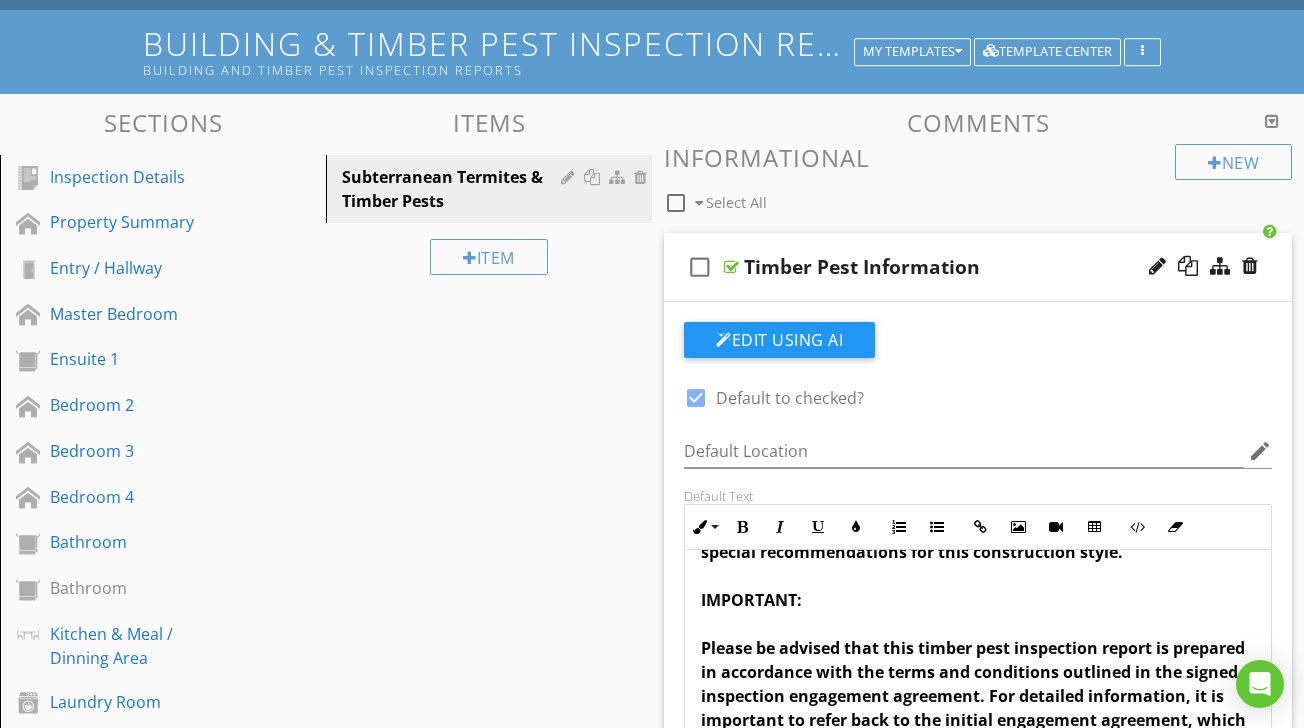 click at bounding box center (731, 267) 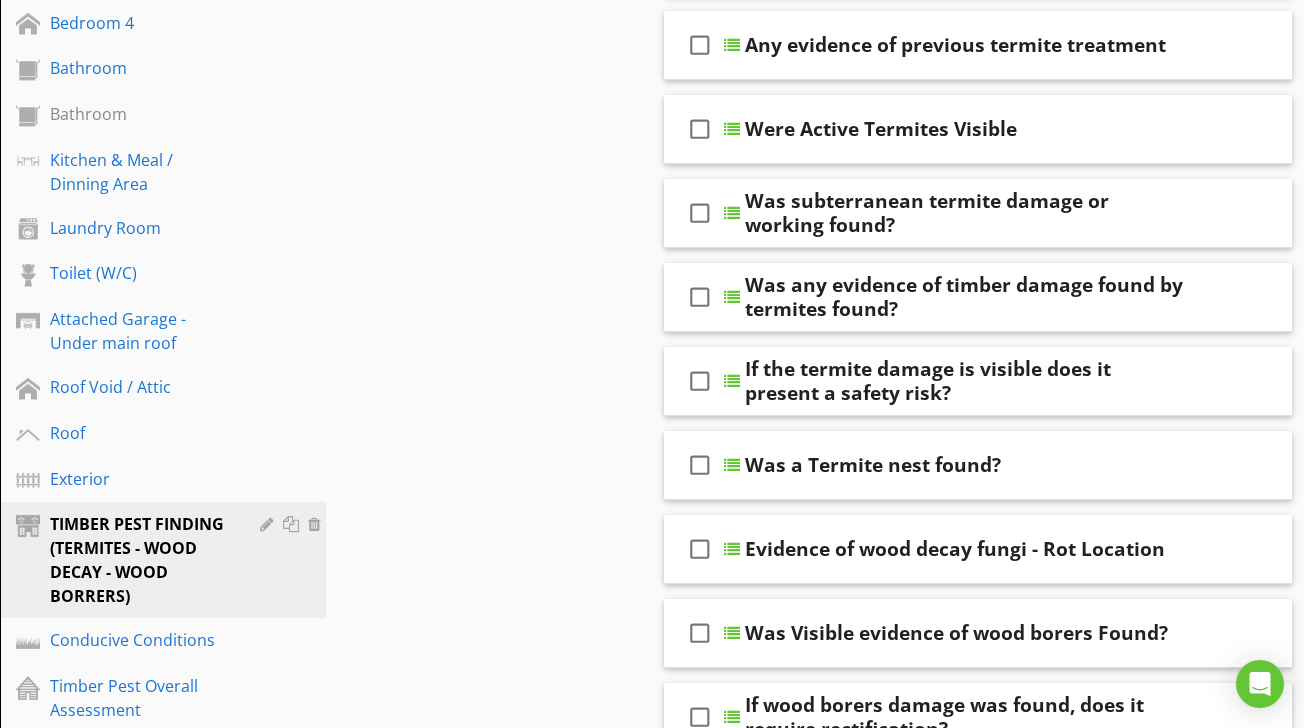 scroll, scrollTop: 623, scrollLeft: 0, axis: vertical 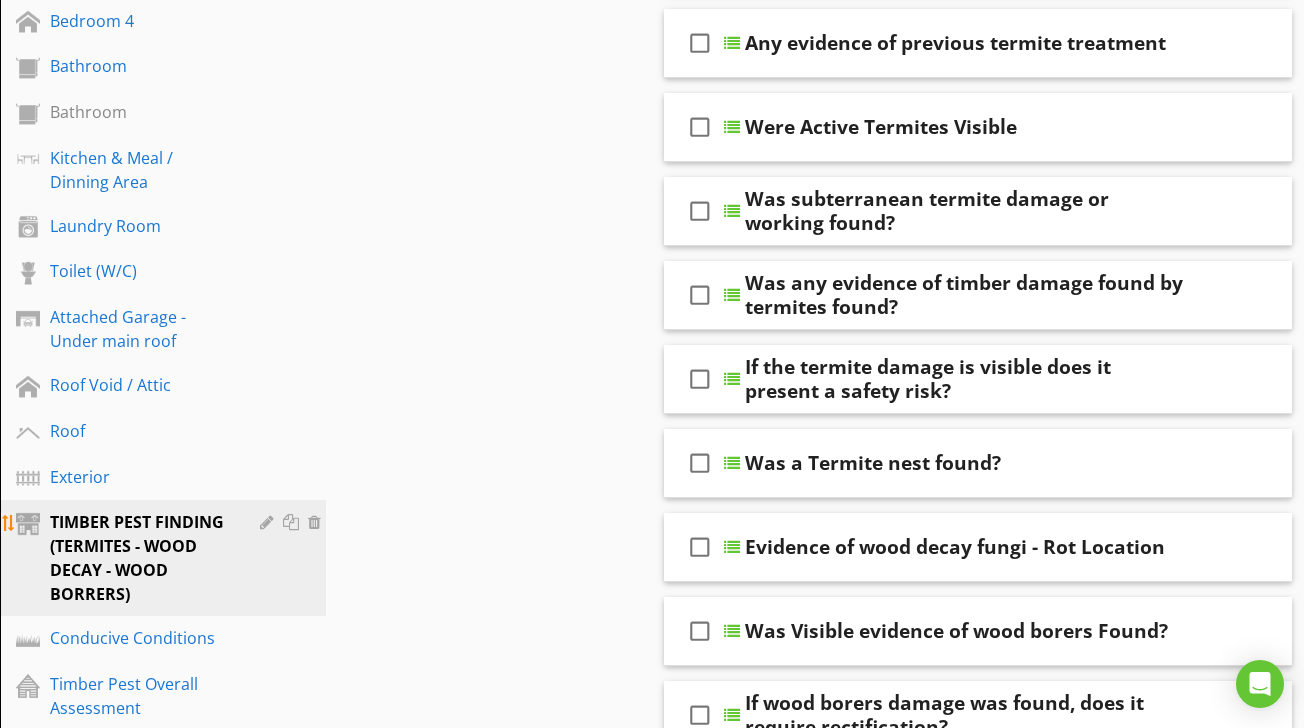 click at bounding box center [269, 522] 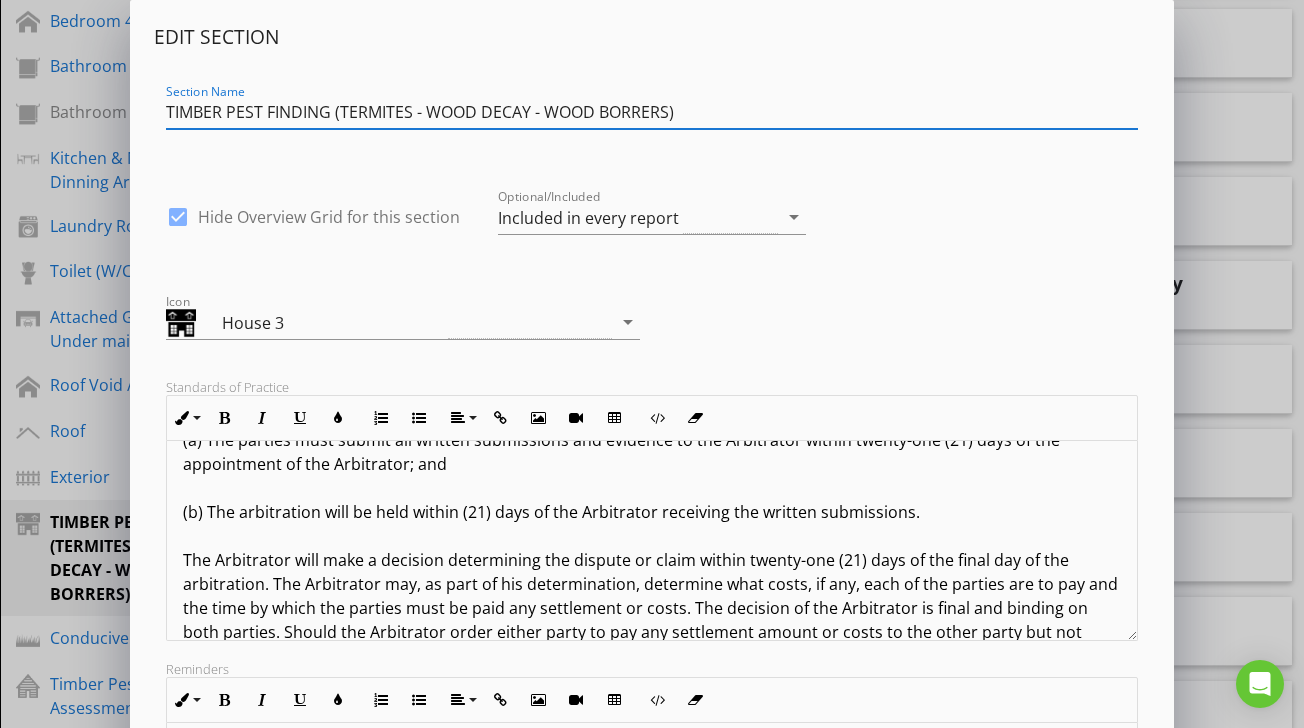scroll, scrollTop: 3905, scrollLeft: 0, axis: vertical 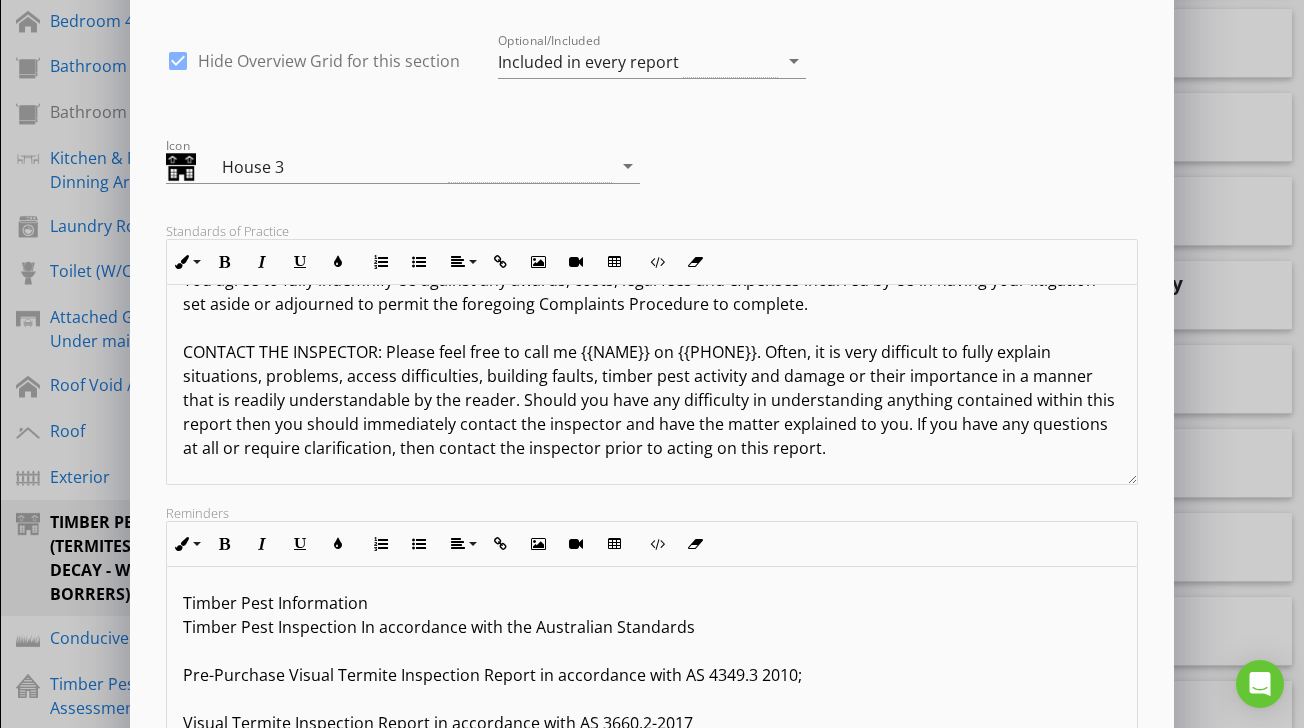click on "Terms And Conditions - Timber Pest Inspection Report IMPORTANT INFORMATION: In relying upon this report, you should read and understand the following important information. It will help explain what is involved in a timber pest inspection, the difficulties faced by a timber pest inspector and why it is not possible to guarantee that a property is free of timber pests. It also details important information about what you can do to help protect your property from timber pest attack. This information forms an integral part of the report. 1.0 DEFINITIONS: For the purpose of this inspection, the definitions below apply. 1.1 Active - The presence of live timber pests at the time of inspection. 1.2 Inactive - The absence of live timber pests at the time of inspection. 1.3 Minor - Damage that is superficial and does not appear to require any timber replacement or repairs to be carried out. (b) The arbitration will be held within (21) days of the Arbitrator receiving the written submissions." at bounding box center [651, -1568] 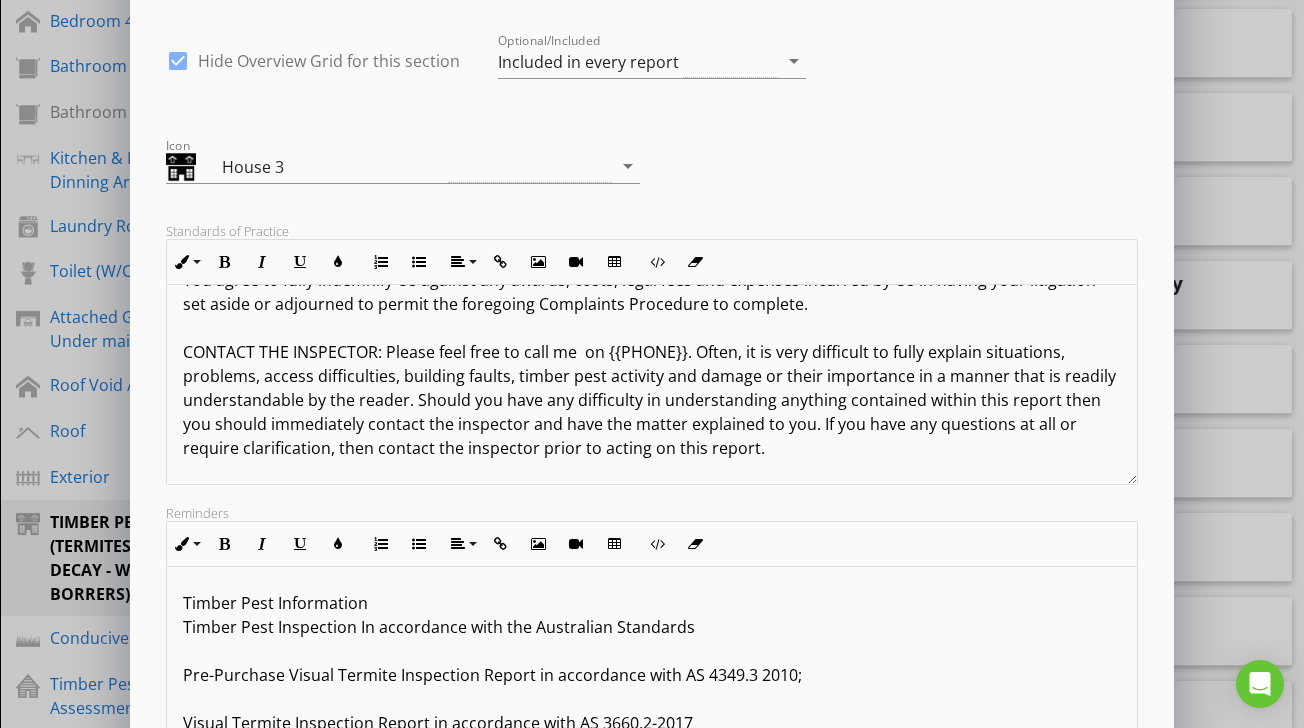 click on "Terms And Conditions - Timber Pest Inspection Report IMPORTANT INFORMATION: In relying upon this report, you should read and understand the following important information. It will help explain what is involved in a timber pest inspection, the difficulties faced by a timber pest inspector and why it is not possible to guarantee that a property is free of timber pests. It also details important information about what you can do to help protect your property from timber pest attack. This information forms an integral part of the report. 1.0 DEFINITIONS: For the purpose of this inspection, the definitions below apply. 1.1 Active - The presence of live timber pests at the time of inspection. 1.2 Inactive - The absence of live timber pests at the time of inspection. 1.3 Minor - Damage that is superficial and does not appear to require any timber replacement or repairs to be carried out. (b) The arbitration will be held within (21) days of the Arbitrator receiving the written submissions." at bounding box center [651, -1568] 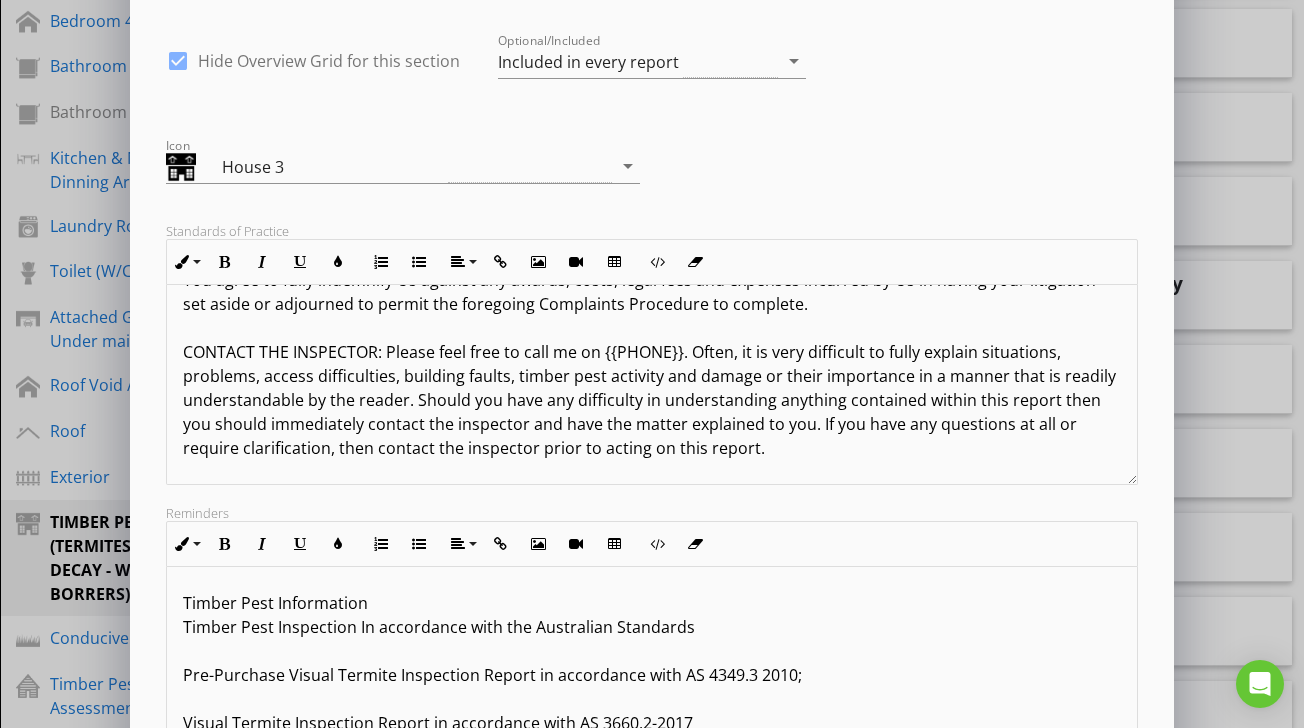 click on "Terms And Conditions - Timber Pest Inspection Report IMPORTANT INFORMATION: In relying upon this report, you should read and understand the following important information. It will help explain what is involved in a timber pest inspection, the difficulties faced by a timber pest inspector and why it is not possible to guarantee that a property is free of timber pests. It also details important information about what you can do to help protect your property from timber pest attack. This information forms an integral part of the report. 1.0 DEFINITIONS: For the purpose of this inspection, the definitions below apply. 1.1 Active - The presence of live timber pests at the time of inspection. 1.2 Inactive - The absence of live timber pests at the time of inspection. 1.3 Minor - Damage that is superficial and does not appear to require any timber replacement or repairs to be carried out. (b) The arbitration will be held within (21) days of the Arbitrator receiving the written submissions." at bounding box center (651, -1568) 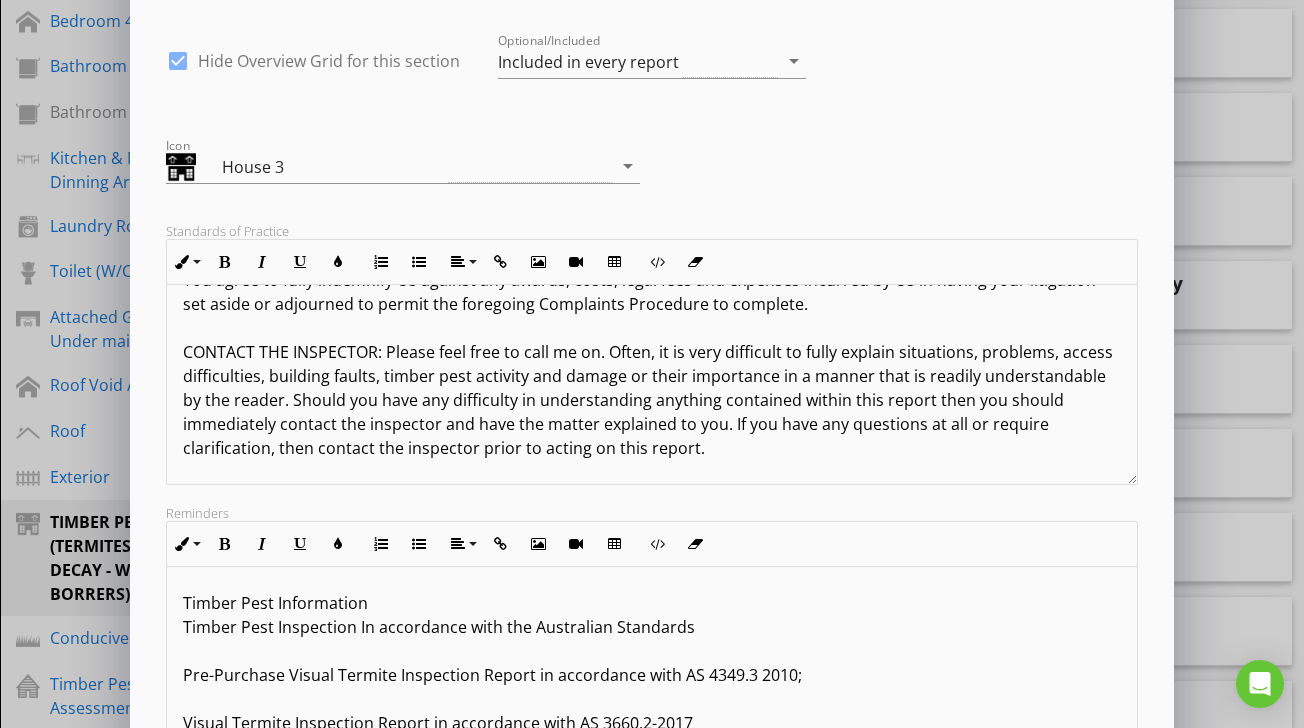 type 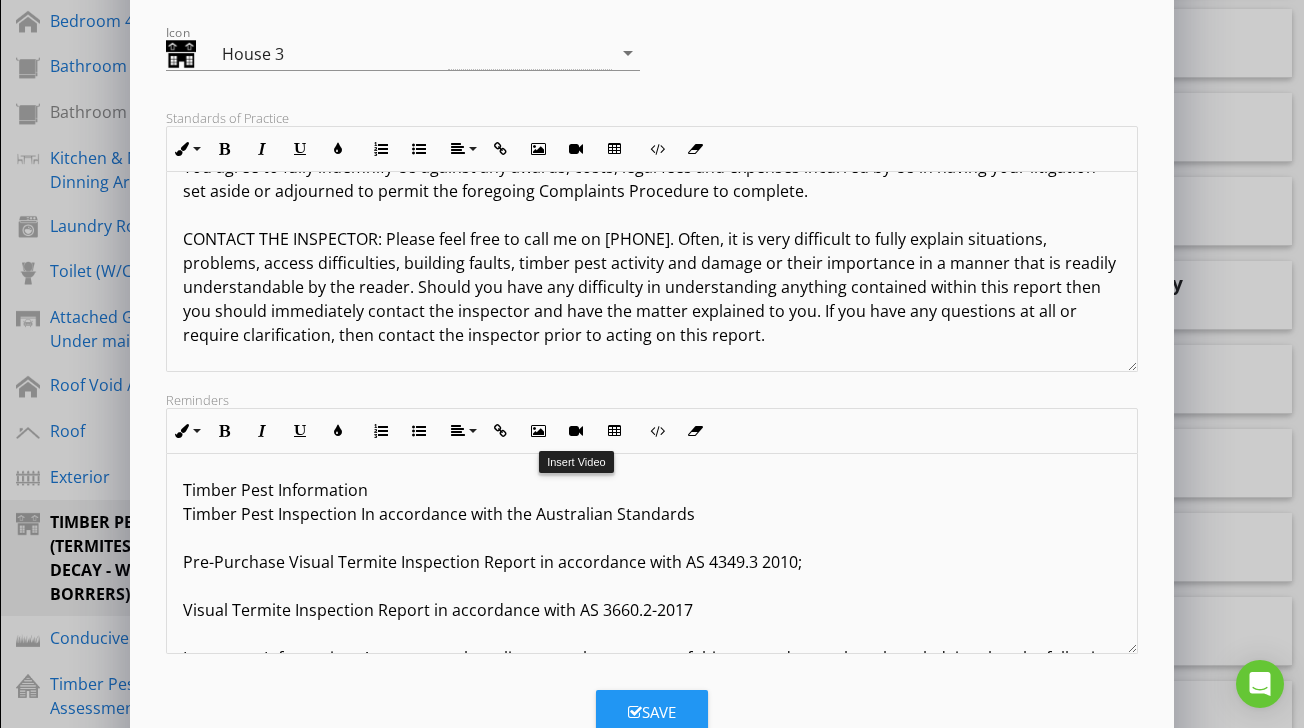 scroll, scrollTop: 331, scrollLeft: 0, axis: vertical 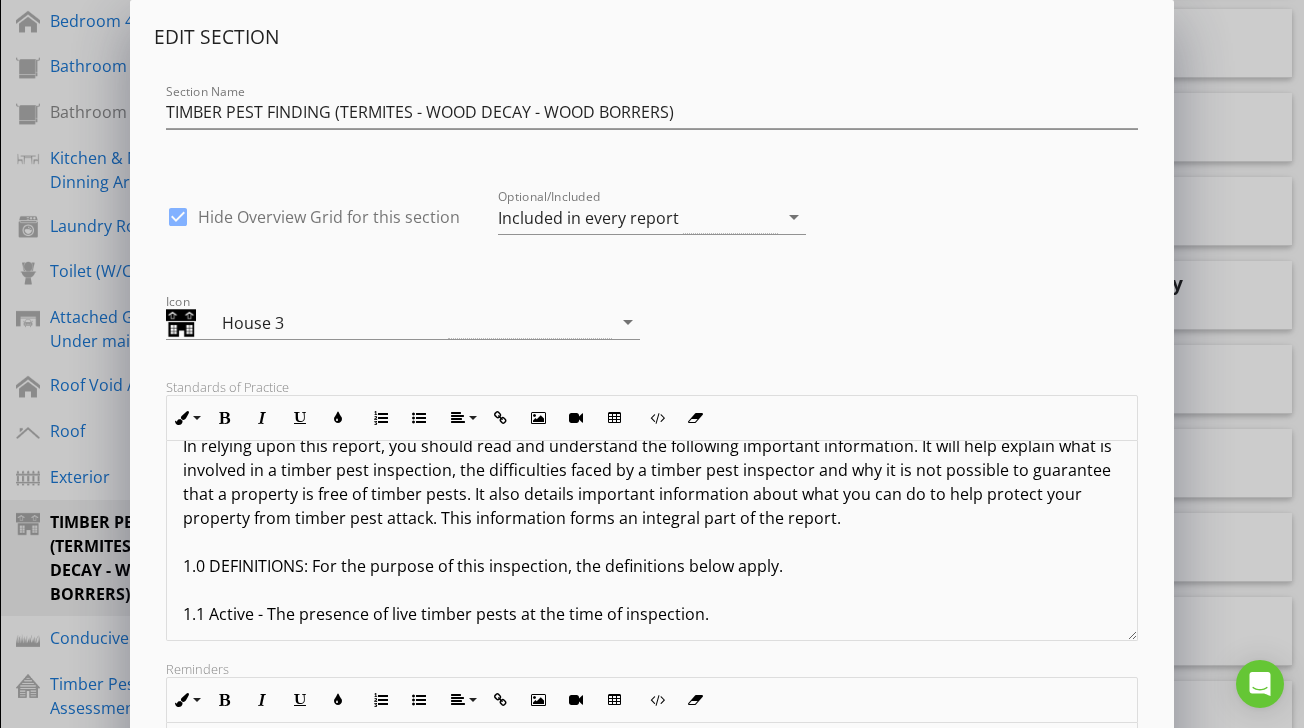 click on "Edit Section   Section Name TIMBER PEST FINDING (TERMITES - WOOD DECAY - WOOD BORRERS)     check_box Hide Overview Grid for this section     Optional/Included Included in every report arrow_drop_down   Icon   House 3   arrow_drop_down     Standards of Practice   Inline Style XLarge Large Normal Small Light Small/Light Bold Italic Underline Colors Ordered List Unordered List Align Align Left Align Center Align Right Align Justify Insert Link Insert Image Insert Video Insert Table Code View Clear Formatting Terms And Conditions - Timber Pest Inspection Report IMPORTANT INFORMATION: 1.0 DEFINITIONS: For the purpose of this inspection, the definitions below apply. 1.1 Active - The presence of live timber pests at the time of inspection. 1.2 Inactive - The absence of live timber pests at the time of inspection. 1.3 Minor - Damage that is superficial and does not appear to require any timber replacement or repairs to be carried out. These will display in the 'Standards' tab on the report   Reminders" at bounding box center [652, 529] 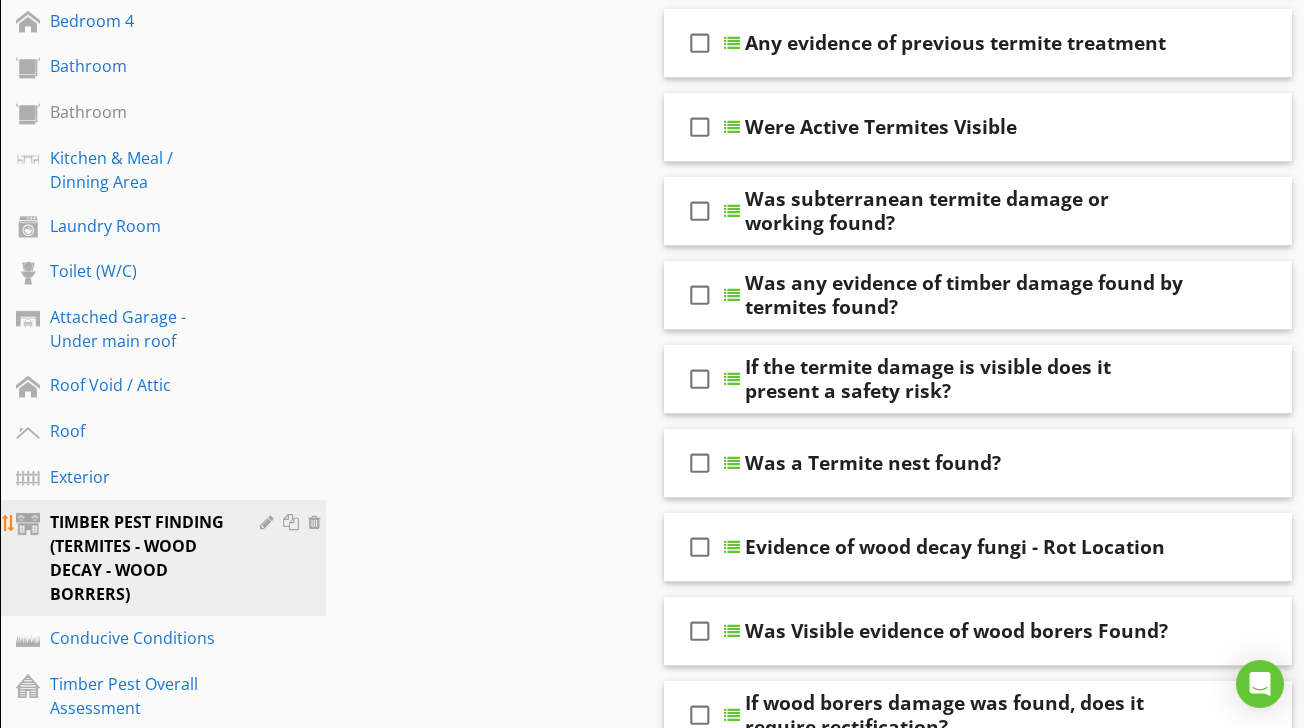 click at bounding box center [269, 522] 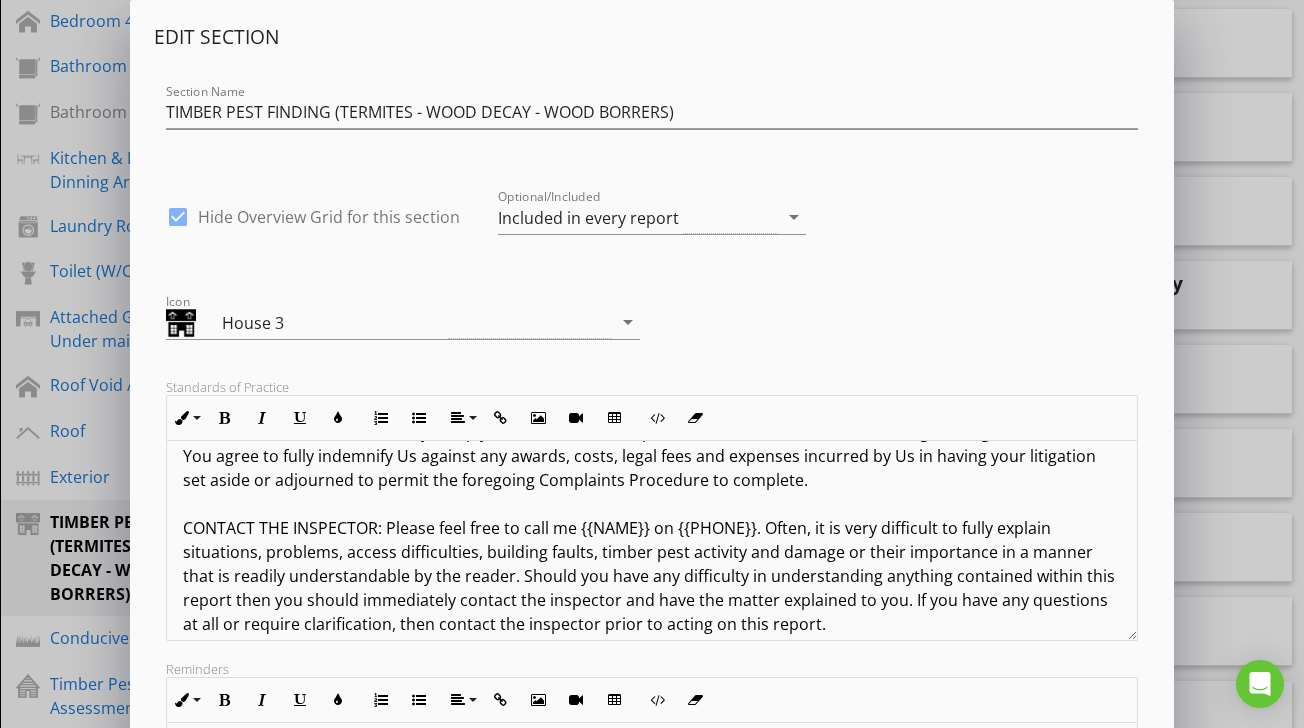 scroll, scrollTop: 3905, scrollLeft: 0, axis: vertical 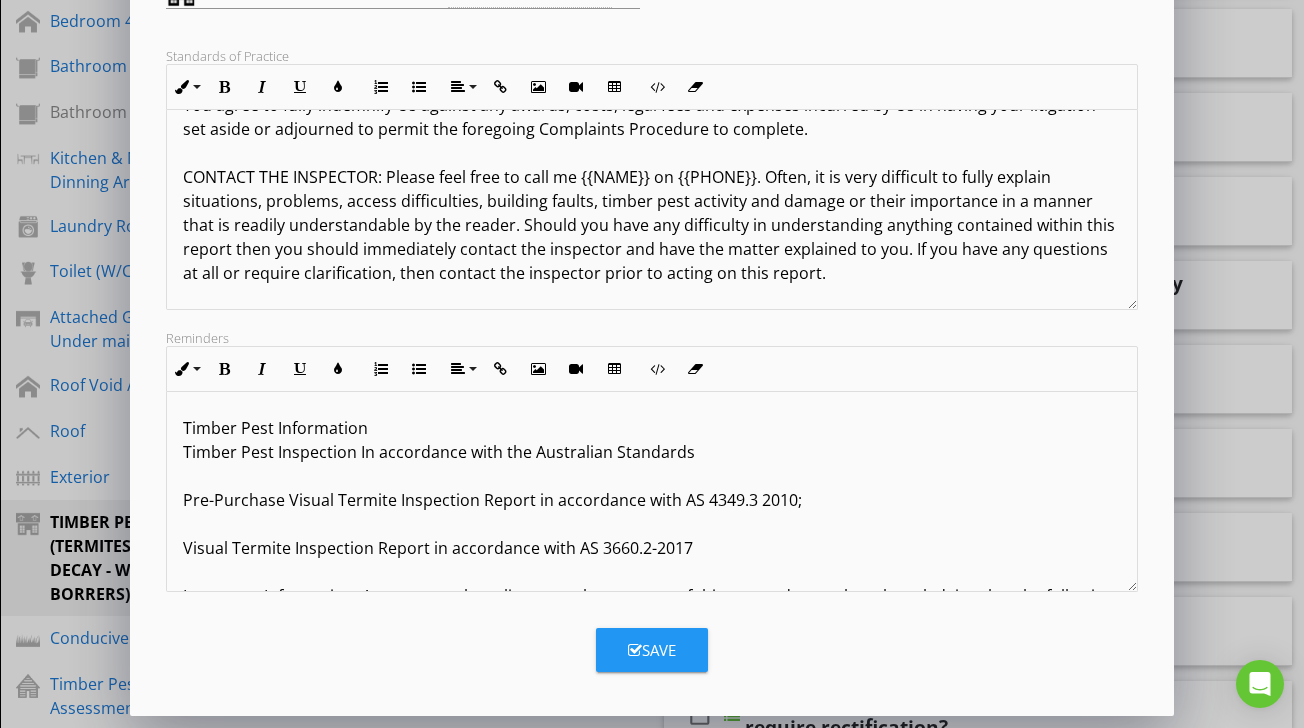 click on "Terms And Conditions - Timber Pest Inspection Report IMPORTANT INFORMATION: In relying upon this report, you should read and understand the following important information. It will help explain what is involved in a timber pest inspection, the difficulties faced by a timber pest inspector and why it is not possible to guarantee that a property is free of timber pests. It also details important information about what you can do to help protect your property from timber pest attack. This information forms an integral part of the report. 1.0 DEFINITIONS: For the purpose of this inspection, the definitions below apply. 1.1 Active - The presence of live timber pests at the time of inspection. 1.2 Inactive - The absence of live timber pests at the time of inspection. 1.3 Minor - Damage that is superficial and does not appear to require any timber replacement or repairs to be carried out. (b) The arbitration will be held within (21) days of the Arbitrator receiving the written submissions." at bounding box center [651, -1743] 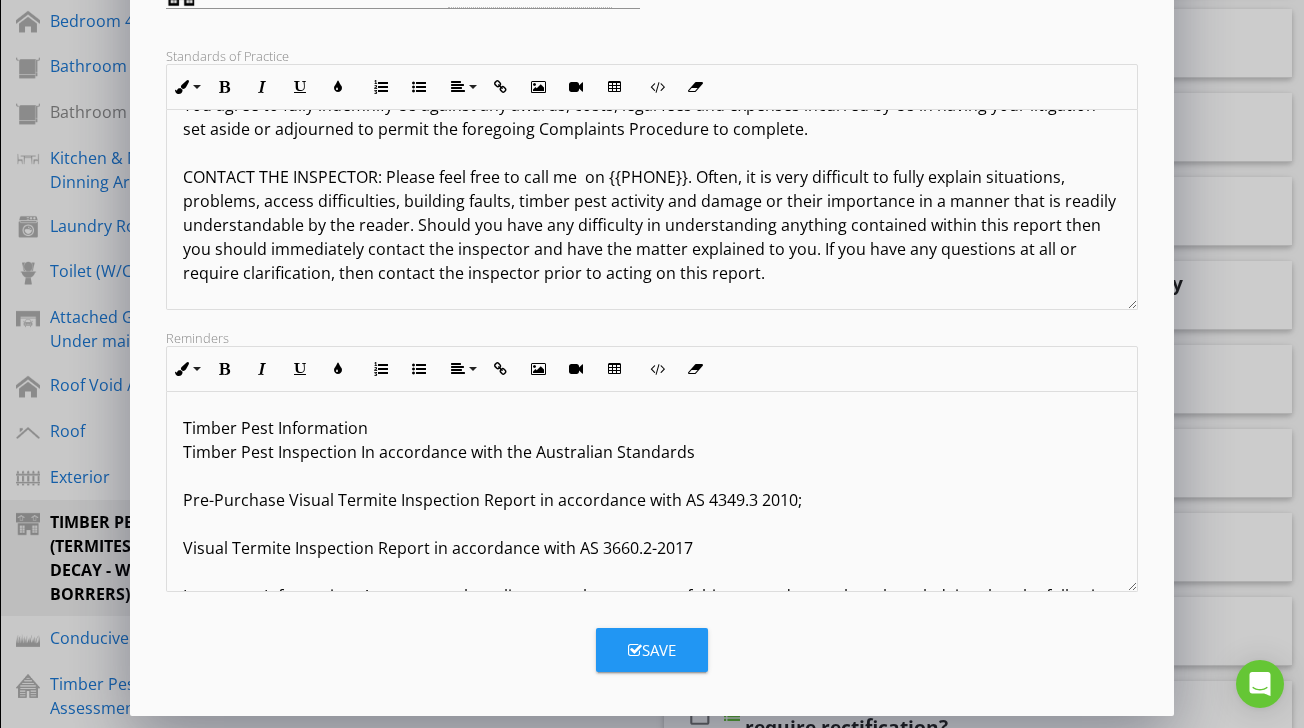 click on "Terms And Conditions - Timber Pest Inspection Report IMPORTANT INFORMATION: In relying upon this report, you should read and understand the following important information. It will help explain what is involved in a timber pest inspection, the difficulties faced by a timber pest inspector and why it is not possible to guarantee that a property is free of timber pests. It also details important information about what you can do to help protect your property from timber pest attack. This information forms an integral part of the report. 1.0 DEFINITIONS: For the purpose of this inspection, the definitions below apply. 1.1 Active - The presence of live timber pests at the time of inspection. 1.2 Inactive - The absence of live timber pests at the time of inspection. 1.3 Minor - Damage that is superficial and does not appear to require any timber replacement or repairs to be carried out. (b) The arbitration will be held within (21) days of the Arbitrator receiving the written submissions." at bounding box center (651, -1743) 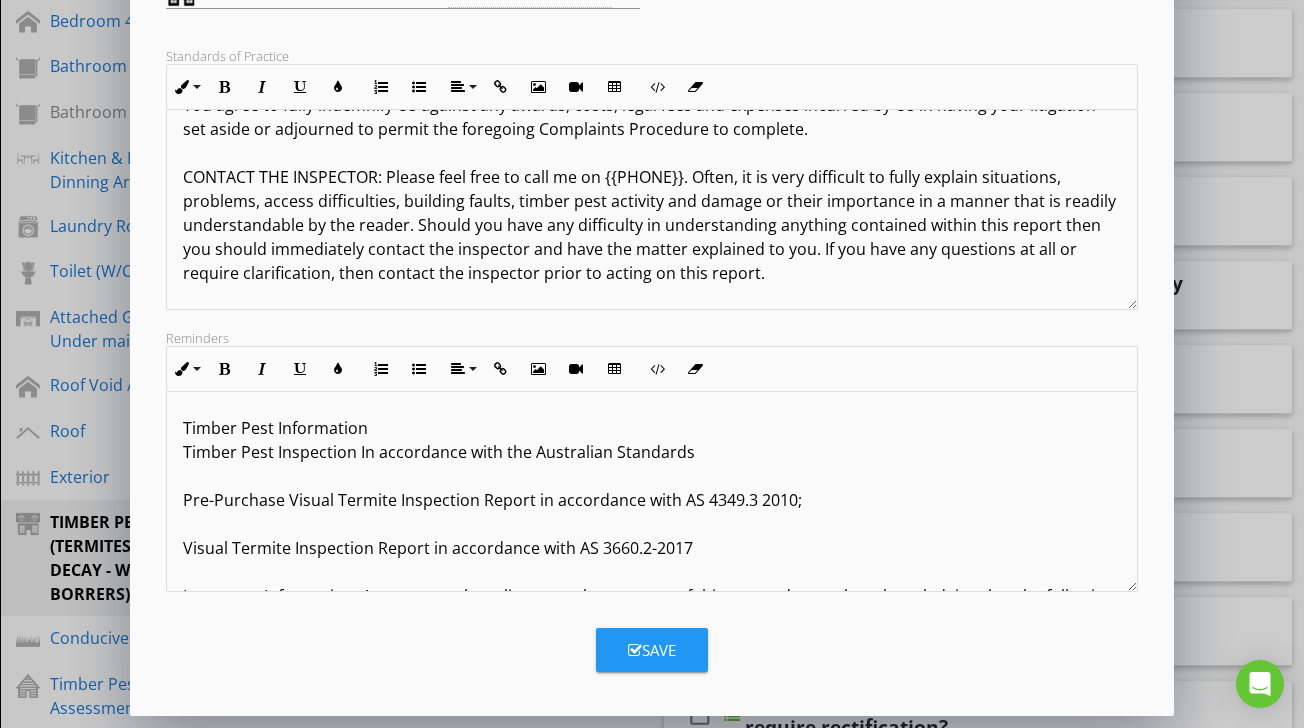 click on "Terms And Conditions - Timber Pest Inspection Report IMPORTANT INFORMATION: In relying upon this report, you should read and understand the following important information. It will help explain what is involved in a timber pest inspection, the difficulties faced by a timber pest inspector and why it is not possible to guarantee that a property is free of timber pests. It also details important information about what you can do to help protect your property from timber pest attack. This information forms an integral part of the report. 1.0 DEFINITIONS: For the purpose of this inspection, the definitions below apply. 1.1 Active - The presence of live timber pests at the time of inspection. 1.2 Inactive - The absence of live timber pests at the time of inspection. 1.3 Minor - Damage that is superficial and does not appear to require any timber replacement or repairs to be carried out. (b) The arbitration will be held within (21) days of the Arbitrator receiving the written submissions." at bounding box center [651, -1743] 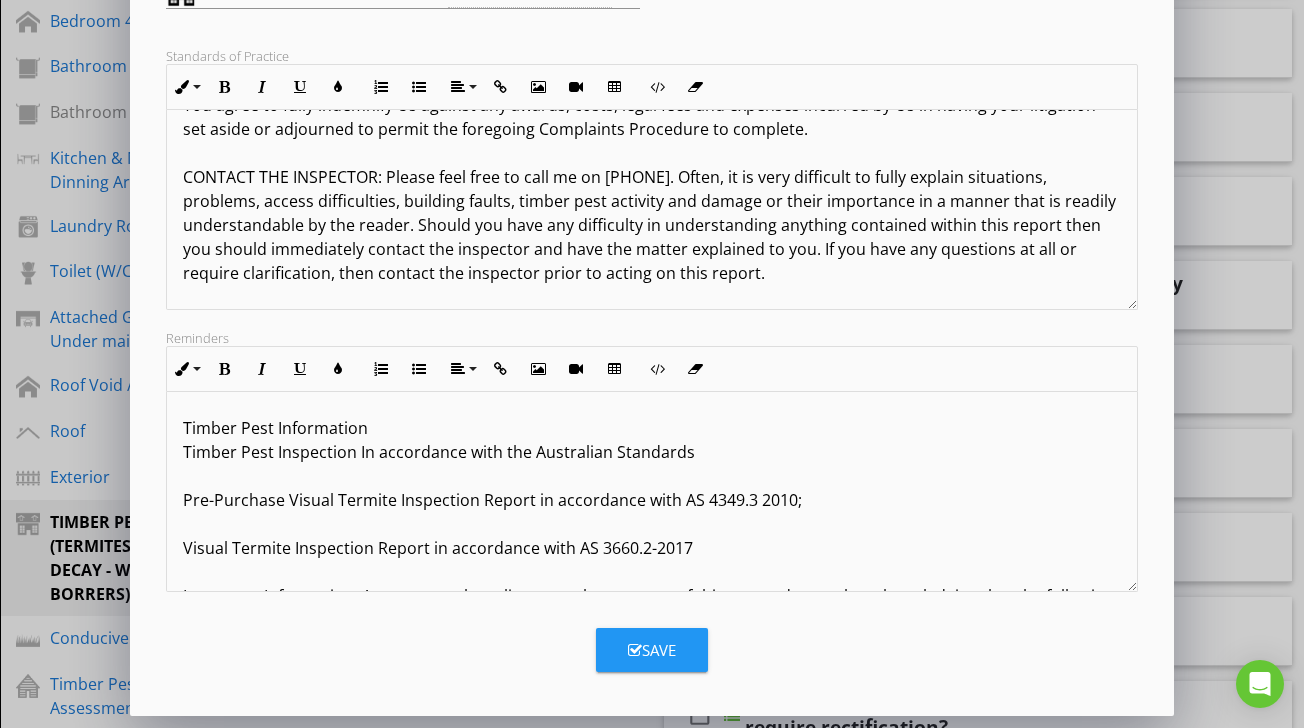 click on "Save" at bounding box center (652, 650) 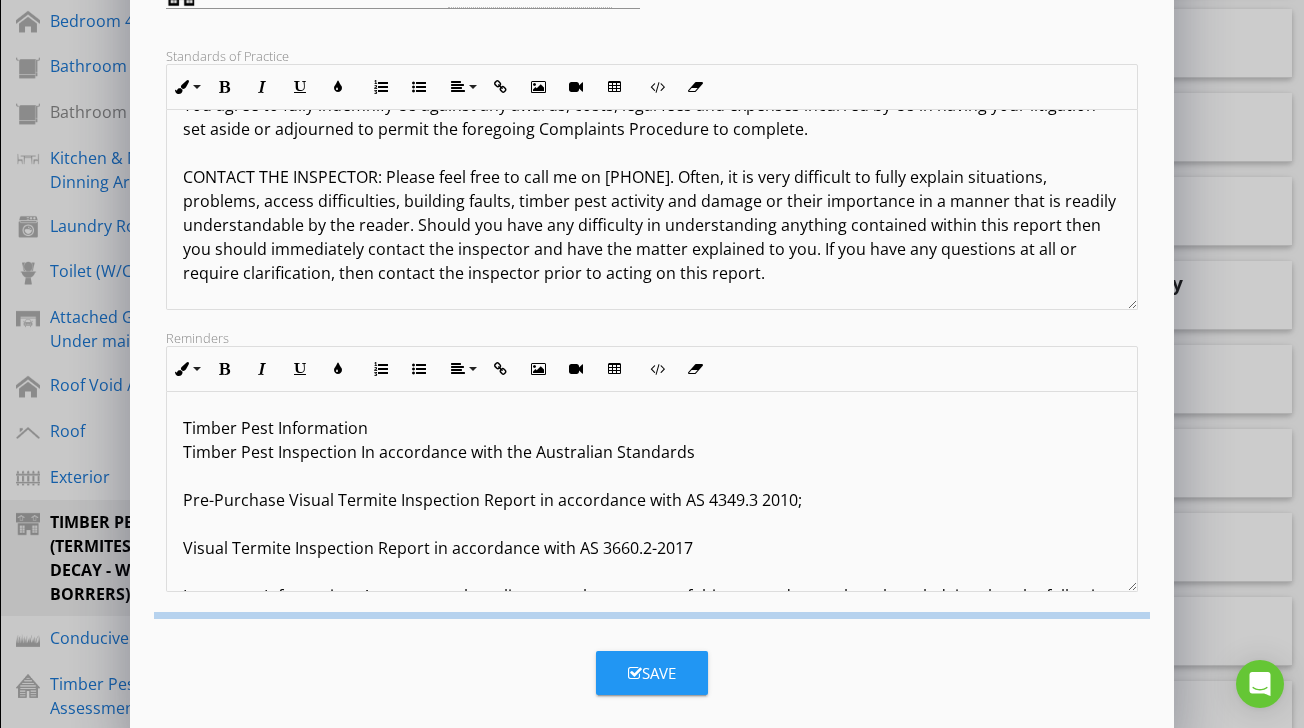 scroll, scrollTop: 114, scrollLeft: 0, axis: vertical 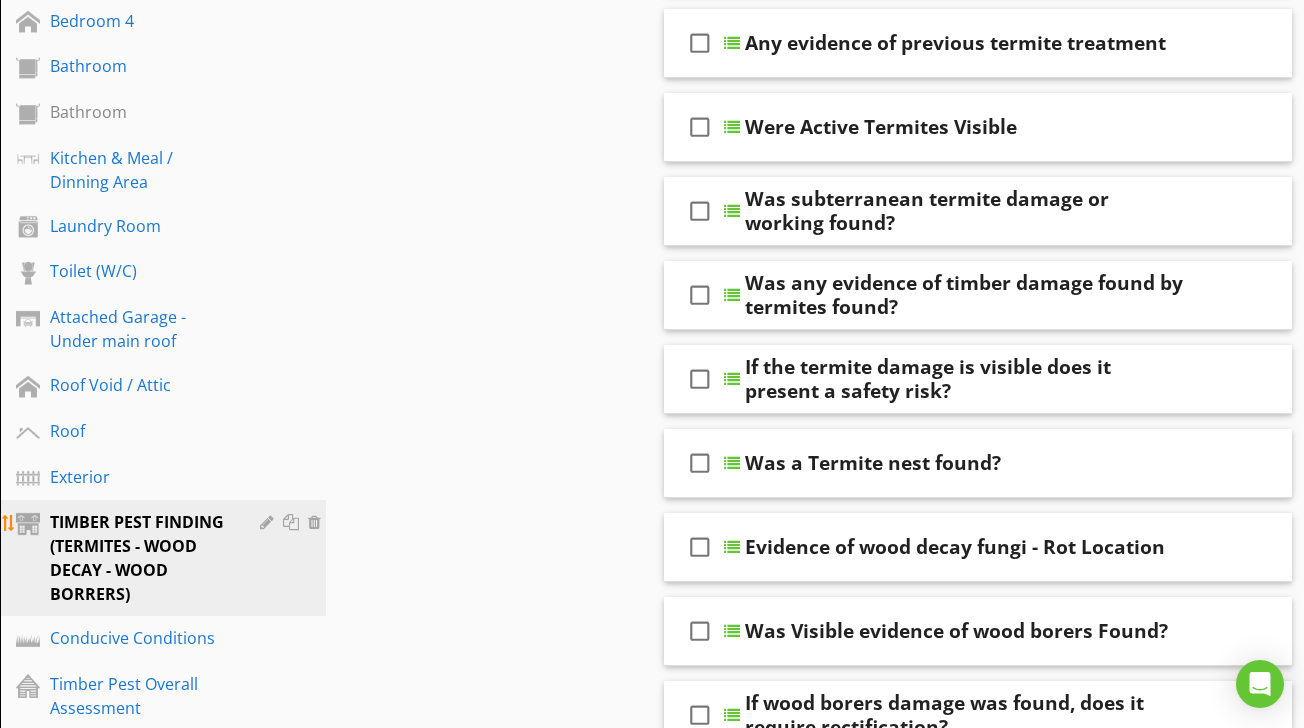 click at bounding box center [269, 522] 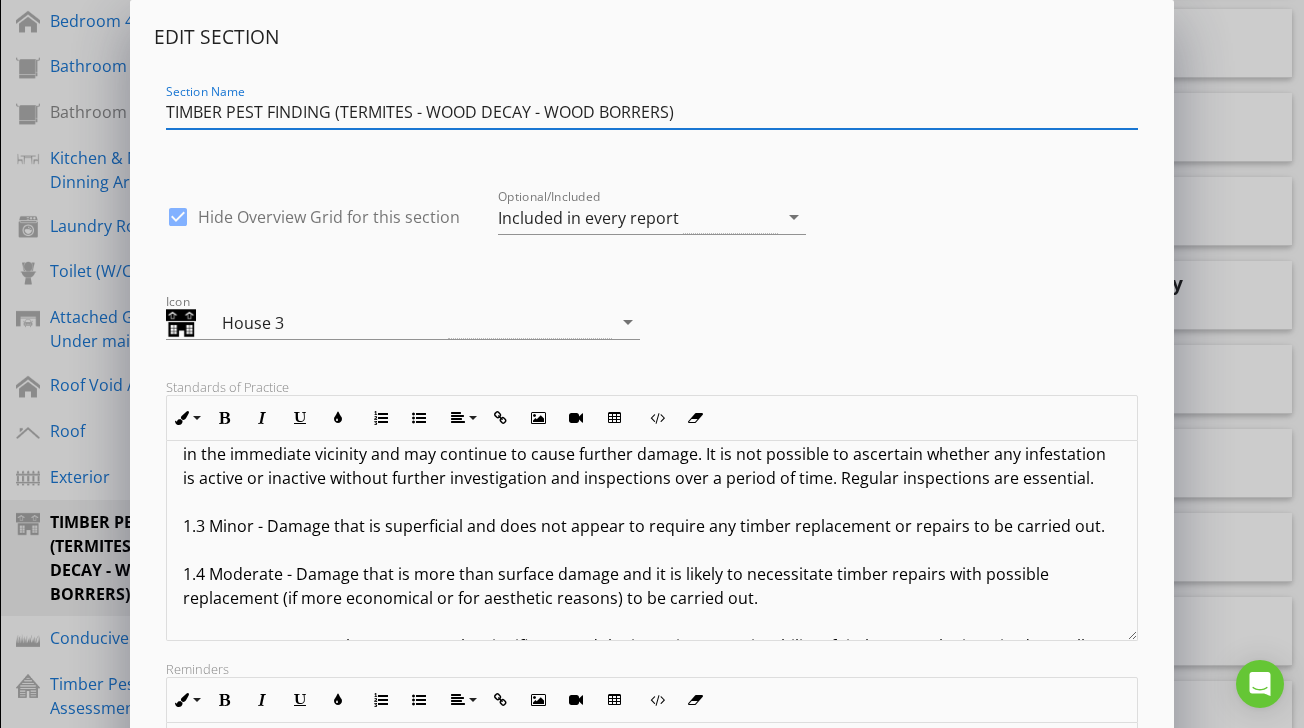 scroll, scrollTop: 394, scrollLeft: 0, axis: vertical 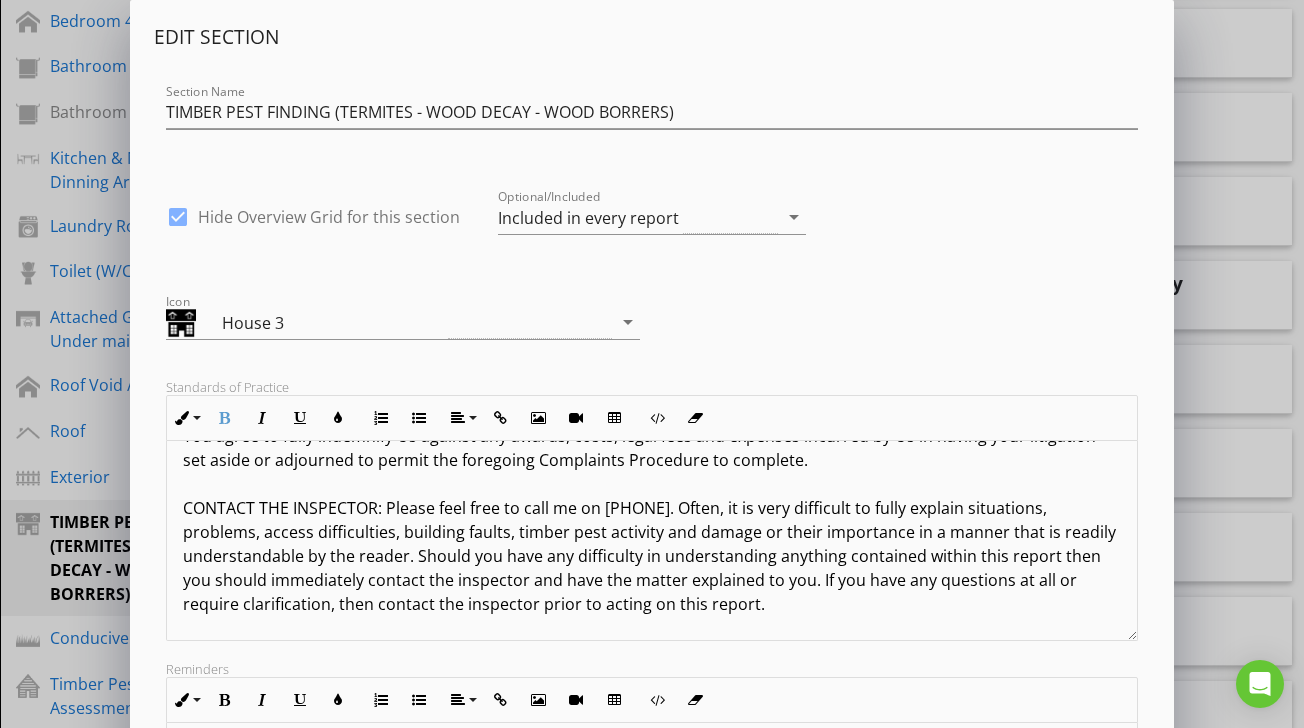 drag, startPoint x: 186, startPoint y: 472, endPoint x: 793, endPoint y: 704, distance: 649.8254 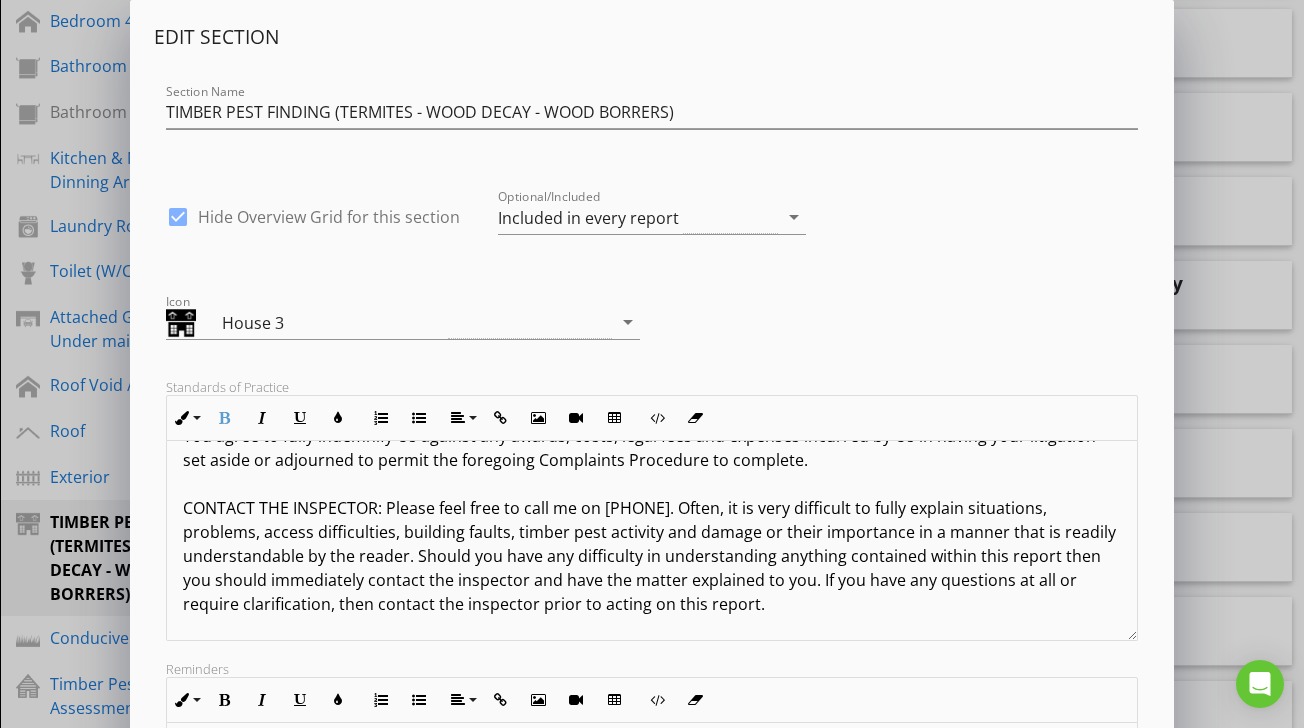 copy on "Terms And Conditions - Timber Pest Inspection Report IMPORTANT INFORMATION: In relying upon this report, you should read and understand the following important information. It will help explain what is involved in a timber pest inspection, the difficulties faced by a timber pest inspector and why it is not possible to guarantee that a property is free of timber pests. It also details important information about what you can do to help protect your property from timber pest attack. This information forms an integral part of the report. 1.0 DEFINITIONS: For the purpose of this inspection, the definitions below apply. 1.1 Active - The presence of live timber pests at the time of inspection. 1.2 Inactive - The absence of live timber pests at the time of inspection. Note: Where visual evidence of inactive termite workings and/or damage is located, it is possible that termites are still active in the immediate vicinity and may continue to cause further damage. It is not possible to ascertain whether any infestat..." 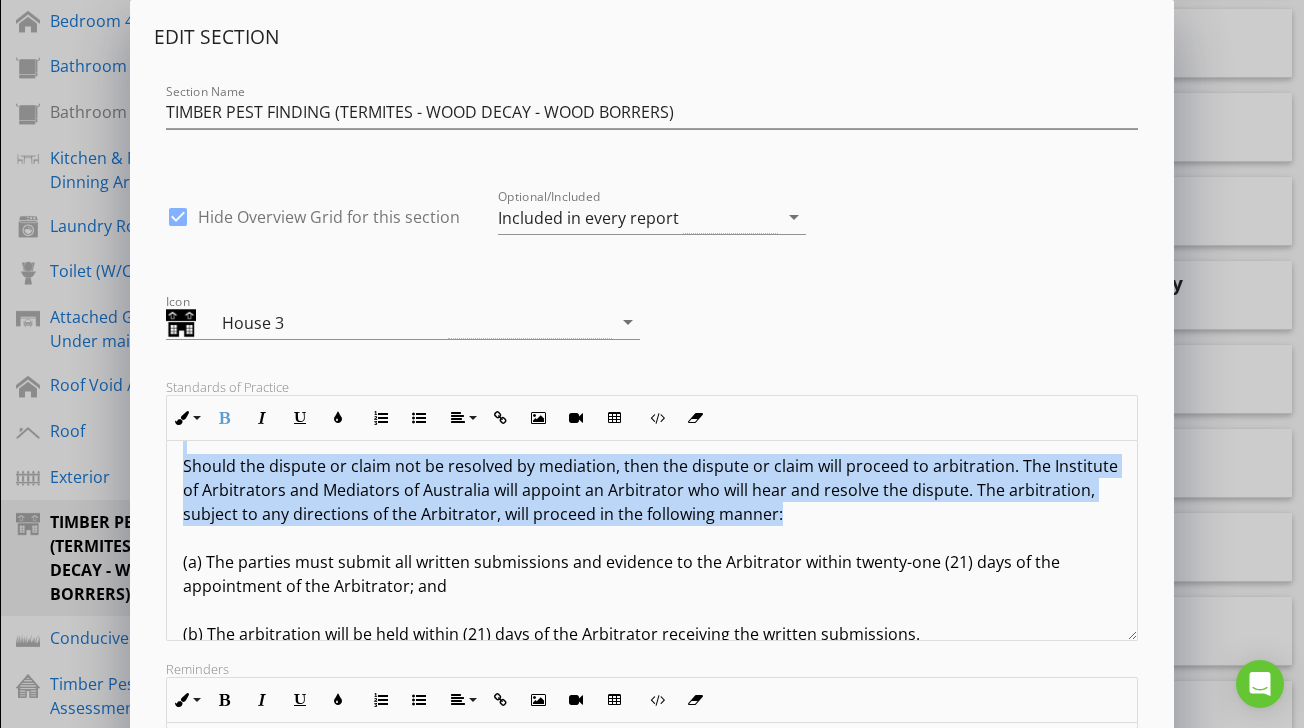 scroll, scrollTop: 3484, scrollLeft: 0, axis: vertical 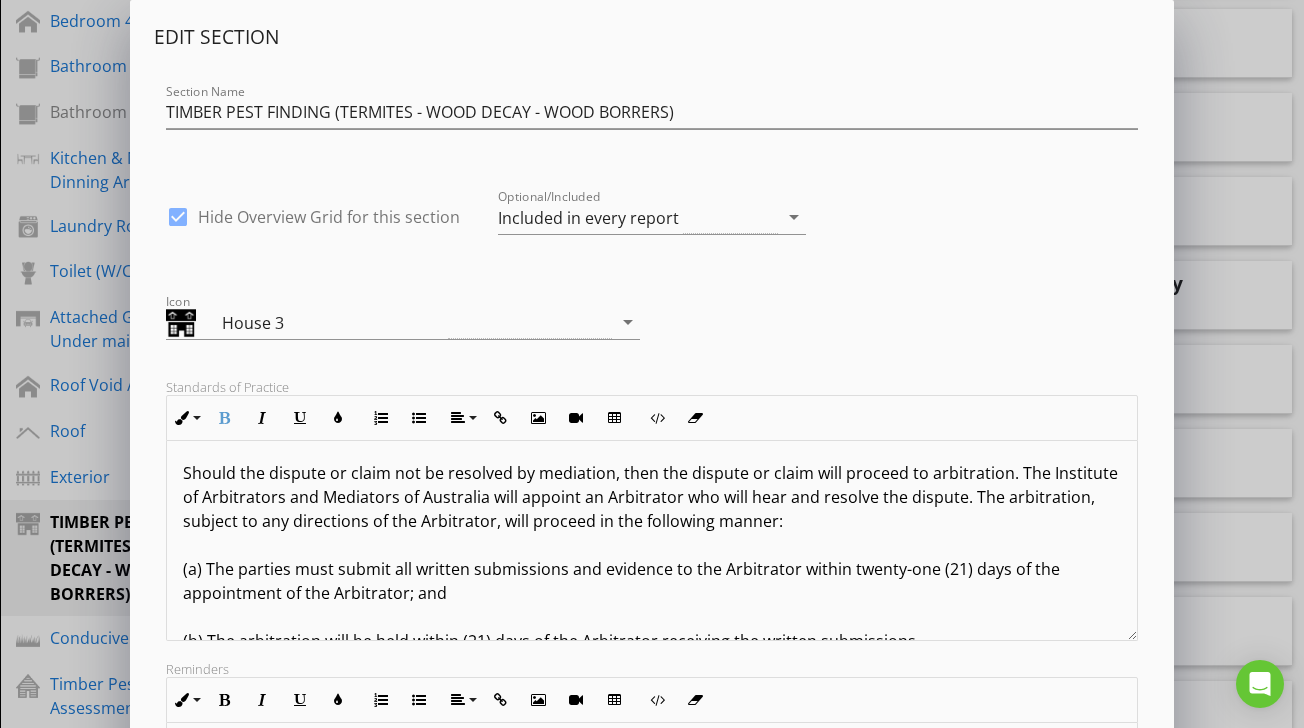 click on "Terms And Conditions - Timber Pest Inspection Report IMPORTANT INFORMATION: In relying upon this report, you should read and understand the following important information. It will help explain what is involved in a timber pest inspection, the difficulties faced by a timber pest inspector and why it is not possible to guarantee that a property is free of timber pests. It also details important information about what you can do to help protect your property from timber pest attack. This information forms an integral part of the report. 1.0 DEFINITIONS: For the purpose of this inspection, the definitions below apply. 1.1 Active - The presence of live timber pests at the time of inspection. 1.2 Inactive - The absence of live timber pests at the time of inspection. 1.3 Minor - Damage that is superficial and does not appear to require any timber replacement or repairs to be carried out. (b) The arbitration will be held within (21) days of the Arbitrator receiving the written submissions." at bounding box center (651, -991) 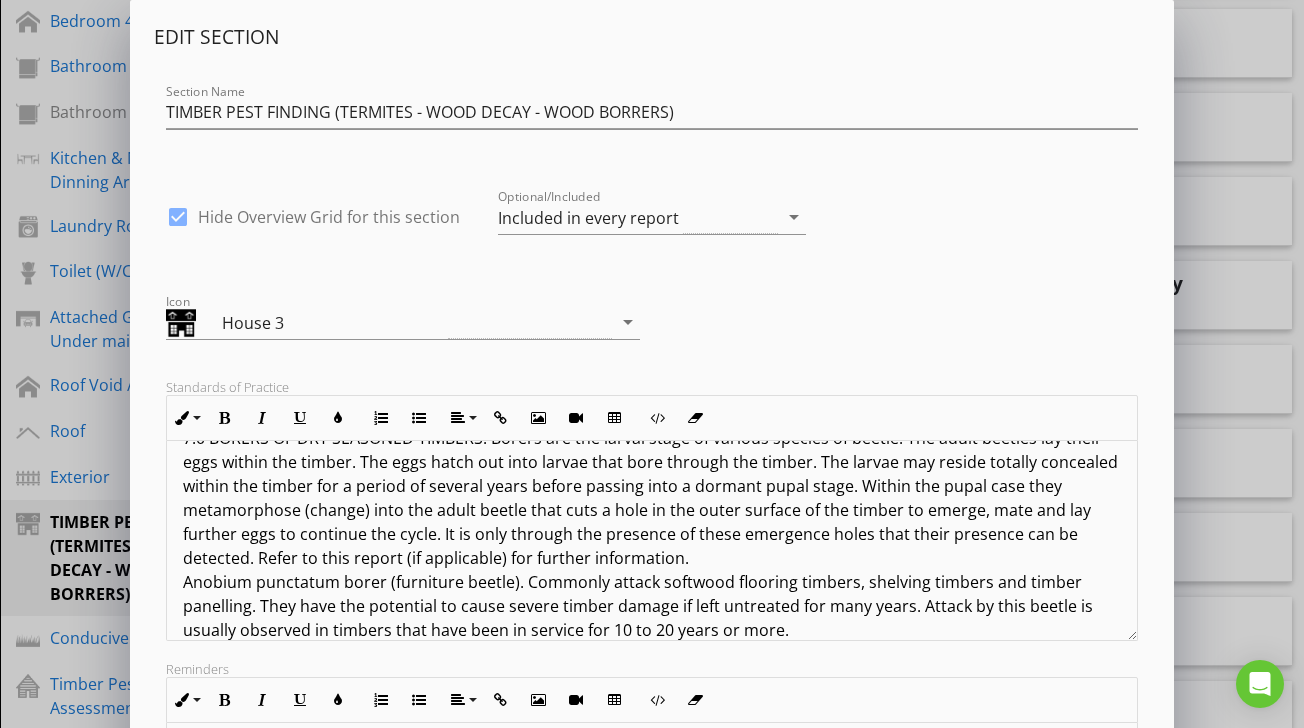 scroll, scrollTop: 2238, scrollLeft: 0, axis: vertical 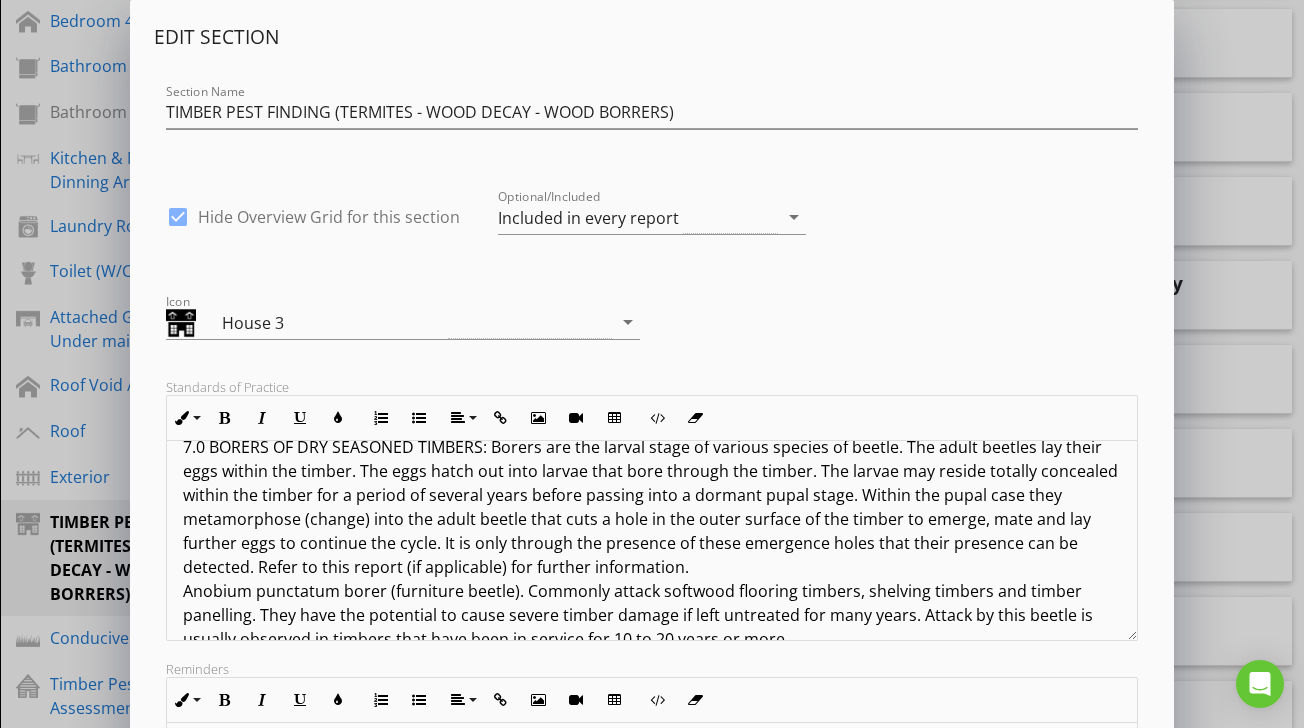 click on "Terms And Conditions - Timber Pest Inspection Report IMPORTANT INFORMATION: In relying upon this report, you should read and understand the following important information. It will help explain what is involved in a timber pest inspection, the difficulties faced by a timber pest inspector and why it is not possible to guarantee that a property is free of timber pests. It also details important information about what you can do to help protect your property from timber pest attack. This information forms an integral part of the report. 1.0 DEFINITIONS: For the purpose of this inspection, the definitions below apply. 1.1 Active - The presence of live timber pests at the time of inspection. 1.2 Inactive - The absence of live timber pests at the time of inspection. 1.3 Minor - Damage that is superficial and does not appear to require any timber replacement or repairs to be carried out. (b) The arbitration will be held within (21) days of the Arbitrator receiving the written submissions." at bounding box center [651, 255] 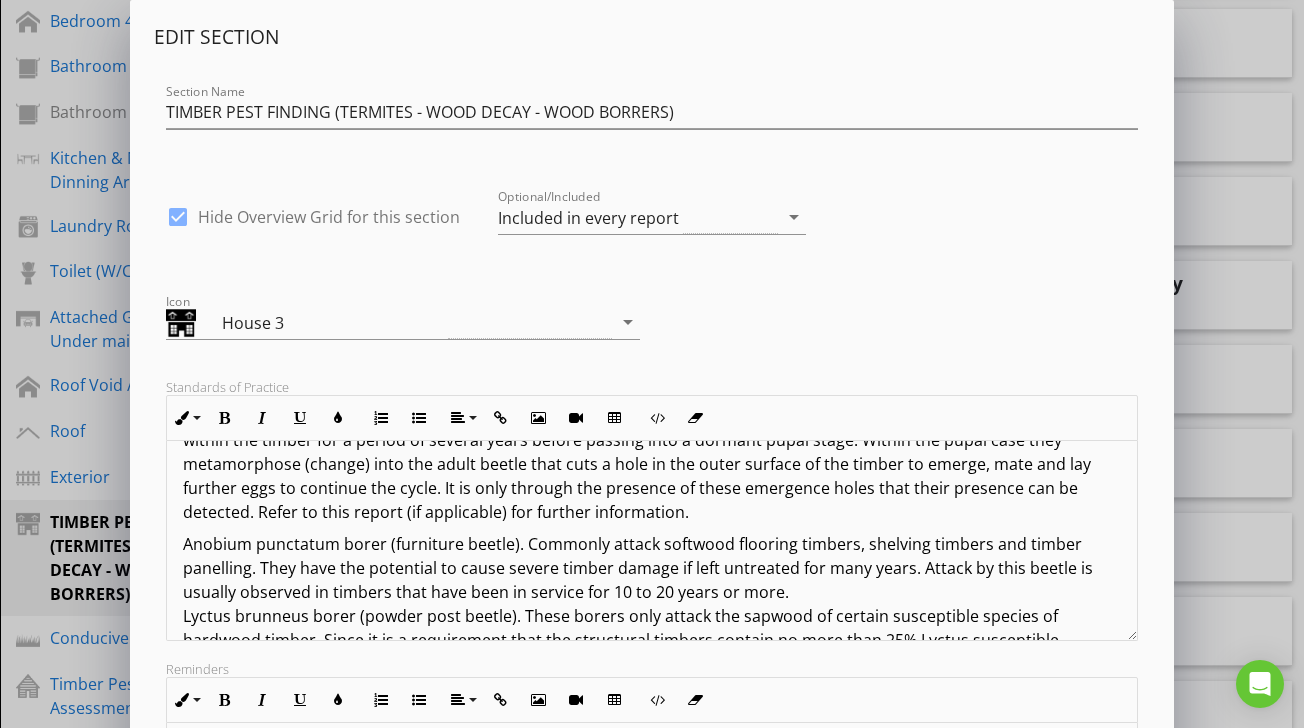 scroll, scrollTop: 2303, scrollLeft: 0, axis: vertical 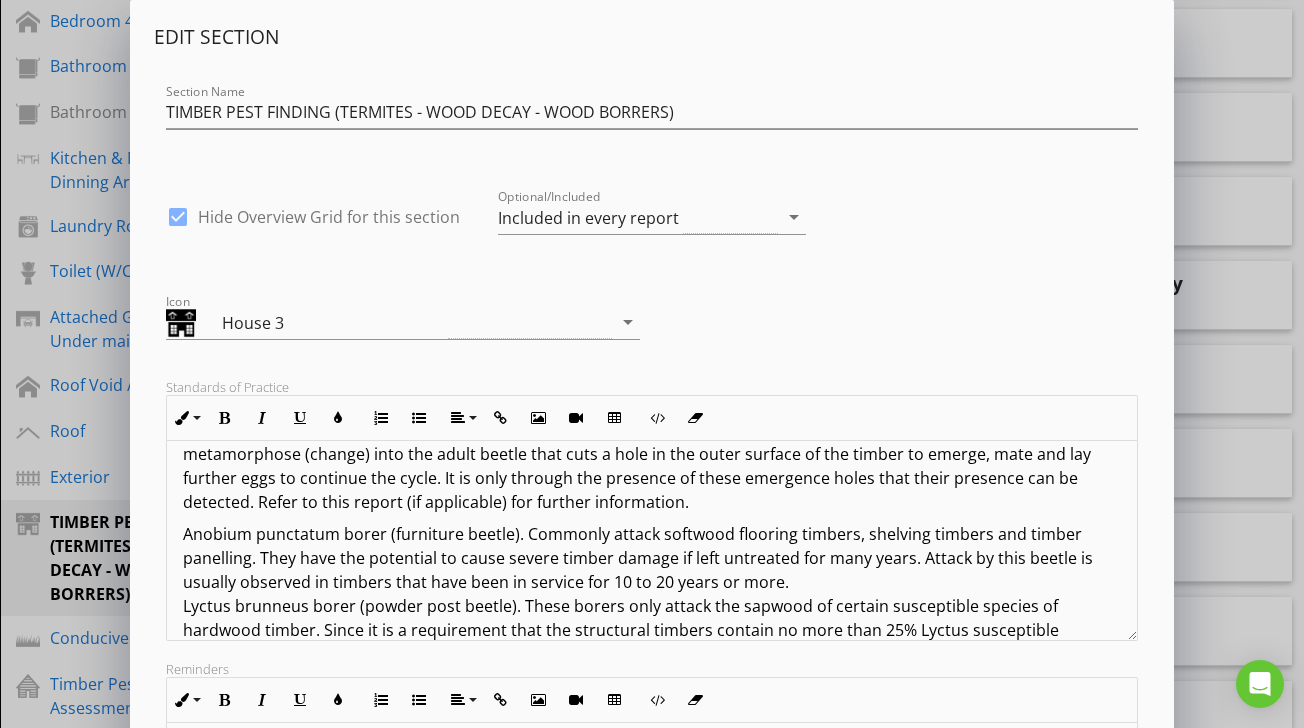 click on "[FIRST] [LAST] borer (furniture beetle). Commonly attack softwood flooring timbers, shelving timbers and timber panelling. They have the potential to cause severe timber damage if left untreated for many years. Attack by this beetle is usually observed in timbers that have been in service for [NUMBER] to [NUMBER] years or more. [FIRST] [LAST] borer (powder post beetle). These borers only attack the sapwood of certain susceptible species of hardwood timber. Since it is a requirement that the structural timbers contain no more than [NUMBER]% [FIRST] [LAST] susceptible sapwood, these borers are not normally associated with structural damage. Replacement of affected timbers is not recommended and treatment is not approved or required. Non-commercial borers Are those borers that attack dead trees, logs and tree stumps. These borers are generally not considered to be a threat to timber in service (timber used in the buildings). No treatment is necessary for this species." at bounding box center (651, 1374) 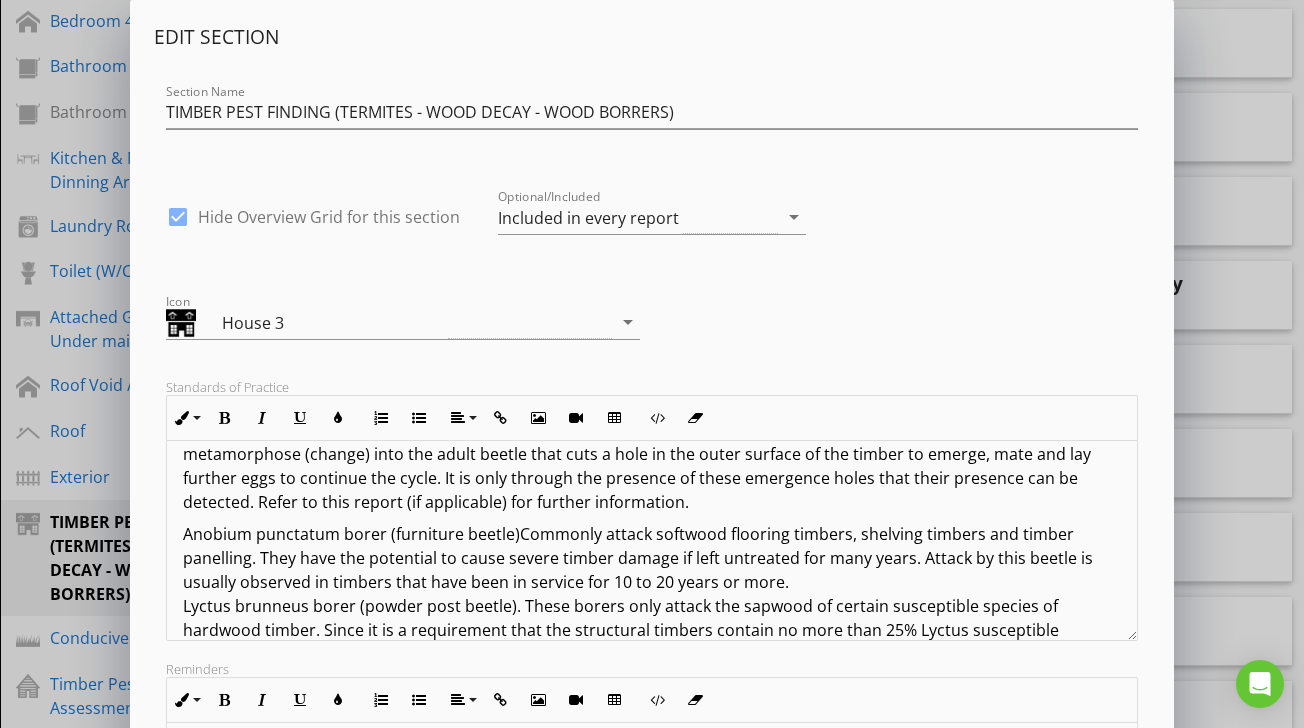type 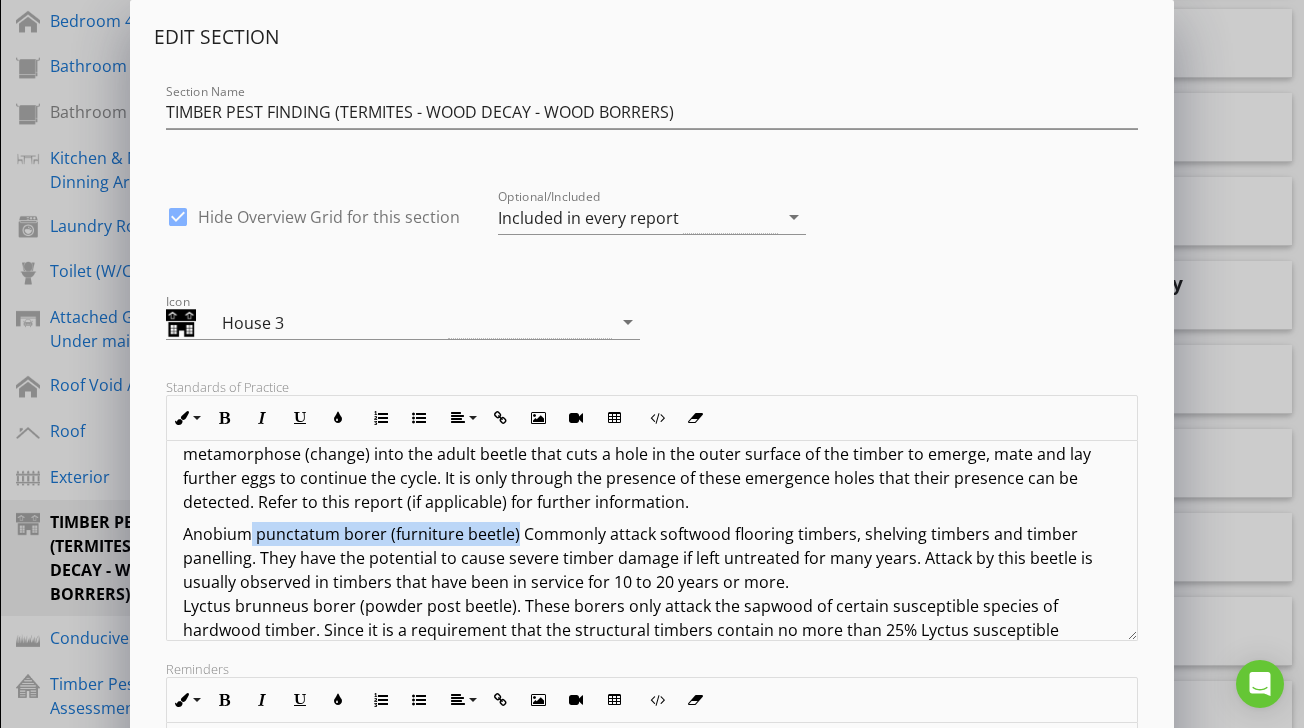 drag, startPoint x: 515, startPoint y: 538, endPoint x: 245, endPoint y: 532, distance: 270.06665 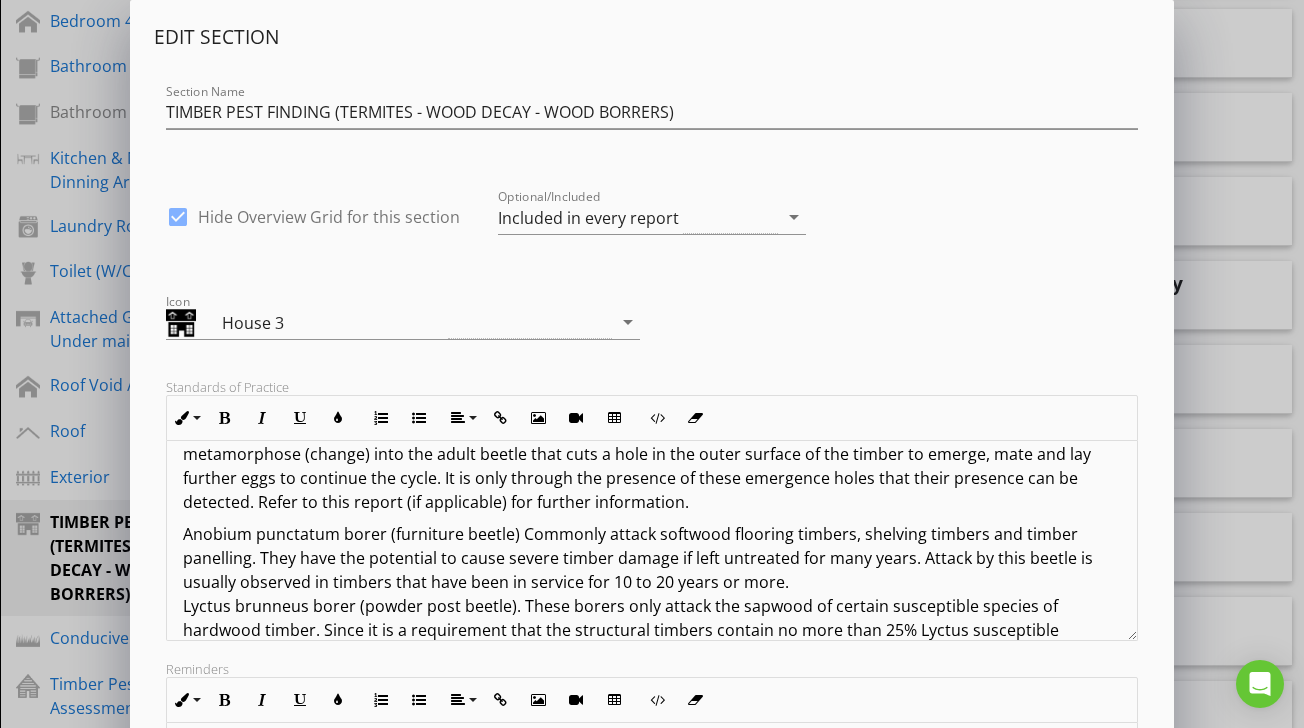 click on "Anobium punctatum borer (furniture beetle) Commonly attack softwood flooring timbers, shelving timbers and timber panelling. They have the potential to cause severe timber damage if left untreated for many years. Attack by this beetle is usually observed in timbers that have been in service for 10 to 20 years or more. Lyctus brunneus borer (powder post beetle). These borers only attack the sapwood of certain susceptible species of hardwood timber. Since it is a requirement that the structural timbers contain no more than 25% Lyctus susceptible sapwood, these borers are not normally associated with structural damage. Replacement of affected timbers is not recommended and treatment is not approved or required. Non-commercial borers Are those borers that attack dead trees, logs and tree stumps. These borers are generally not considered to be a threat to timber in service (timber used in the buildings). No treatment is necessary for this species." at bounding box center (651, 1374) 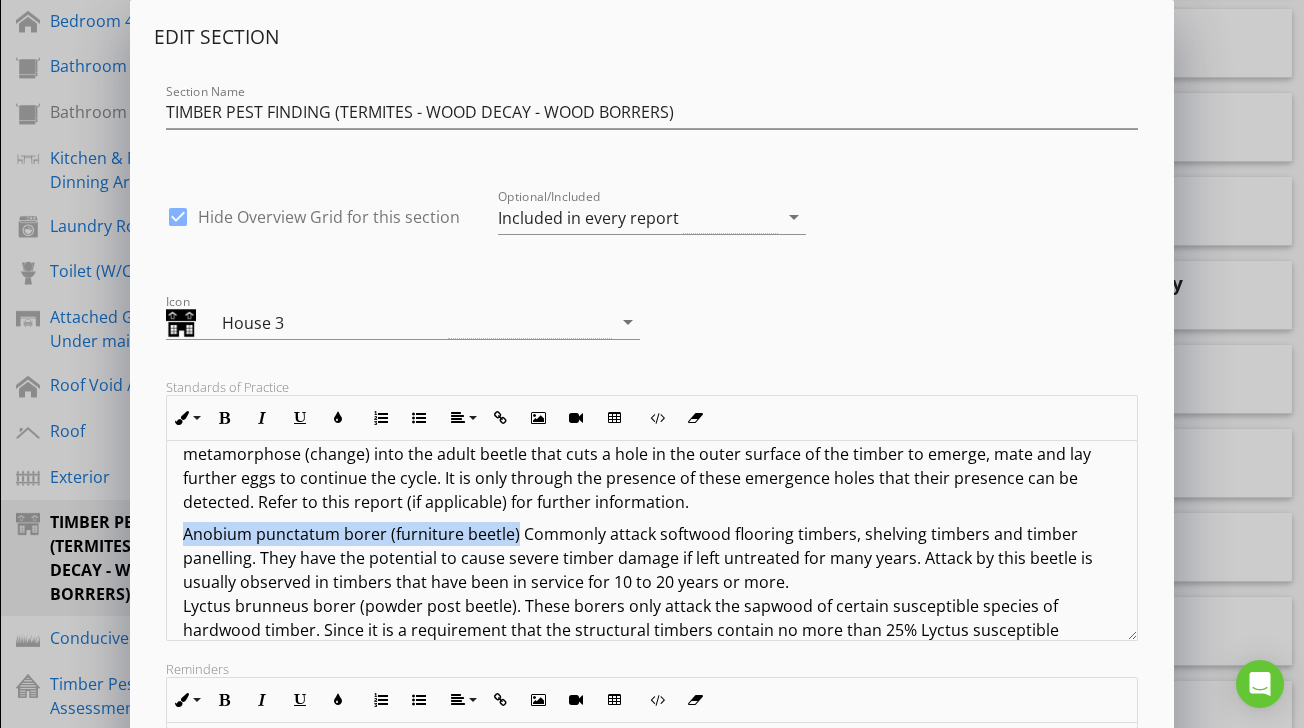 drag, startPoint x: 515, startPoint y: 536, endPoint x: 164, endPoint y: 529, distance: 351.0698 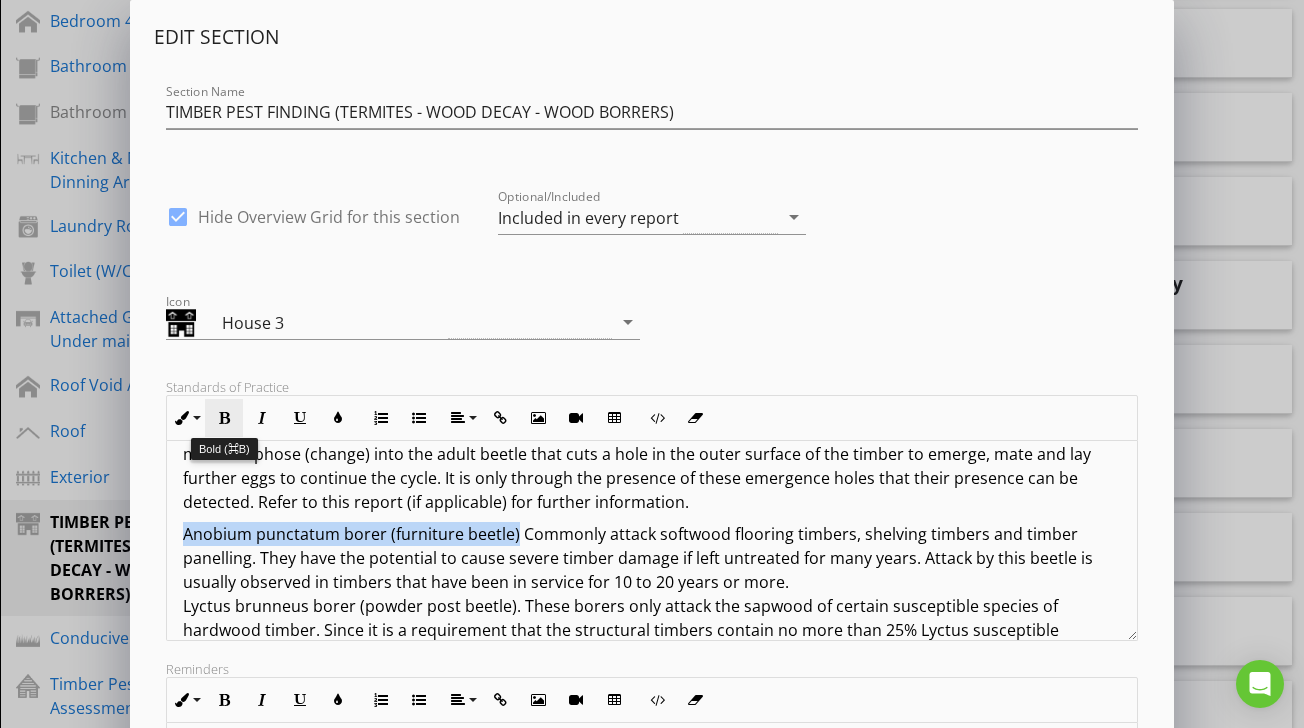 click at bounding box center (224, 418) 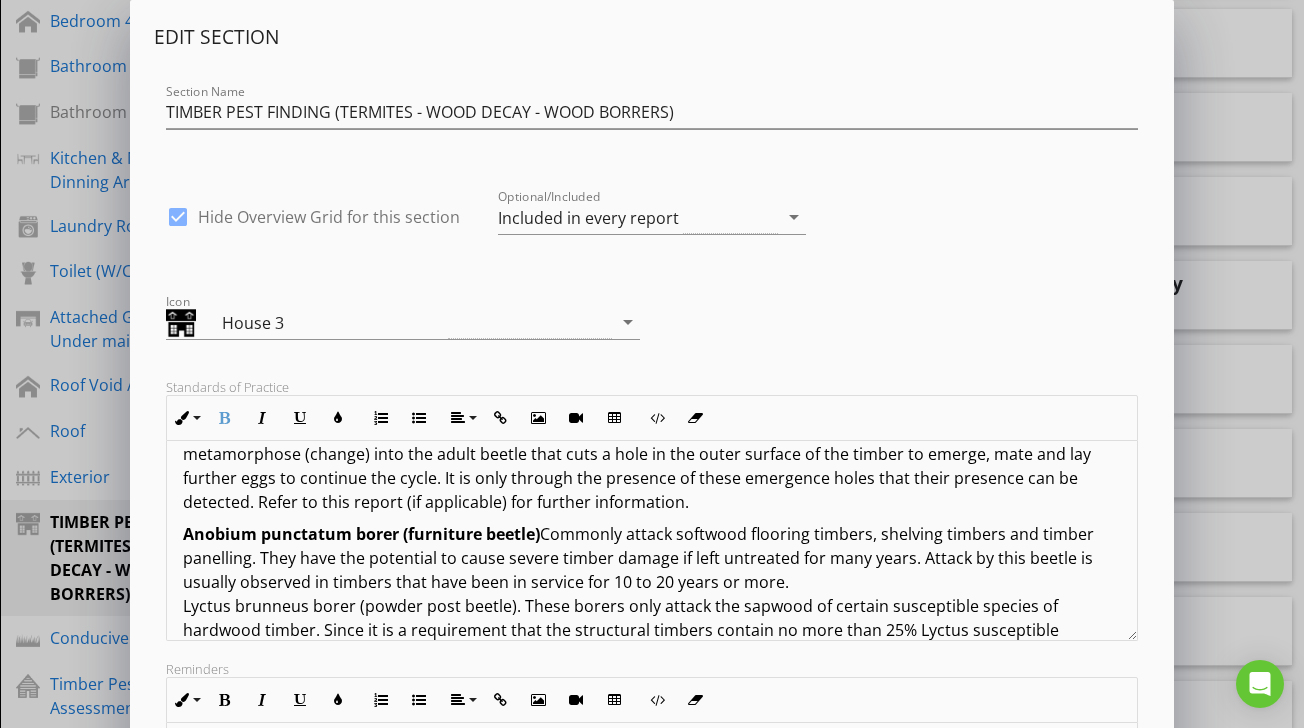 click on "Terms And Conditions - Timber Pest Inspection Report IMPORTANT INFORMATION: In relying upon this report, you should read and understand the following important information. It will help explain what is involved in a timber pest inspection, the difficulties faced by a timber pest inspector and why it is not possible to guarantee that a property is free of timber pests. It also details important information about what you can do to help protect your property from timber pest attack. This information forms an integral part of the report. [NUMBER].0 DEFINITIONS: For the purpose of this inspection, the definitions below apply. [NUMBER].1 Active - The presence of live timber pests at the time of inspection. [NUMBER].2 Inactive - The absence of live timber pests at the time of inspection. [NUMBER].3 Minor - Damage that is superficial and does not appear to require any timber replacement or repairs to be carried out." at bounding box center [651, -662] 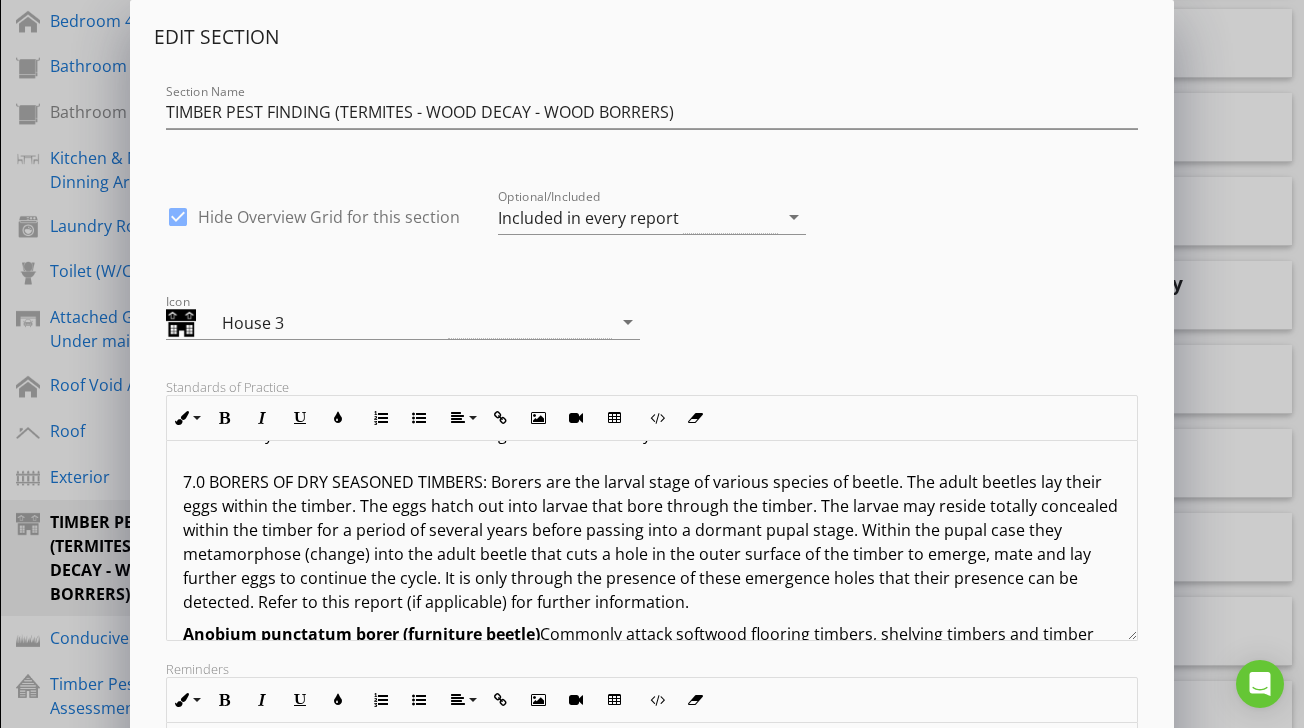 scroll, scrollTop: 2187, scrollLeft: 0, axis: vertical 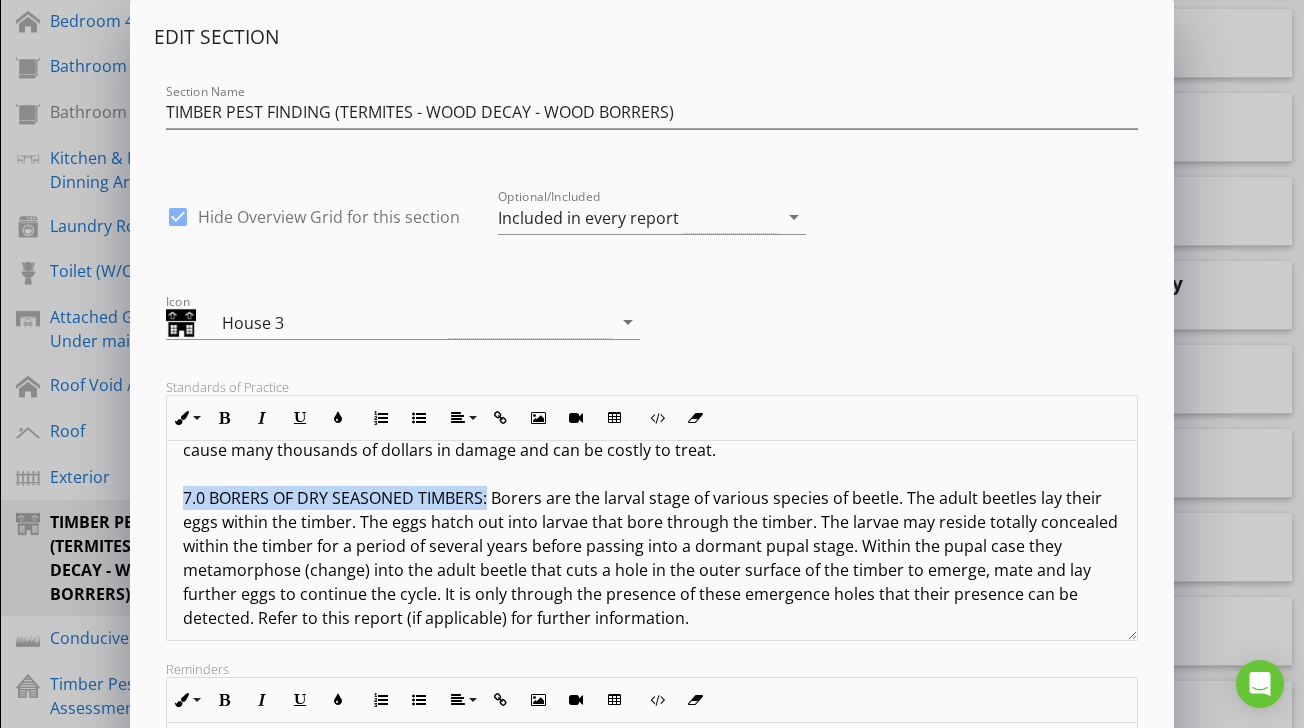 drag, startPoint x: 490, startPoint y: 500, endPoint x: 179, endPoint y: 501, distance: 311.00162 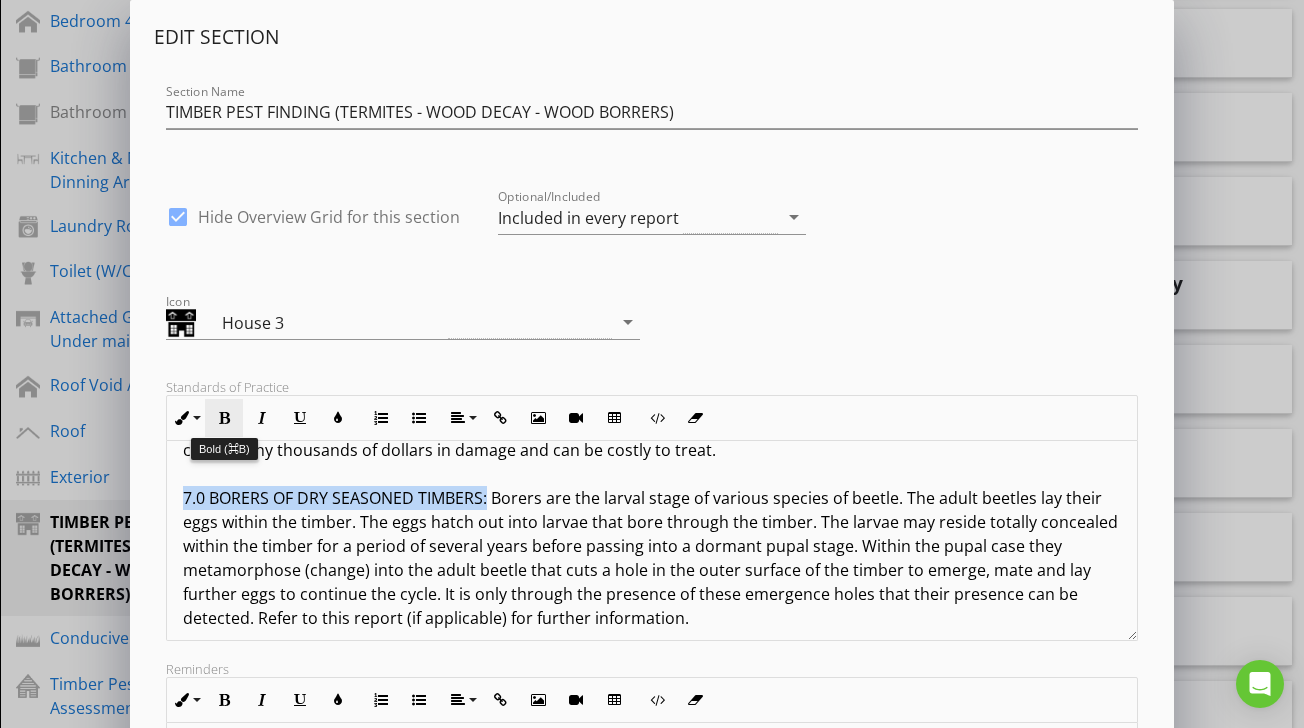 click at bounding box center (224, 418) 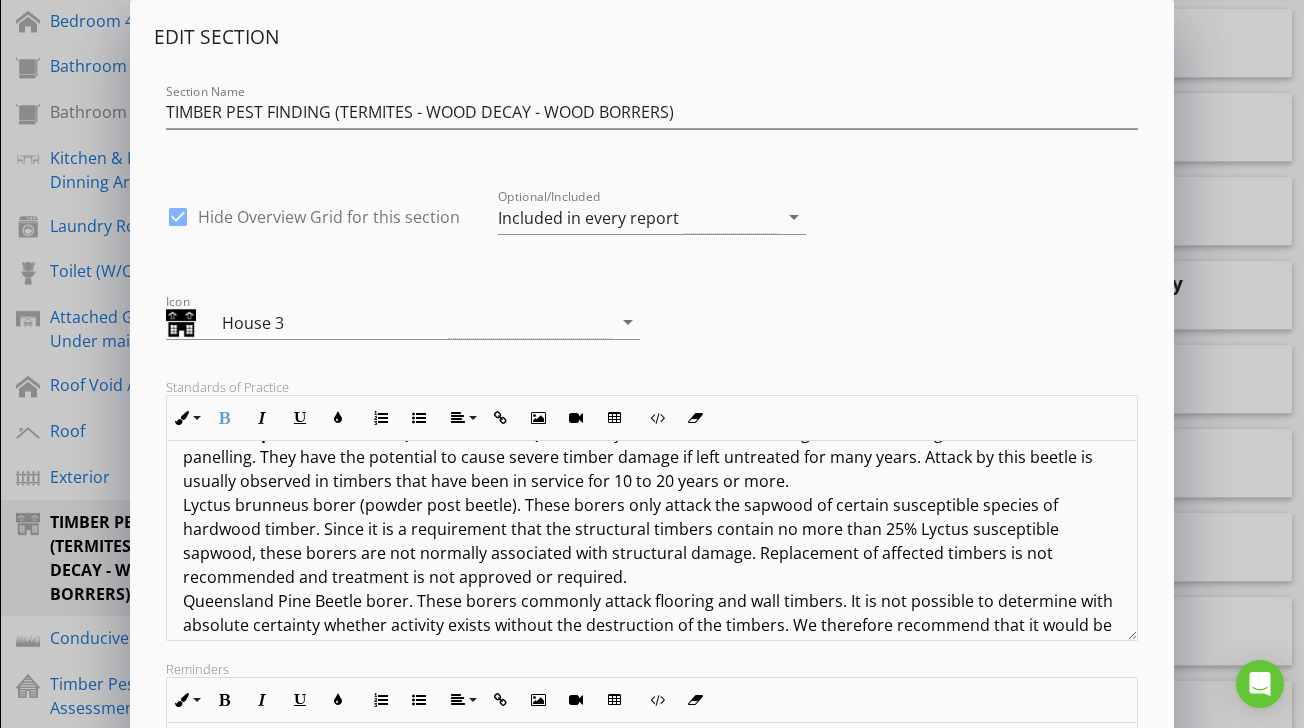 scroll, scrollTop: 2405, scrollLeft: 0, axis: vertical 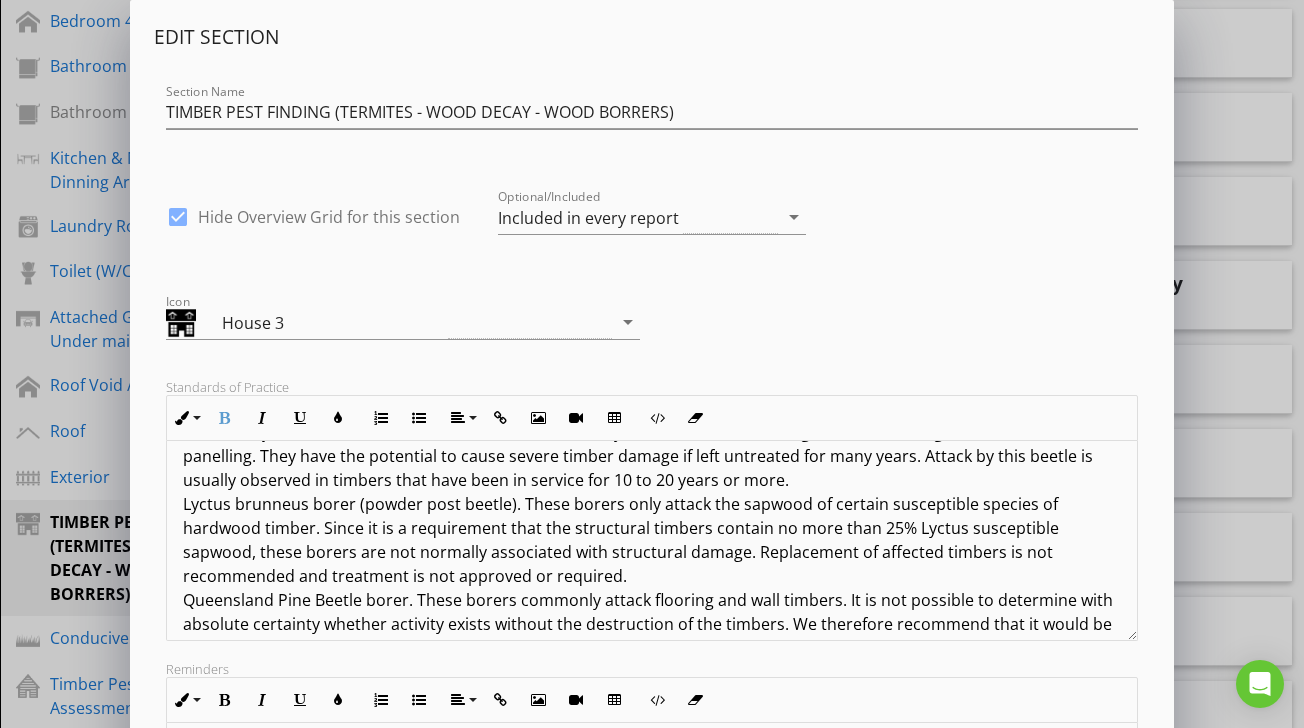 click on "Terms And Conditions - Timber Pest Inspection Report IMPORTANT INFORMATION: In relying upon this report, you should read and understand the following important information. It will help explain what is involved in a timber pest inspection, the difficulties faced by a timber pest inspector and why it is not possible to guarantee that a property is free of timber pests. It also details important information about what you can do to help protect your property from timber pest attack. This information forms an integral part of the report. 1.0 DEFINITIONS: For the purpose of this inspection, the definitions below apply. 1.1 Active - The presence of live timber pests at the time of inspection. 1.2 Inactive - The absence of live timber pests at the time of inspection. 1.3 Minor - Damage that is superficial and does not appear to require any timber replacement or repairs to be carried out. 7.0 BORERS OF DRY SEASONED TIMBERS: Anobium punctatum borer (furniture beetle)" at bounding box center [651, 92] 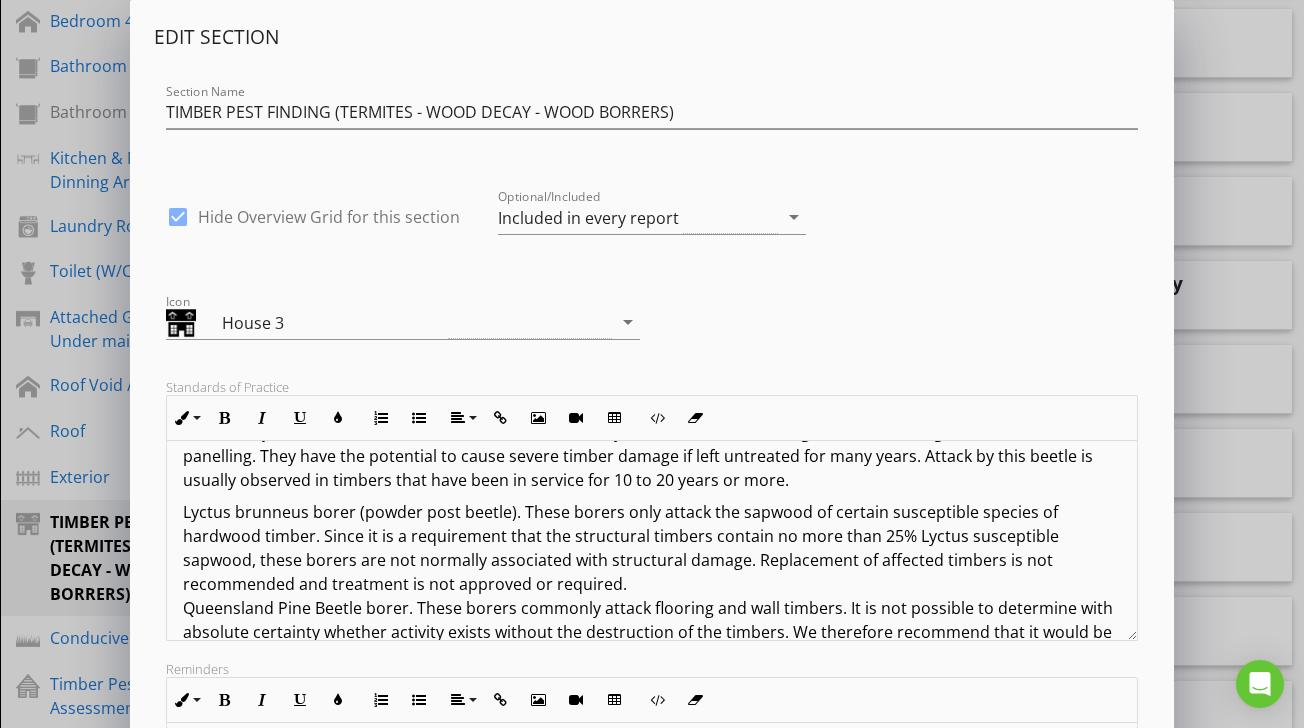 click on "[COMPANY] [PRODUCT] borer (powder post beetle). These borers only attack the sapwood of certain susceptible species of hardwood timber. Since it is a requirement that the structural timbers contain no more than 25% Lyctus susceptible sapwood, these borers are not normally associated with structural damage. Replacement of affected timbers is not recommended and treatment is not approved or required. Non-commercial borers Are those borers that attack dead trees, logs and tree stumps. These borers are generally not considered to be a threat to timber in service (timber used in the buildings). No treatment is necessary for this species. 8.0 FUNGAL DECAY (WOOD ROT) Fungal decay is more commonly known as wood rot. Many problems with timber pests are related to excessive moisture because Termites and wood rot both require heat and moisture to survive. Small sections of minor decay can often be removed and the resulting hole filled with "Builders filler"." at bounding box center [651, 1316] 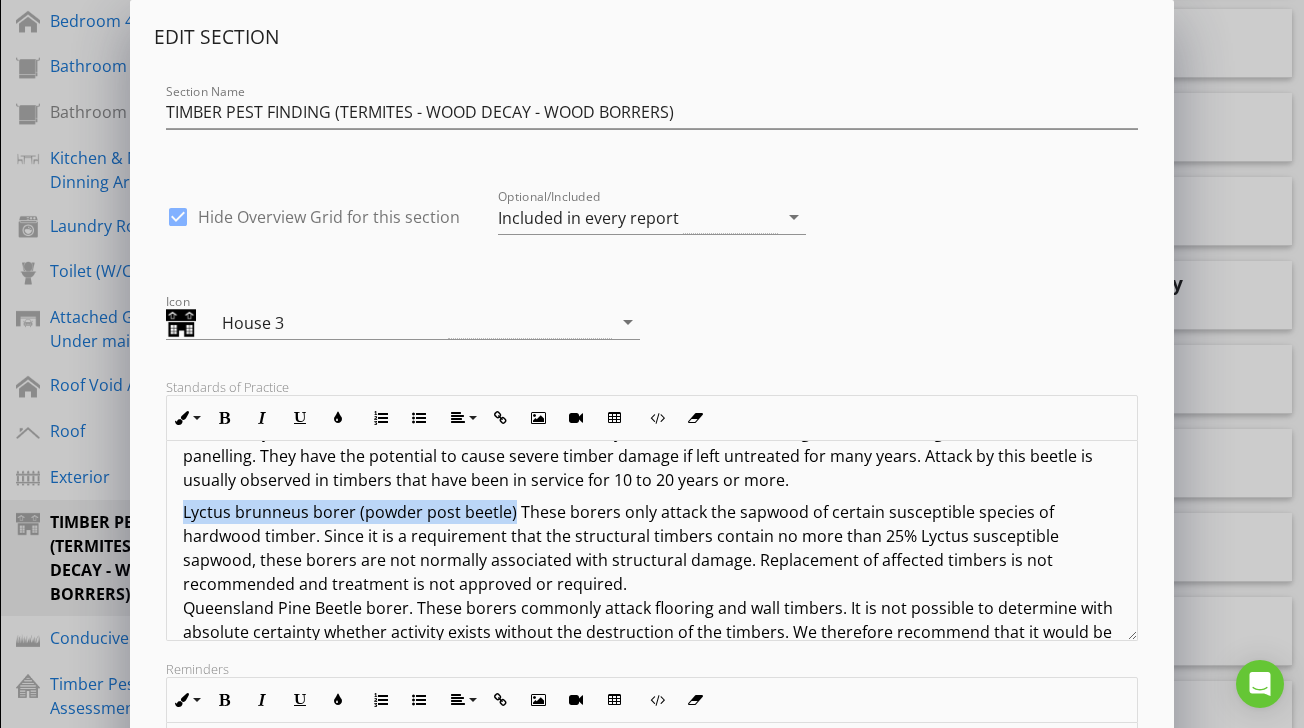 drag, startPoint x: 512, startPoint y: 515, endPoint x: 179, endPoint y: 509, distance: 333.05405 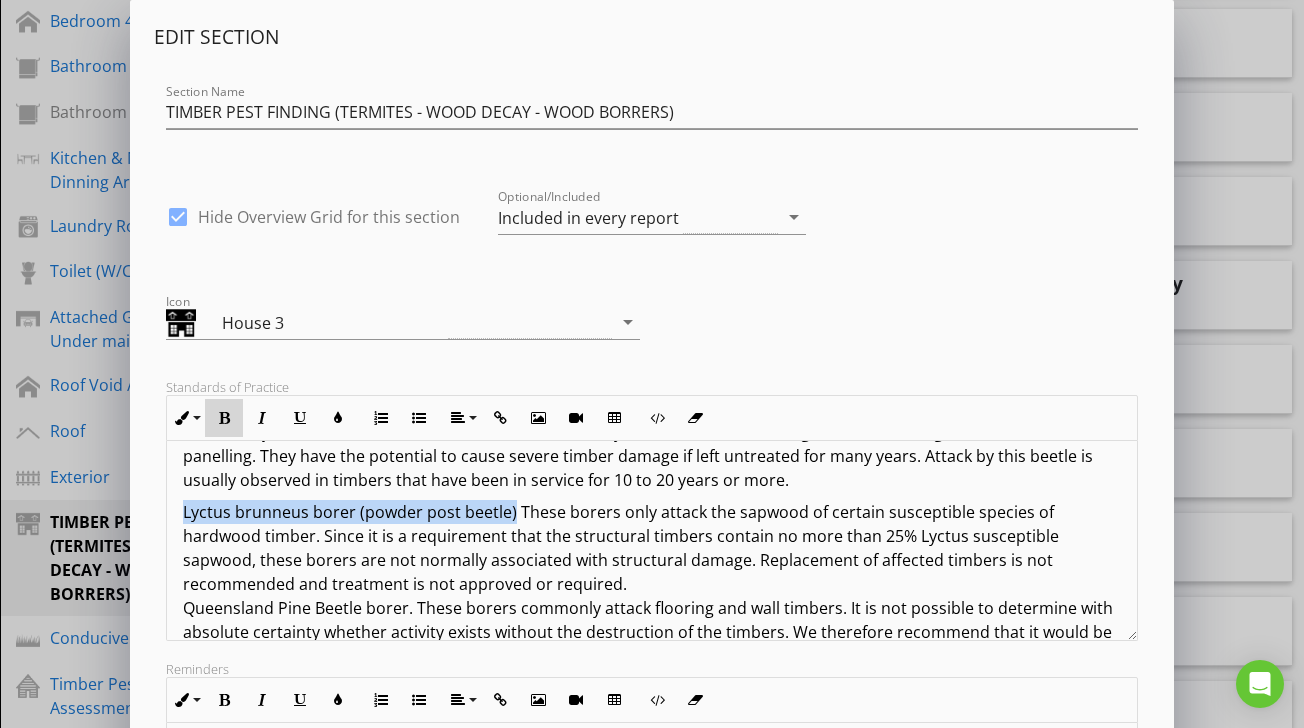 click at bounding box center [224, 418] 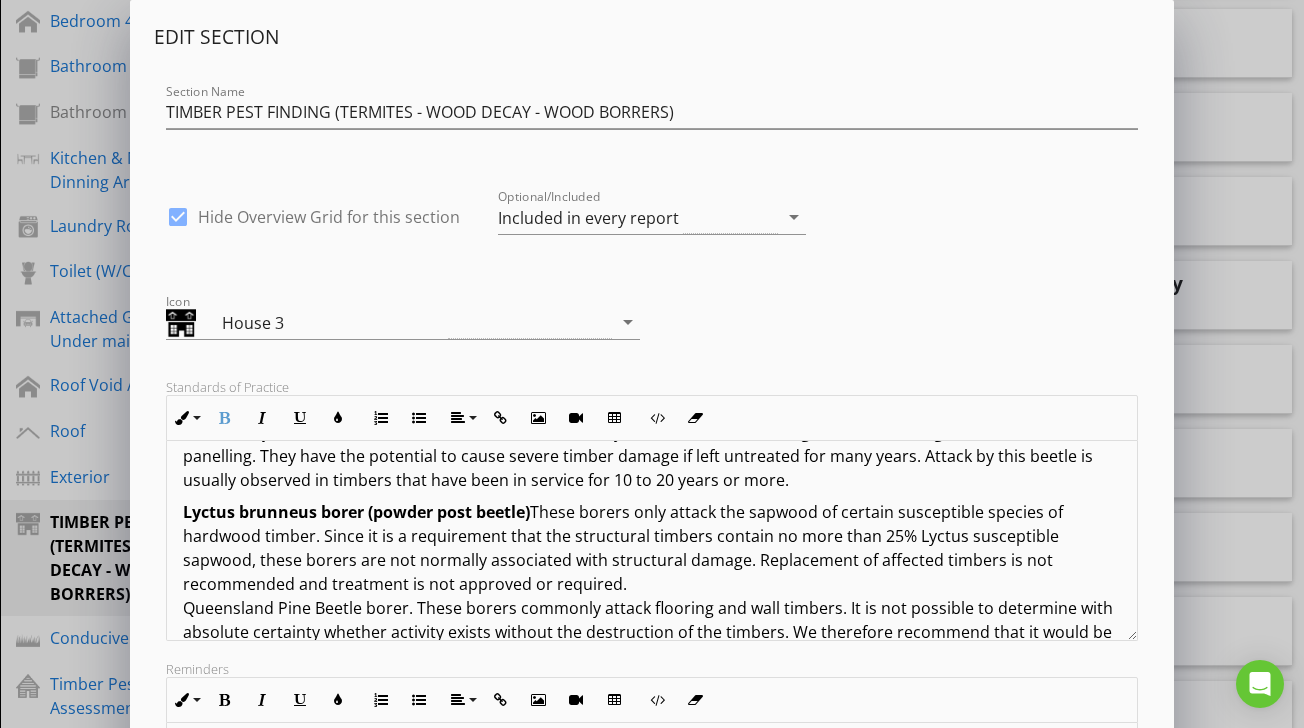 click on "Lyctus brunneus borer (powder post beetle)" at bounding box center (356, 512) 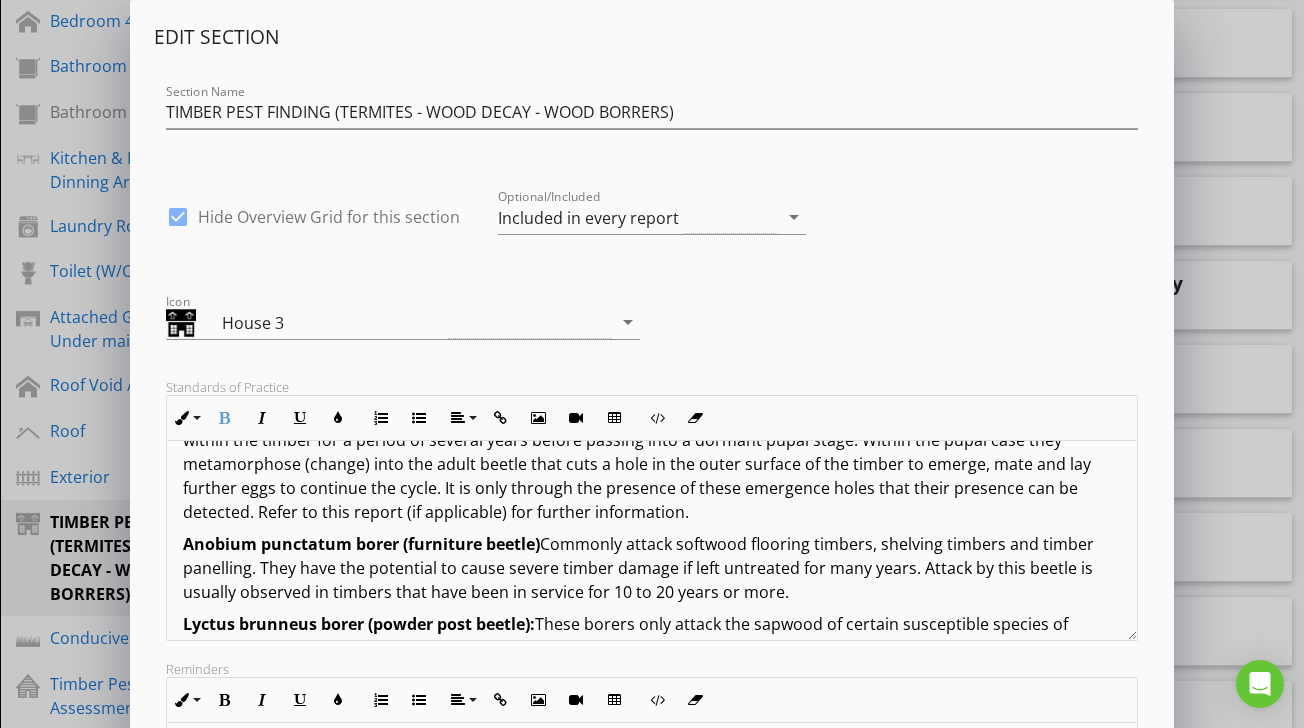 scroll, scrollTop: 2288, scrollLeft: 0, axis: vertical 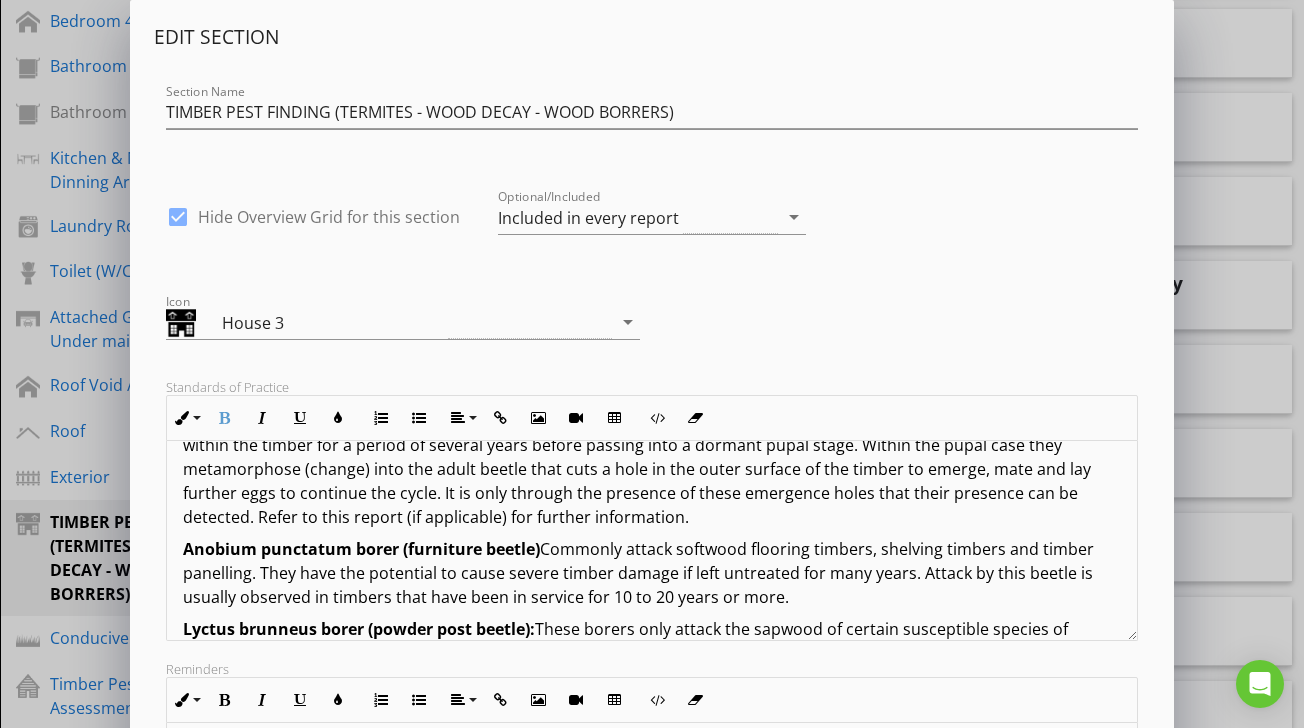 click on "Anobium punctatum borer (furniture beetle) Commonly attack softwood flooring timbers, shelving timbers and timber panelling. They have the potential to cause severe timber damage if left untreated for many years. Attack by this beetle is usually observed in timbers that have been in service for 10 to 20 years or more." at bounding box center (651, 573) 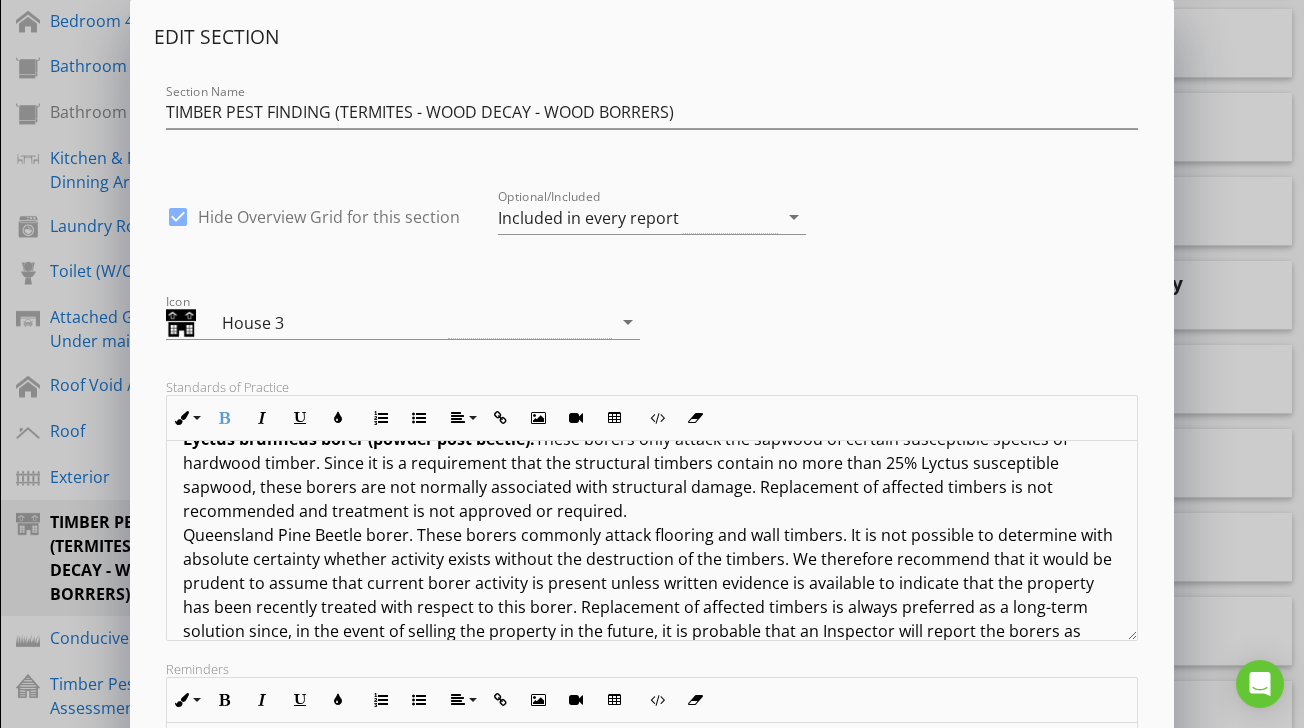 scroll, scrollTop: 2476, scrollLeft: 0, axis: vertical 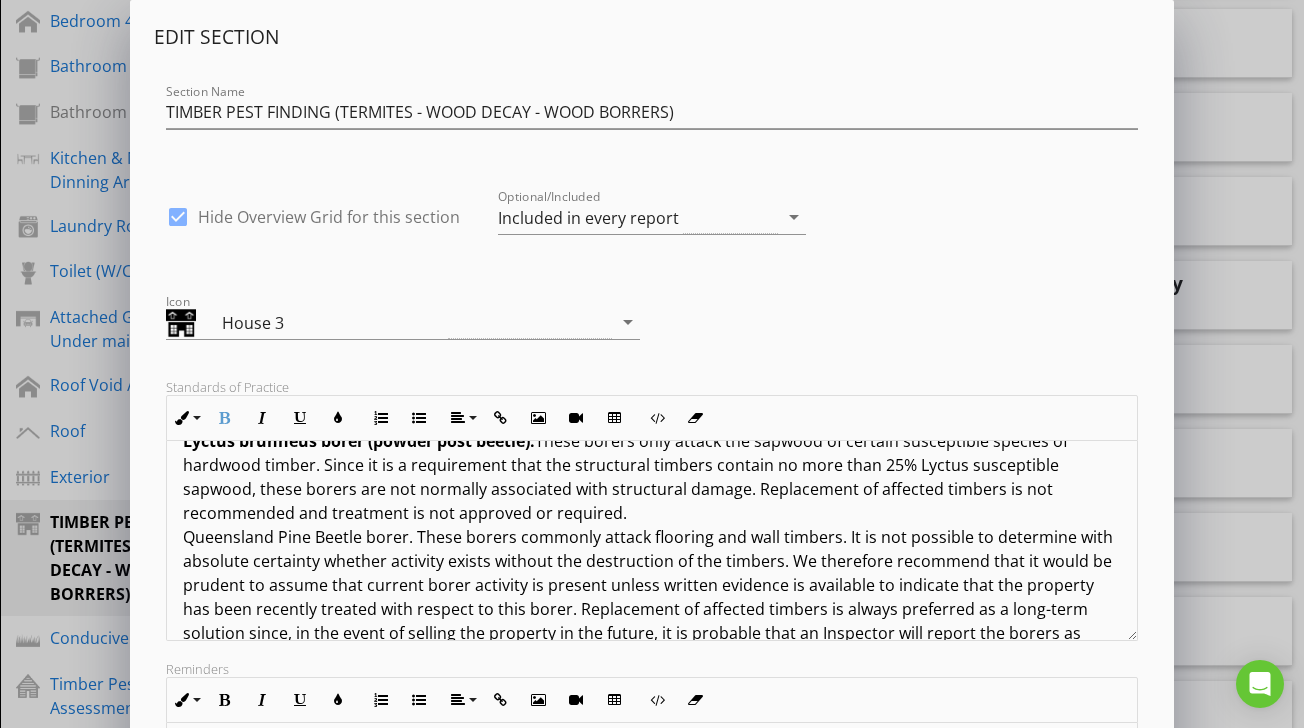 click on "Lyctus brunneus borer (powder post beetle):  These borers only attack the sapwood of certain susceptible species of hardwood timber. Since it is a requirement that the structural timbers contain no more than 25% Lyctus susceptible sapwood, these borers are not normally associated with structural damage. Replacement of affected timbers is not recommended and treatment is not approved or required. Non-commercial borers Are those borers that attack dead trees, logs and tree stumps. These borers are generally not considered to be a threat to timber in service (timber used in the buildings). No treatment is necessary for this species. 8.0 FUNGAL DECAY (WOOD ROT) Fungal decay is more commonly known as wood rot. Many problems with timber pests are related to excessive moisture because Termites and wood rot both require heat and moisture to survive. Small sections of minor decay can often be removed and the resulting hole filled with "Builders filler"." at bounding box center [651, 1245] 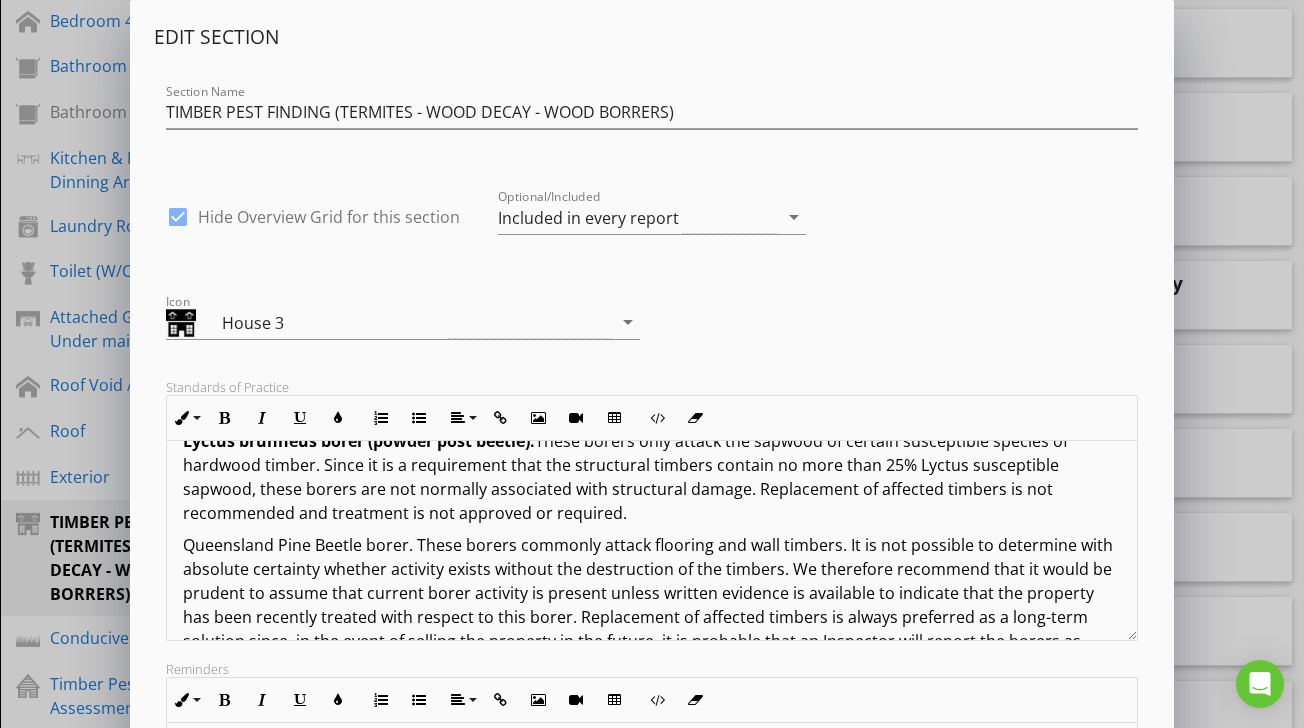 click on "Queensland Pine Beetle borer. These borers commonly attack flooring and wall timbers. It is not possible to determine with absolute certainty whether activity exists without the destruction of the timbers. We therefore recommend that it would be prudent to assume that current borer activity is present unless written evidence is available to indicate that the property has been recently treated with respect to this borer. Replacement of affected timbers is always preferred as a long-term solution since, in the event of selling the property in the future, it is probable that an Inspector will report the borers as active (see above). A chemical treatment to control re-infestation may be considered a less effective and lower-cost option. This treatment is applied to the underside of all soft pine flooring timbers and to other affected timbers as required. (a) The parties must submit all written submissions and evidence to the Arbitrator within twenty-one (21) days of the appointment of the Arbitrator; and" at bounding box center (651, 1301) 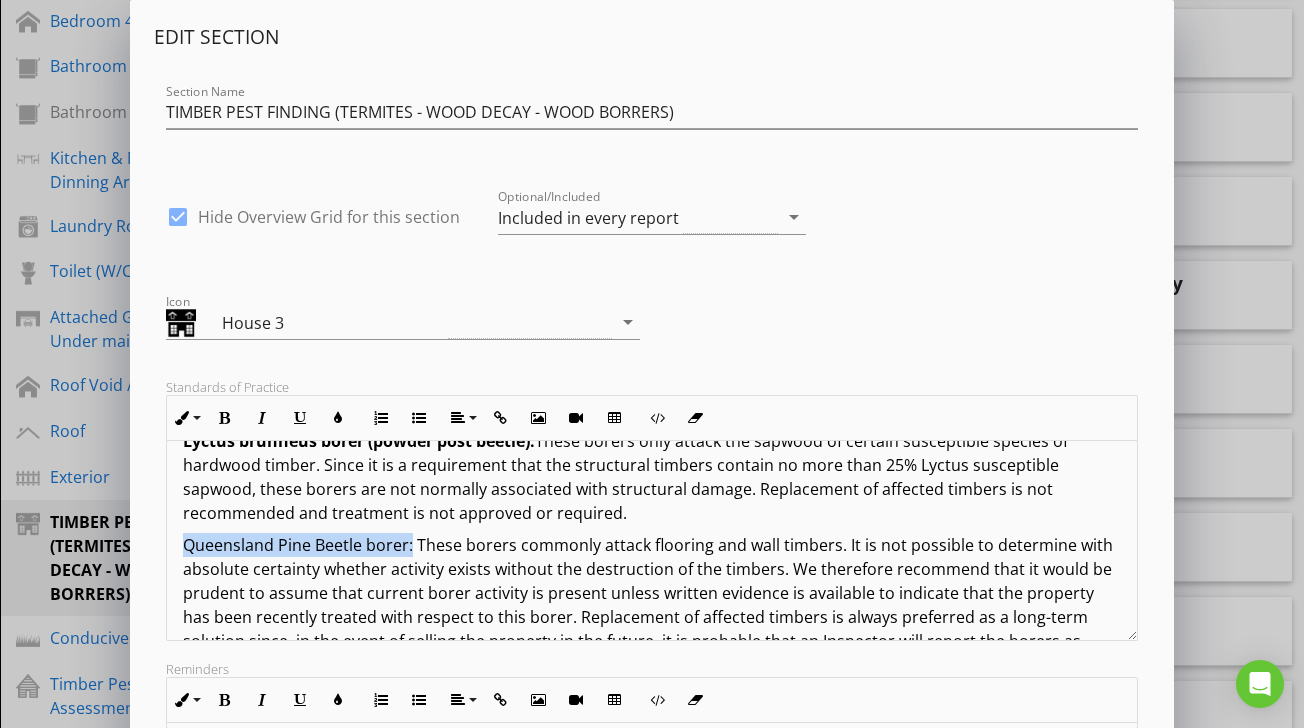 drag, startPoint x: 412, startPoint y: 546, endPoint x: 183, endPoint y: 544, distance: 229.00873 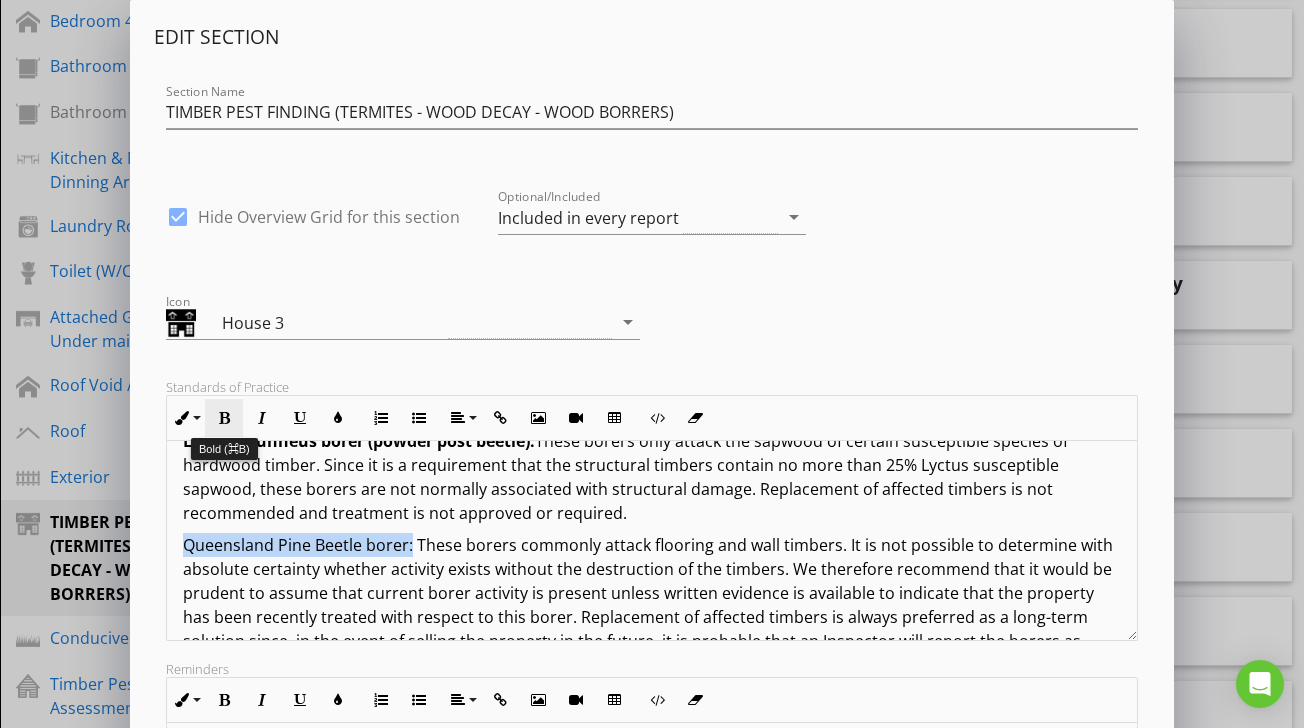 click at bounding box center (224, 418) 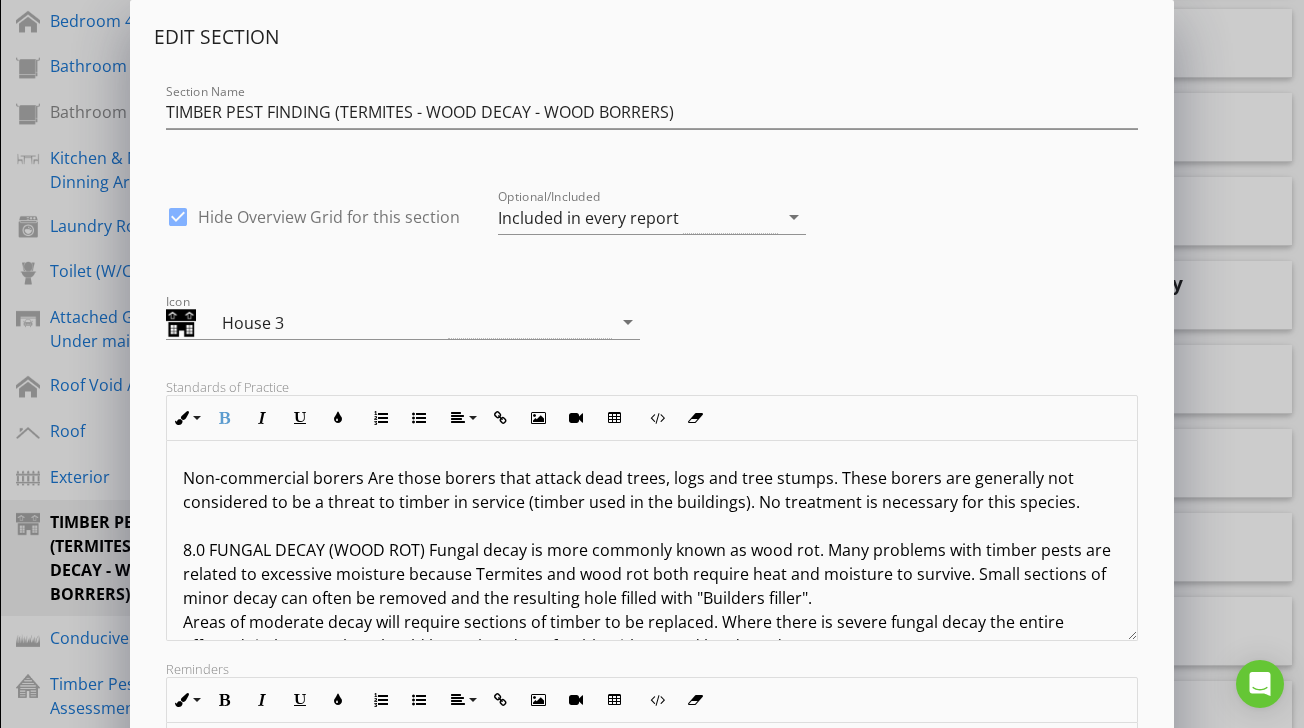 scroll, scrollTop: 2794, scrollLeft: 0, axis: vertical 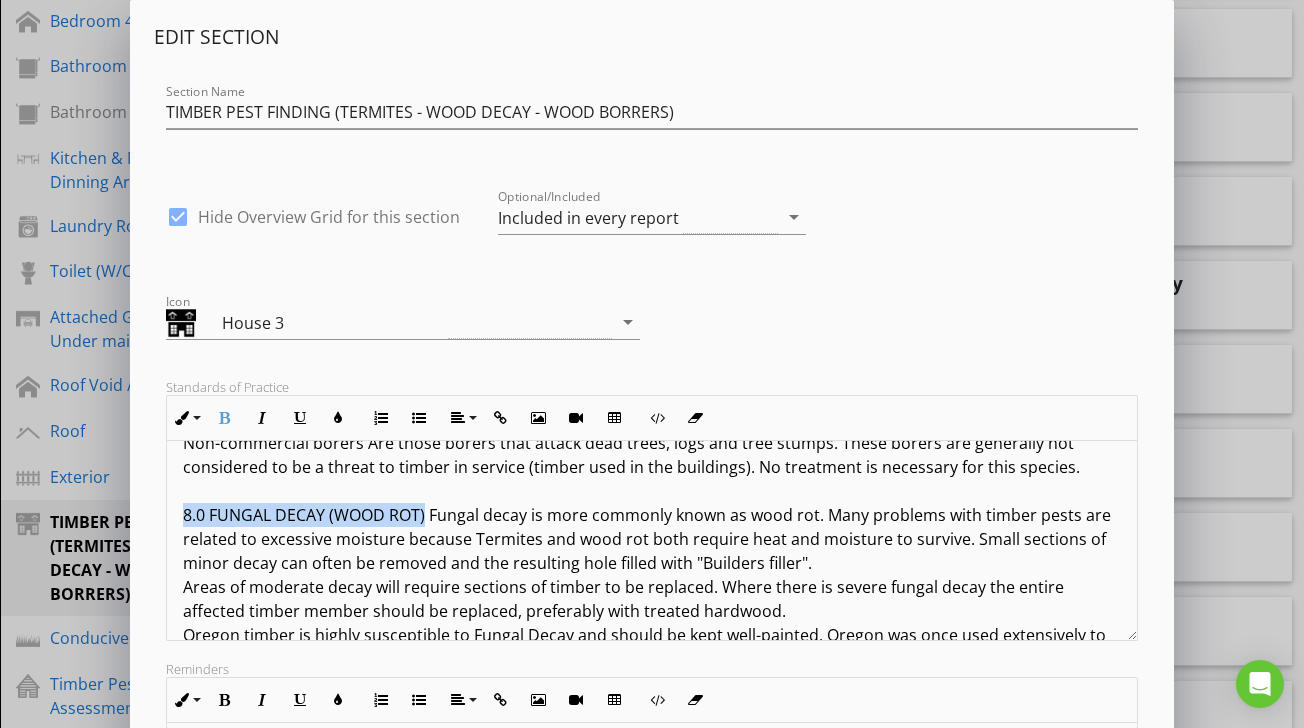 drag, startPoint x: 427, startPoint y: 494, endPoint x: 180, endPoint y: 493, distance: 247.00203 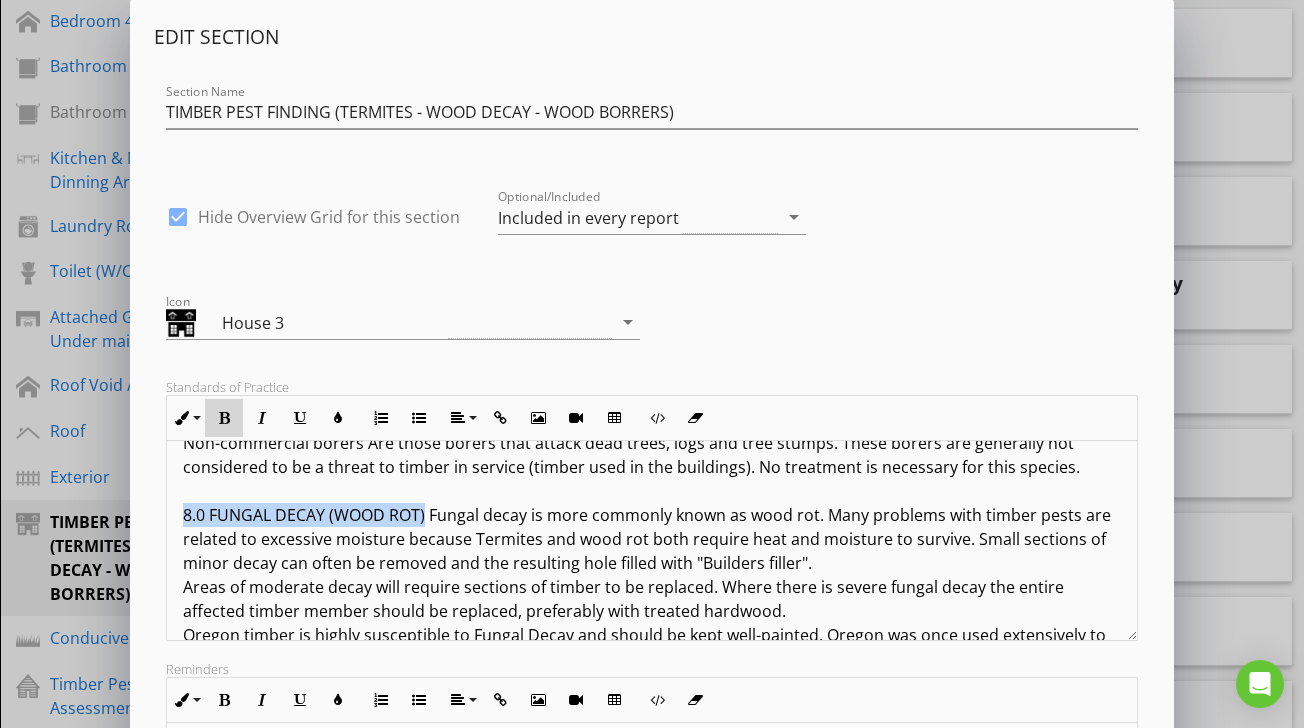 click at bounding box center (224, 418) 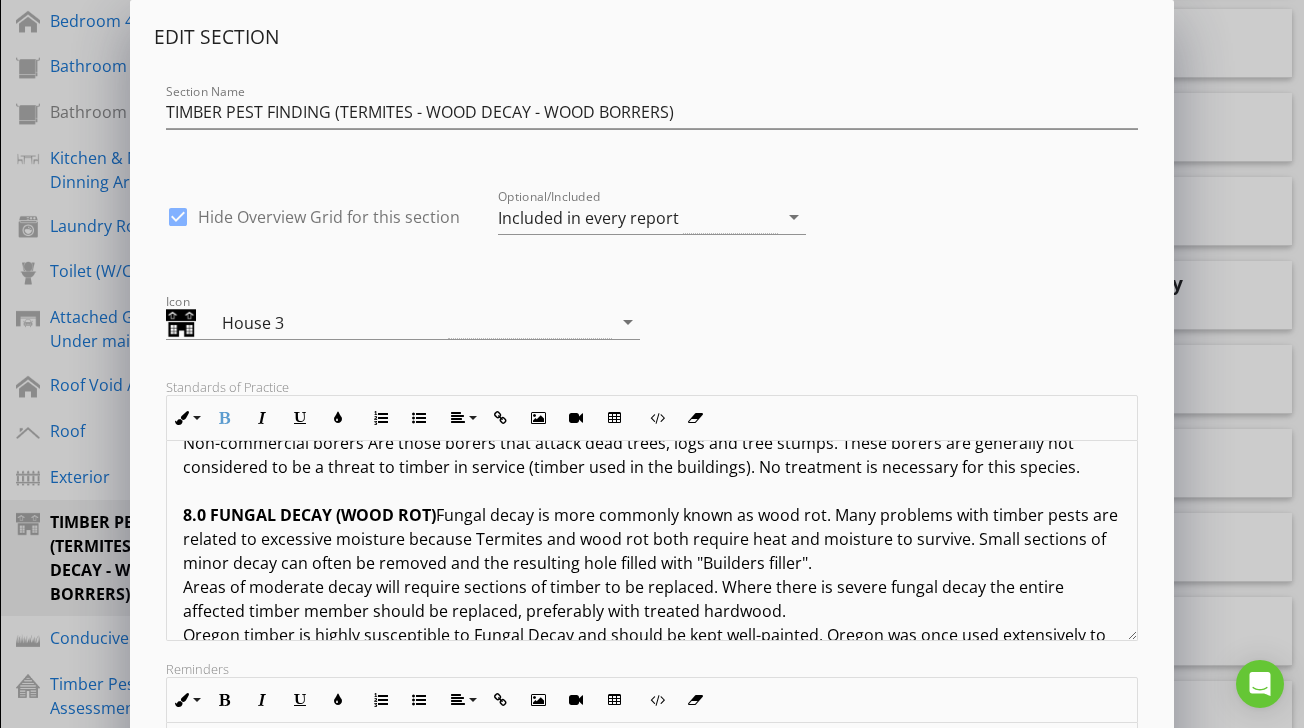 click on "Queensland Pine Beetle borer:  These borers commonly attack flooring and wall timbers. It is not possible to determine with absolute certainty whether activity exists without the destruction of the timbers. We therefore recommend that it would be prudent to assume that current borer activity is present unless written evidence is available to indicate that the property has been recently treated with respect to this borer. Replacement of affected timbers is always preferred as a long-term solution since, in the event of selling the property in the future, it is probable that an Inspector will report the borers as active (see above). A chemical treatment to control re-infestation may be considered a less effective and lower-cost option. This treatment is applied to the underside of all soft pine flooring timbers and to other affected timbers as required. 8.0 FUNGAL DECAY (WOOD ROT) (b) The arbitration will be held within ([NUMBER]) days of the Arbitrator receiving the written submissions." at bounding box center [651, 995] 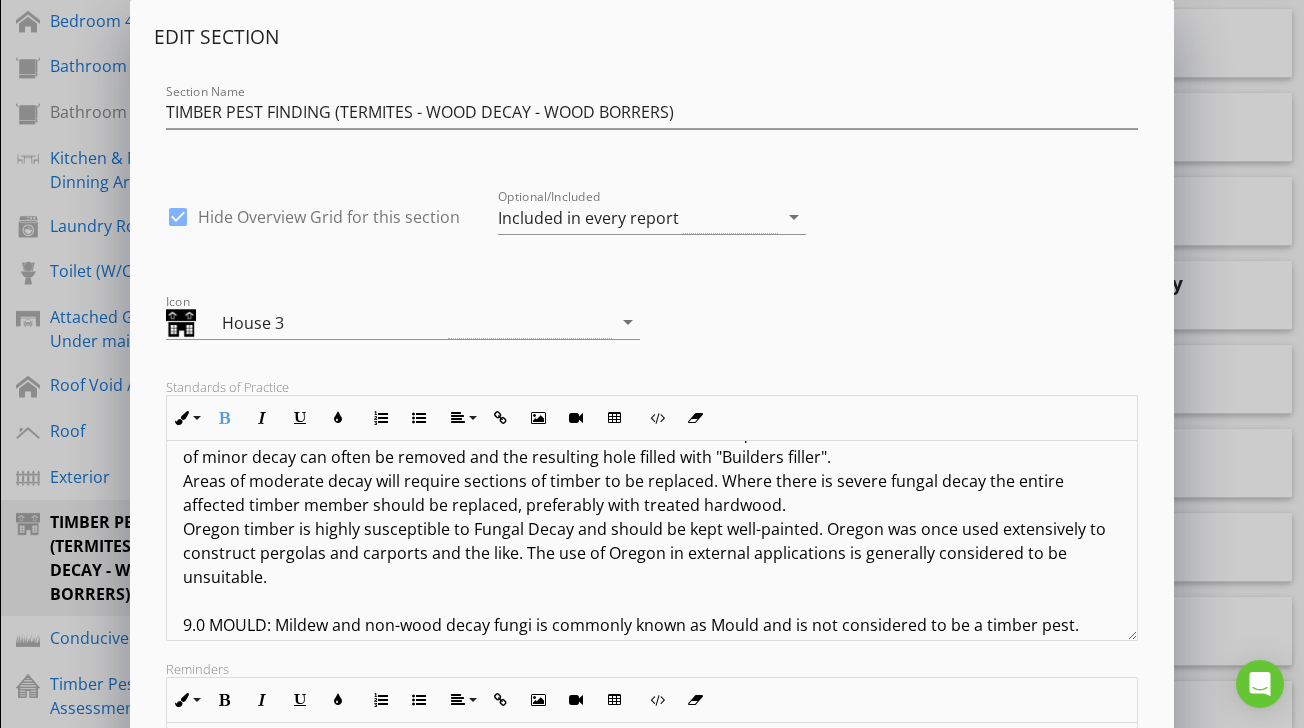 scroll, scrollTop: 2909, scrollLeft: 0, axis: vertical 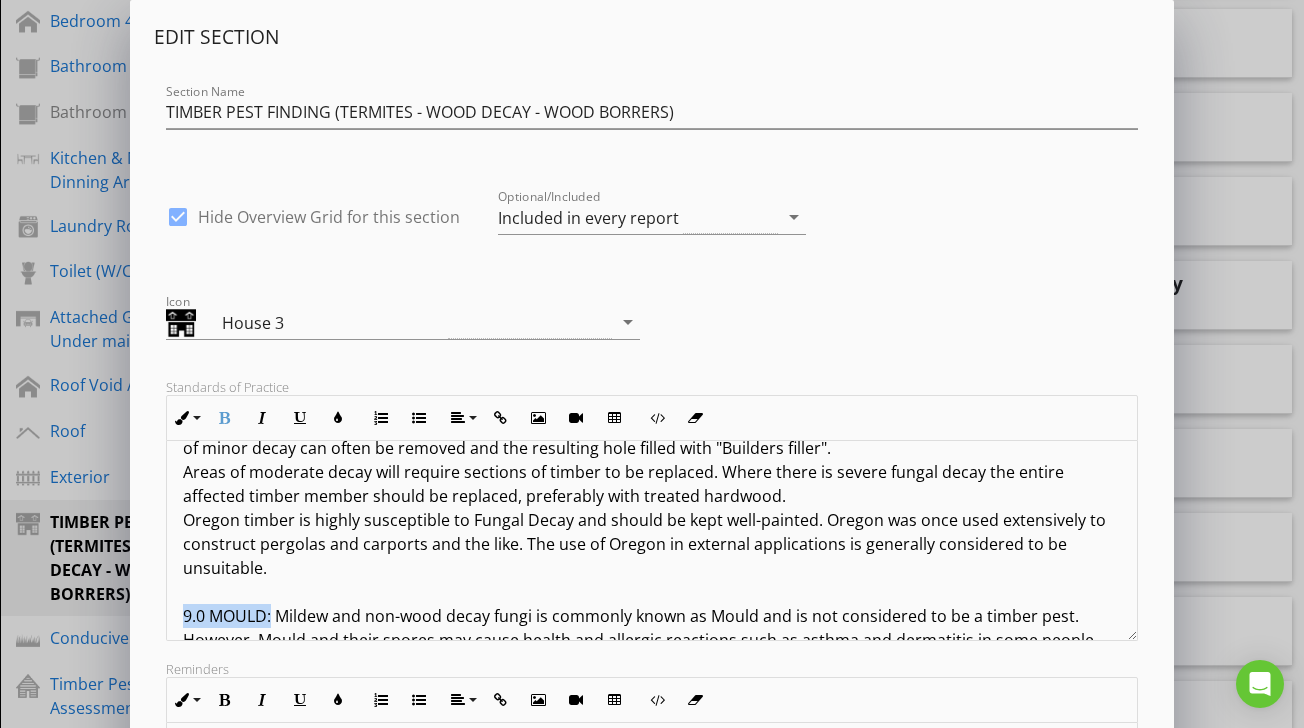drag, startPoint x: 274, startPoint y: 593, endPoint x: 178, endPoint y: 590, distance: 96.04687 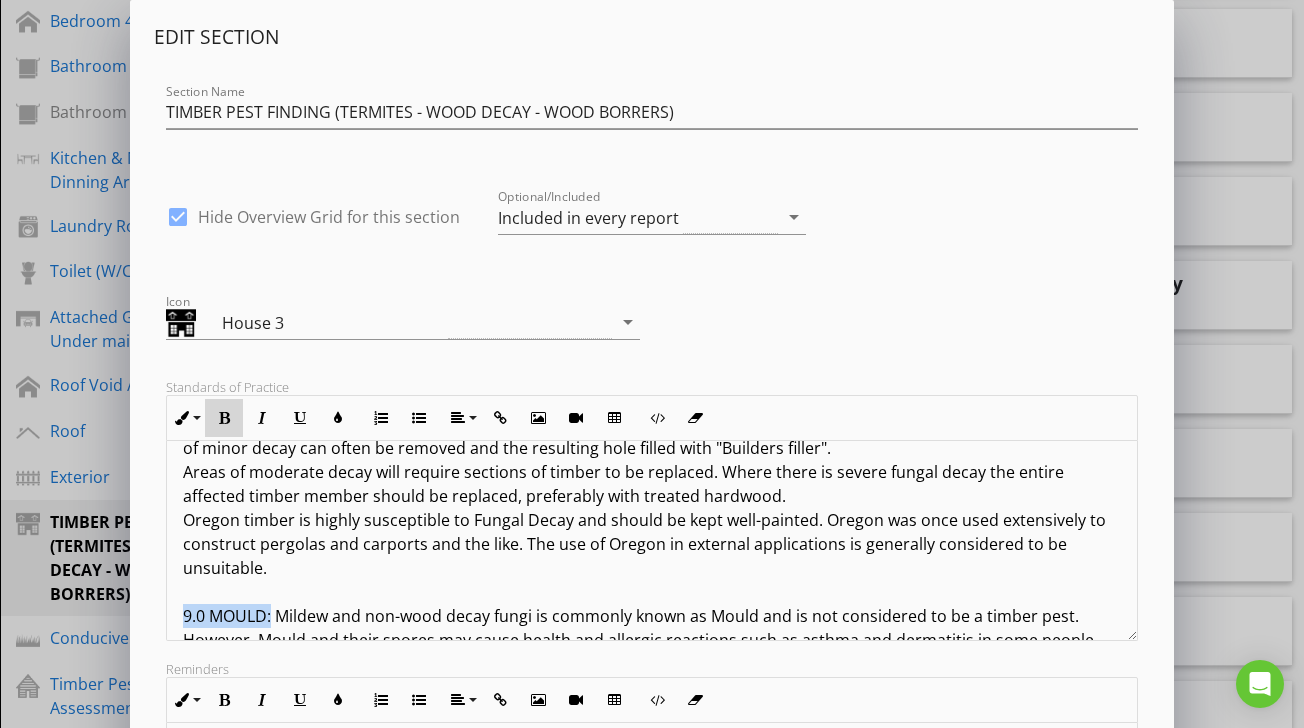 click at bounding box center [224, 418] 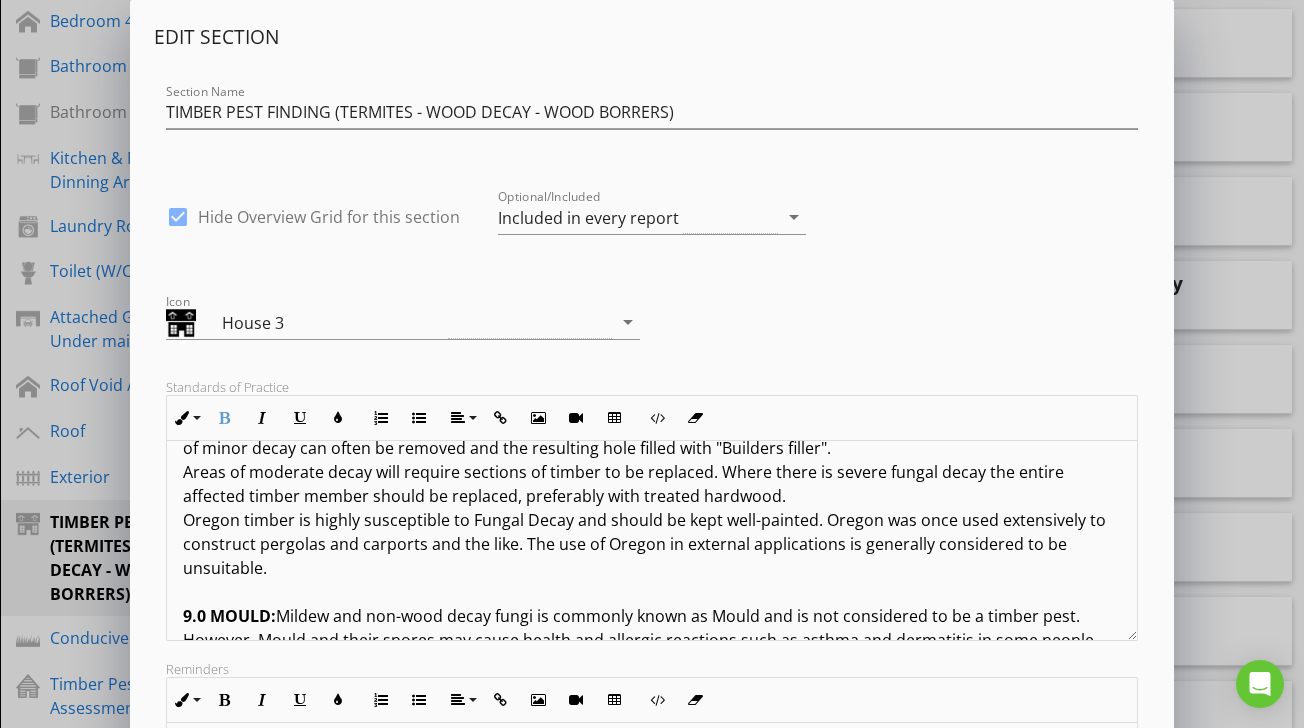 click on "Queensland Pine Beetle borer: These borers commonly attack flooring and wall timbers. It is not possible to determine with absolute certainty whether activity exists without the destruction of the timbers. We therefore recommend that it would be prudent to assume that current borer activity is present unless written evidence is available to indicate that the property has been recently treated with respect to this borer. Replacement of affected timbers is always preferred as a long-term solution since, in the event of selling the property in the future, it is probable that an Inspector will report the borers as active (see above). A chemical treatment to control re-infestation may be considered a less effective and lower-cost option. This treatment is applied to the underside of all soft pine flooring timbers and to other affected timbers as required. 8.0 FUNGAL DECAY (WOOD ROT): 9.0 MOULD: (b) The arbitration will be held within (21) days of the Arbitrator receiving the written submissions." at bounding box center (651, 880) 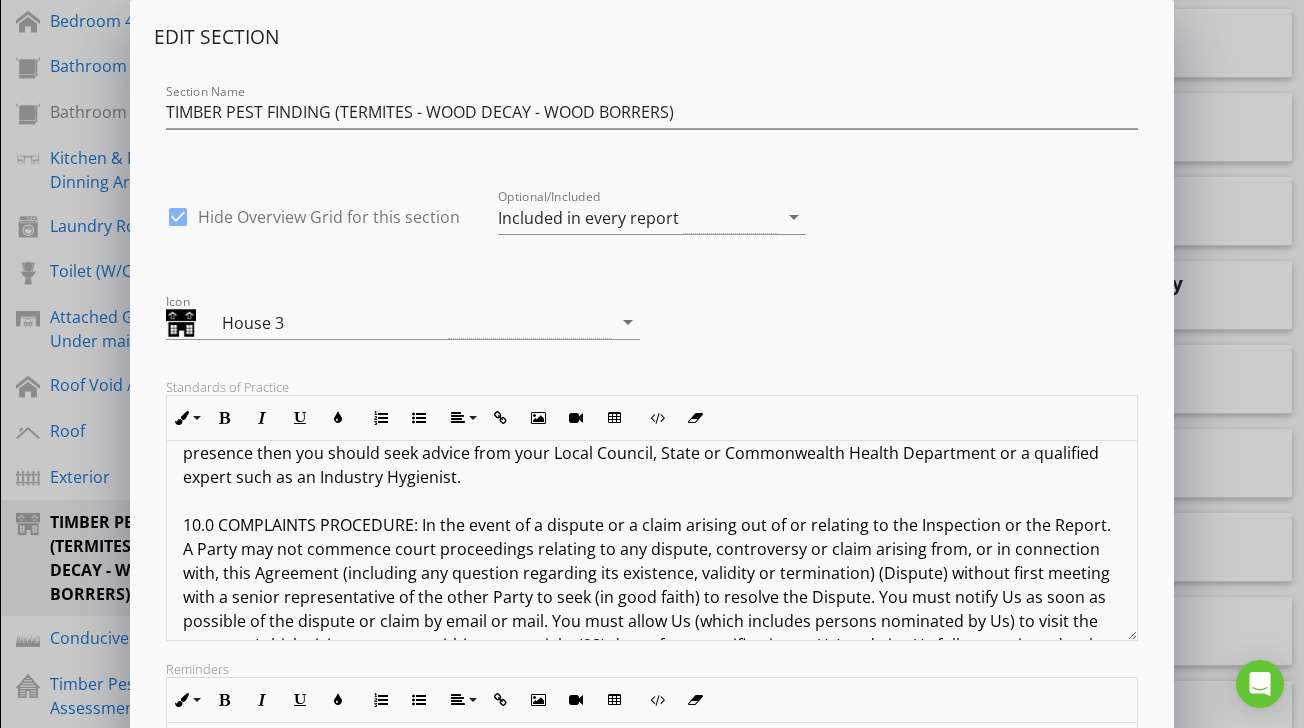 scroll, scrollTop: 3179, scrollLeft: 0, axis: vertical 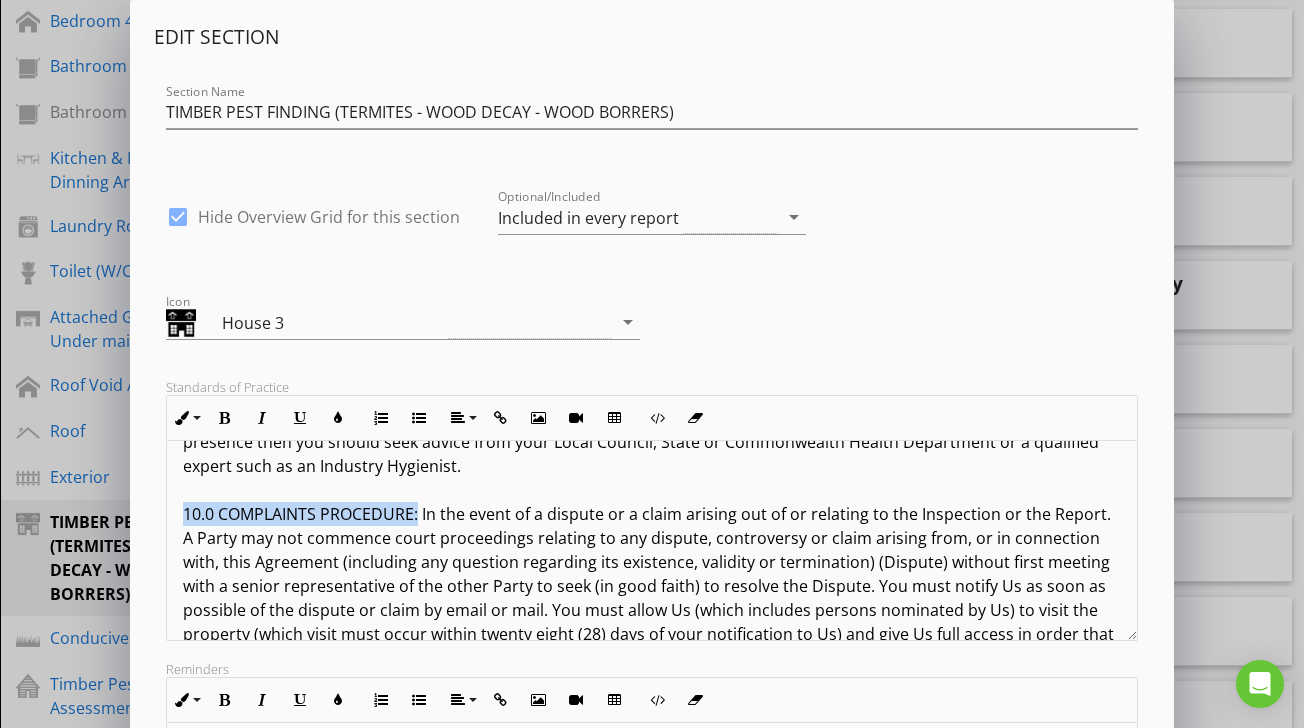 drag, startPoint x: 420, startPoint y: 493, endPoint x: 182, endPoint y: 493, distance: 238 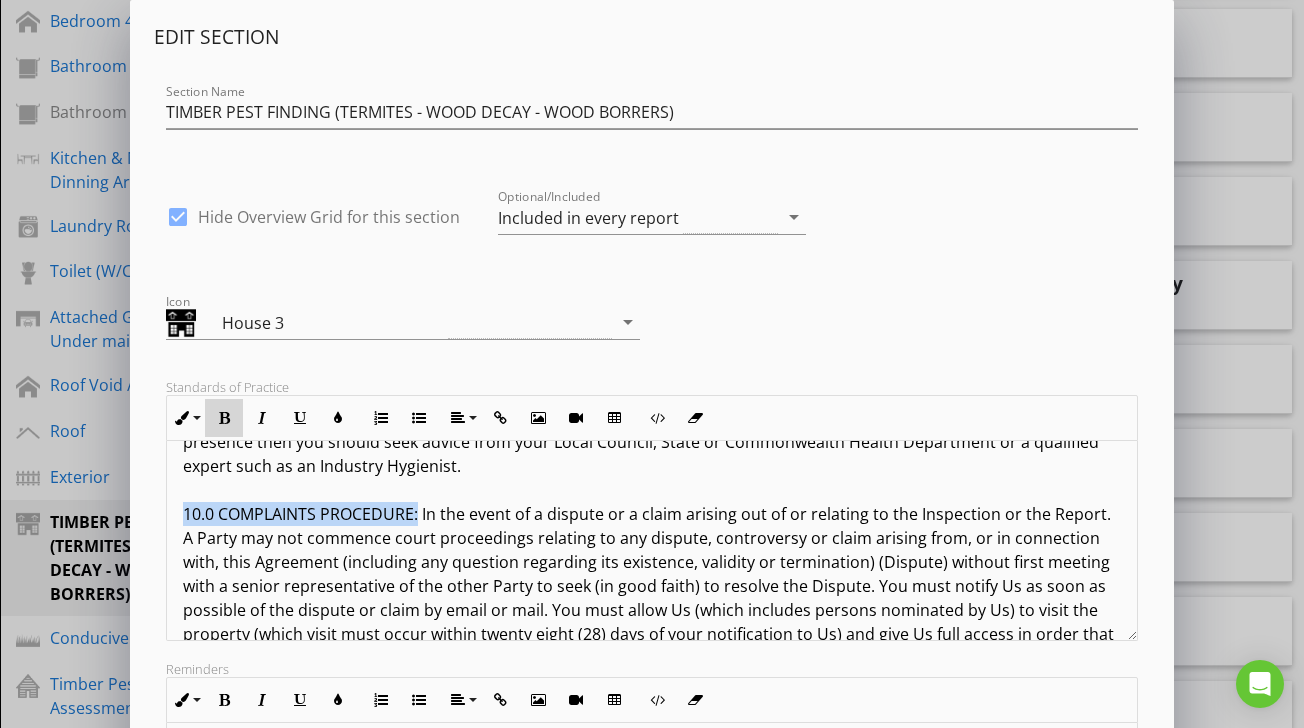 click at bounding box center [224, 418] 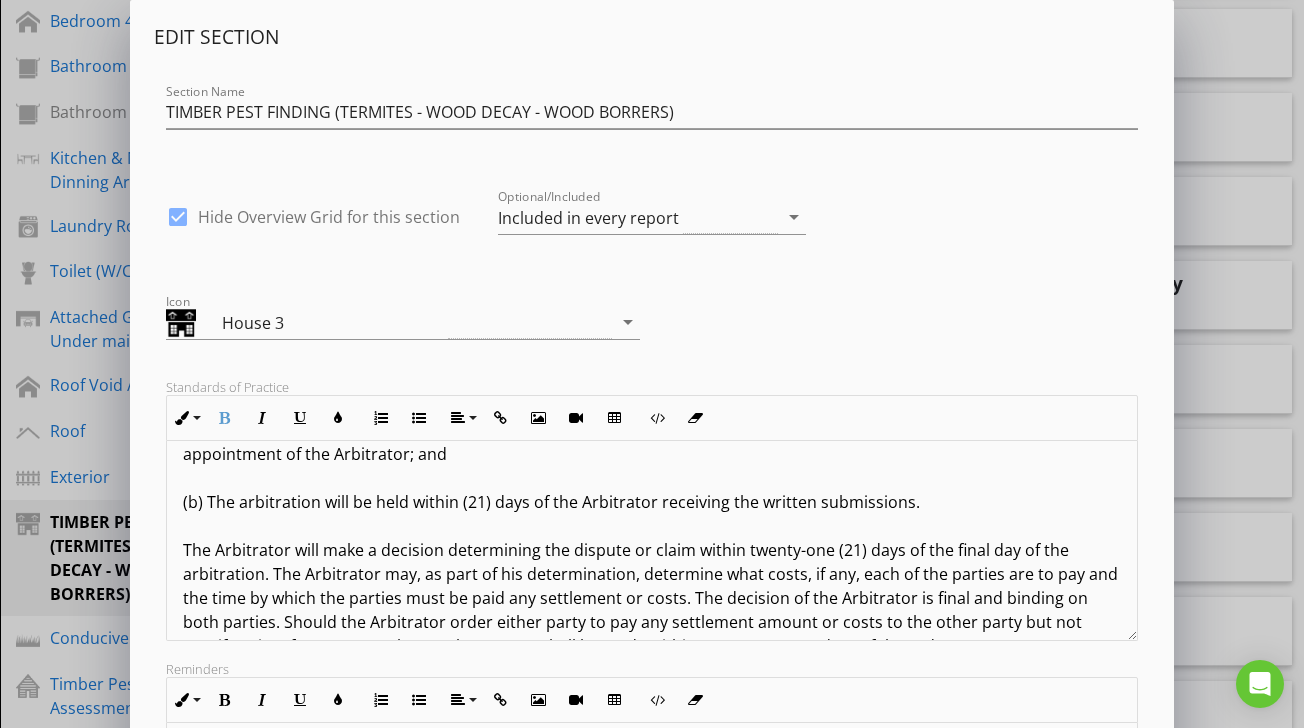 scroll, scrollTop: 3675, scrollLeft: 0, axis: vertical 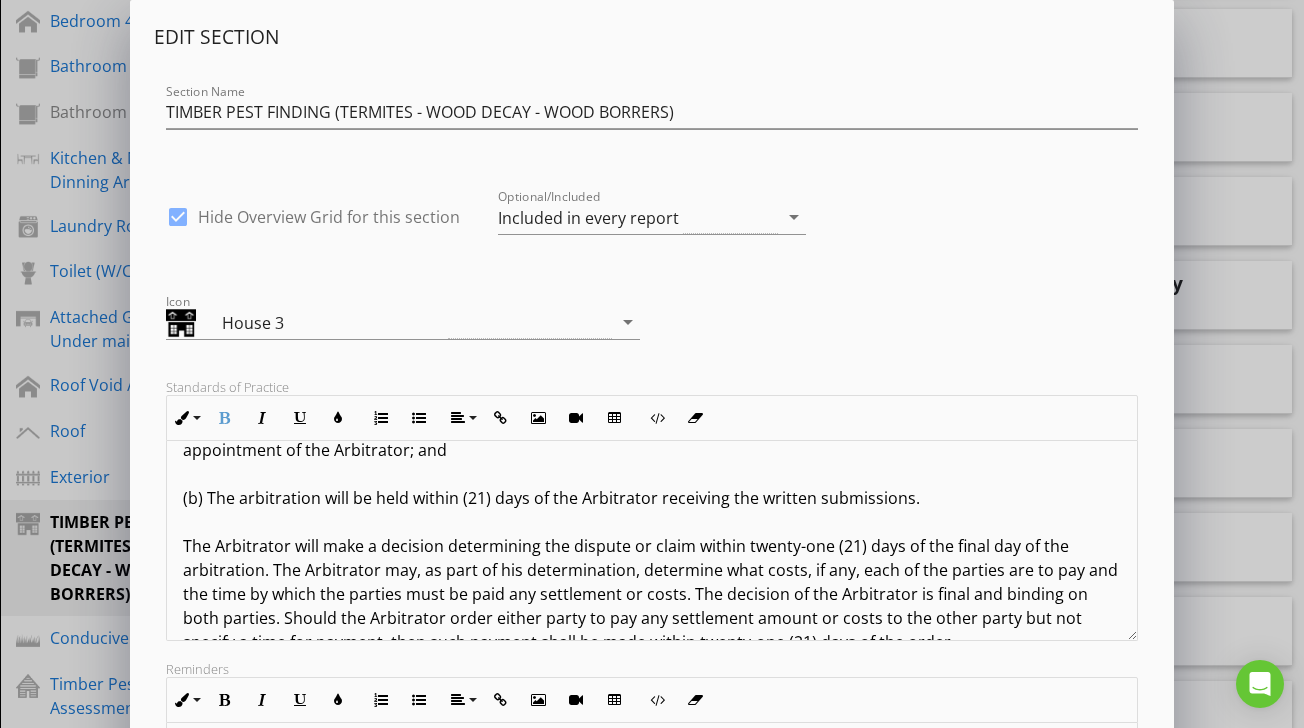 click on "Queensland Pine Beetle borer:  These borers commonly attack flooring and wall timbers. It is not possible to determine with absolute certainty whether activity exists without the destruction of the timbers. We therefore recommend that it would be prudent to assume that current borer activity is present unless written evidence is available to indicate that the property has been recently treated with respect to this borer. Replacement of affected timbers is always preferred as a long-term solution since, in the event of selling the property in the future, it is probable that an Inspector will report the borers as active (see above). A chemical treatment to control re-infestation may be considered a less effective and lower-cost option. This treatment is applied to the underside of all soft pine flooring timbers and to other affected timbers as required. 8.0 FUNGAL DECAY (WOOD ROT):  9.0 MOULD: 10.0 COMPLAINTS PROCEDURE:" at bounding box center [651, 114] 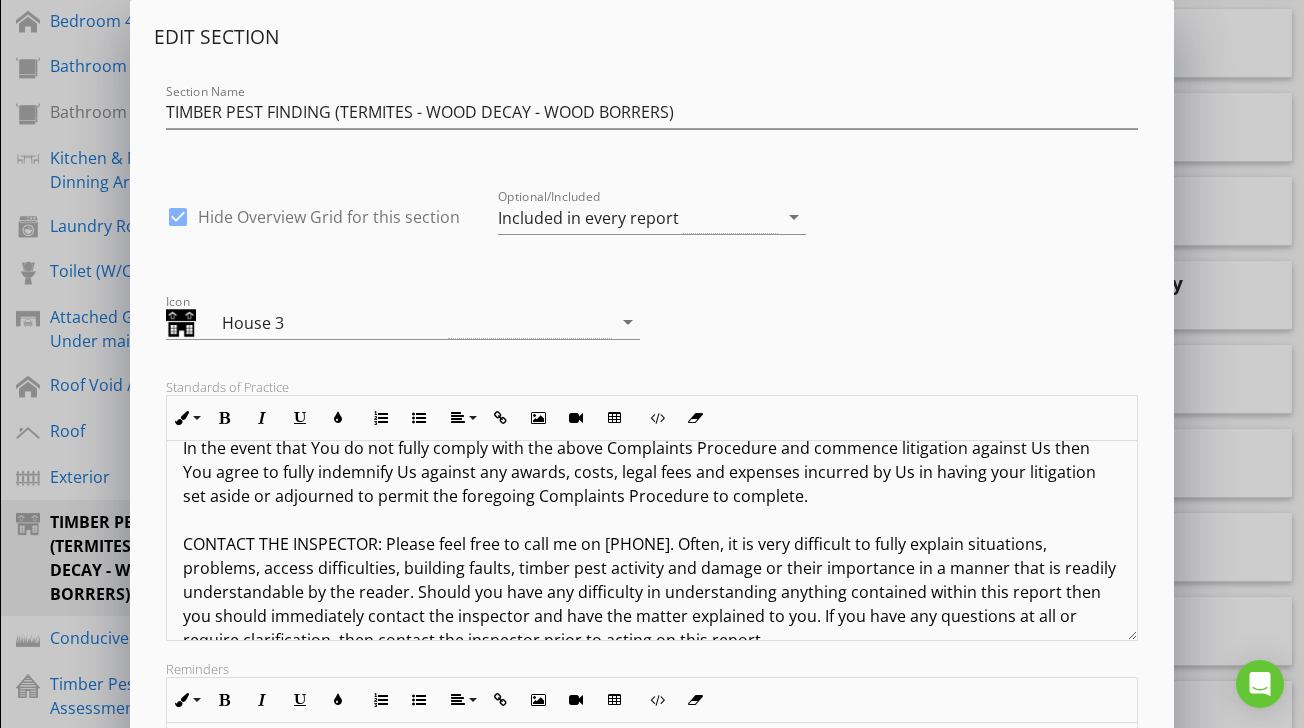 scroll, scrollTop: 3929, scrollLeft: 0, axis: vertical 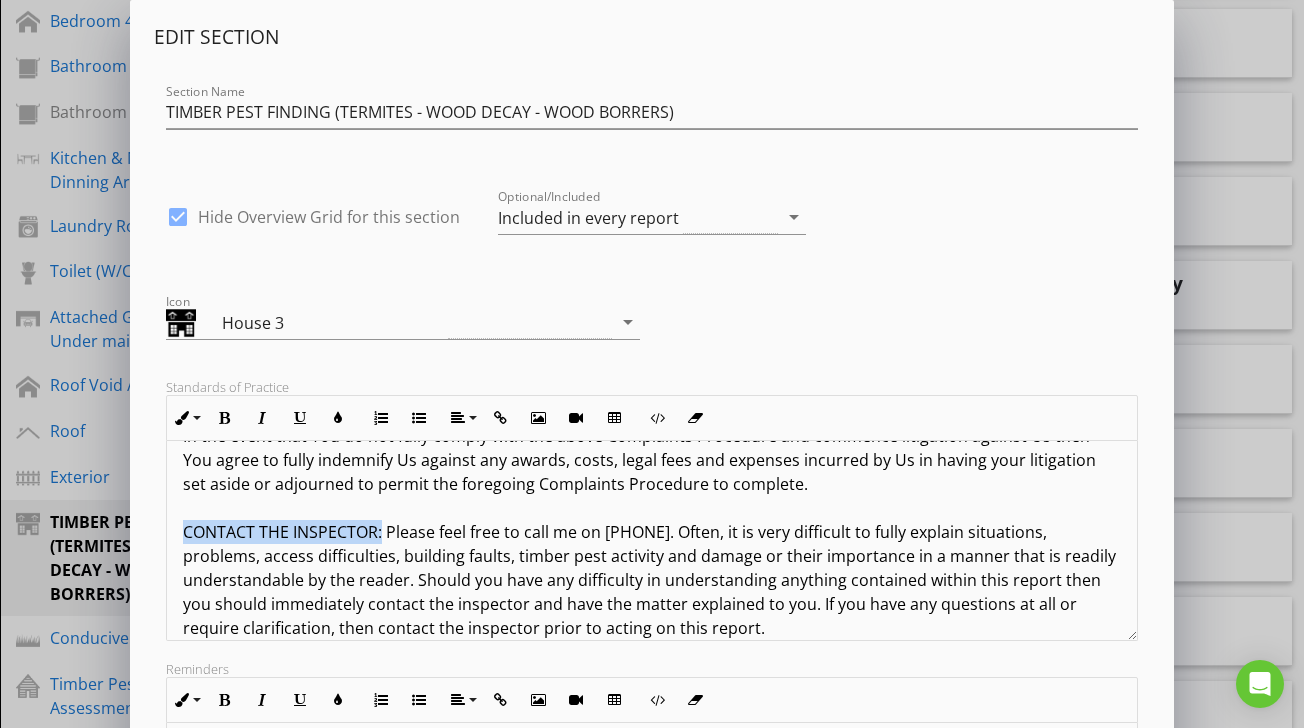 drag, startPoint x: 383, startPoint y: 510, endPoint x: 180, endPoint y: 502, distance: 203.15758 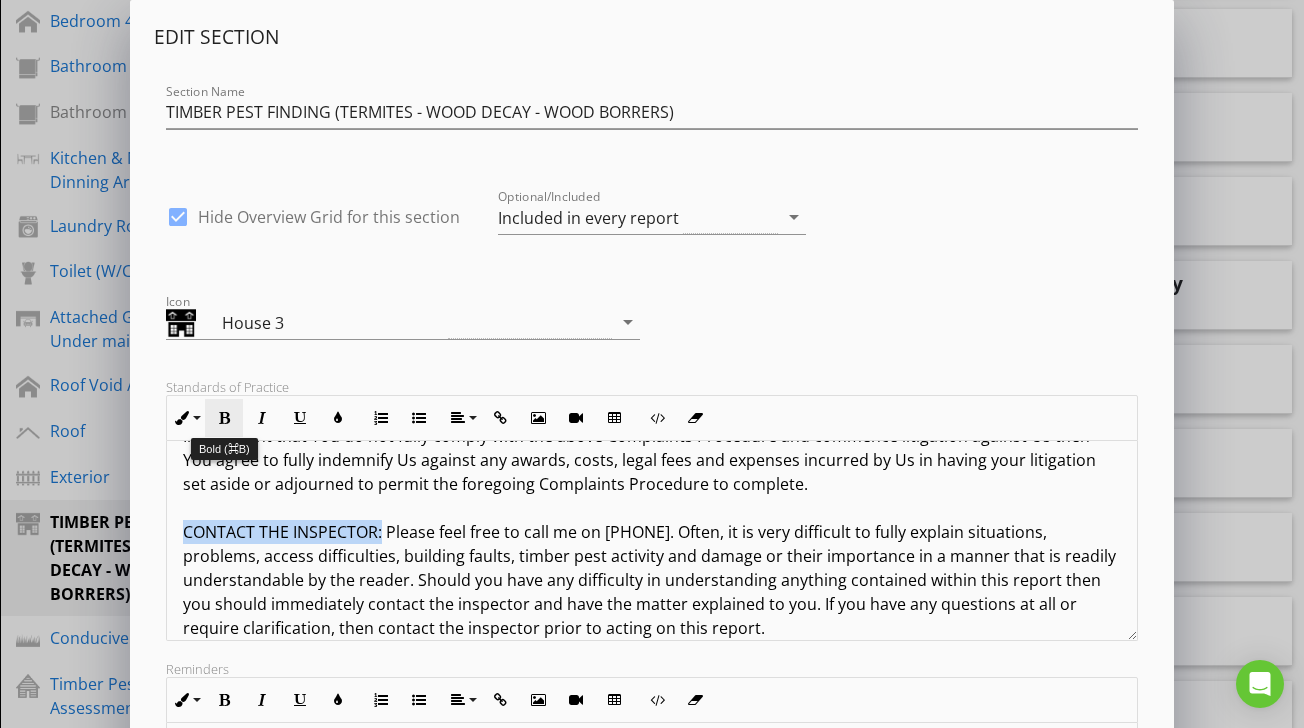 click at bounding box center [224, 418] 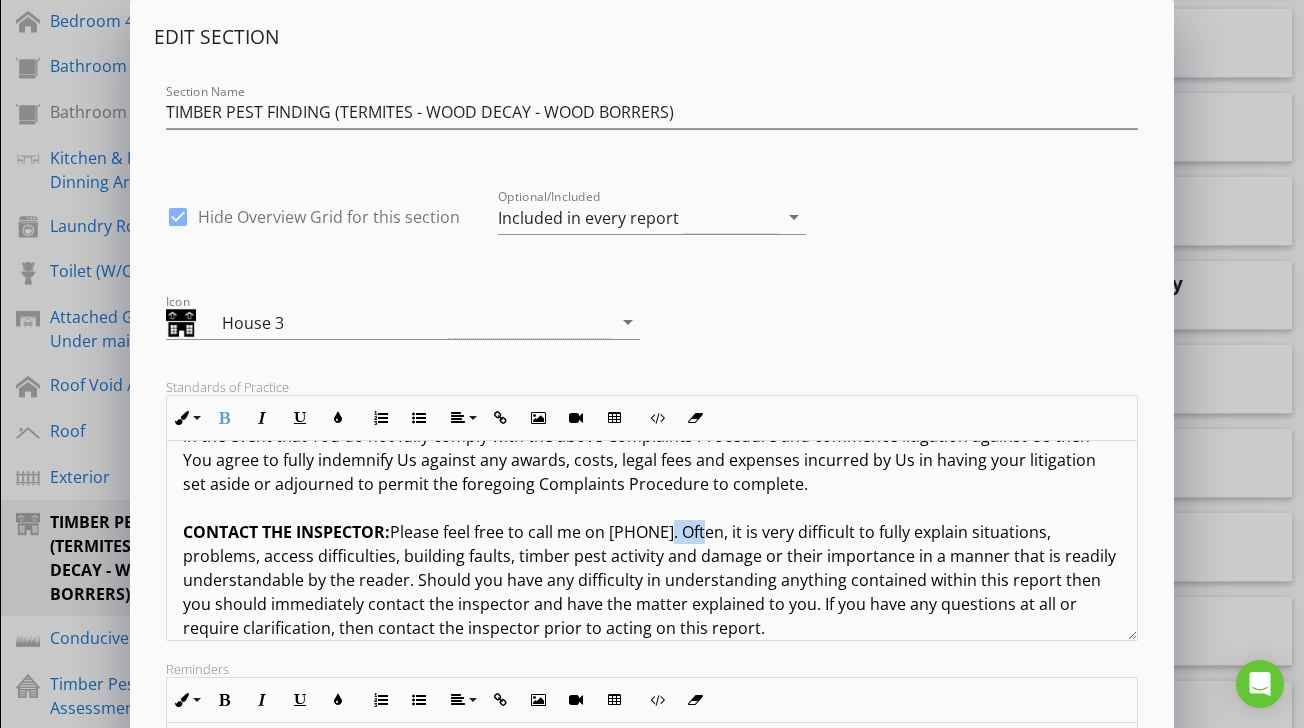 drag, startPoint x: 708, startPoint y: 509, endPoint x: 673, endPoint y: 496, distance: 37.336308 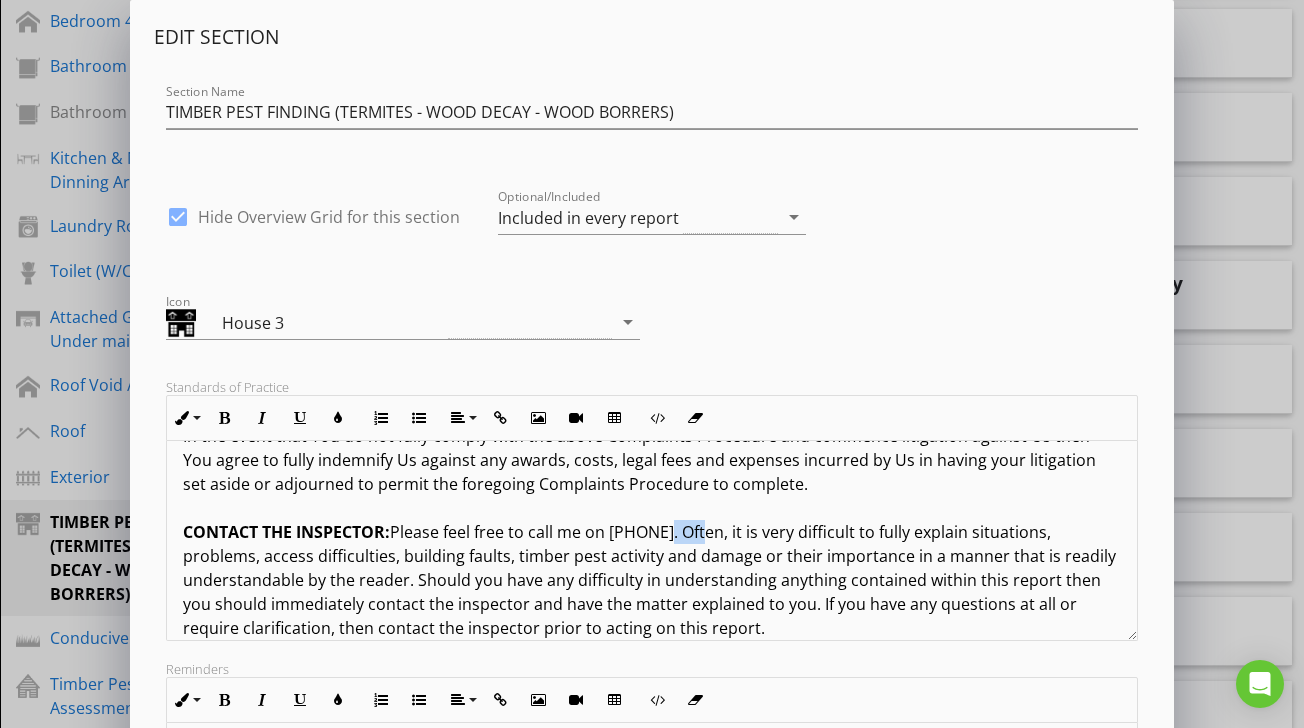 click on "Queensland Pine Beetle borer:  These borers commonly attack flooring and wall timbers. It is not possible to determine with absolute certainty whether activity exists without the destruction of the timbers. We therefore recommend that it would be prudent to assume that current borer activity is present unless written evidence is available to indicate that the property has been recently treated with respect to this borer. Replacement of affected timbers is always preferred as a long-term solution since, in the event of selling the property in the future, it is probable that an Inspector will report the borers as active (see above). A chemical treatment to control re-infestation may be considered a less effective and lower-cost option. This treatment is applied to the underside of all soft pine flooring timbers and to other affected timbers as required. 8.0 FUNGAL DECAY (WOOD ROT):  9.0 MOULD: 10.0 COMPLAINTS PROCEDURE: CONTACT THE INSPECTOR: [PHONE]." at bounding box center (651, -140) 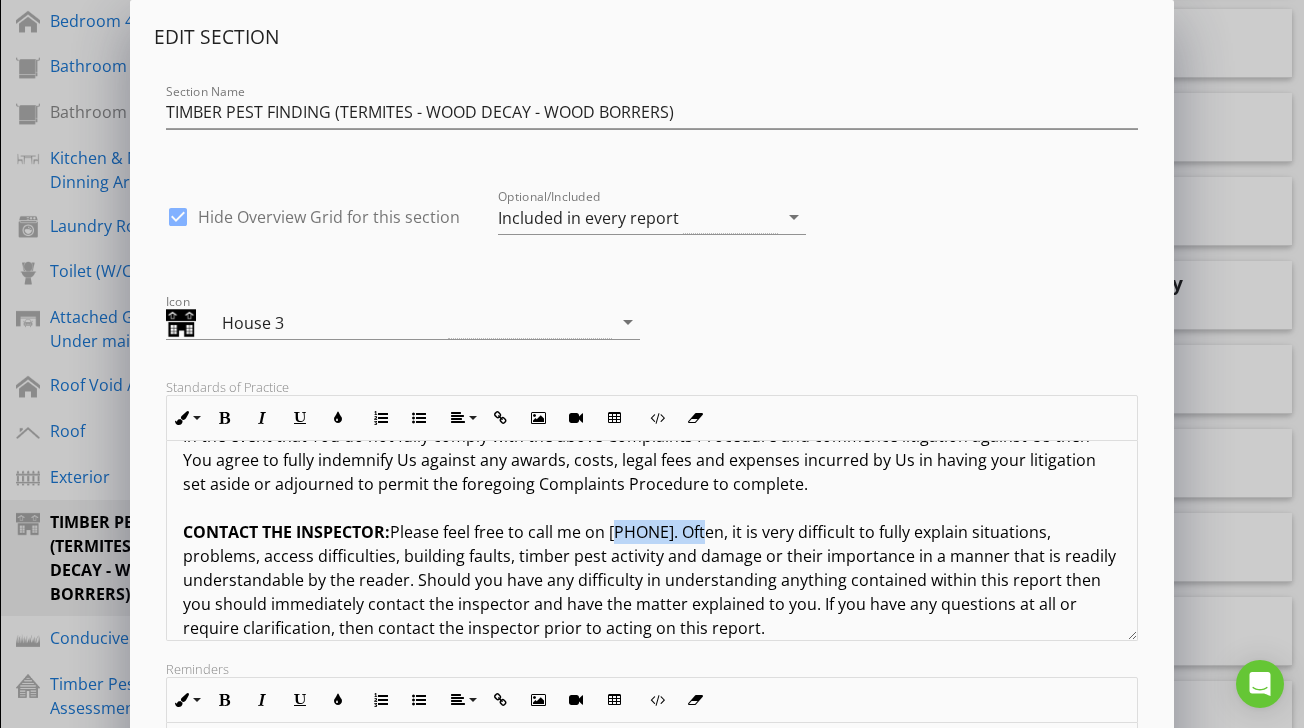 drag, startPoint x: 708, startPoint y: 511, endPoint x: 615, endPoint y: 501, distance: 93.53609 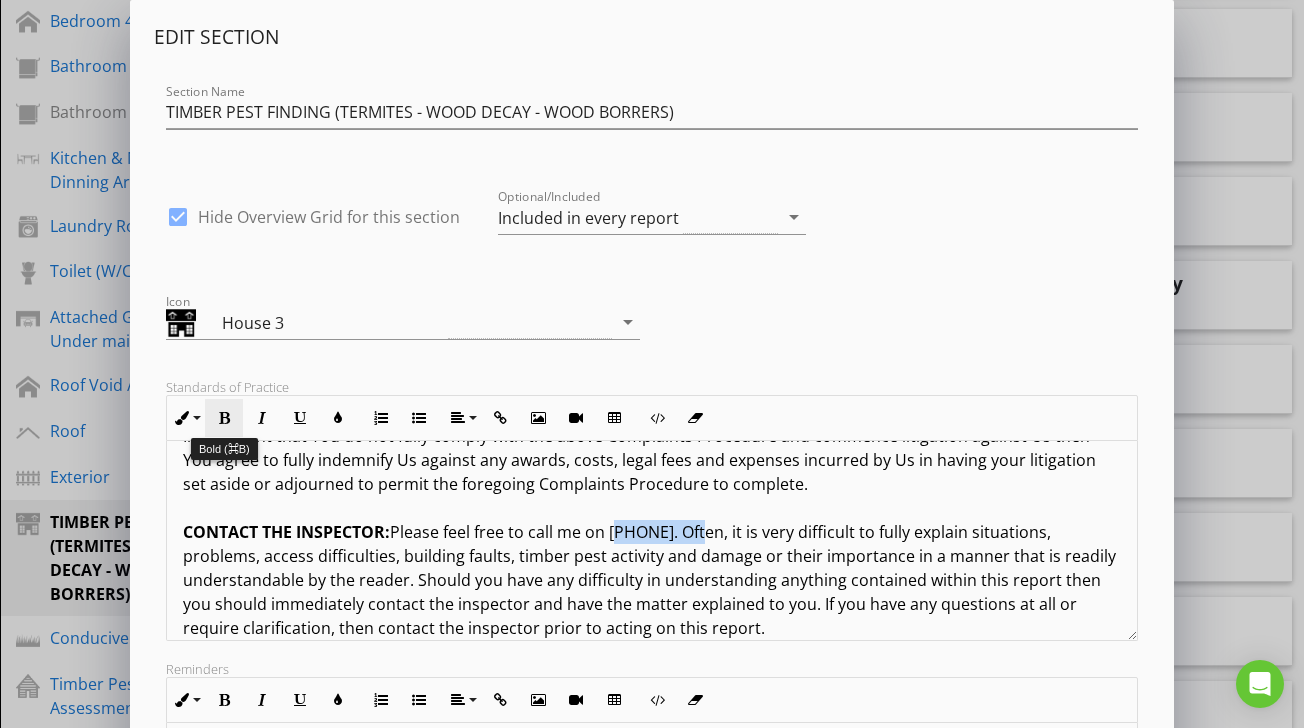 click at bounding box center [224, 418] 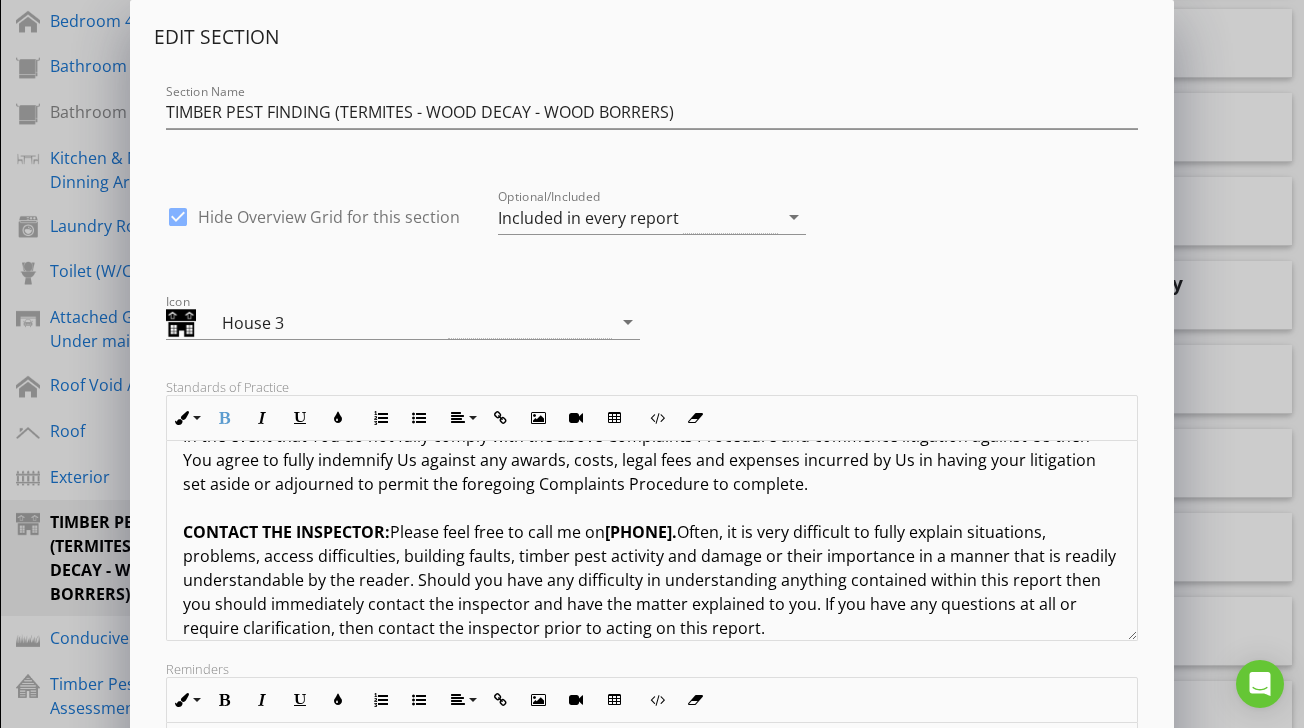 scroll, scrollTop: 252, scrollLeft: 0, axis: vertical 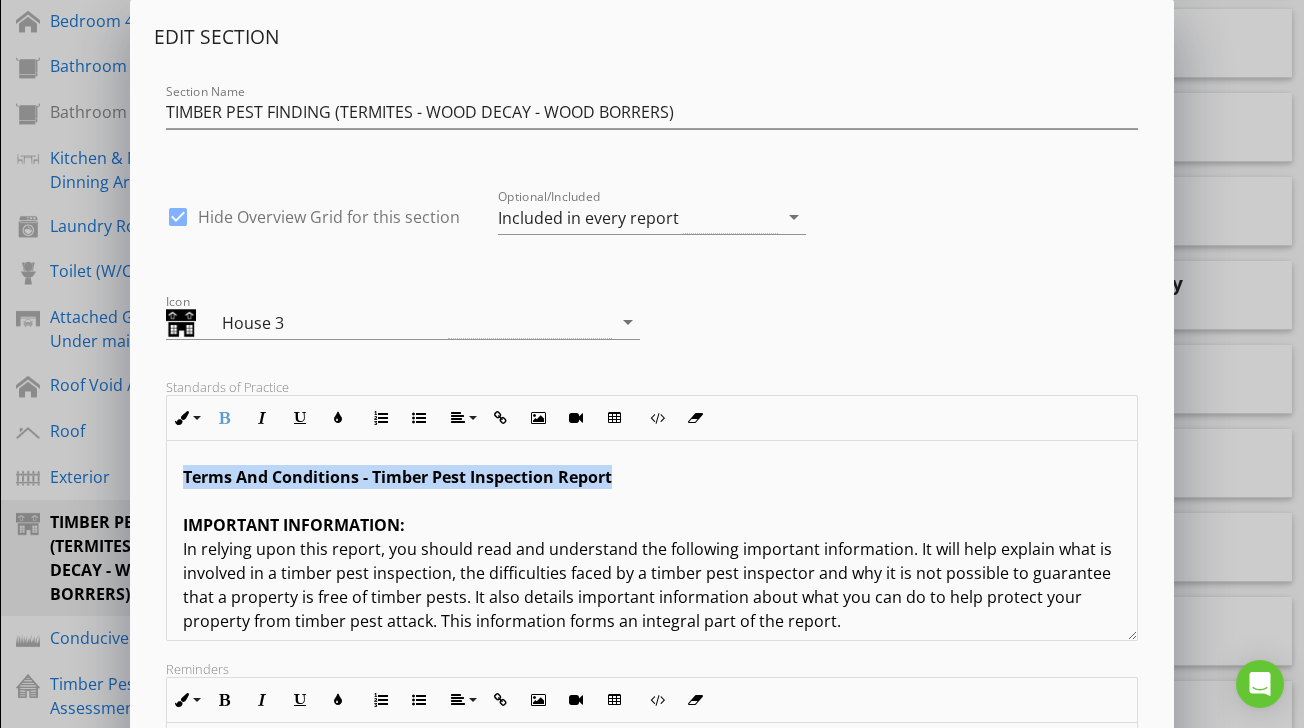 drag, startPoint x: 626, startPoint y: 486, endPoint x: 165, endPoint y: 481, distance: 461.0271 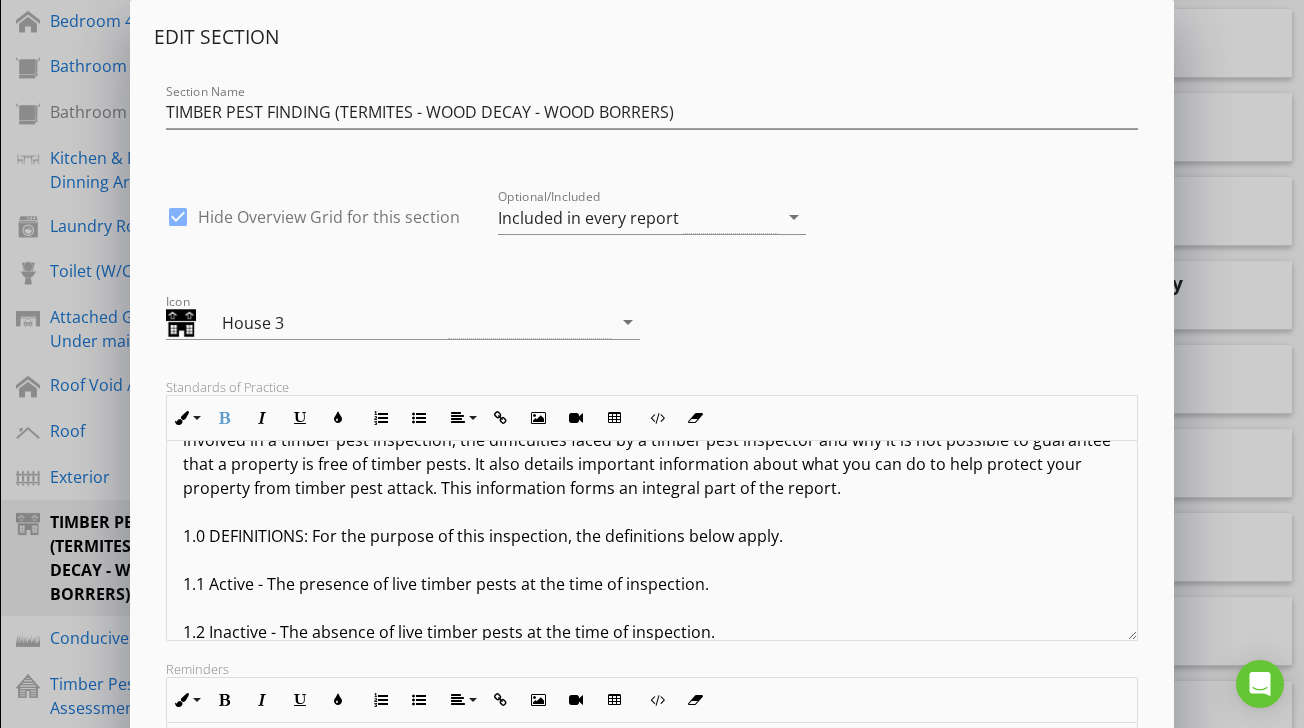 scroll, scrollTop: 176, scrollLeft: 0, axis: vertical 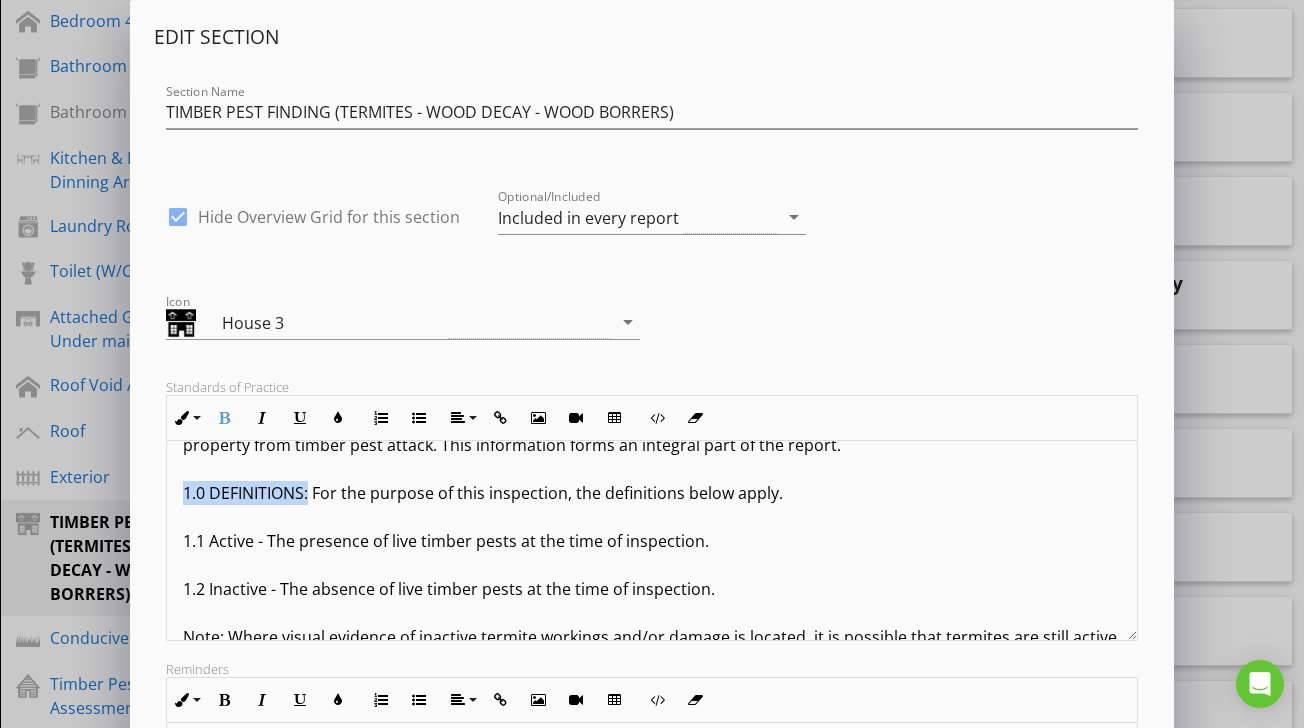 drag, startPoint x: 310, startPoint y: 496, endPoint x: 183, endPoint y: 496, distance: 127 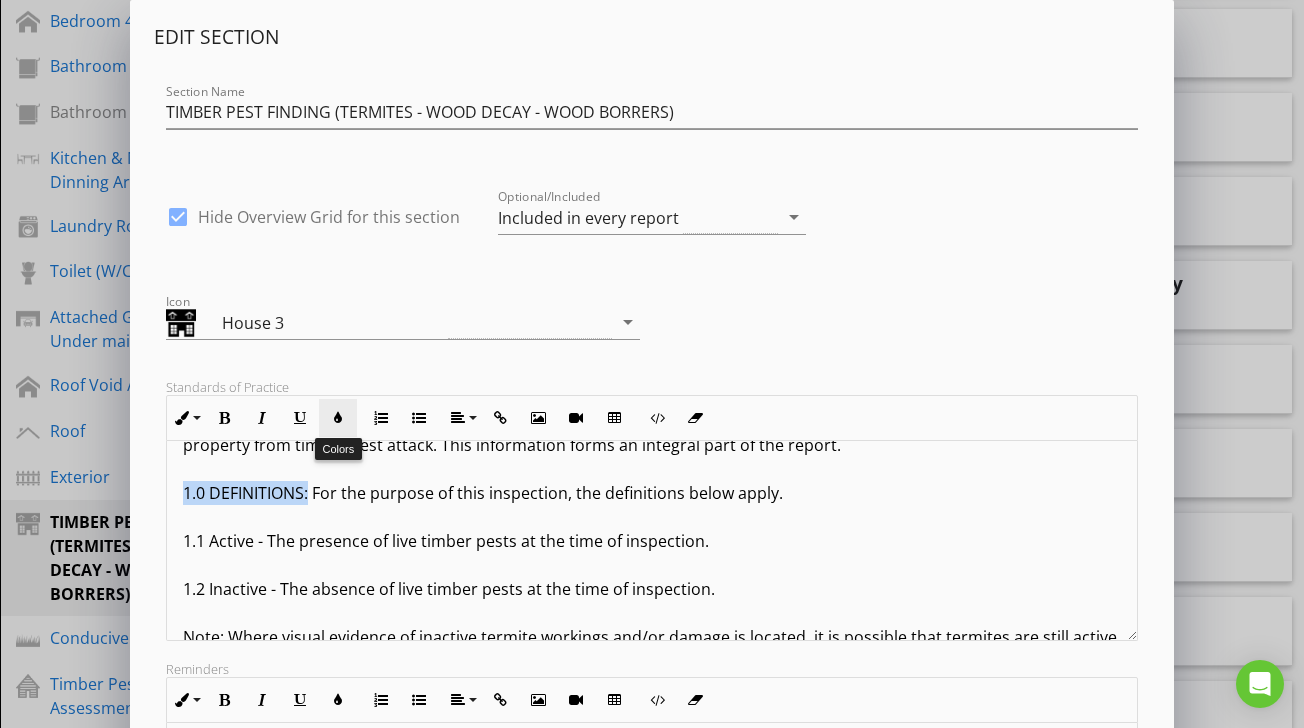 click at bounding box center (338, 418) 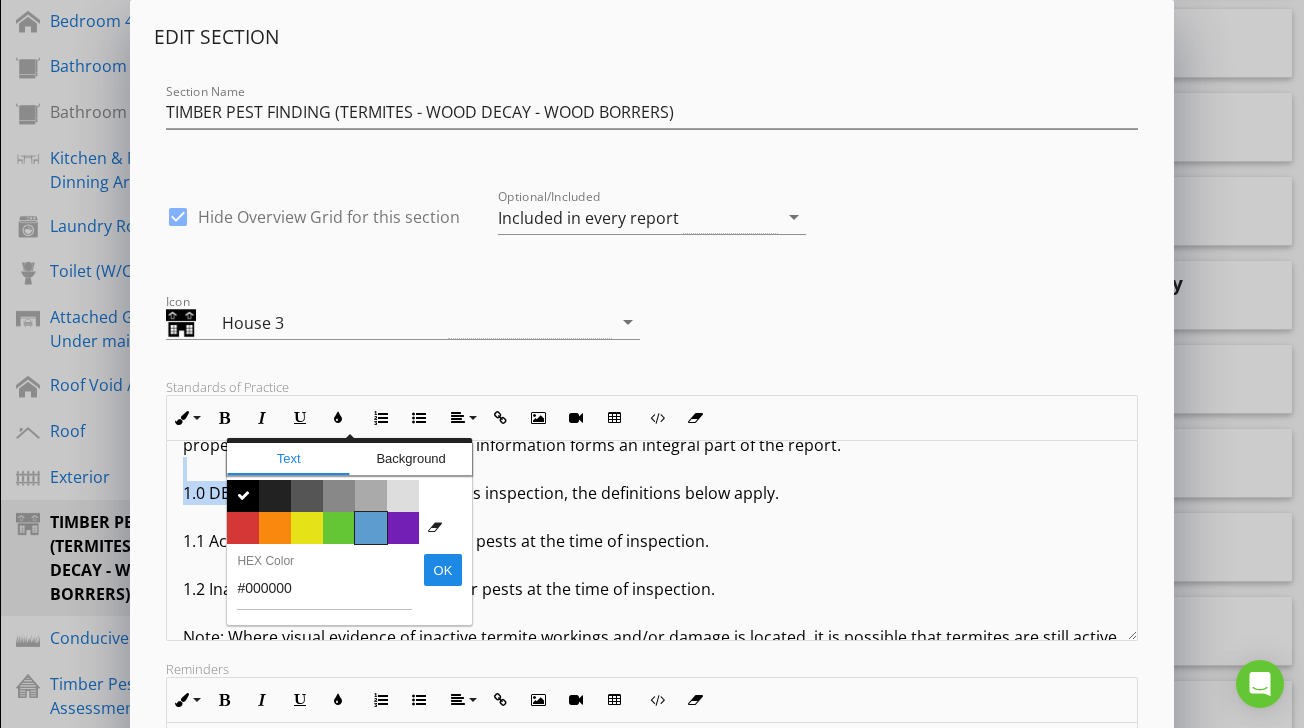 click on "Color #5c9ccf" at bounding box center (371, 528) 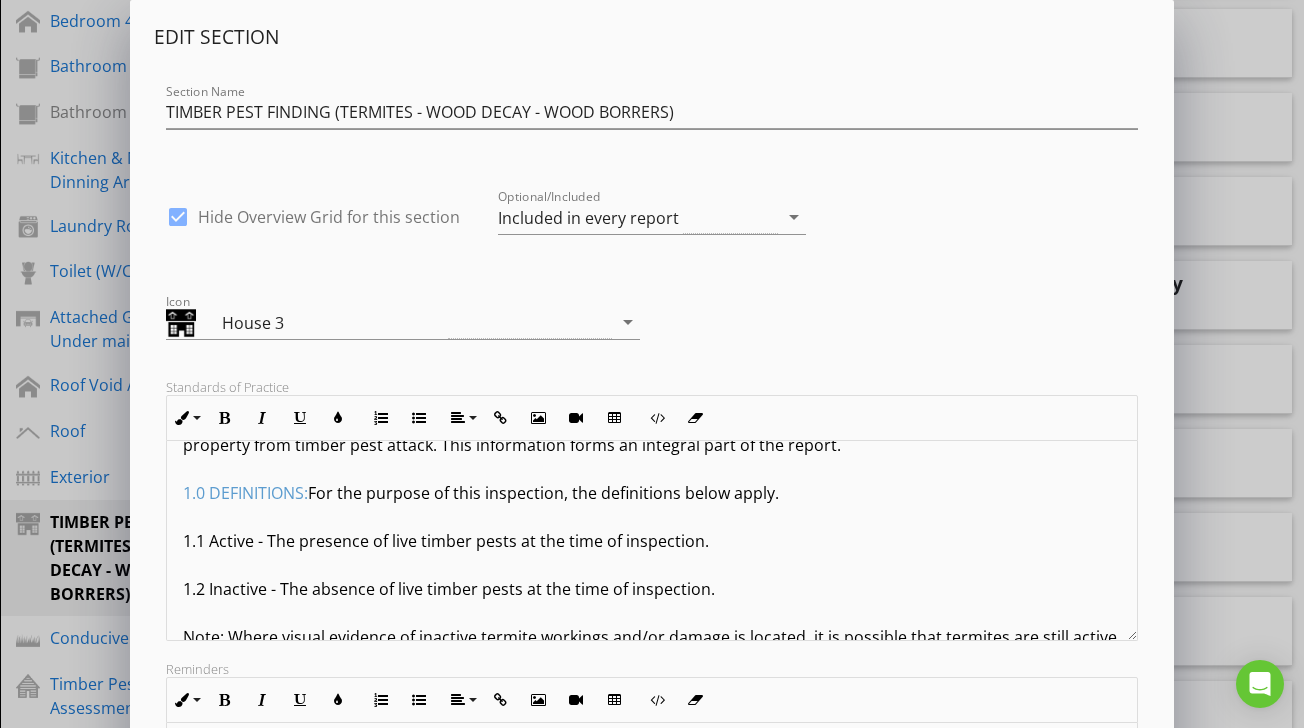 click on "Terms And Conditions - Timber Pest Inspection Report IMPORTANT INFORMATION: In relying upon this report, you should read and understand the following important information. It will help explain what is involved in a timber pest inspection, the difficulties faced by a timber pest inspector and why it is not possible to guarantee that a property is free of timber pests. It also details important information about what you can do to help protect your property from timber pest attack. This information forms an integral part of the report. 1.0 DEFINITIONS:  For the purpose of this inspection, the definitions below apply. 1.1 Active - The presence of live timber pests at the time of inspection. 1.2 Inactive - The absence of live timber pests at the time of inspection. 1.3 Minor - Damage that is superficial and does not appear to require any timber replacement or repairs to be carried out. 7.0 BORERS OF DRY SEASONED TIMBERS:" at bounding box center [651, 1465] 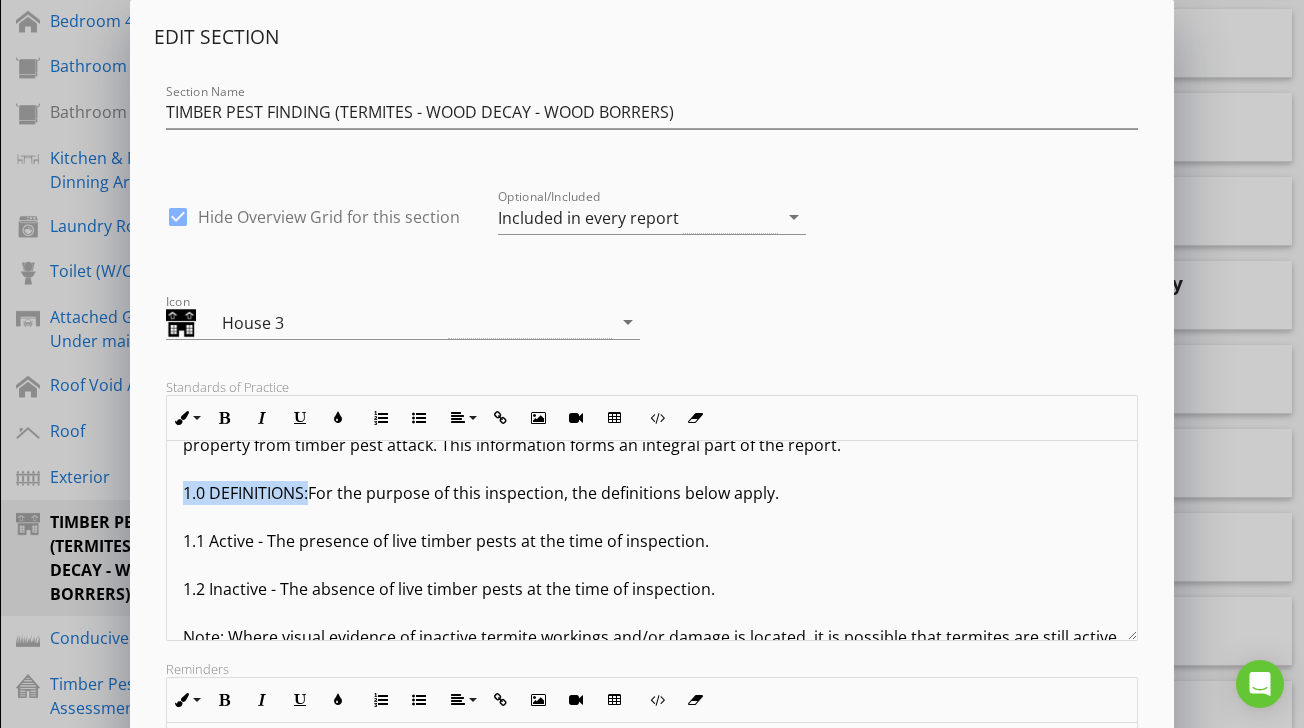 drag, startPoint x: 309, startPoint y: 494, endPoint x: 172, endPoint y: 494, distance: 137 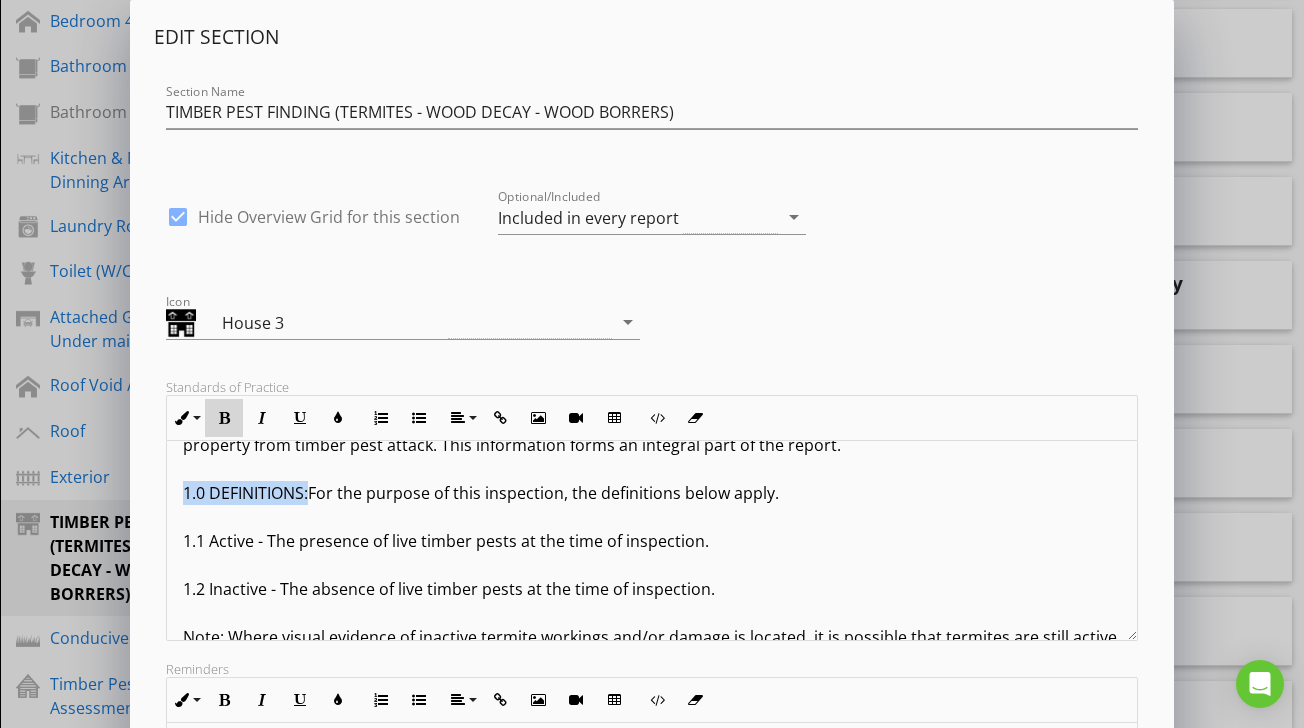 click on "Bold" at bounding box center (224, 418) 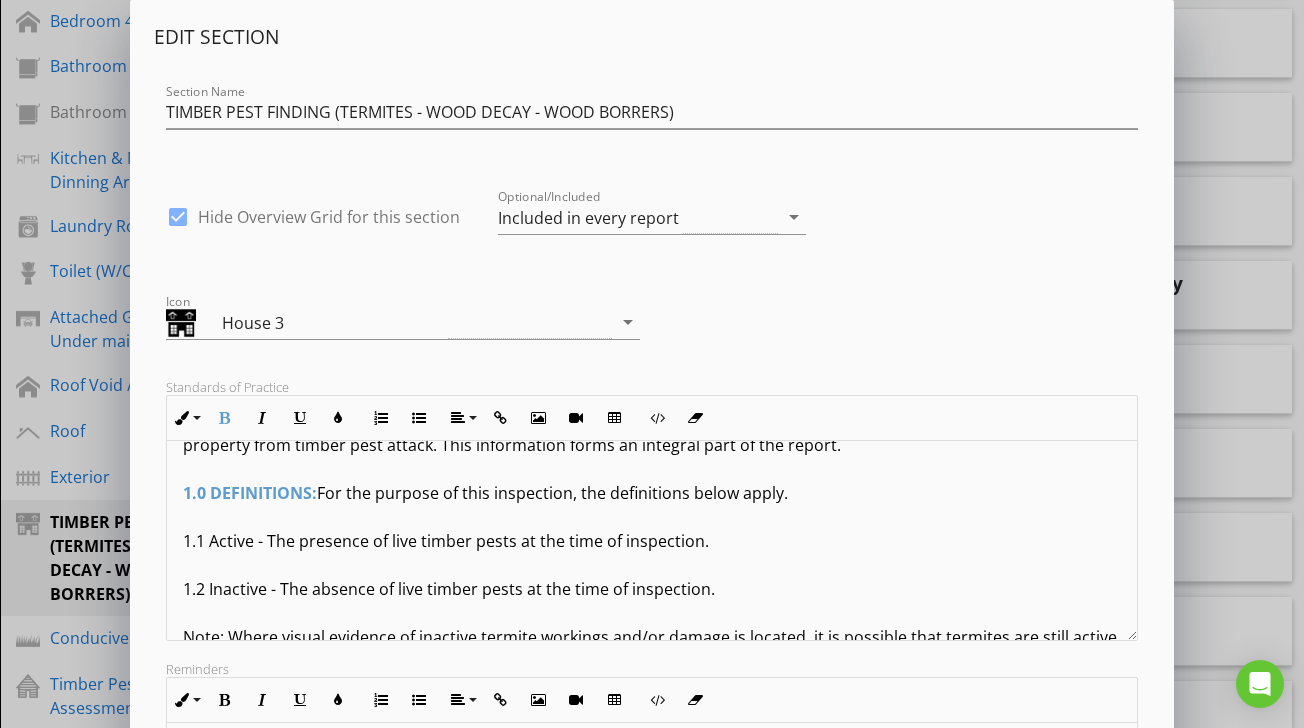 click on "Terms And Conditions - Timber Pest Inspection Report IMPORTANT INFORMATION: In relying upon this report, you should read and understand the following important information. It will help explain what is involved in a timber pest inspection, the difficulties faced by a timber pest inspector and why it is not possible to guarantee that a property is free of timber pests. It also details important information about what you can do to help protect your property from timber pest attack. This information forms an integral part of the report. 1.0 DEFINITIONS:  For the purpose of this inspection, the definitions below apply. 1.1 Active - The presence of live timber pests at the time of inspection. 1.2 Inactive - The absence of live timber pests at the time of inspection. 1.3 Minor - Damage that is superficial and does not appear to require any timber replacement or repairs to be carried out. 7.0 BORERS OF DRY SEASONED TIMBERS:" at bounding box center [651, 1465] 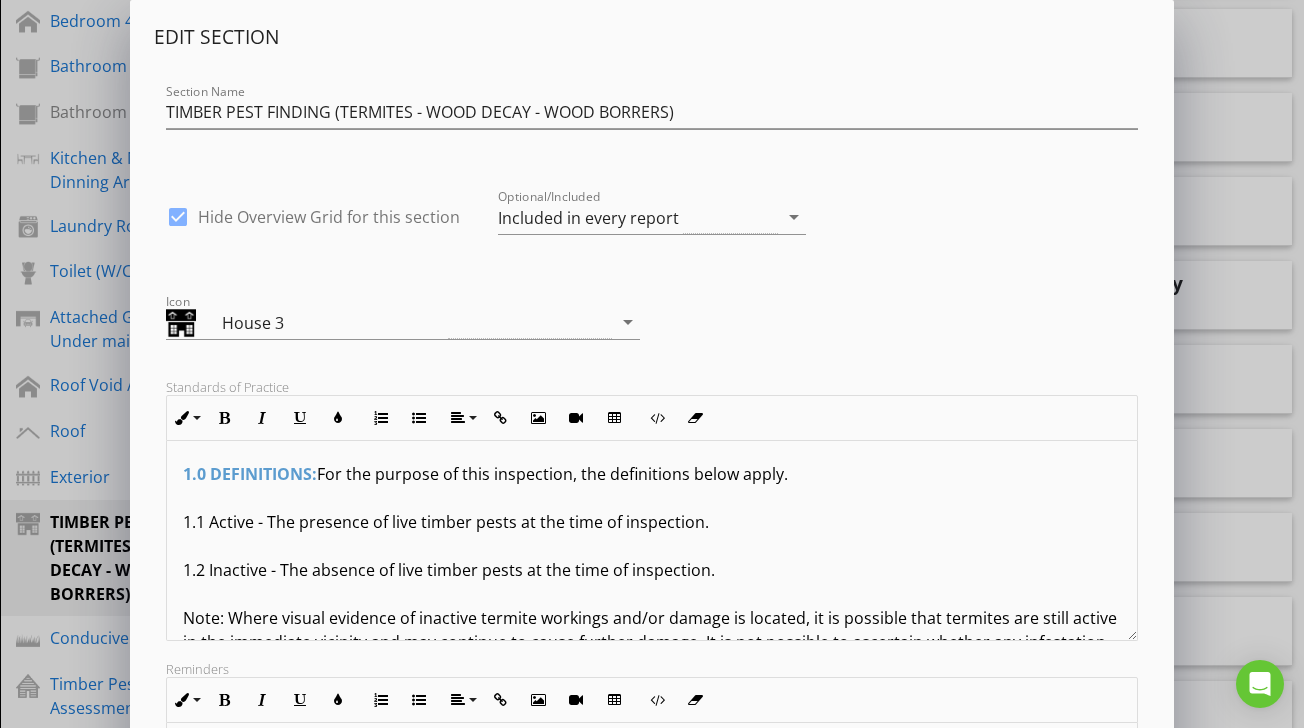 scroll, scrollTop: 193, scrollLeft: 0, axis: vertical 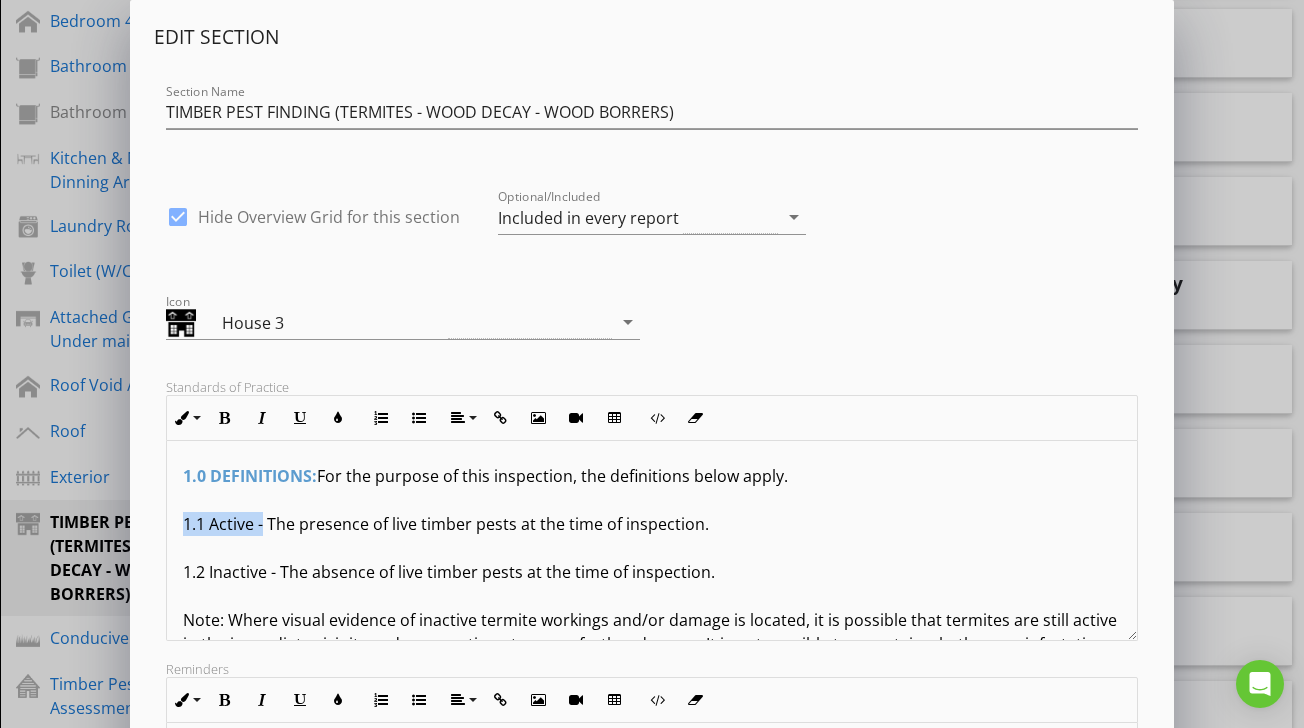 drag, startPoint x: 264, startPoint y: 527, endPoint x: 184, endPoint y: 521, distance: 80.224686 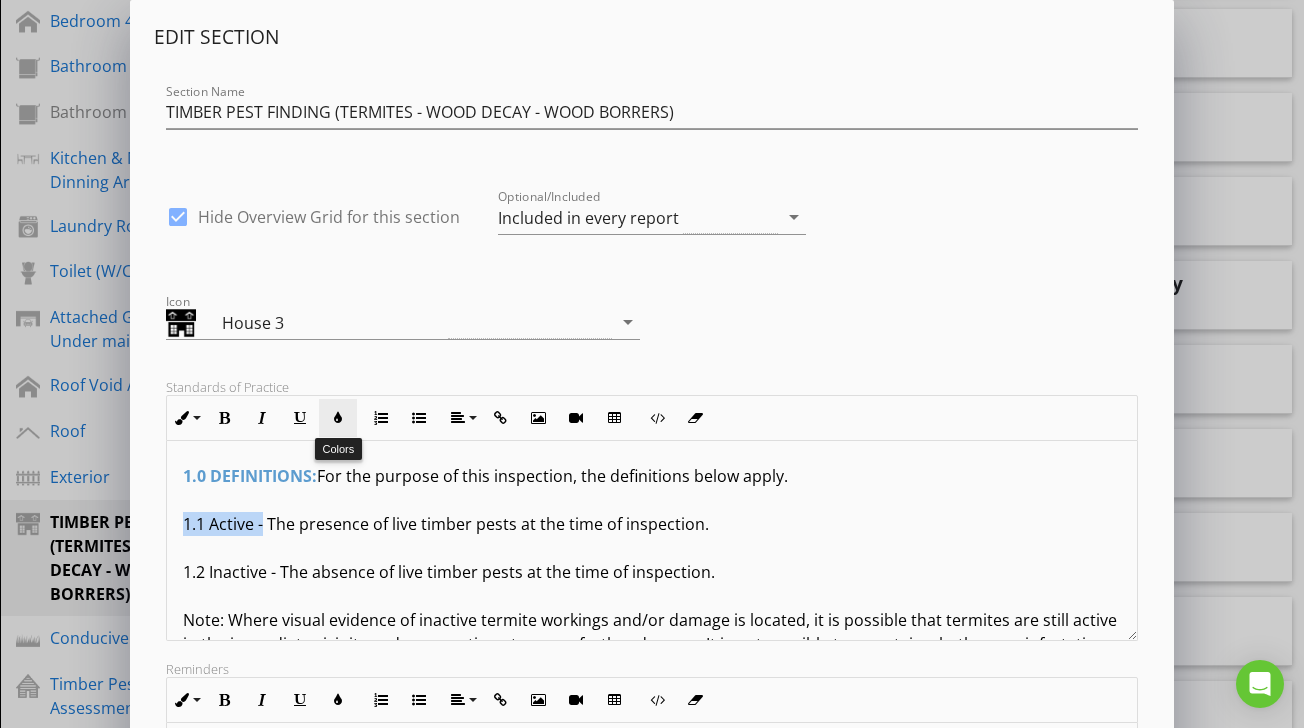 click at bounding box center [338, 418] 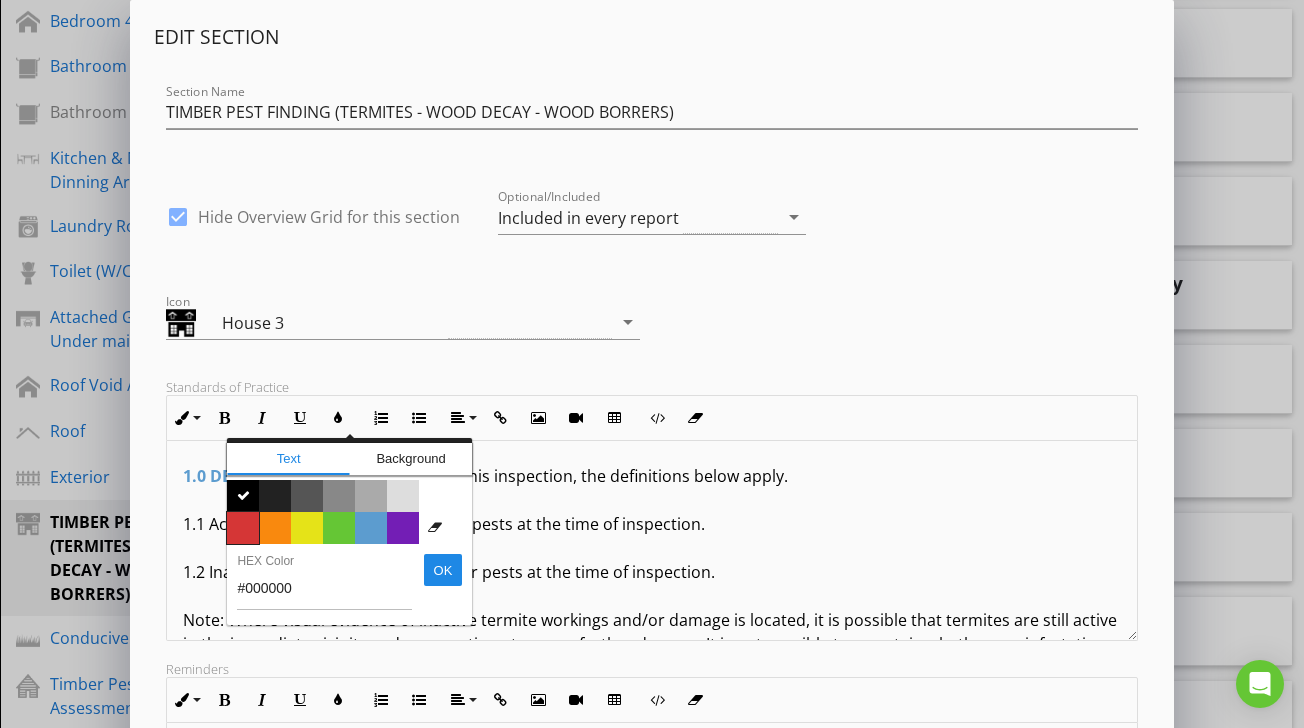 click on "Color #d53636" at bounding box center [243, 528] 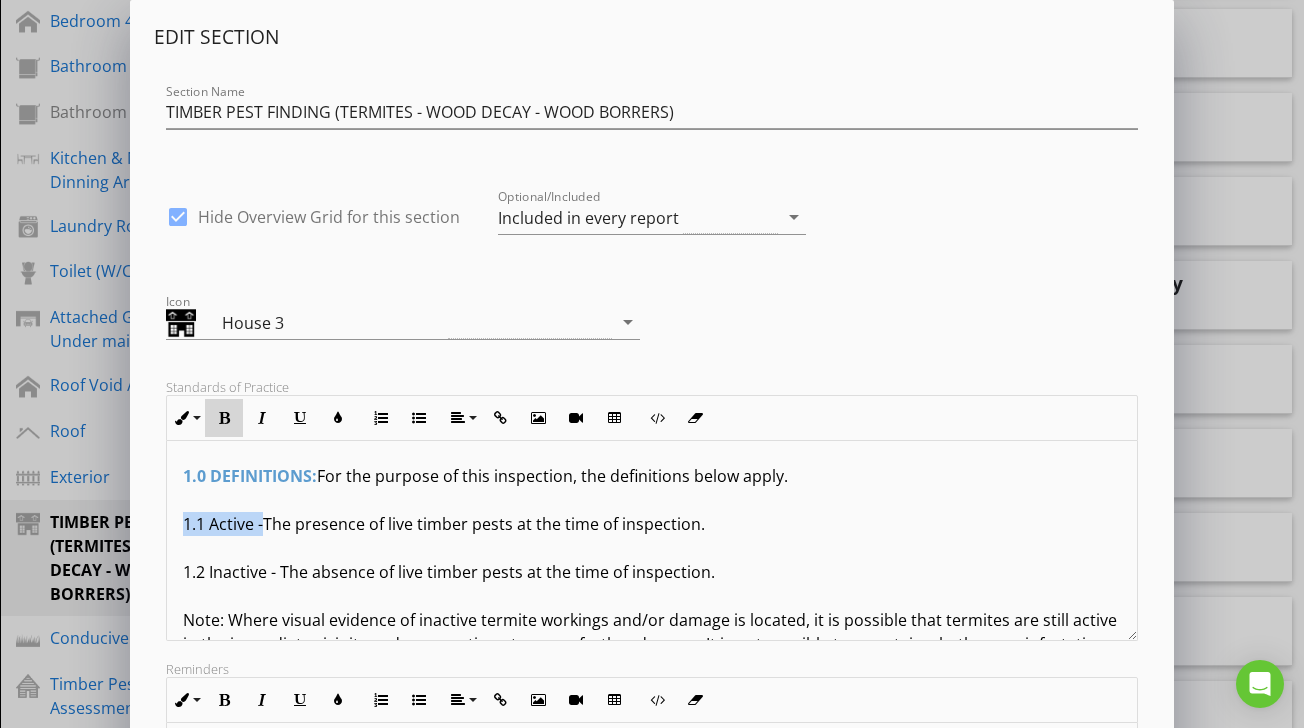 click on "Bold" at bounding box center (224, 418) 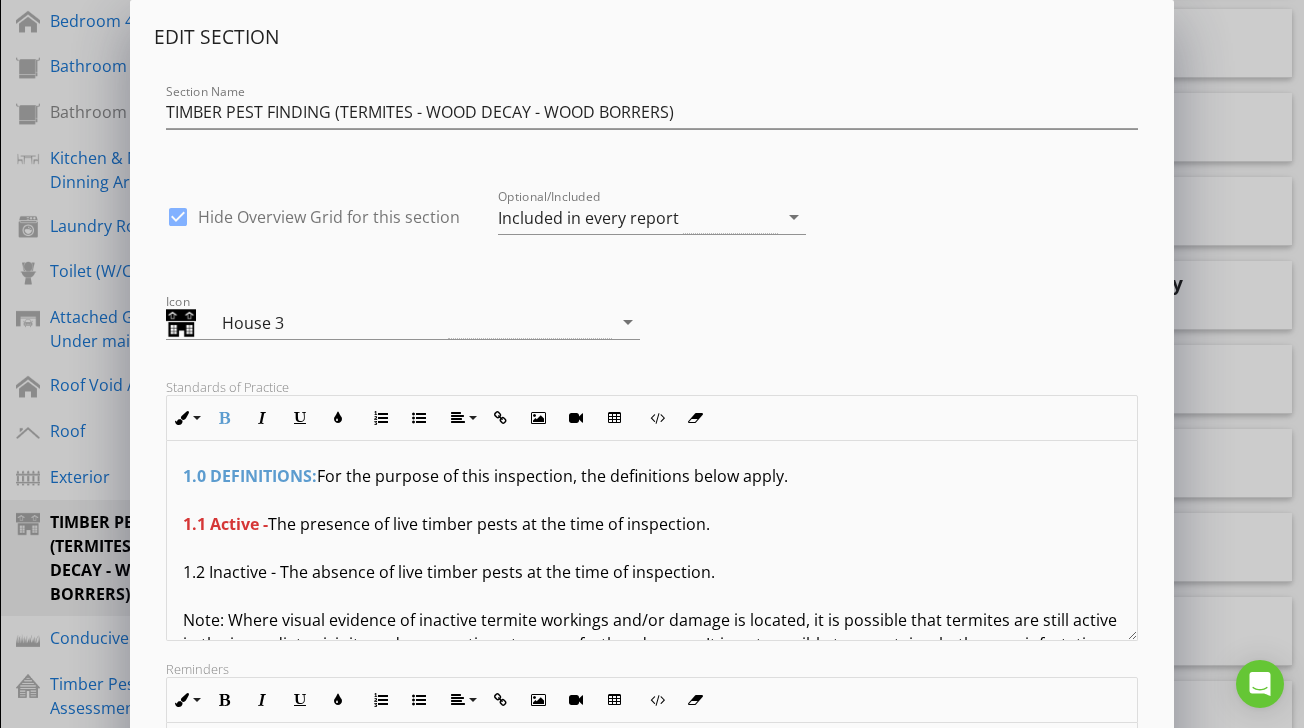 click on "Terms And Conditions - Timber Pest Inspection Report IMPORTANT INFORMATION: In relying upon this report, you should read and understand the following important information. It will help explain what is involved in a timber pest inspection, the difficulties faced by a timber pest inspector and why it is not possible to guarantee that a property is free of timber pests. It also details important information about what you can do to help protect your property from timber pest attack. This information forms an integral part of the report. 1.0 DEFINITIONS:  For the purpose of this inspection, the definitions below apply. 1.1 Active -  The presence of live timber pests at the time of inspection. 1.2 Inactive - The absence of live timber pests at the time of inspection. 1.3 Minor - Damage that is superficial and does not appear to require any timber replacement or repairs to be carried out. 7.0 BORERS OF DRY SEASONED TIMBERS:" at bounding box center (651, 1448) 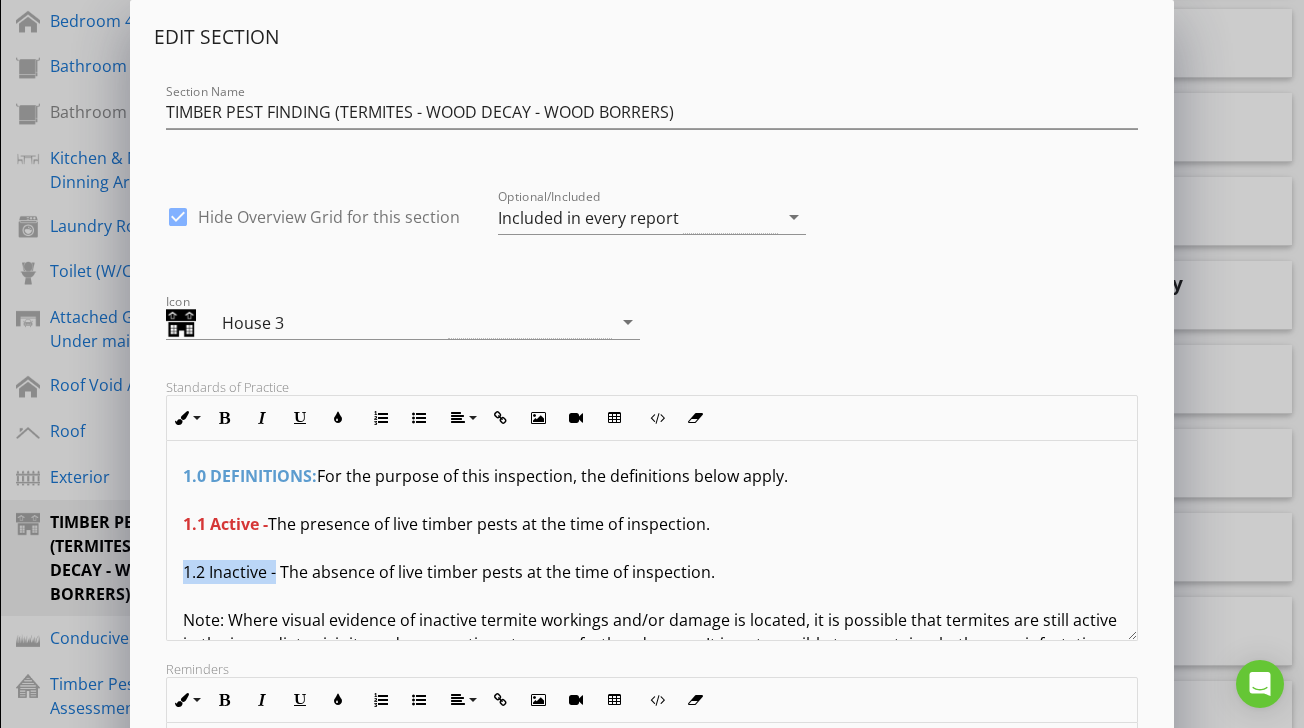 drag, startPoint x: 275, startPoint y: 575, endPoint x: 181, endPoint y: 572, distance: 94.04786 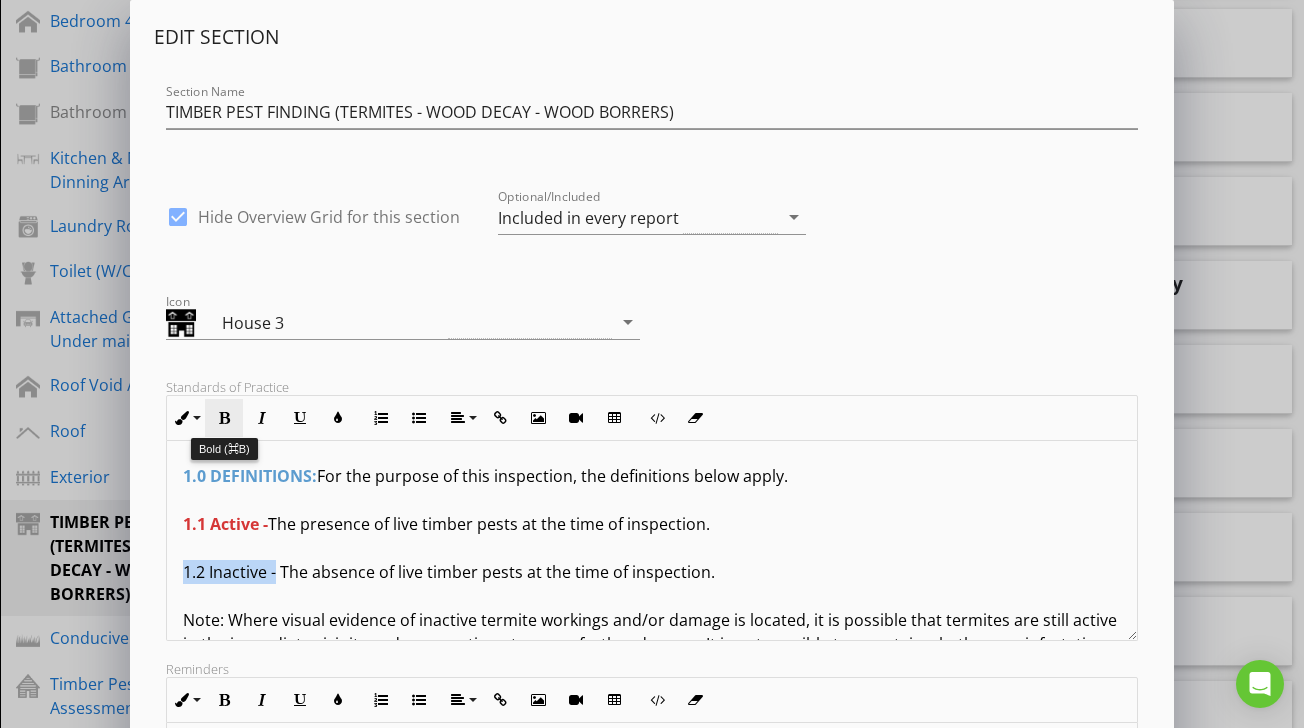 click at bounding box center [224, 418] 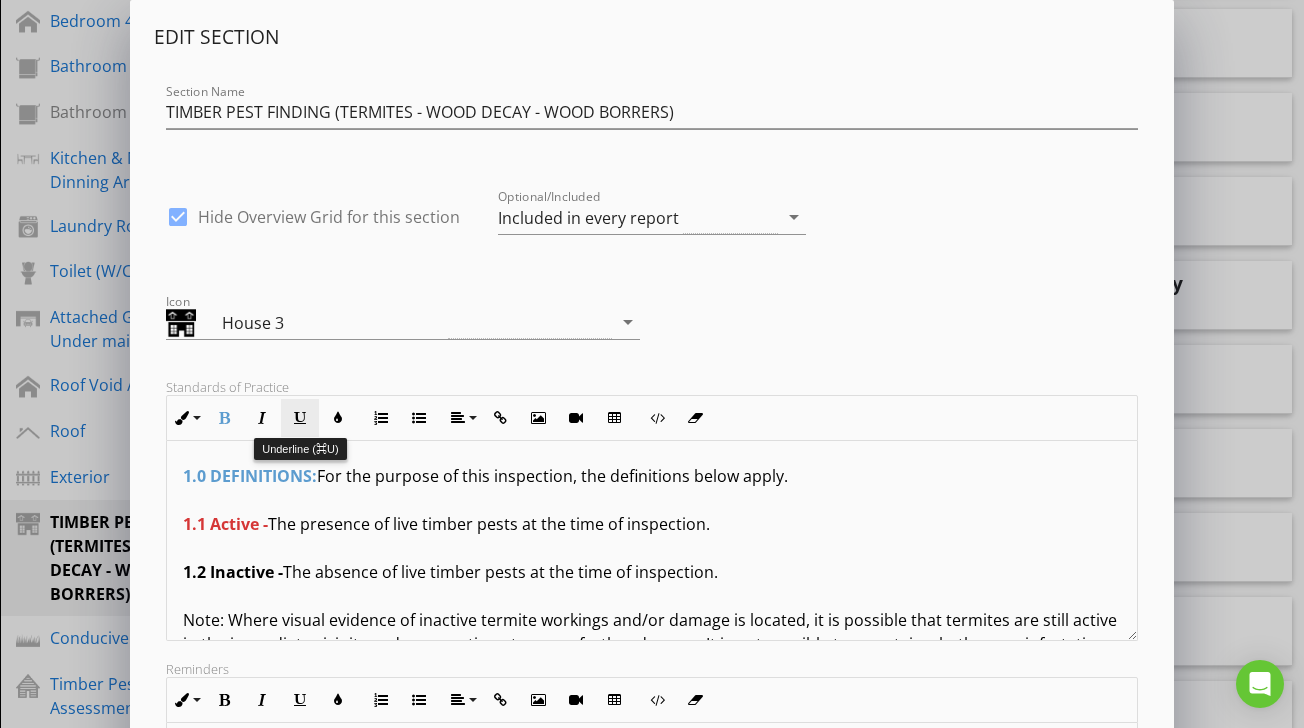 click at bounding box center (300, 418) 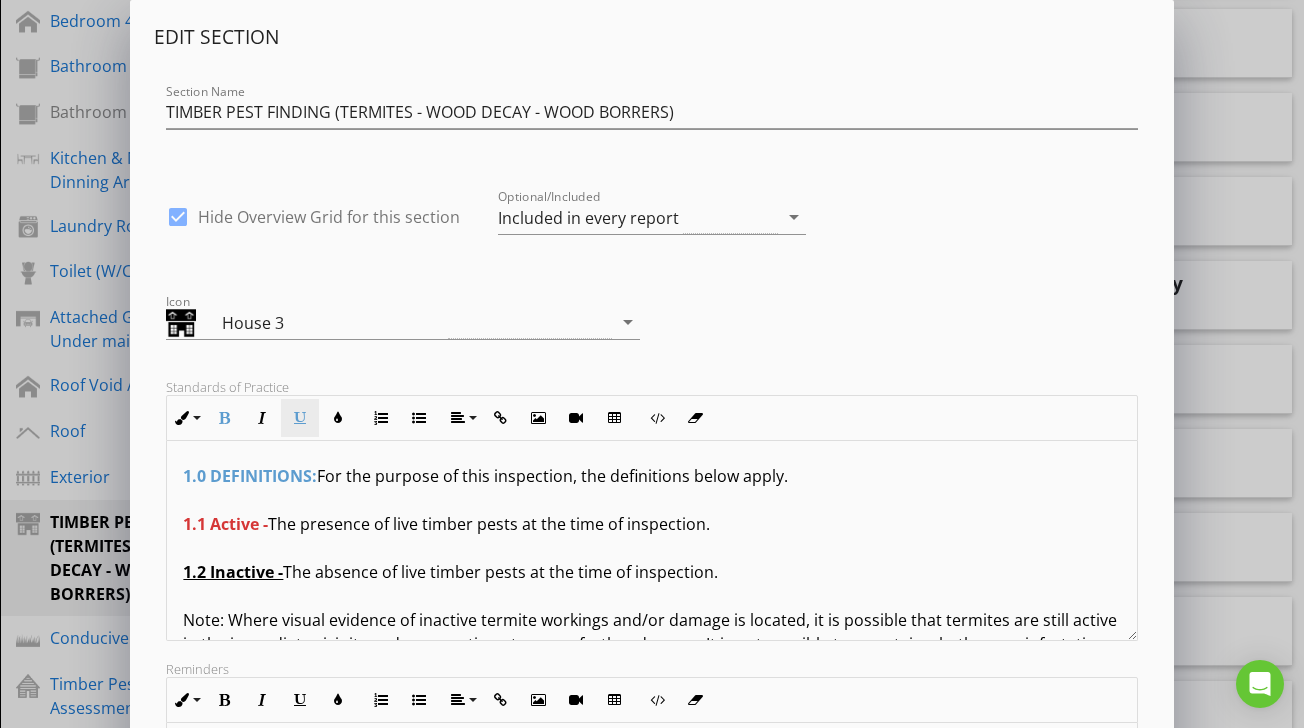 click at bounding box center [300, 418] 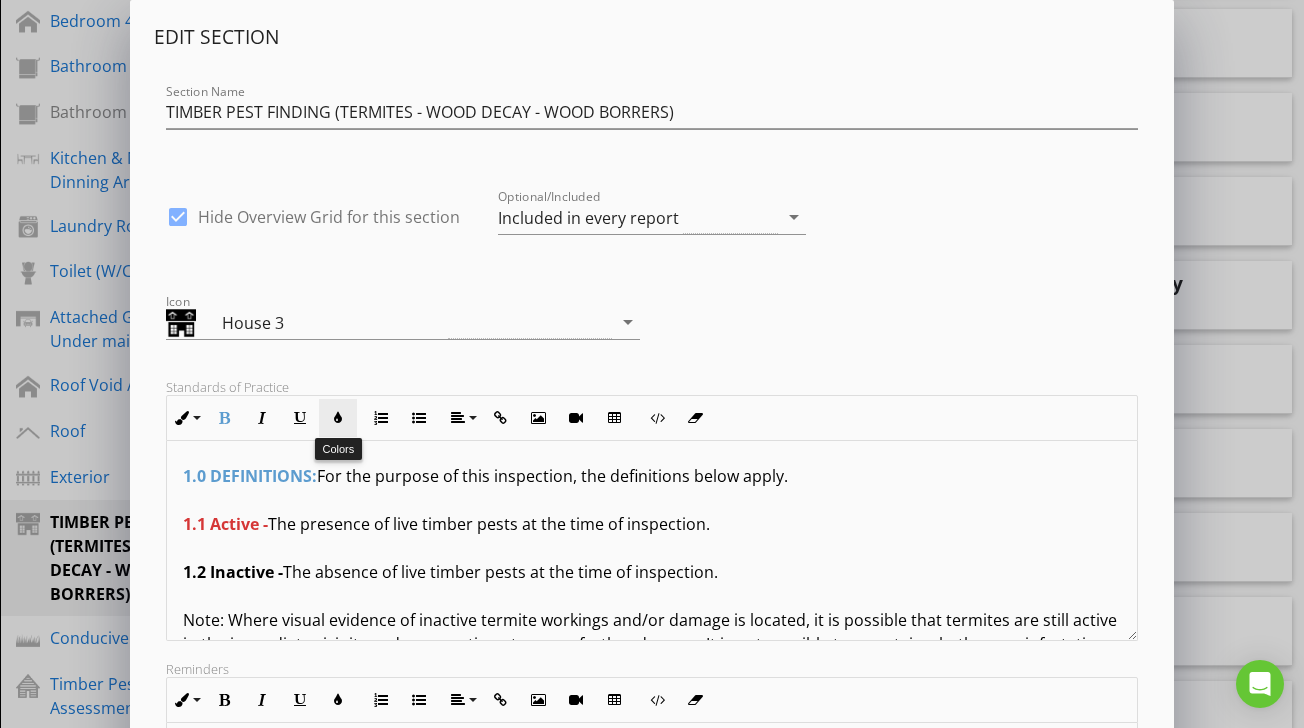 click at bounding box center [338, 418] 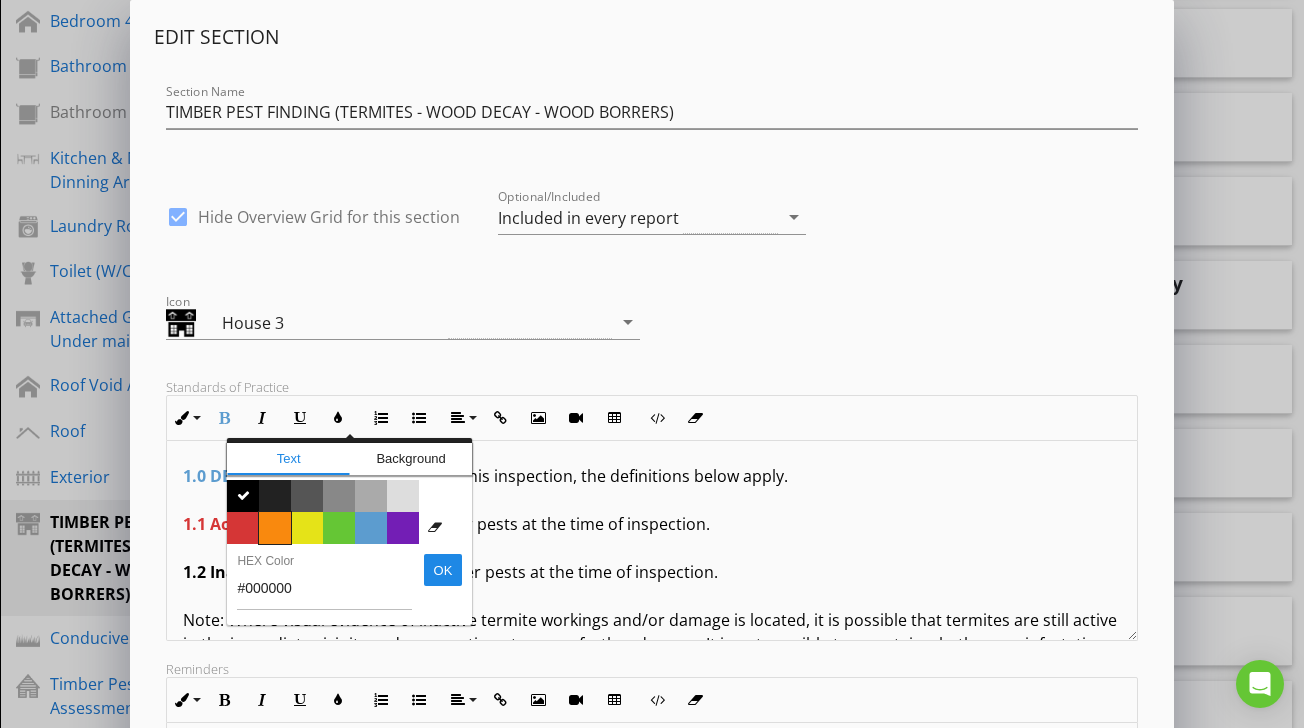 click on "Color #f9890e" at bounding box center [275, 528] 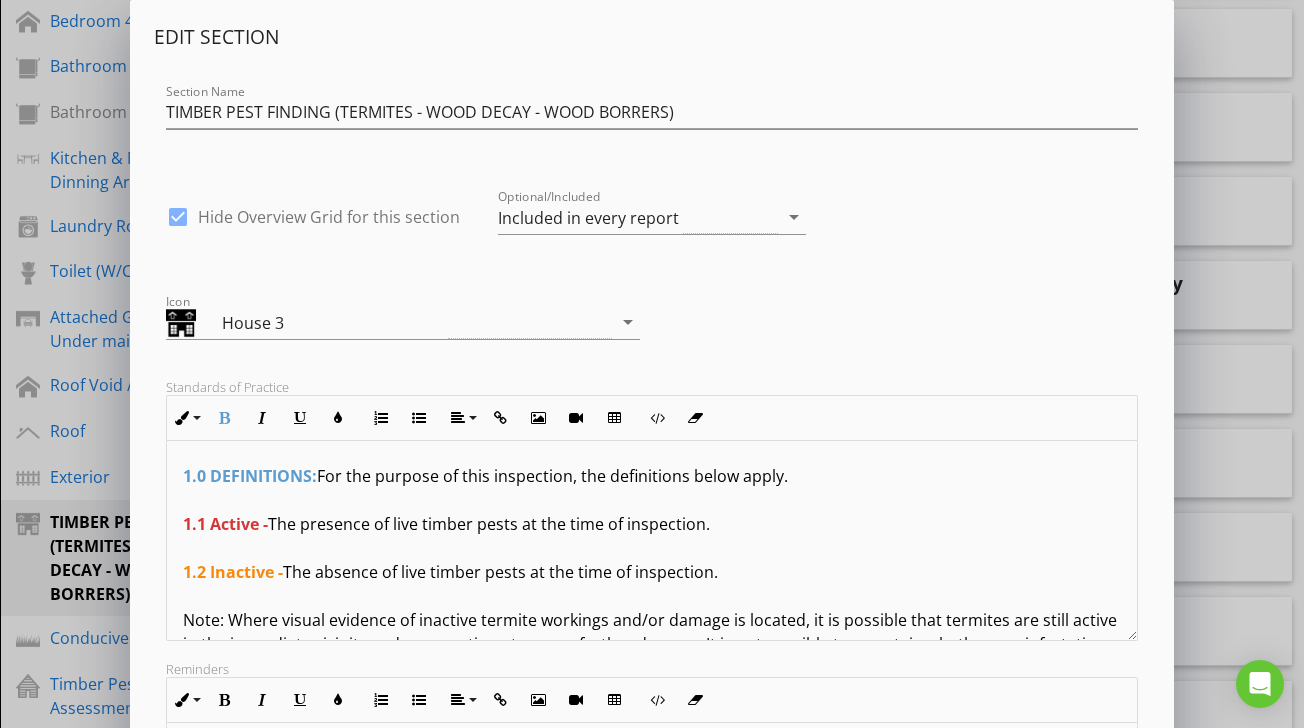 click on "Terms And Conditions - Timber Pest Inspection Report IMPORTANT INFORMATION: In relying upon this report, you should read and understand the following important information. It will help explain what is involved in a timber pest inspection, the difficulties faced by a timber pest inspector and why it is not possible to guarantee that a property is free of timber pests. It also details important information about what you can do to help protect your property from timber pest attack. This information forms an integral part of the report. 1.0 DEFINITIONS:  For the purpose of this inspection, the definitions below apply. 1.1 Active -  The presence of live timber pests at the time of inspection. 1.2 Inactive -  The absence of live timber pests at the time of inspection. 1.3 Minor - Damage that is superficial and does not appear to require any timber replacement or repairs to be carried out. 7.0 BORERS OF DRY SEASONED TIMBERS:" at bounding box center (651, 1448) 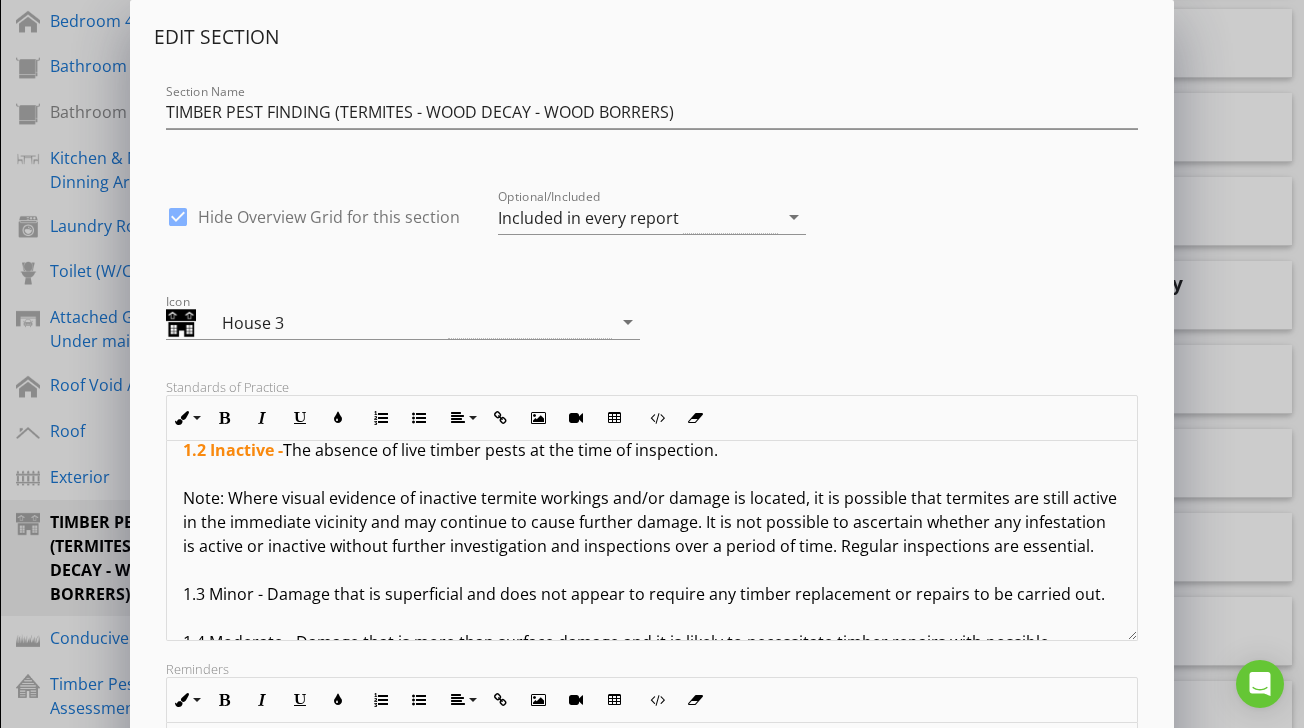 scroll, scrollTop: 320, scrollLeft: 0, axis: vertical 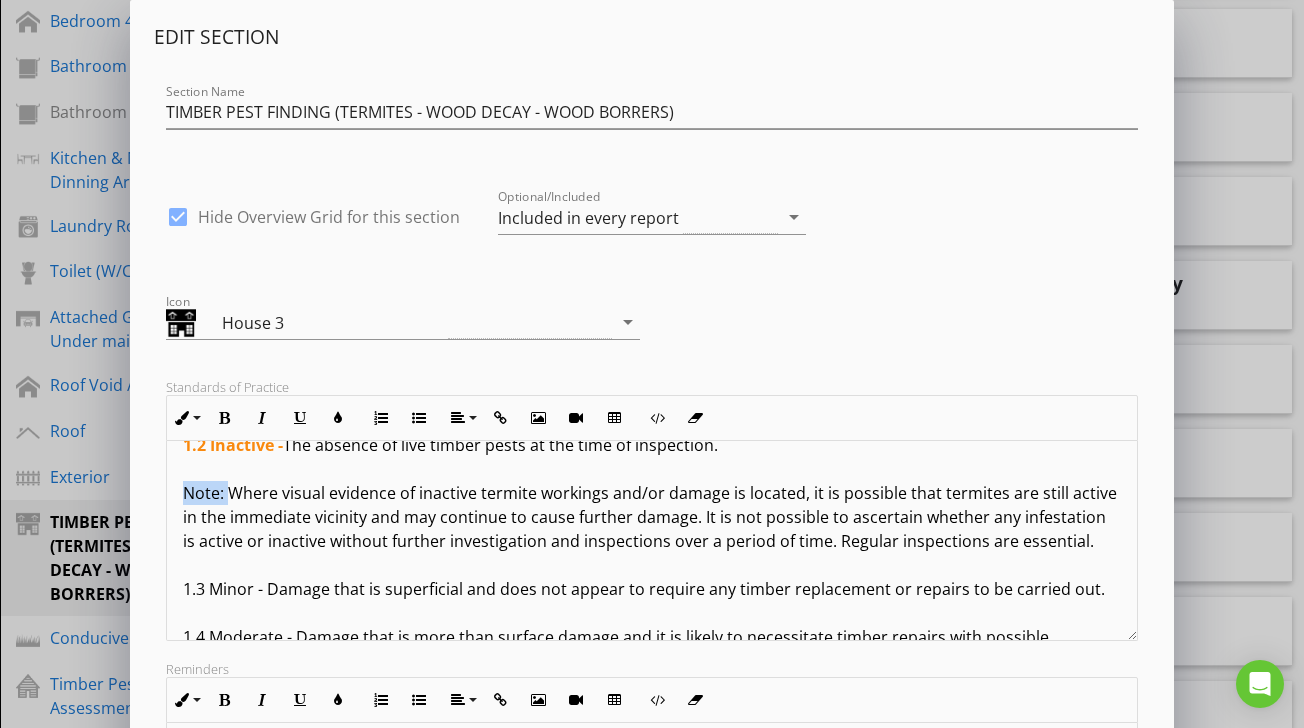 drag, startPoint x: 228, startPoint y: 492, endPoint x: 173, endPoint y: 492, distance: 55 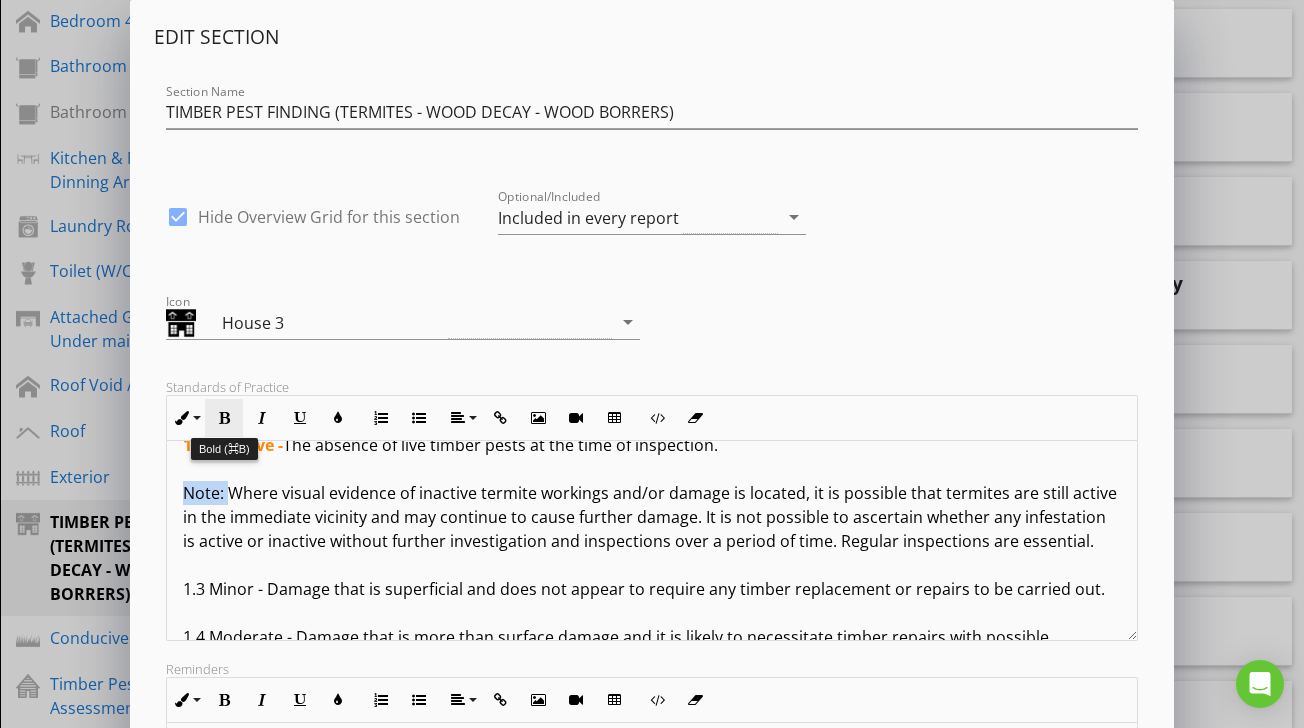 click on "Bold" at bounding box center [224, 418] 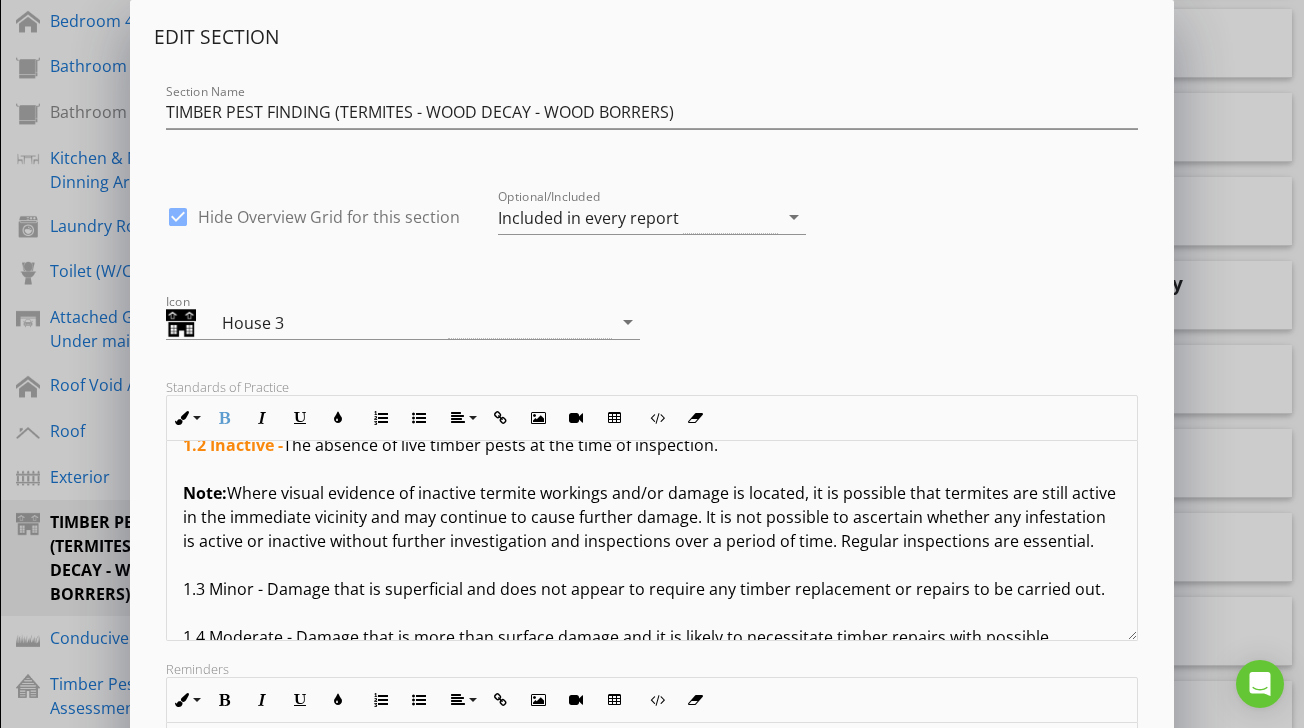 click at bounding box center [403, 353] 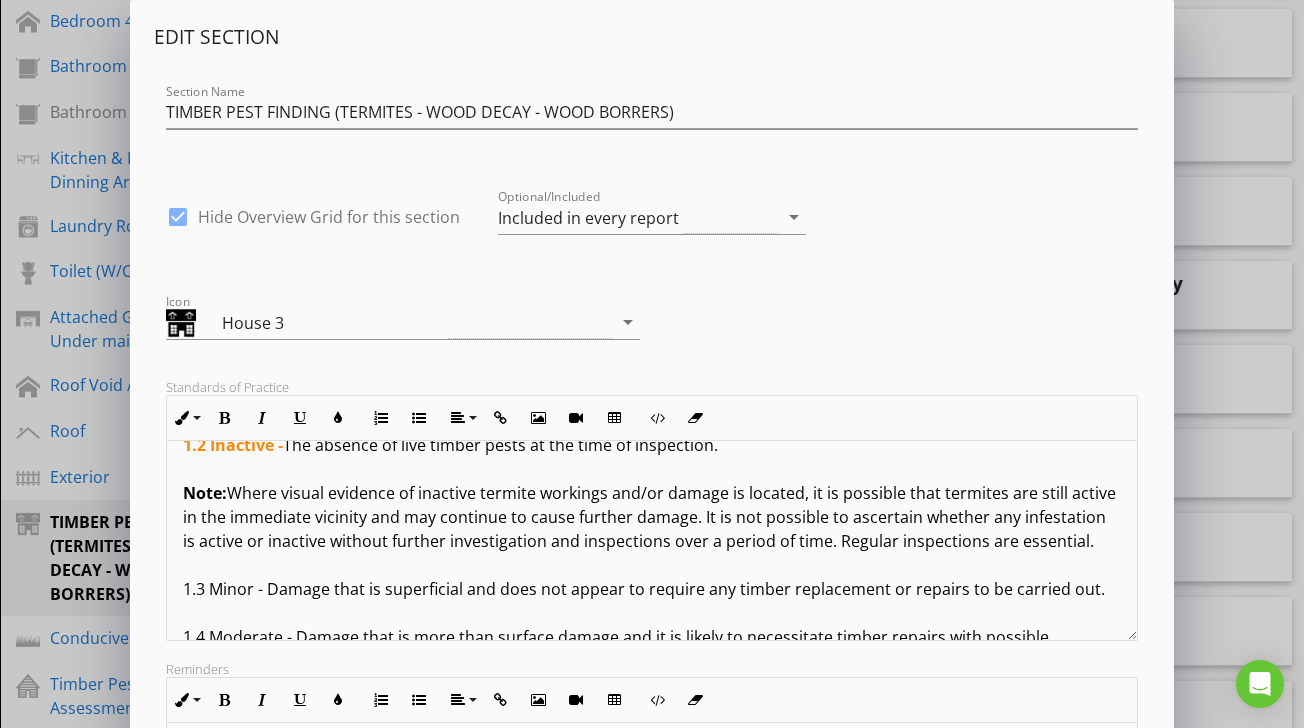 click on "Note:" at bounding box center [205, 493] 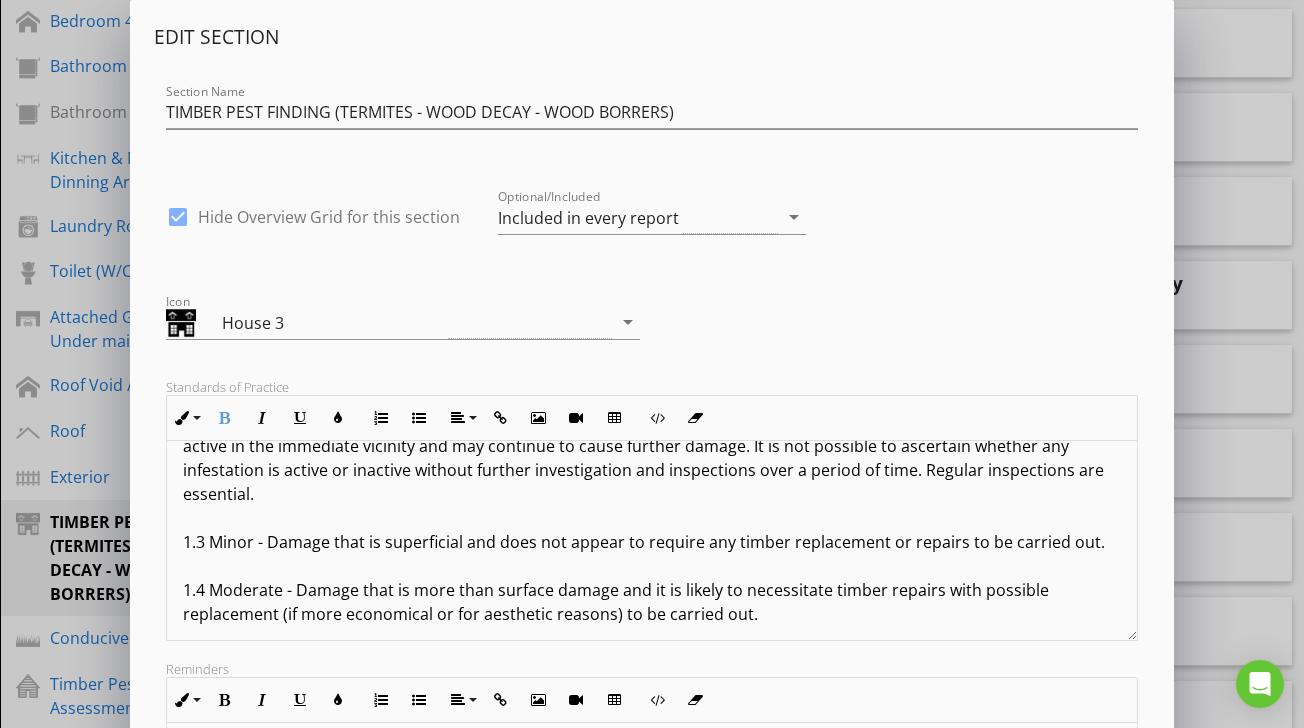 scroll, scrollTop: 399, scrollLeft: 0, axis: vertical 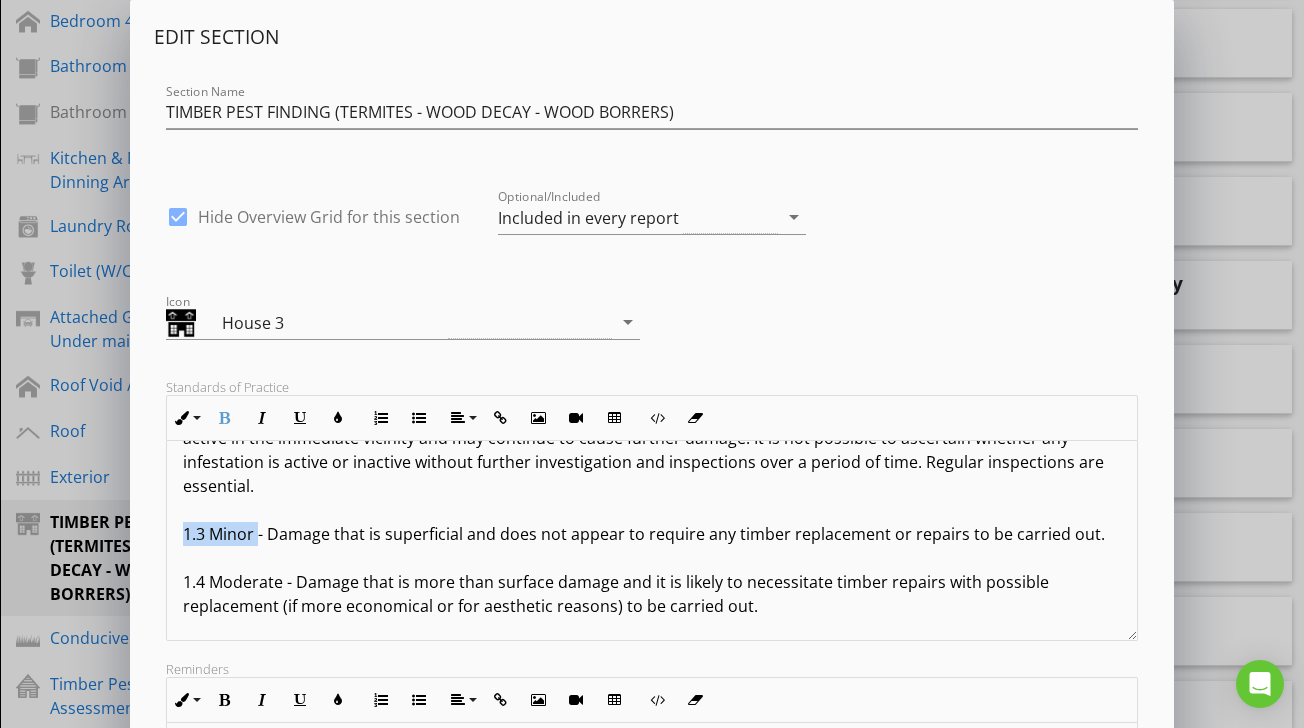 drag, startPoint x: 258, startPoint y: 513, endPoint x: 175, endPoint y: 510, distance: 83.0542 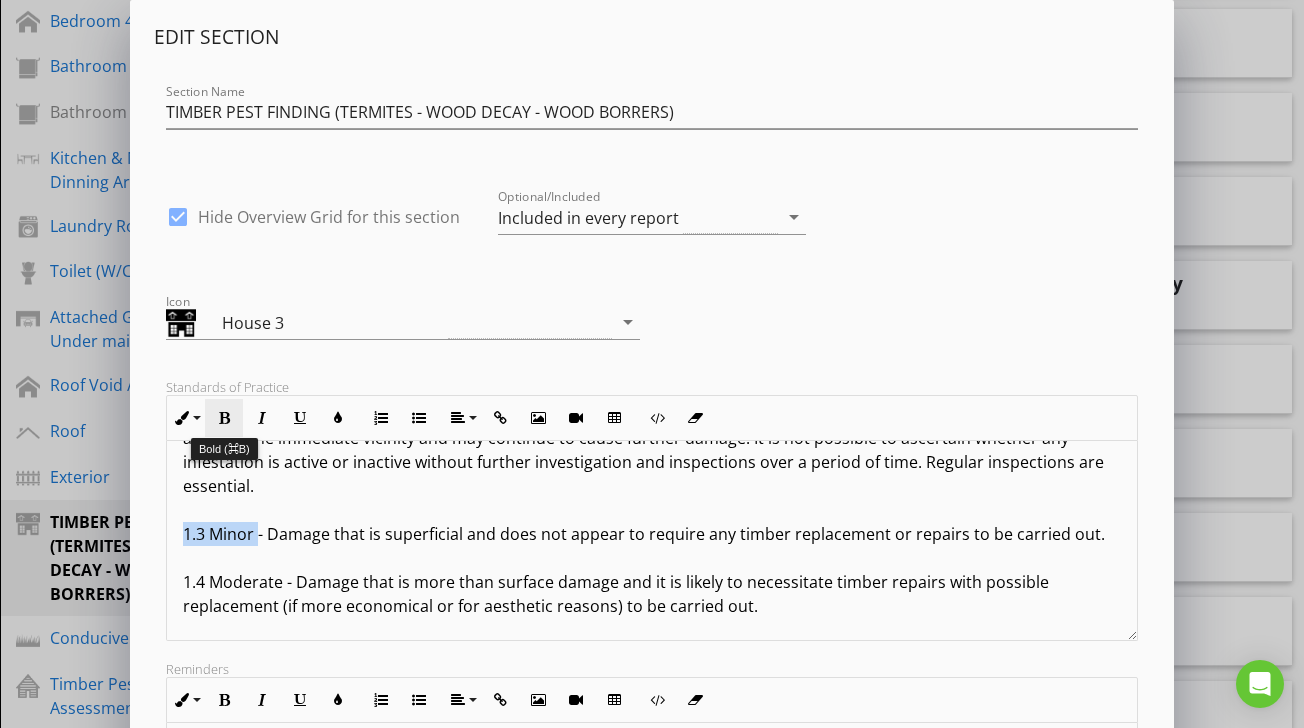 click at bounding box center (224, 418) 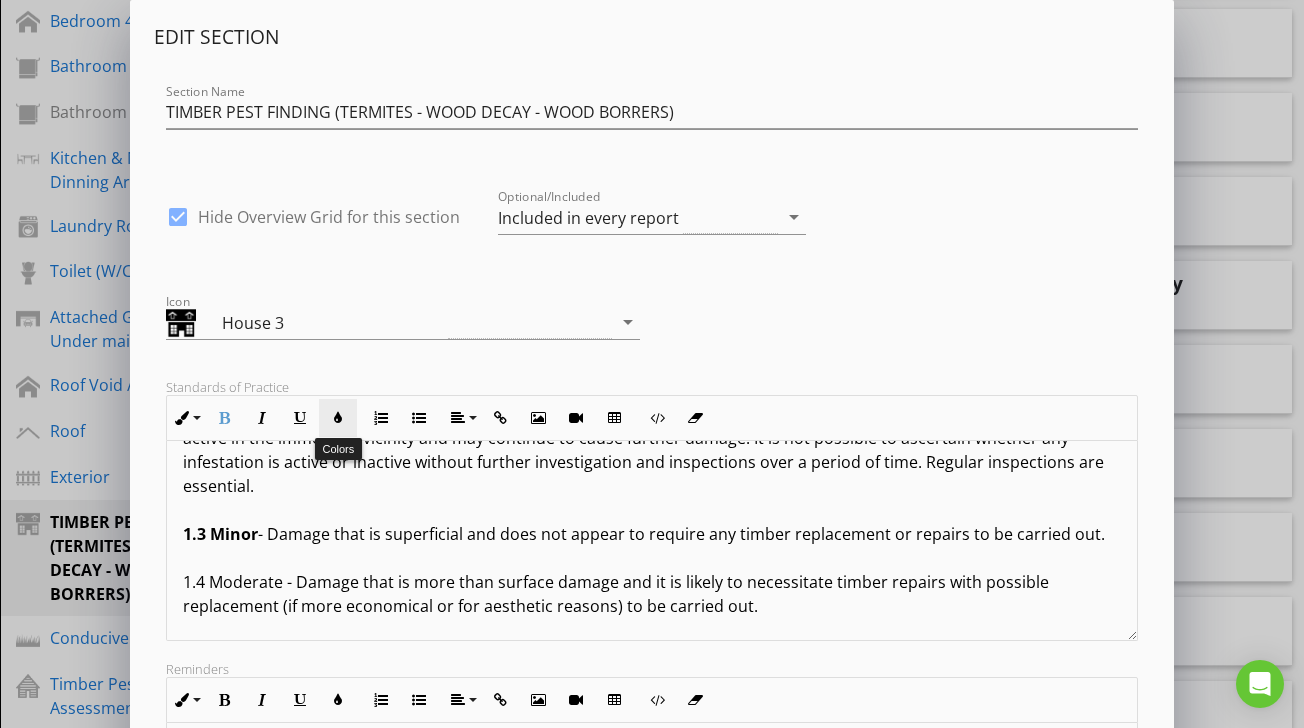click at bounding box center [338, 418] 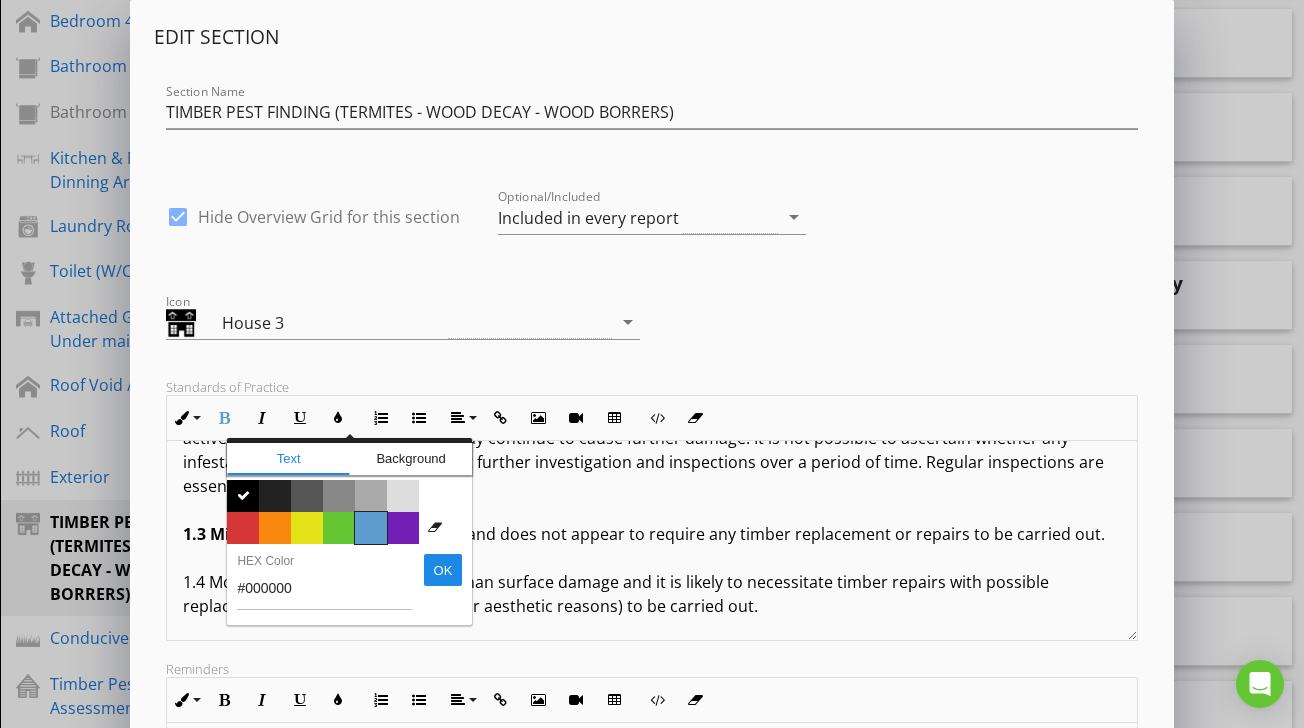 click on "Color #5c9ccf" at bounding box center [371, 528] 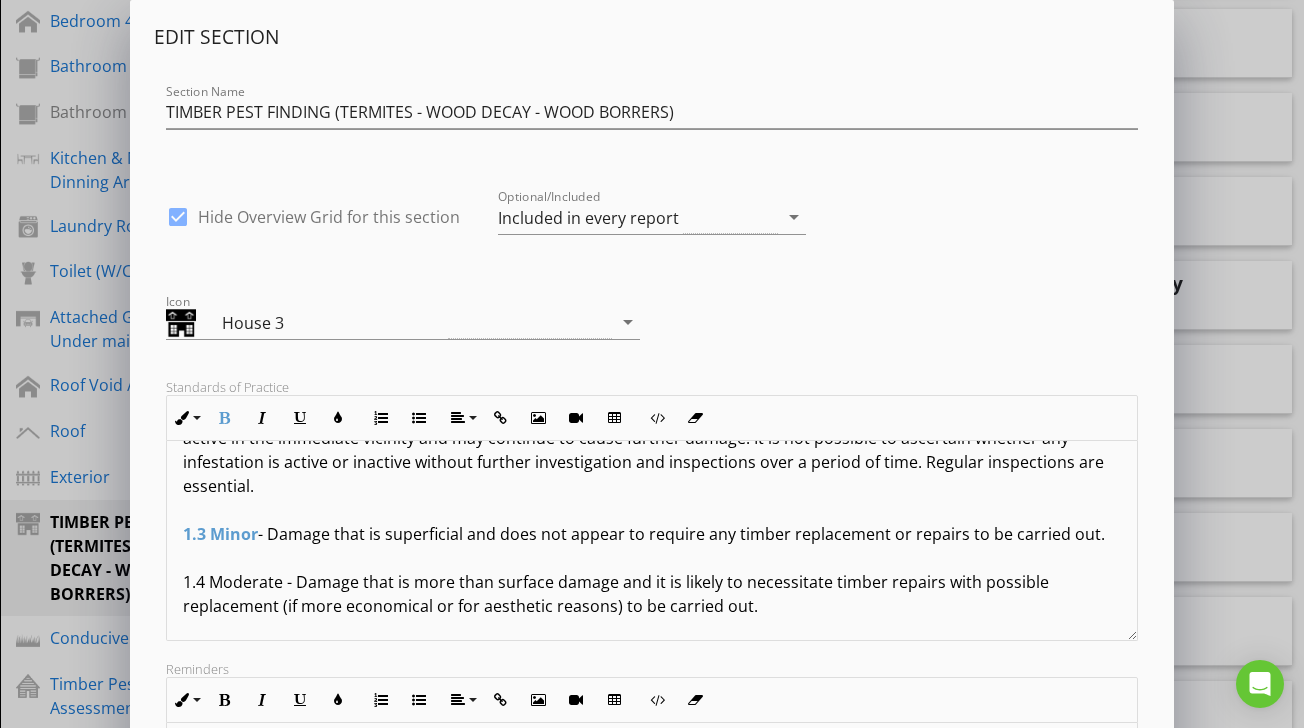 click on "Terms And Conditions - Timber Pest Inspection Report IMPORTANT INFORMATION: In relying upon this report, you should read and understand the following important information. It will help explain what is involved in a timber pest inspection, the difficulties faced by a timber pest inspector and why it is not possible to guarantee that a property is free of timber pests. It also details important information about what you can do to help protect your property from timber pest attack. This information forms an integral part of the report. 1.0 DEFINITIONS:  For the purpose of this inspection, the definitions below apply. 1.1 Active -  The presence of live timber pests at the time of inspection. 1.2 Inactive -  The absence of live timber pests at the time of inspection. NOTE:  1.3 Minor  - Damage that is superficial and does not appear to require any timber replacement or repairs to be carried out. 7.0 BORERS OF DRY SEASONED TIMBERS:" at bounding box center (651, 1254) 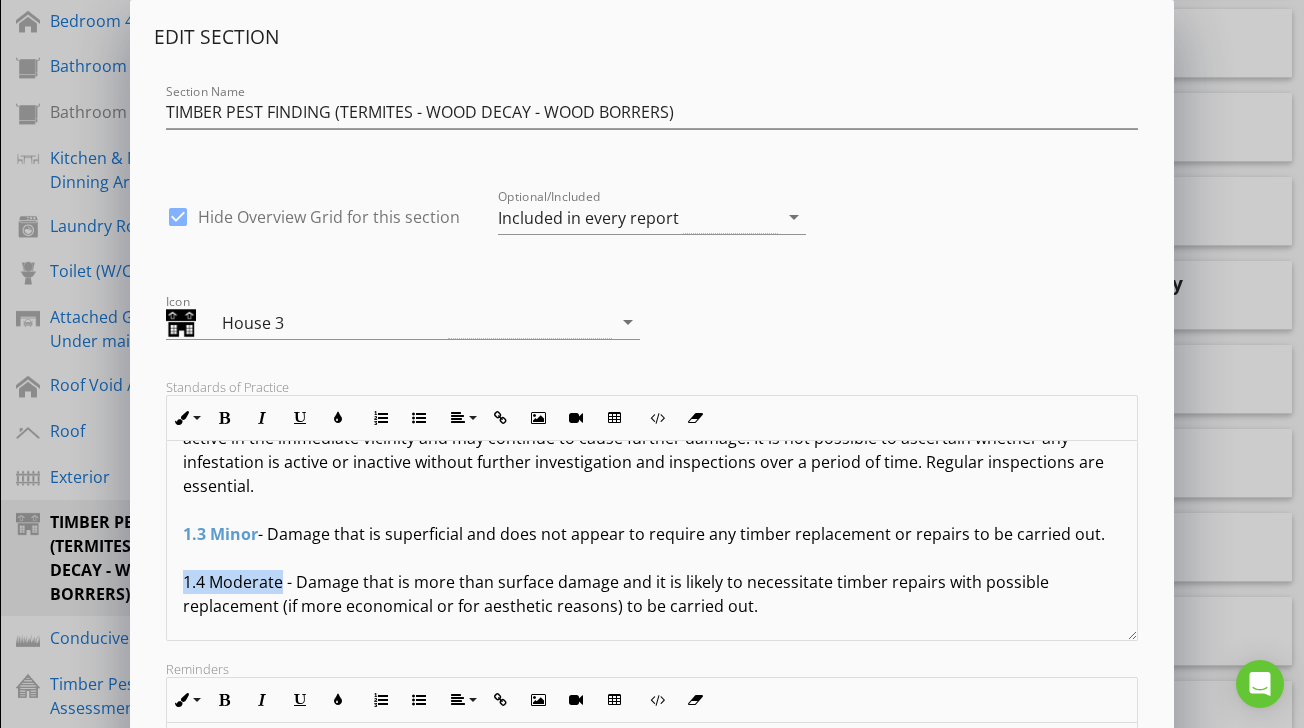 drag, startPoint x: 284, startPoint y: 561, endPoint x: 178, endPoint y: 560, distance: 106.004715 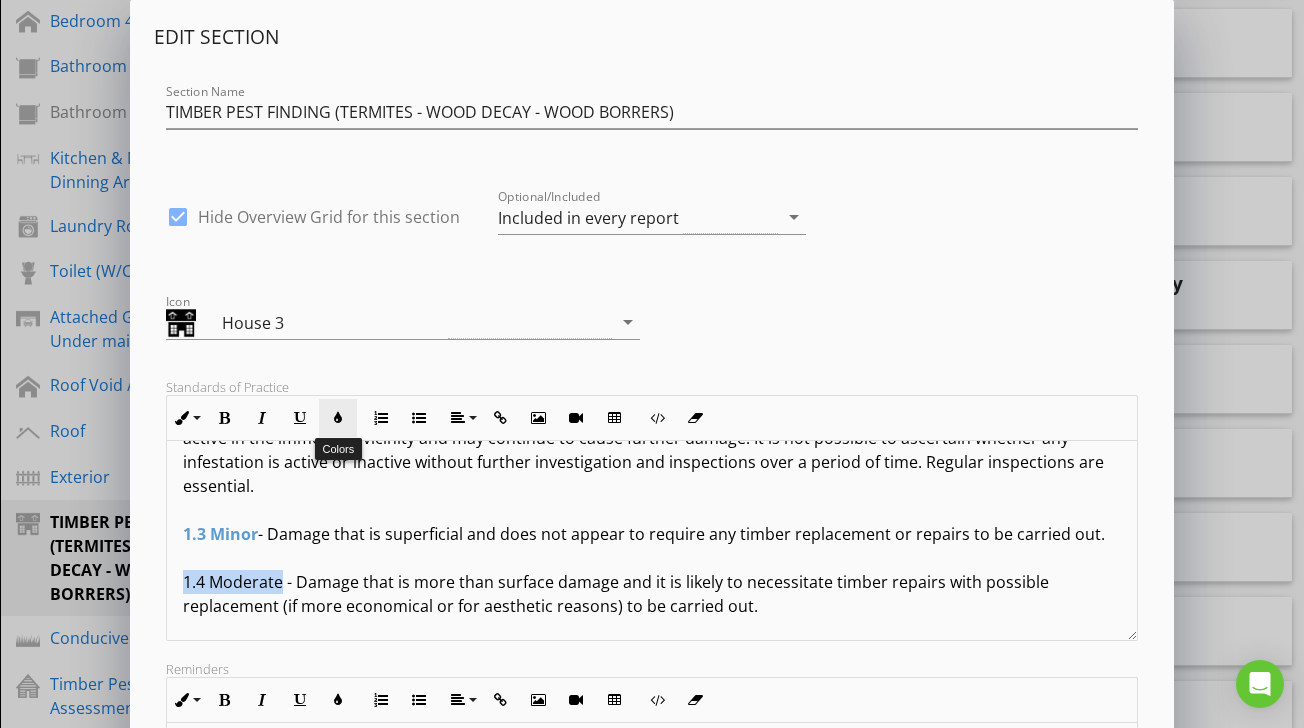 click at bounding box center (338, 418) 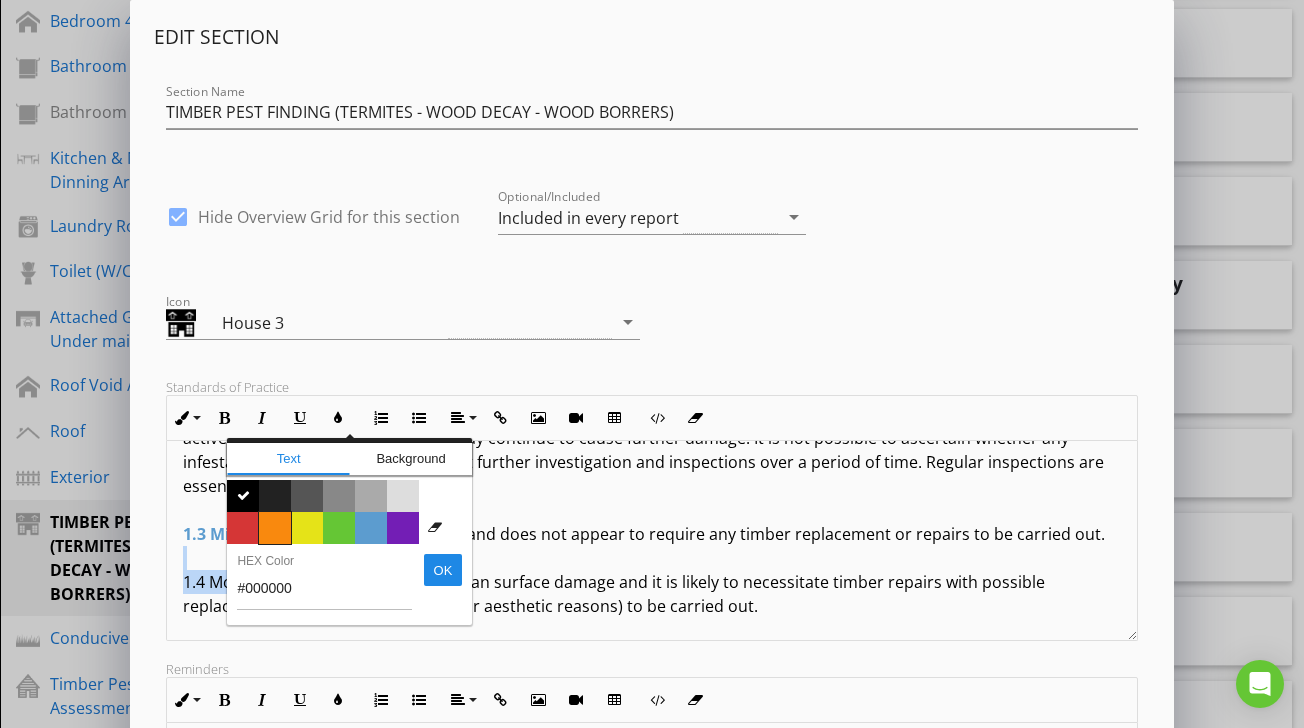 click on "Color #f9890e" at bounding box center (275, 528) 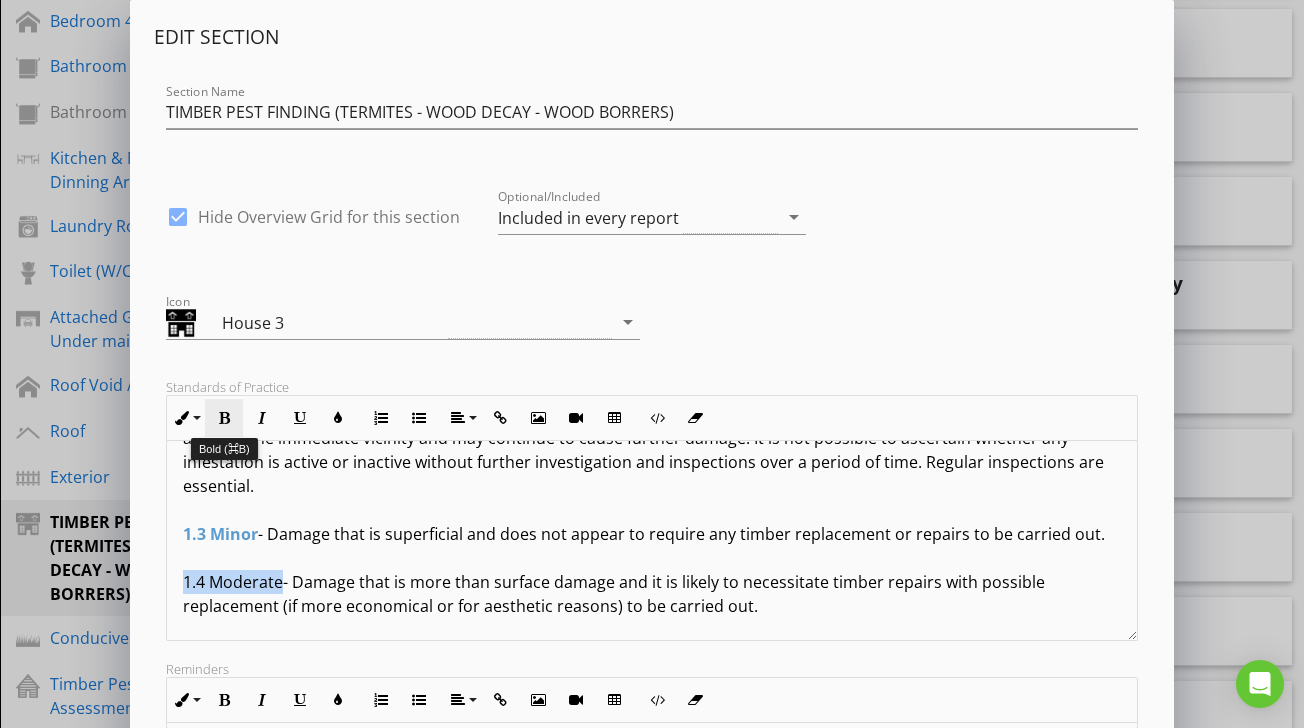 click on "Bold" at bounding box center (224, 418) 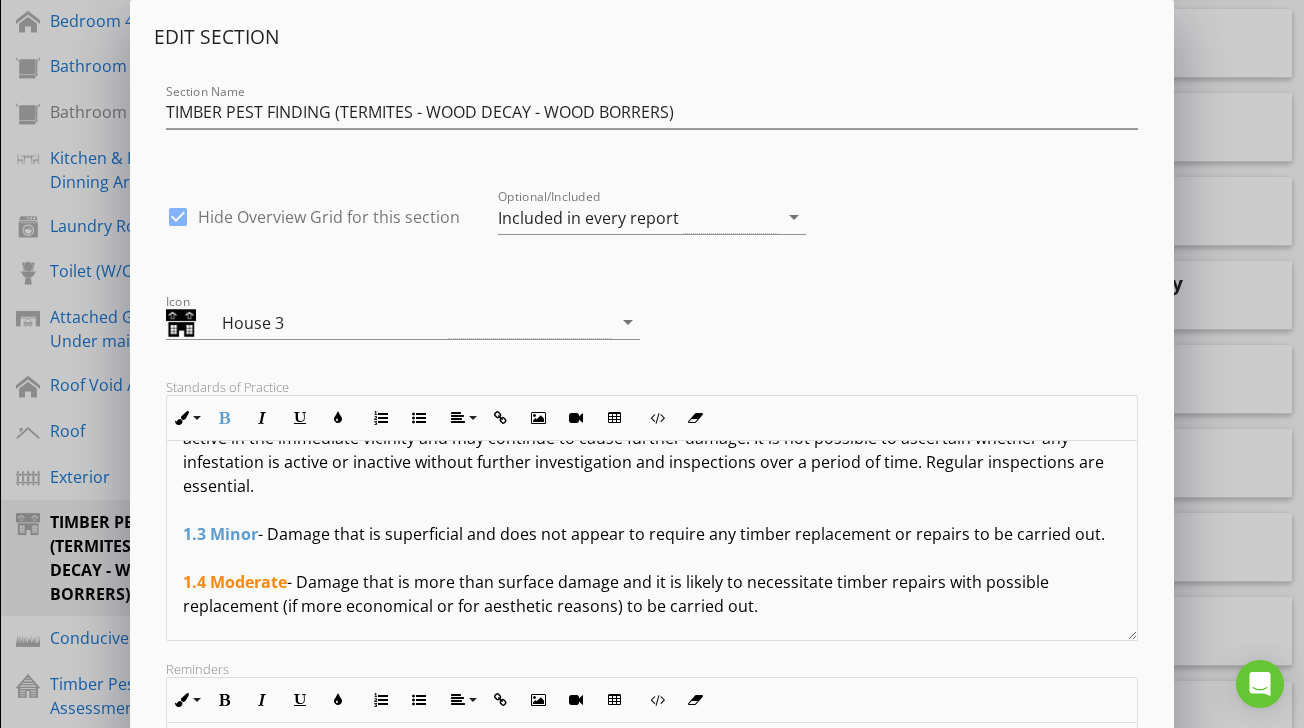 click on "Terms And Conditions - Timber Pest Inspection Report IMPORTANT INFORMATION: In relying upon this report, you should read and understand the following important information. It will help explain what is involved in a timber pest inspection, the difficulties faced by a timber pest inspector and why it is not possible to guarantee that a property is free of timber pests. It also details important information about what you can do to help protect your property from timber pest attack. This information forms an integral part of the report. [NUMBER].0 DEFINITIONS:  For the purpose of this inspection, the definitions below apply. [NUMBER].1 Active -  The presence of live timber pests at the time of inspection. [NUMBER].2 Inactive -  The absence of live timber pests at the time of inspection. NOTE:  [NUMBER].3 Minor  - Damage that is superficial and does not appear to require any timber replacement or repairs to be carried out. [NUMBER].4 Moderate [NUMBER].0 BORERS OF DRY SEASONED TIMBERS:" at bounding box center [651, 1254] 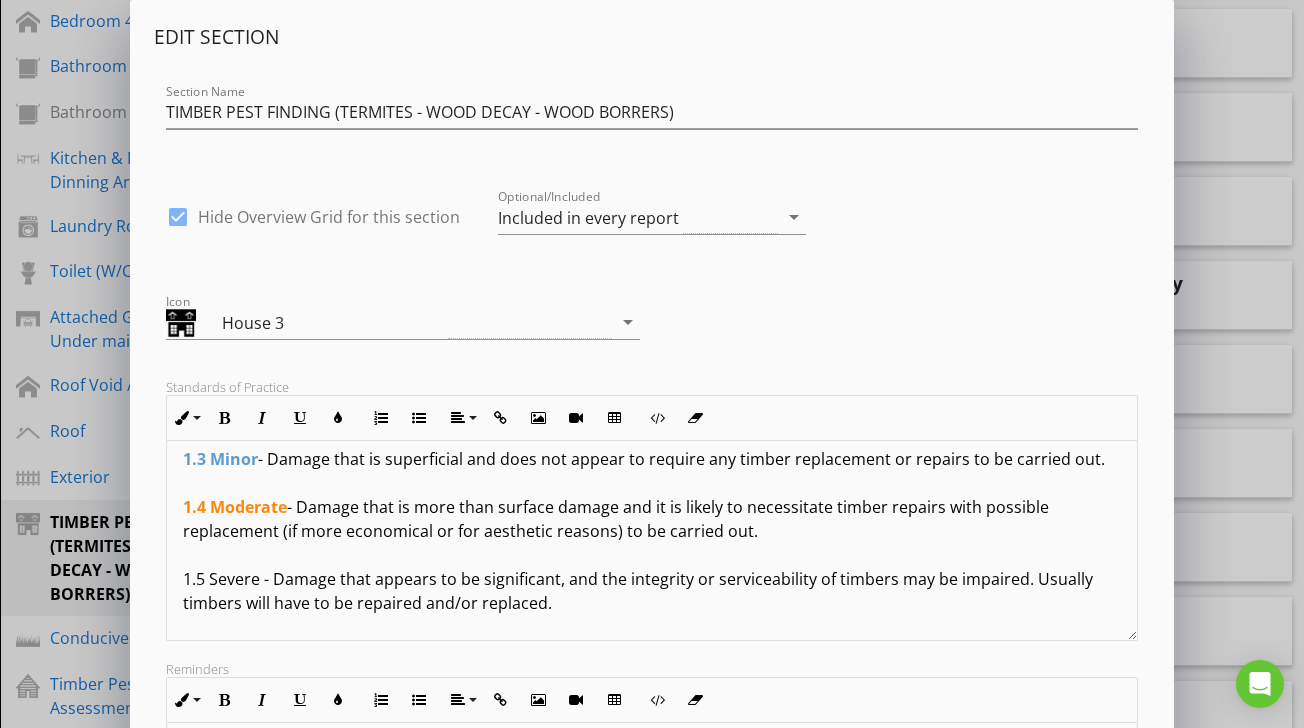scroll, scrollTop: 475, scrollLeft: 0, axis: vertical 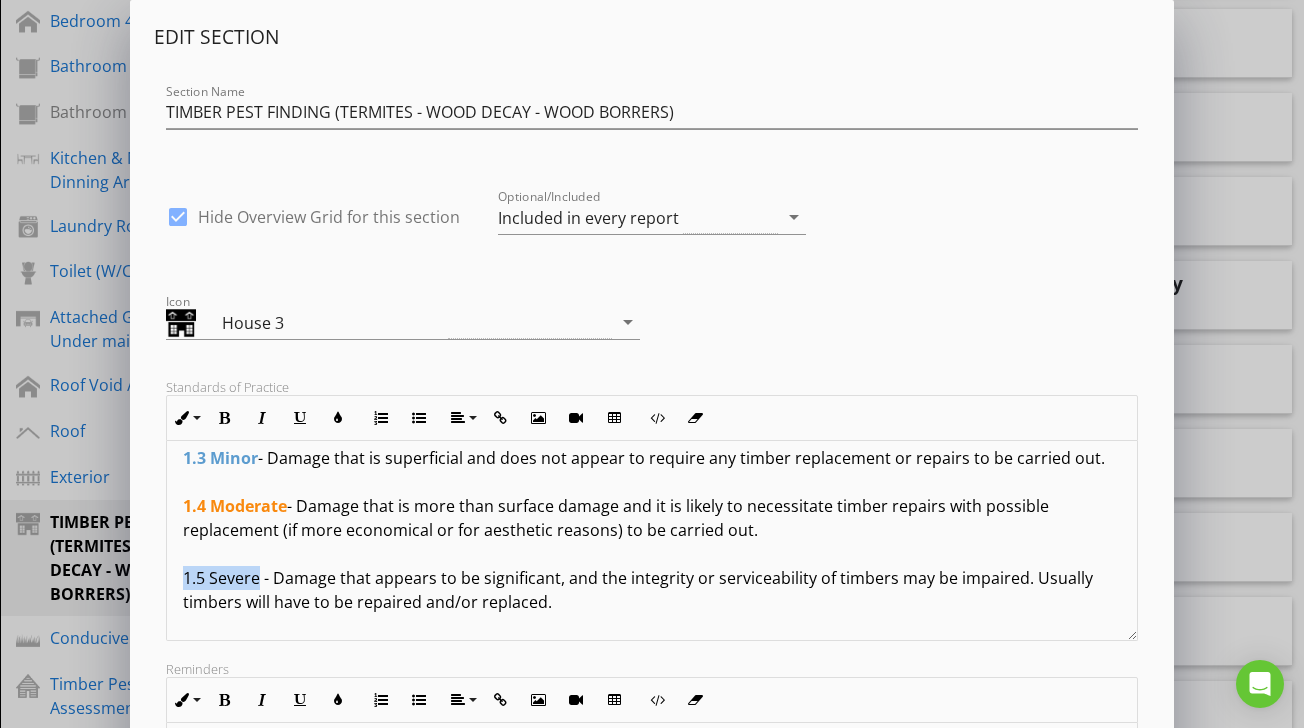 drag, startPoint x: 261, startPoint y: 556, endPoint x: 166, endPoint y: 555, distance: 95.005264 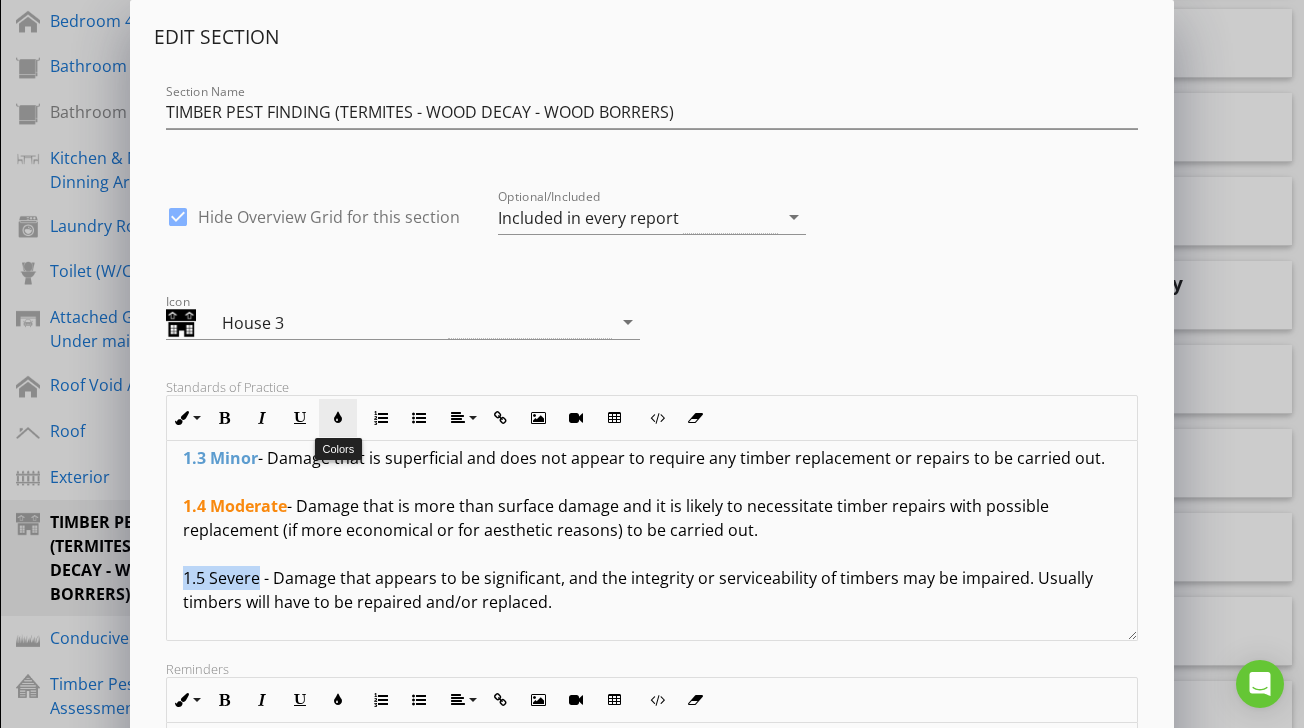 click at bounding box center (338, 418) 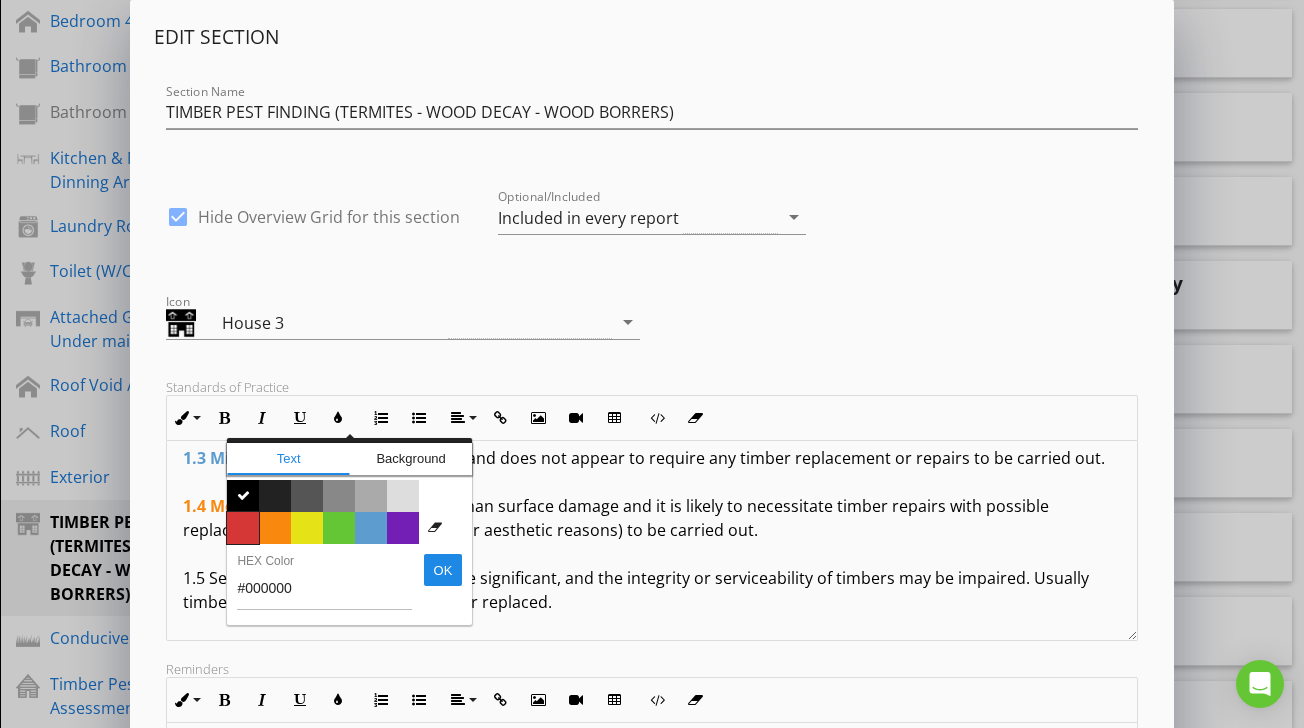 click on "Color #d53636" at bounding box center (243, 528) 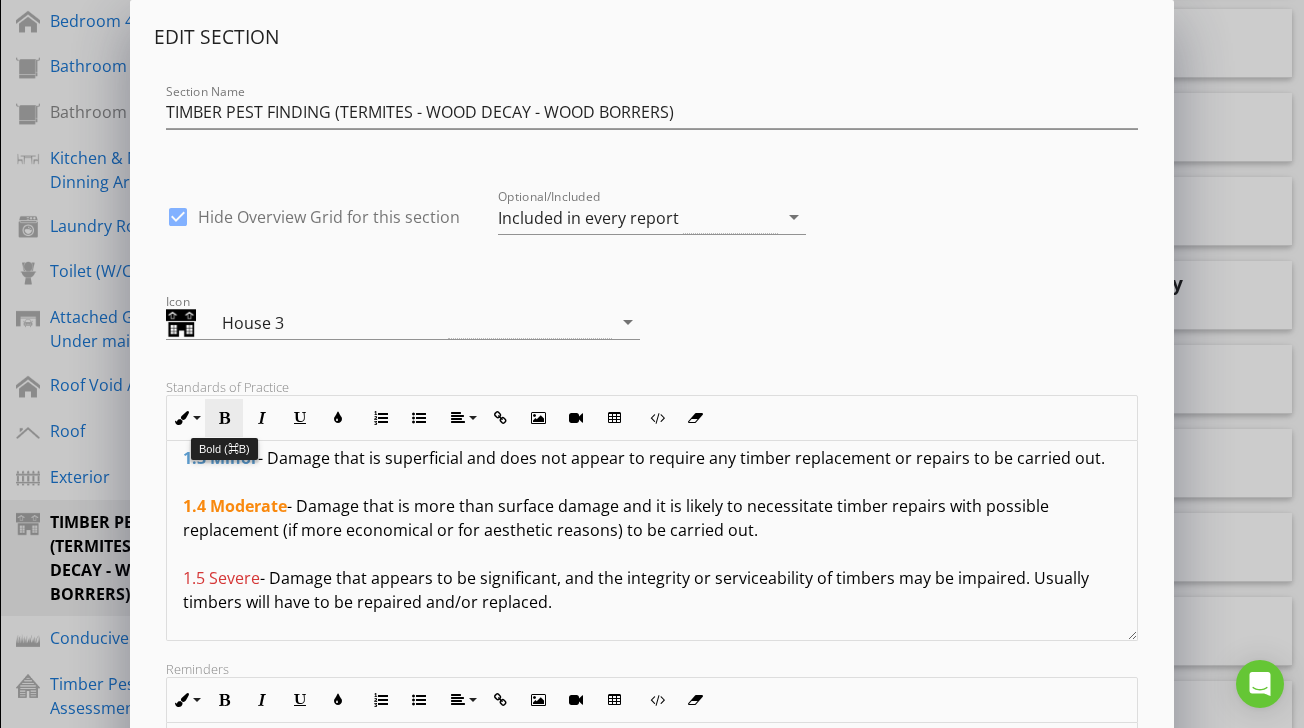 click at bounding box center (224, 418) 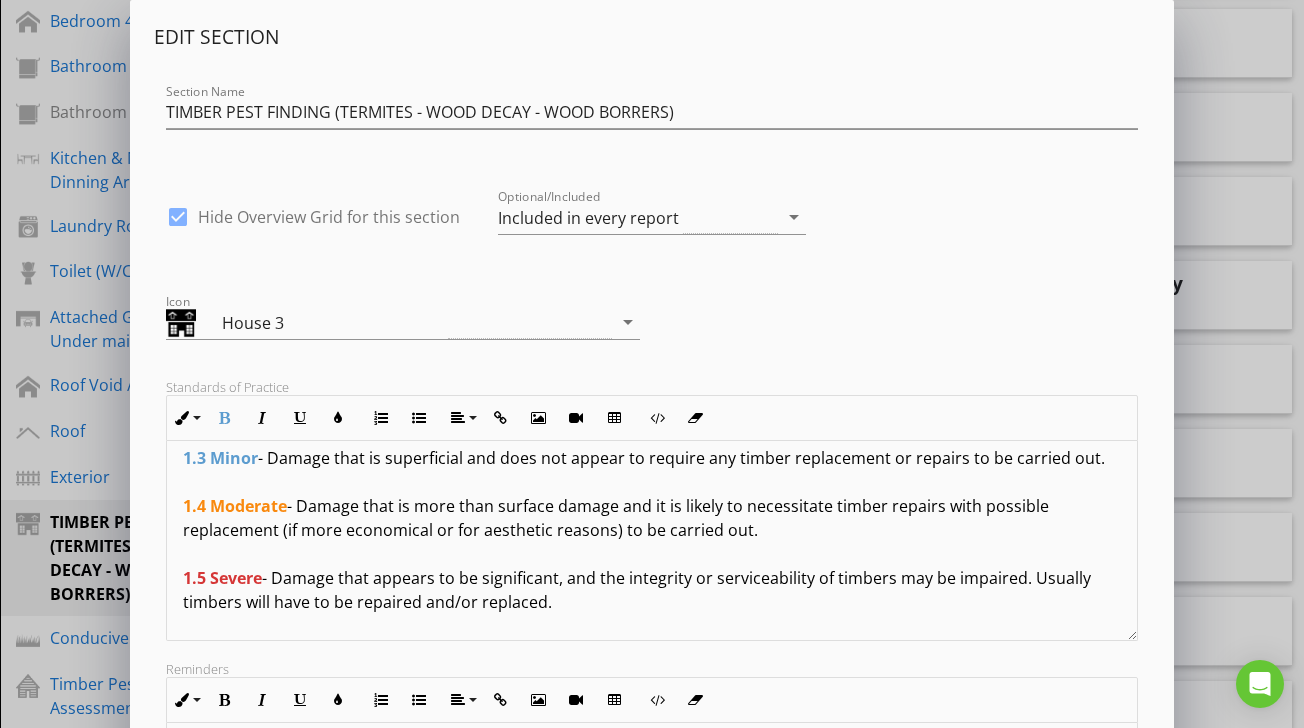 click on "Terms And Conditions - Timber Pest Inspection Report IMPORTANT INFORMATION: In relying upon this report, you should read and understand the following important information. It will help explain what is involved in a timber pest inspection, the difficulties faced by a timber pest inspector and why it is not possible to guarantee that a property is free of timber pests. It also details important information about what you can do to help protect your property from timber pest attack. This information forms an integral part of the report. 1.0 DEFINITIONS:  For the purpose of this inspection, the definitions below apply. 1.1 ACTIVE -  The presence of live timber pests at the time of inspection. 1.2 INACTIVE -  The absence of live timber pests at the time of inspection. NOTE:  1.3 MINOR  - Damage that is superficial and does not appear to require any timber replacement or repairs to be carried out. 1.4 MODERATE 1.5 SEVERE 7.0 BORERS OF DRY SEASONED TIMBERS:" at bounding box center (651, 1178) 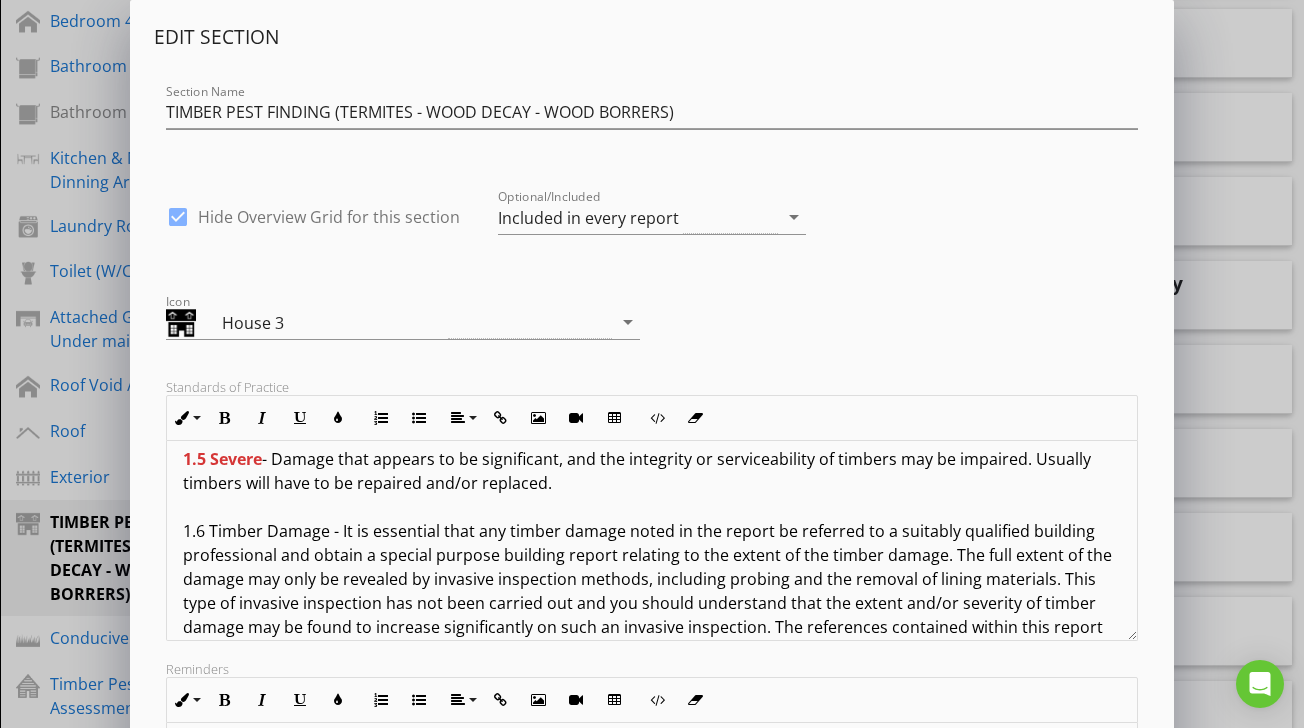 scroll, scrollTop: 594, scrollLeft: 0, axis: vertical 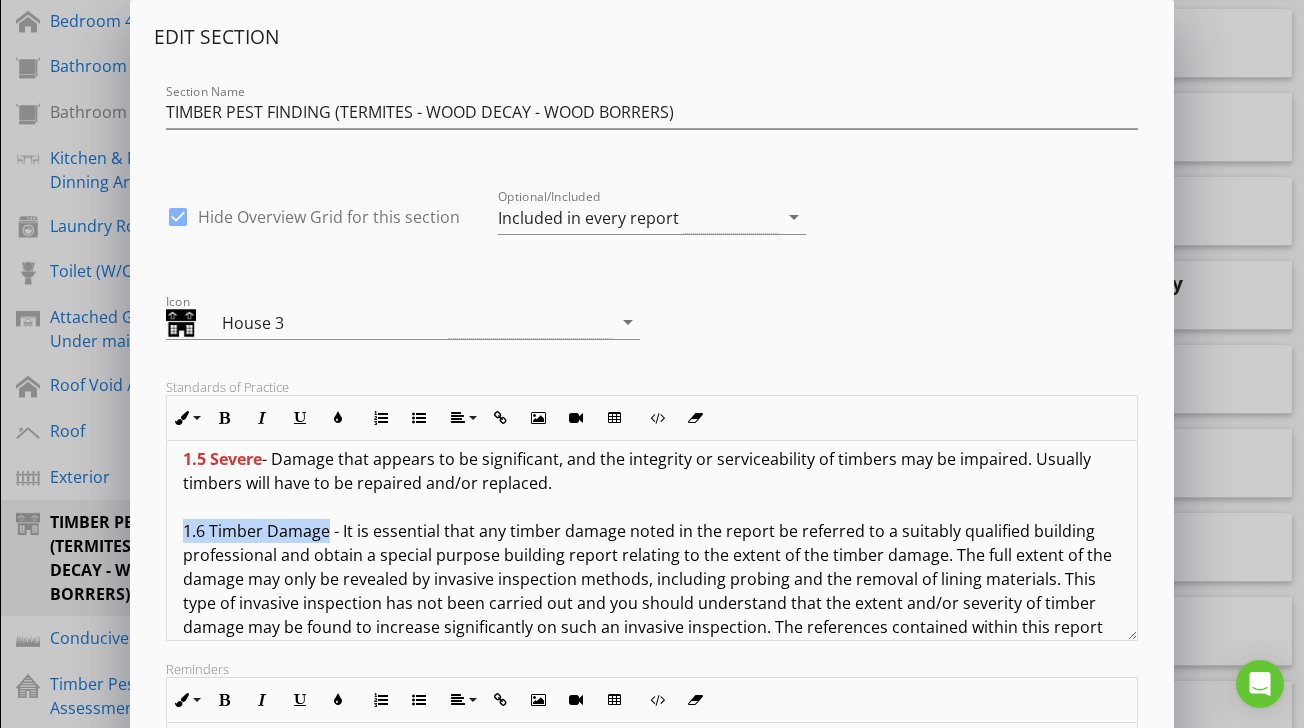 drag, startPoint x: 328, startPoint y: 511, endPoint x: 177, endPoint y: 510, distance: 151.00331 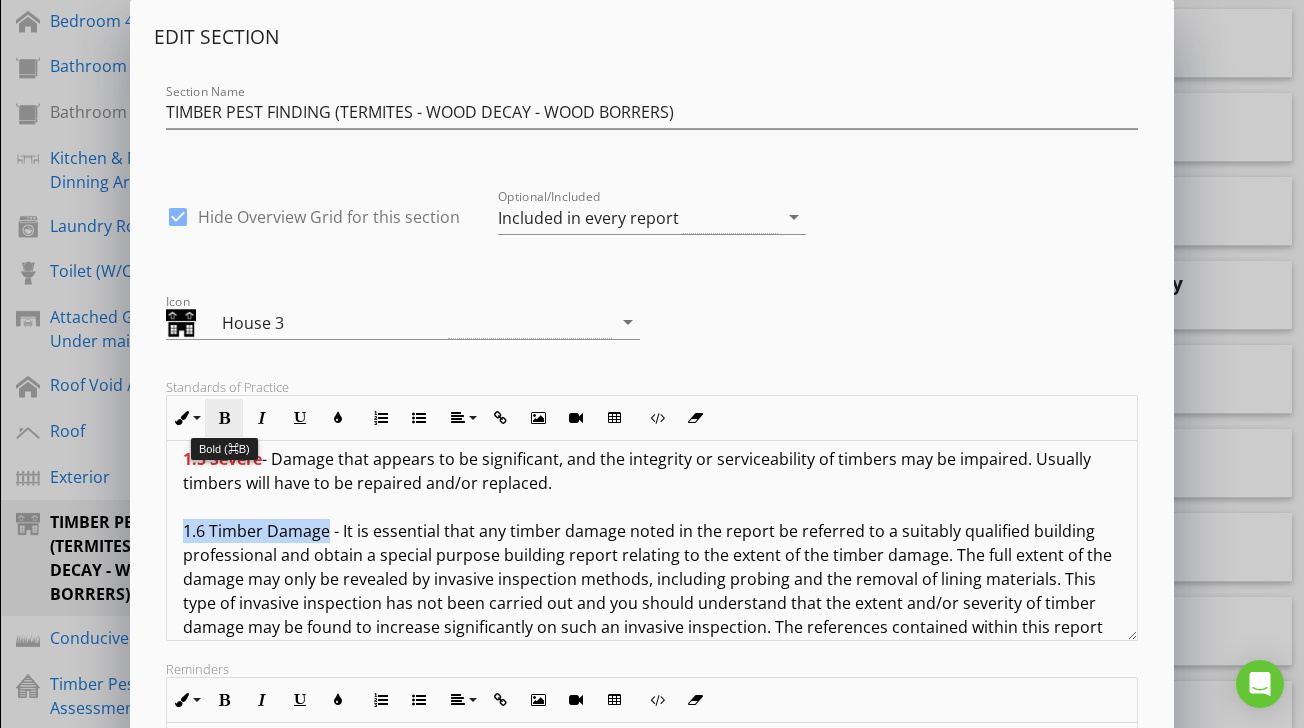 click at bounding box center [224, 418] 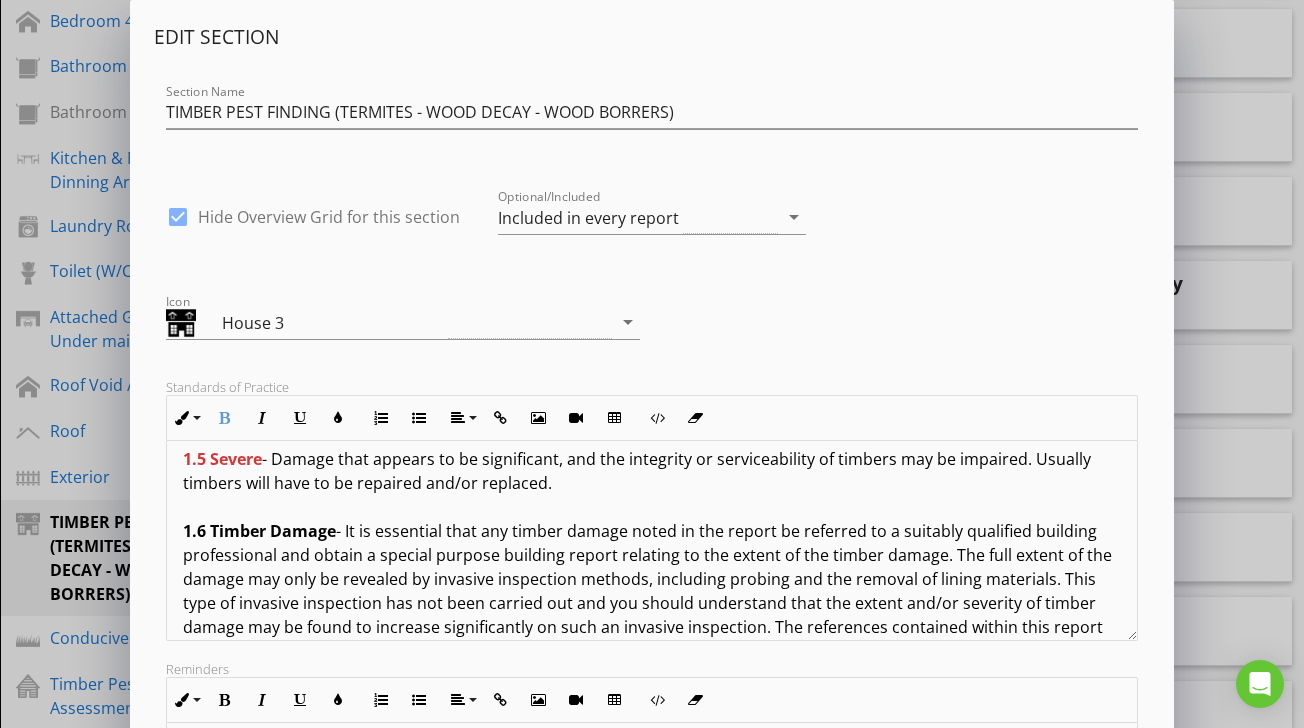 click on "Terms And Conditions - Timber Pest Inspection Report IMPORTANT INFORMATION: In relying upon this report, you should read and understand the following important information. It will help explain what is involved in a timber pest inspection, the difficulties faced by a timber pest inspector and why it is not possible to guarantee that a property is free of timber pests. It also details important information about what you can do to help protect your property from timber pest attack. This information forms an integral part of the report. 1.0 DEFINITIONS: For the purpose of this inspection, the definitions below apply. 1.1 Active - The presence of live timber pests at the time of inspection. 1.2 Inactive - The absence of live timber pests at the time of inspection. NOTE: 1.3 Minor - Damage that is superficial and does not appear to require any timber replacement or repairs to be carried out. 1.4 Moderate 1.5 Severe 1.6 Timber Damage 7.0 BORERS OF DRY SEASONED TIMBERS:" at bounding box center [651, 1059] 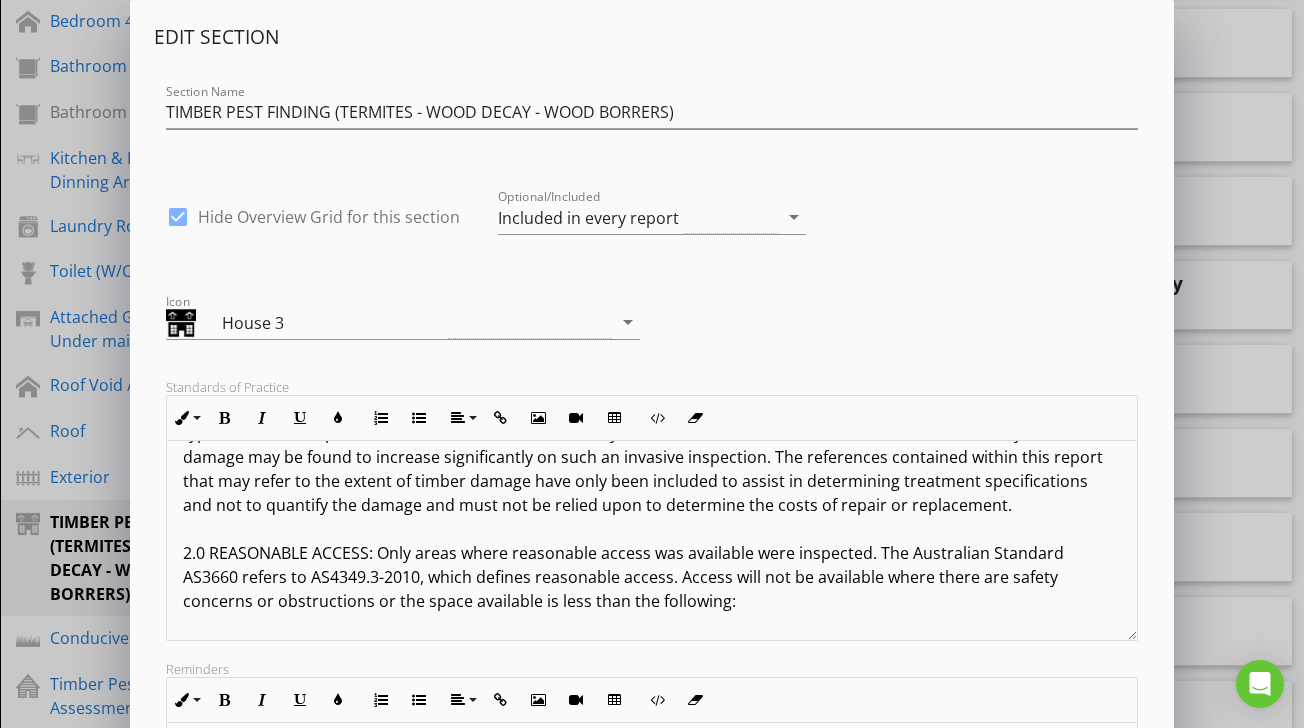 scroll, scrollTop: 767, scrollLeft: 0, axis: vertical 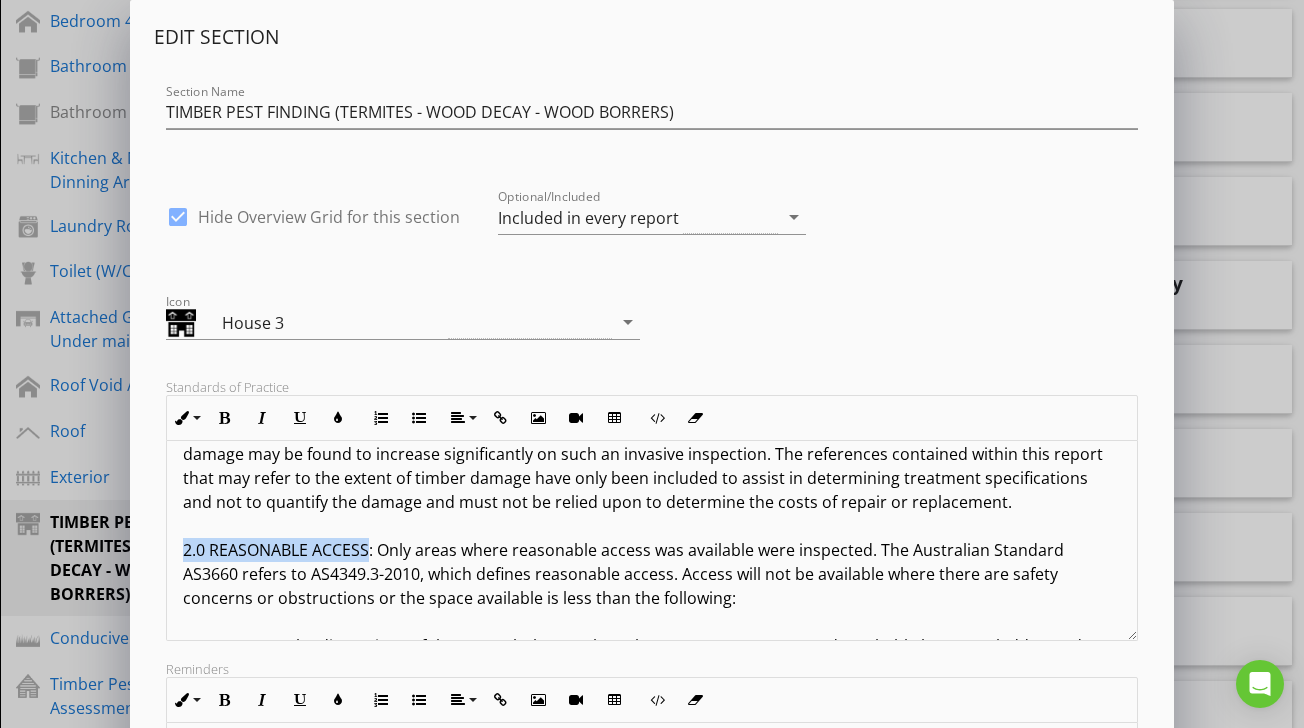 drag, startPoint x: 371, startPoint y: 527, endPoint x: 173, endPoint y: 533, distance: 198.09088 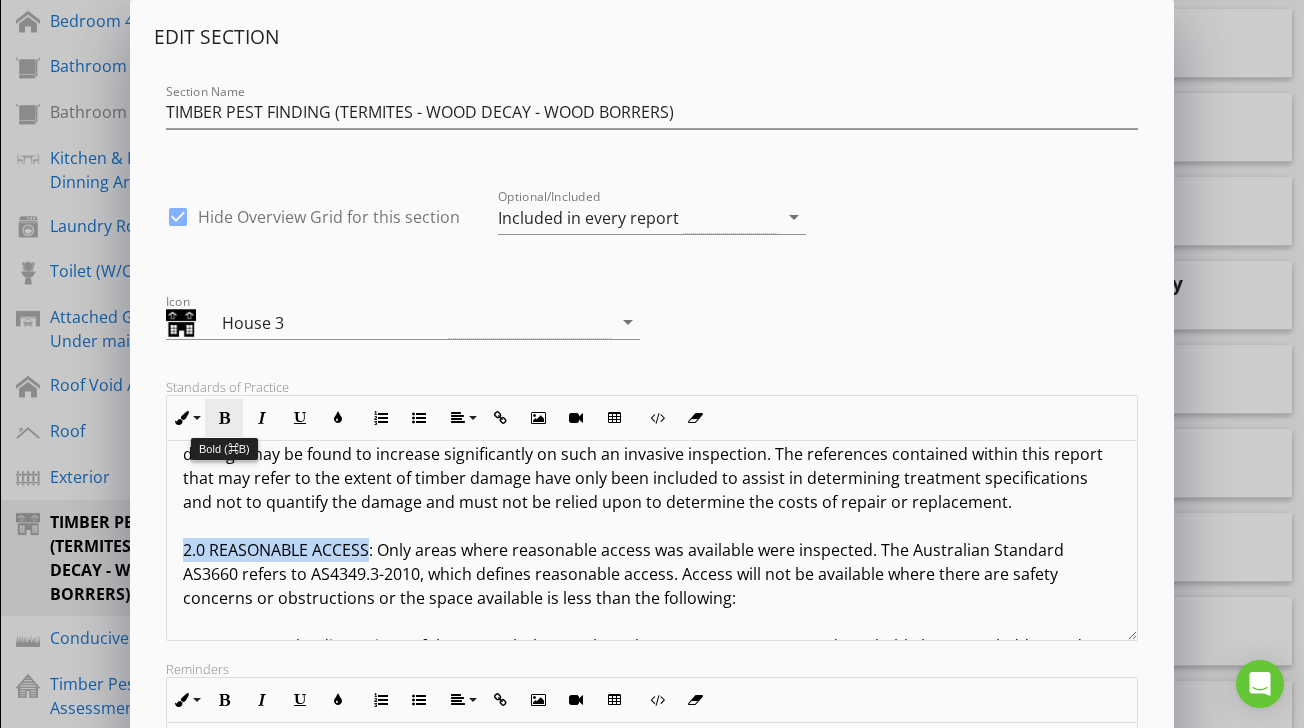 click at bounding box center [224, 418] 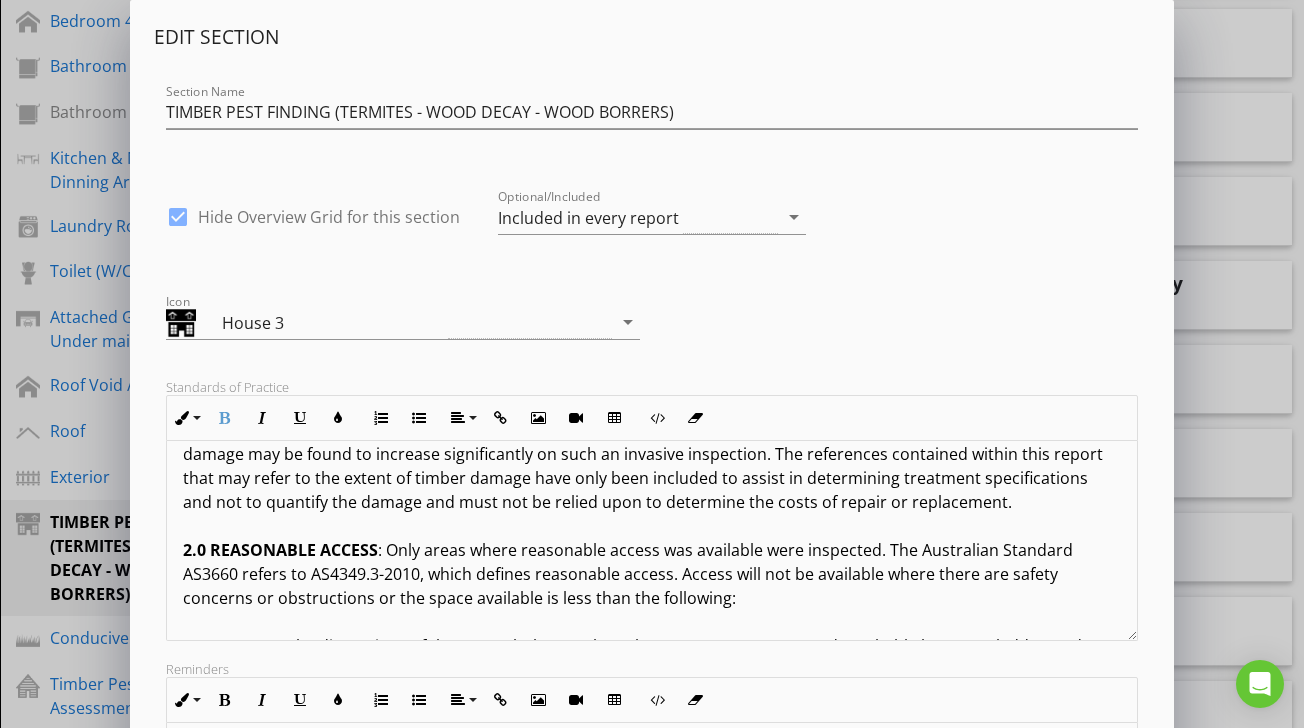 click on "Terms And Conditions - Timber Pest Inspection Report IMPORTANT INFORMATION: In relying upon this report, you should read and understand the following important information. It will help explain what is involved in a timber pest inspection, the difficulties faced by a timber pest inspector and why it is not possible to guarantee that a property is free of timber pests. It also details important information about what you can do to help protect your property from timber pest attack. This information forms an integral part of the report. 1.0 DEFINITIONS:  For the purpose of this inspection, the definitions below apply. 1.1 ACTIVE -  The presence of live timber pests at the time of inspection. 1.2 INACTIVE -  The absence of live timber pests at the time of inspection. NOTE:  1.3 MINOR  - Damage that is superficial and does not appear to require any timber replacement or repairs to be carried out. 1.4 MODERATE 1.5 SEVERE 1.6 TIMBER DAMAGE 2.0 REASONABLE ACCESS 7.0 BORERS OF DRY SEASONED TIMBERS:" at bounding box center (651, 886) 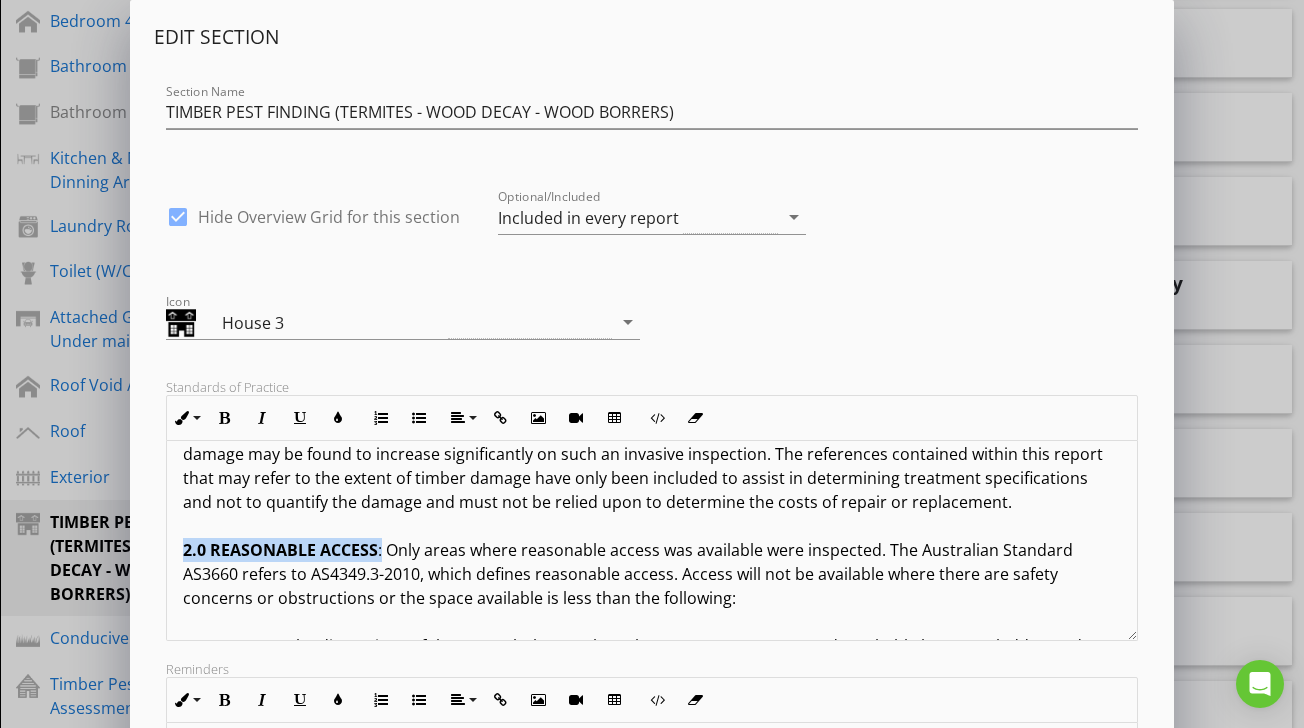 drag, startPoint x: 381, startPoint y: 527, endPoint x: 176, endPoint y: 525, distance: 205.00975 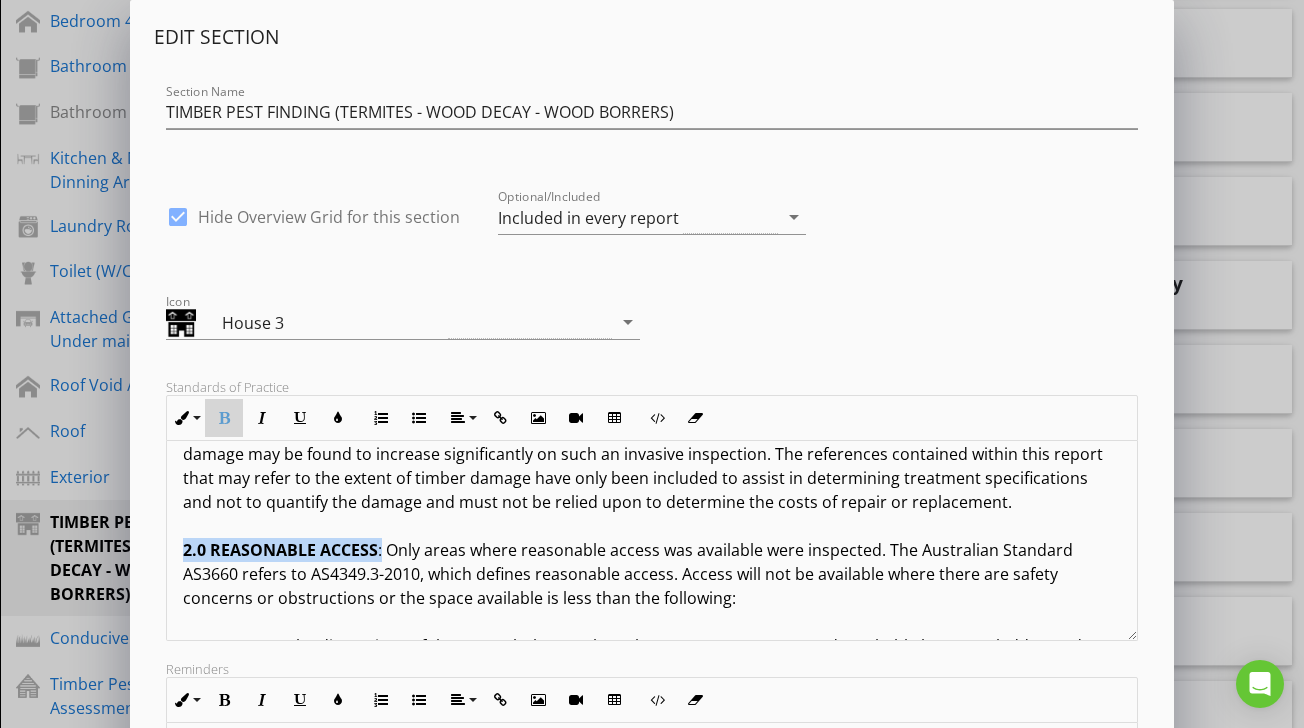 click at bounding box center [224, 418] 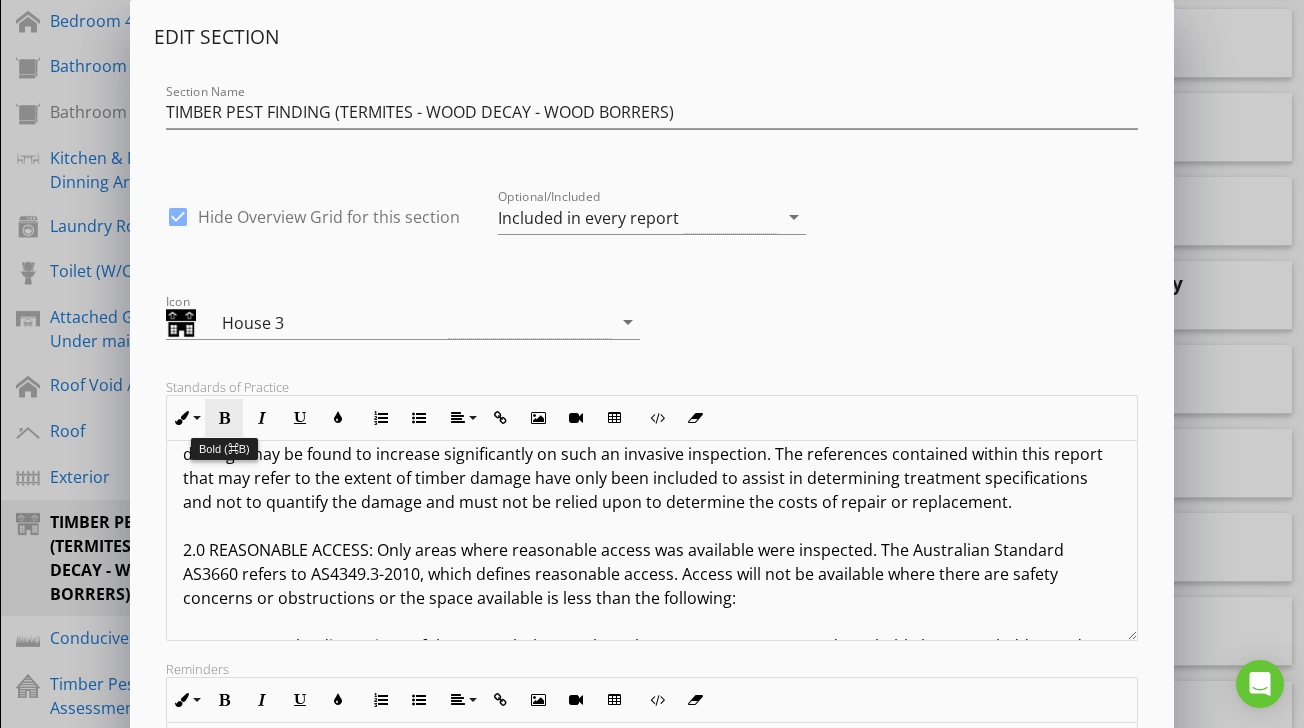 click at bounding box center [224, 418] 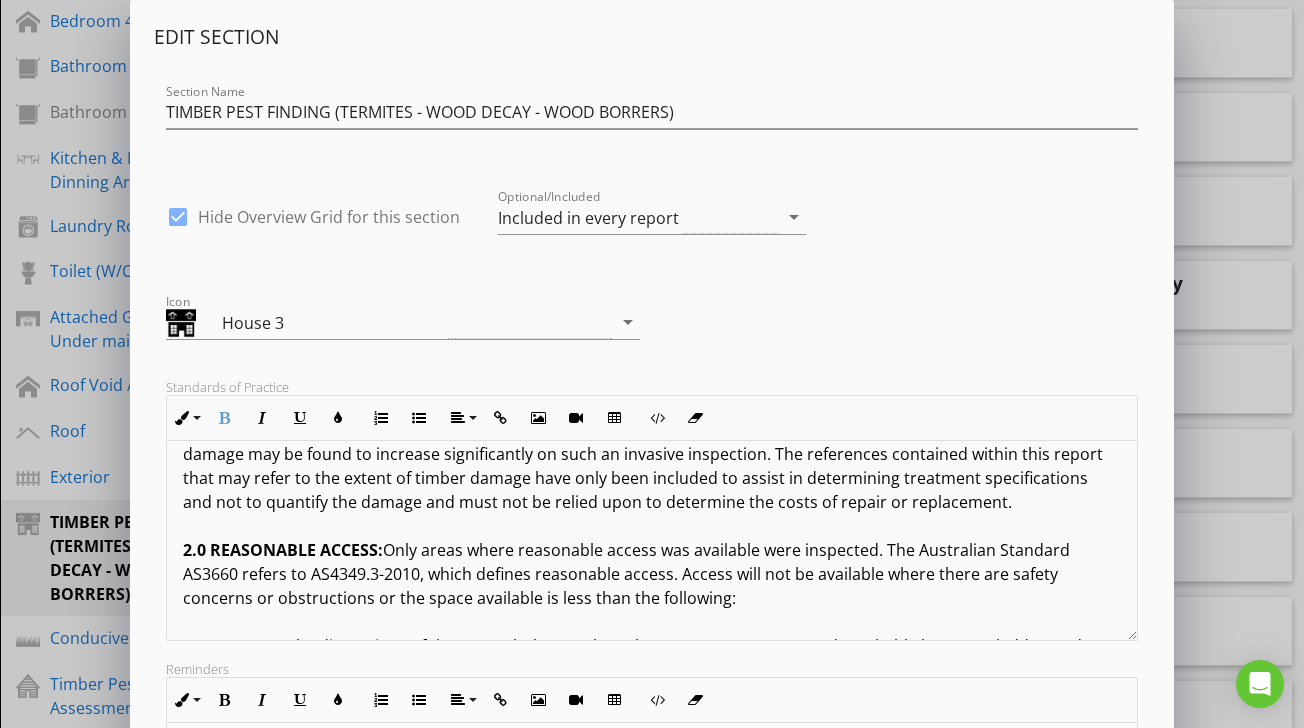 click on "Terms And Conditions - Timber Pest Inspection Report IMPORTANT INFORMATION: In relying upon this report, you should read and understand the following important information. It will help explain what is involved in a timber pest inspection, the difficulties faced by a timber pest inspector and why it is not possible to guarantee that a property is free of timber pests. It also details important information about what you can do to help protect your property from timber pest attack. This information forms an integral part of the report. 1.0 DEFINITIONS:  For the purpose of this inspection, the definitions below apply. 1.1 ACTIVE -  The presence of live timber pests at the time of inspection. 1.2 INACTIVE -  The absence of live timber pests at the time of inspection. NOTE:  1.3 MINOR  - Damage that is superficial and does not appear to require any timber replacement or repairs to be carried out. 1.4 MODERATE 1.5 SEVERE 1.6 TIMBER DAMAGE 2.0 REASONABLE ACCESS: 7.0 BORERS OF DRY SEASONED TIMBERS:" at bounding box center [651, 886] 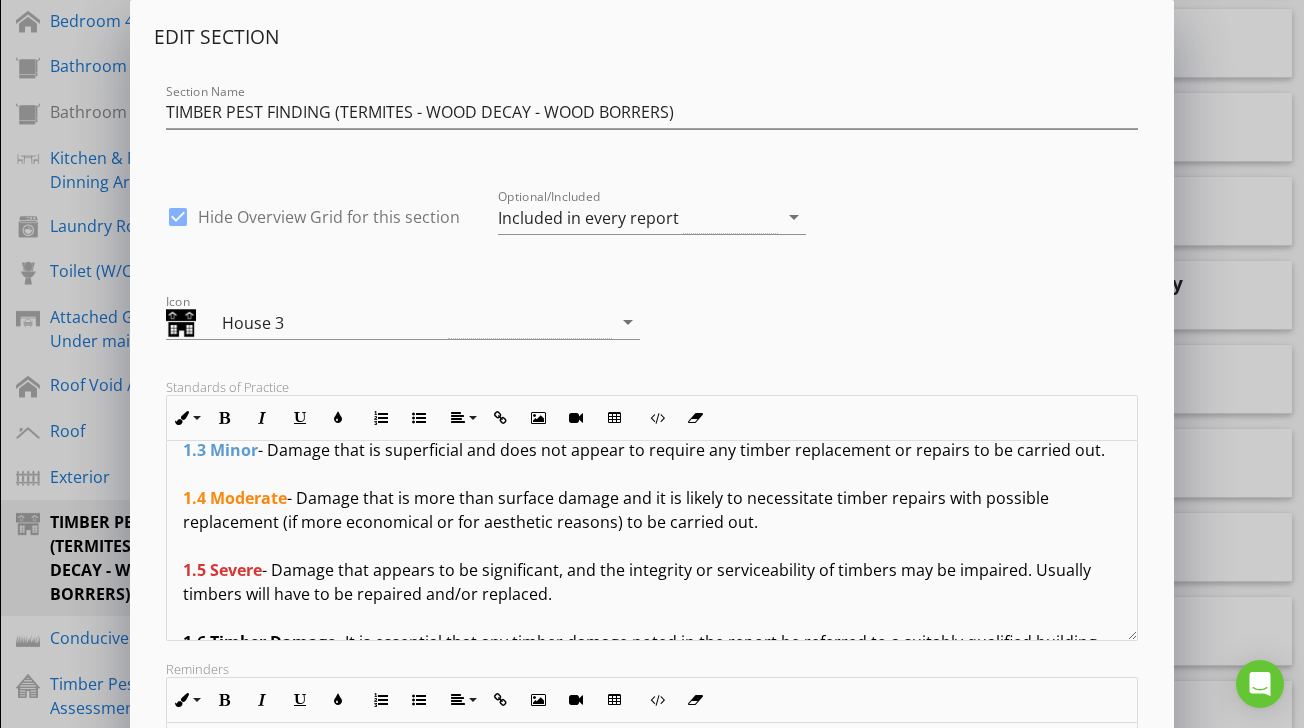scroll, scrollTop: 532, scrollLeft: 0, axis: vertical 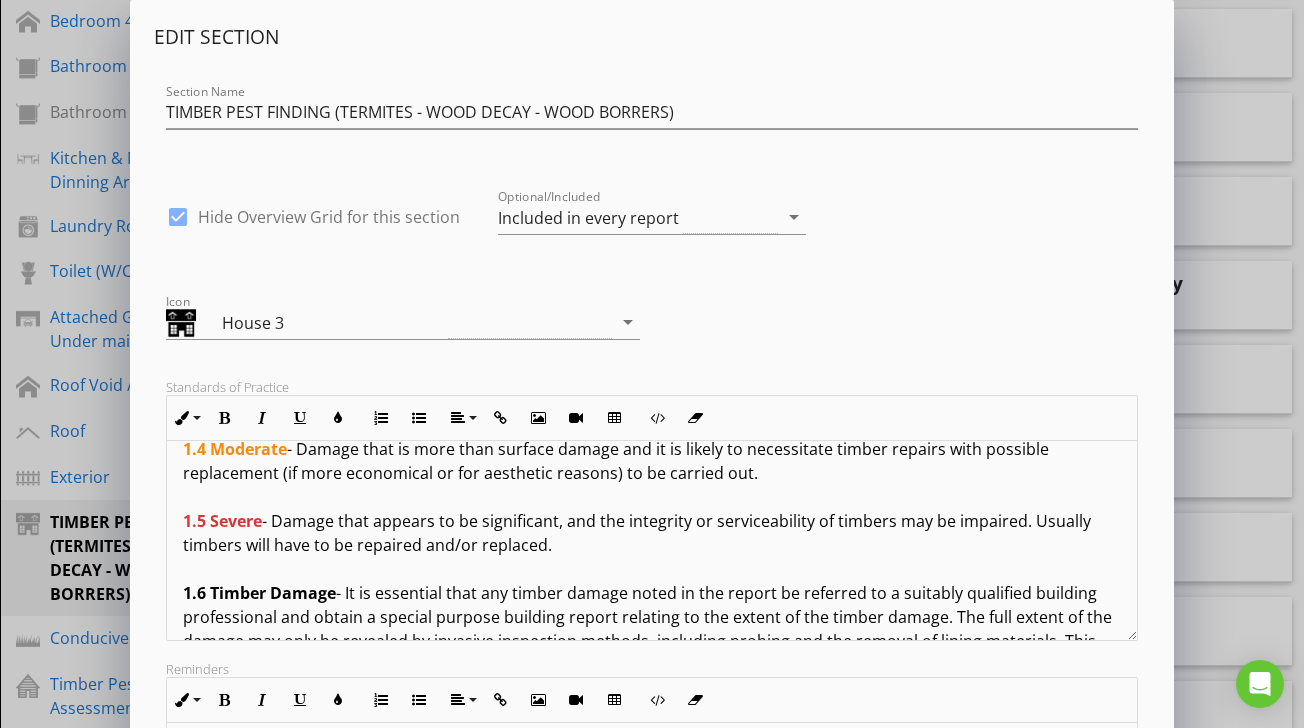 click on "1.6 Timber Damage" at bounding box center (259, 593) 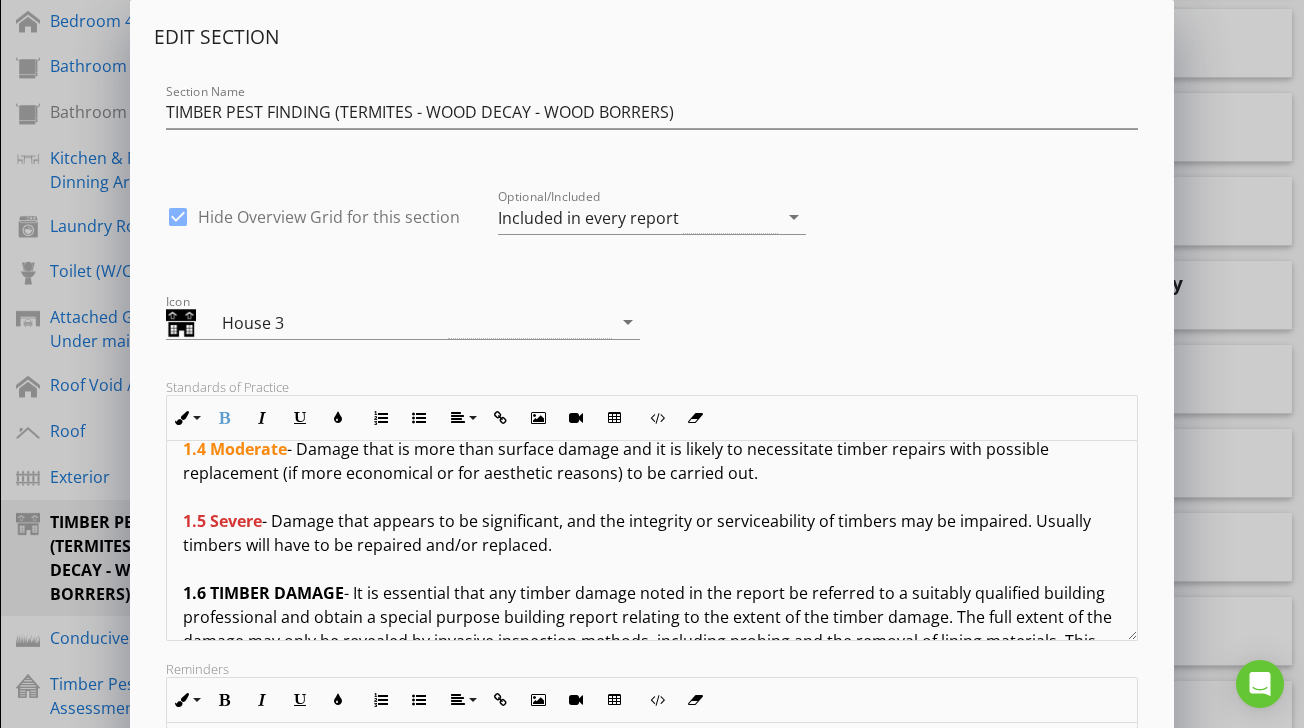 click on "Terms And Conditions - Timber Pest Inspection Report IMPORTANT INFORMATION: In relying upon this report, you should read and understand the following important information. It will help explain what is involved in a timber pest inspection, the difficulties faced by a timber pest inspector and why it is not possible to guarantee that a property is free of timber pests. It also details important information about what you can do to help protect your property from timber pest attack. This information forms an integral part of the report. 1.0 DEFINITIONS: For the purpose of this inspection, the definitions below apply. 1.1 Active - The presence of live timber pests at the time of inspection. 1.2 Inactive - The absence of live timber pests at the time of inspection. NOTE: 1.3 Minor - Damage that is superficial and does not appear to require any timber replacement or repairs to be carried out. 1.4 Moderate 1.5 Severe 1.6 TIMBER DAMAGE 2.0 REASONABLE ACCESS: 7.0 BORERS OF DRY SEASONED TIMBERS:" at bounding box center [651, 1121] 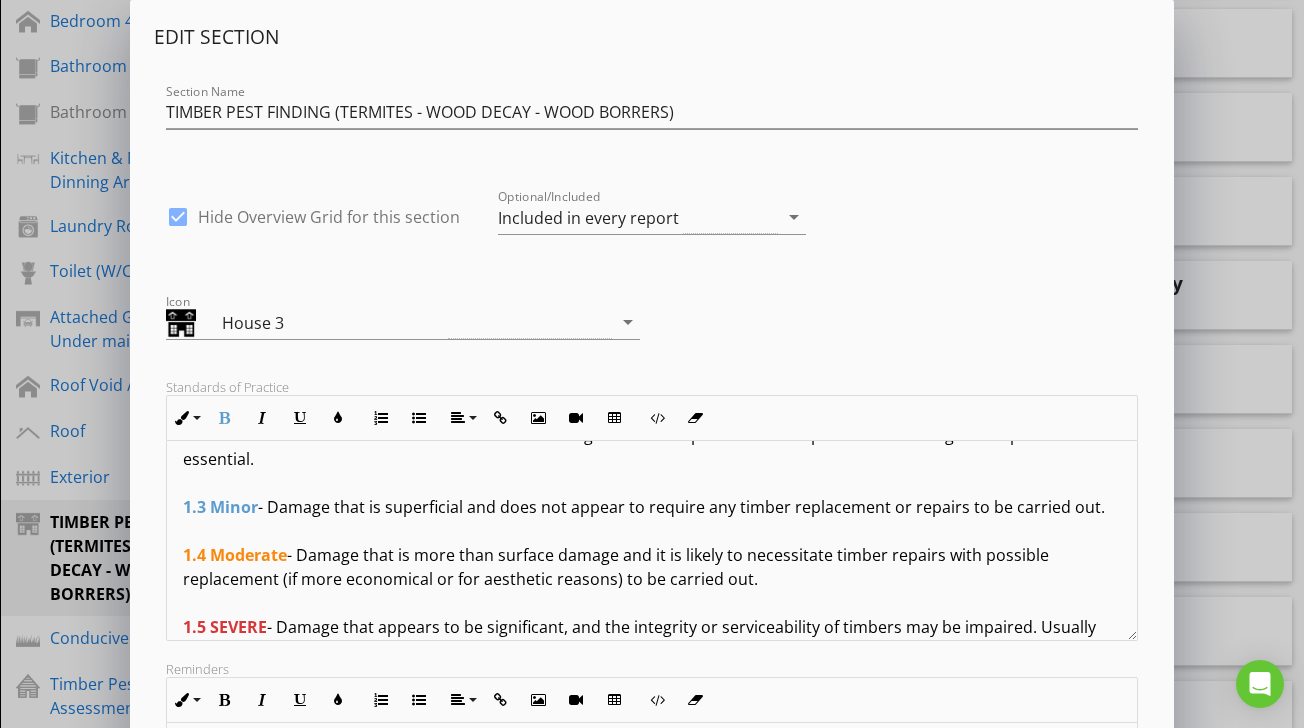 scroll, scrollTop: 420, scrollLeft: 0, axis: vertical 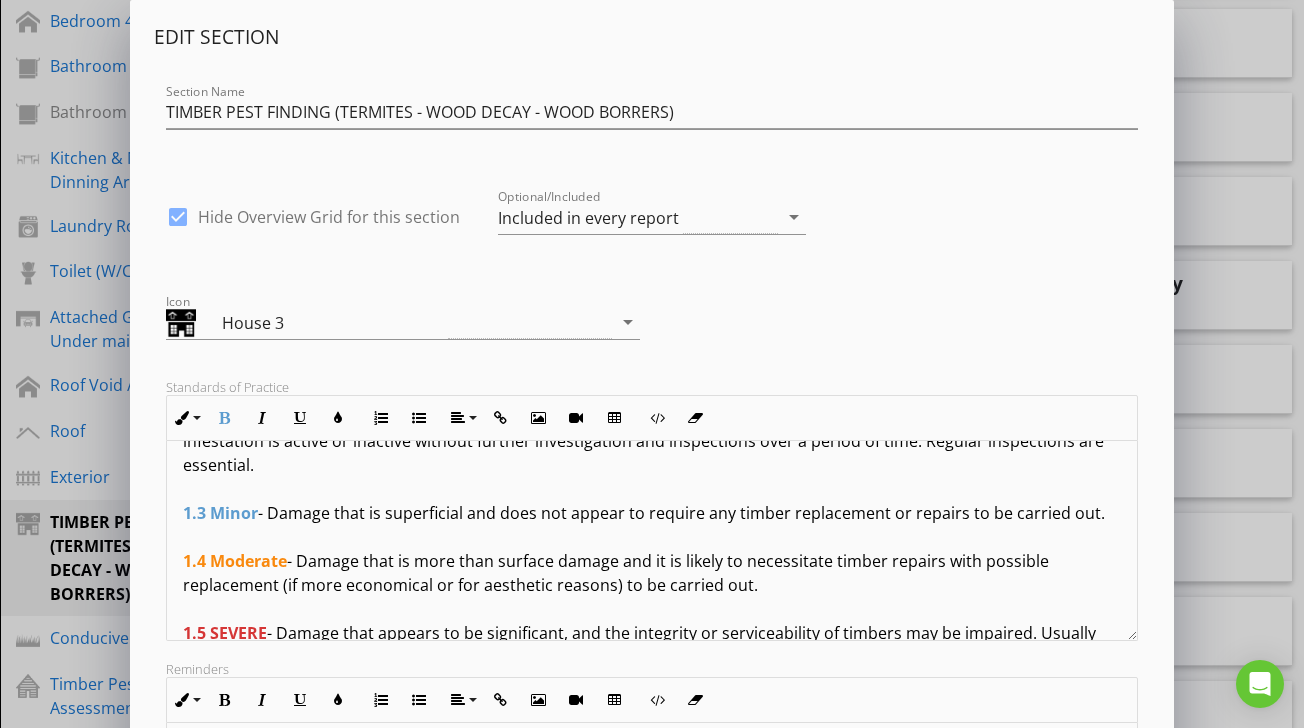 click on "Terms And Conditions - Timber Pest Inspection Report IMPORTANT INFORMATION: In relying upon this report, you should read and understand the following important information. It will help explain what is involved in a timber pest inspection, the difficulties faced by a timber pest inspector and why it is not possible to guarantee that a property is free of timber pests. It also details important information about what you can do to help protect your property from timber pest attack. This information forms an integral part of the report. [NUMBER].0 DEFINITIONS:  For the purpose of this inspection, the definitions below apply. [NUMBER].1 Active -  The presence of live timber pests at the time of inspection. [NUMBER].2 Inactive -  The absence of live timber pests at the time of inspection. NOTE:  [NUMBER].3 Minor  - Damage that is superficial and does not appear to require any timber replacement or repairs to be carried out. [NUMBER].4 Moderate [NUMBER].5 SEVERE [NUMBER].6 TIMBER DAMAGE [NUMBER].0 REASONABLE ACCESS: [NUMBER].0 BORERS OF DRY SEASONED TIMBERS:" at bounding box center (651, 1233) 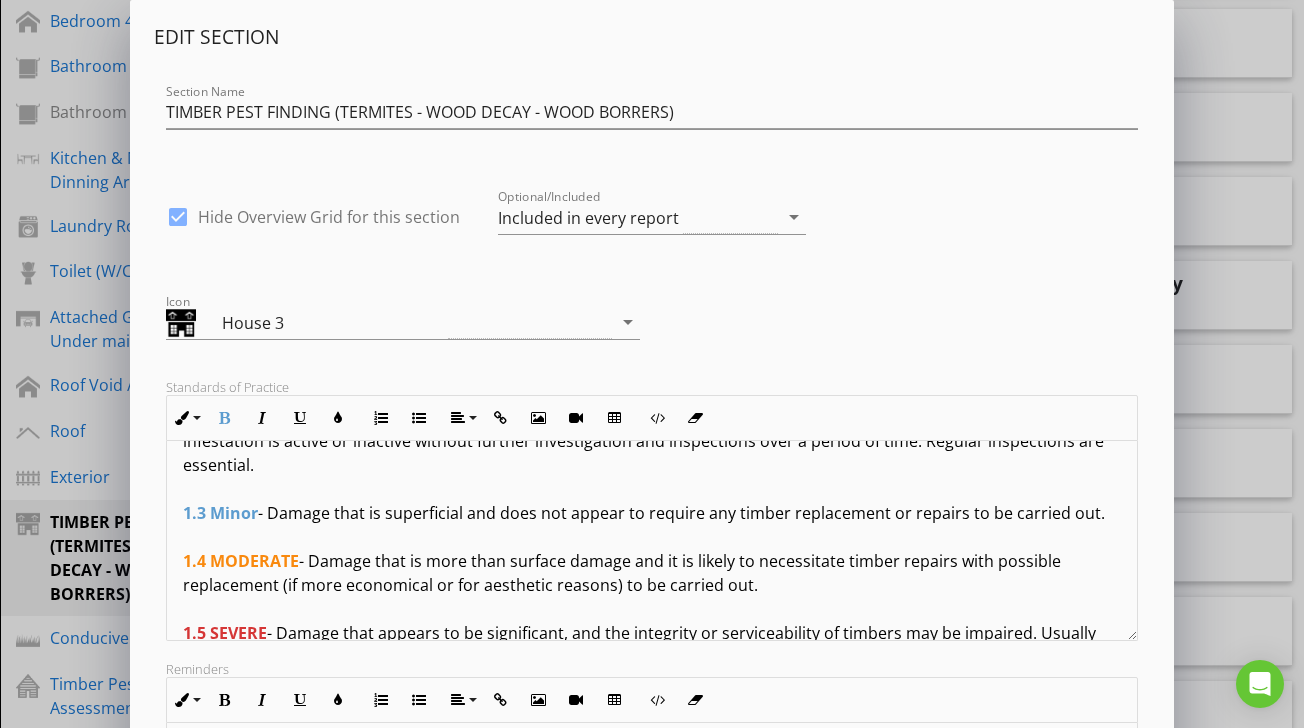 click on "1.3 Minor" at bounding box center [220, 513] 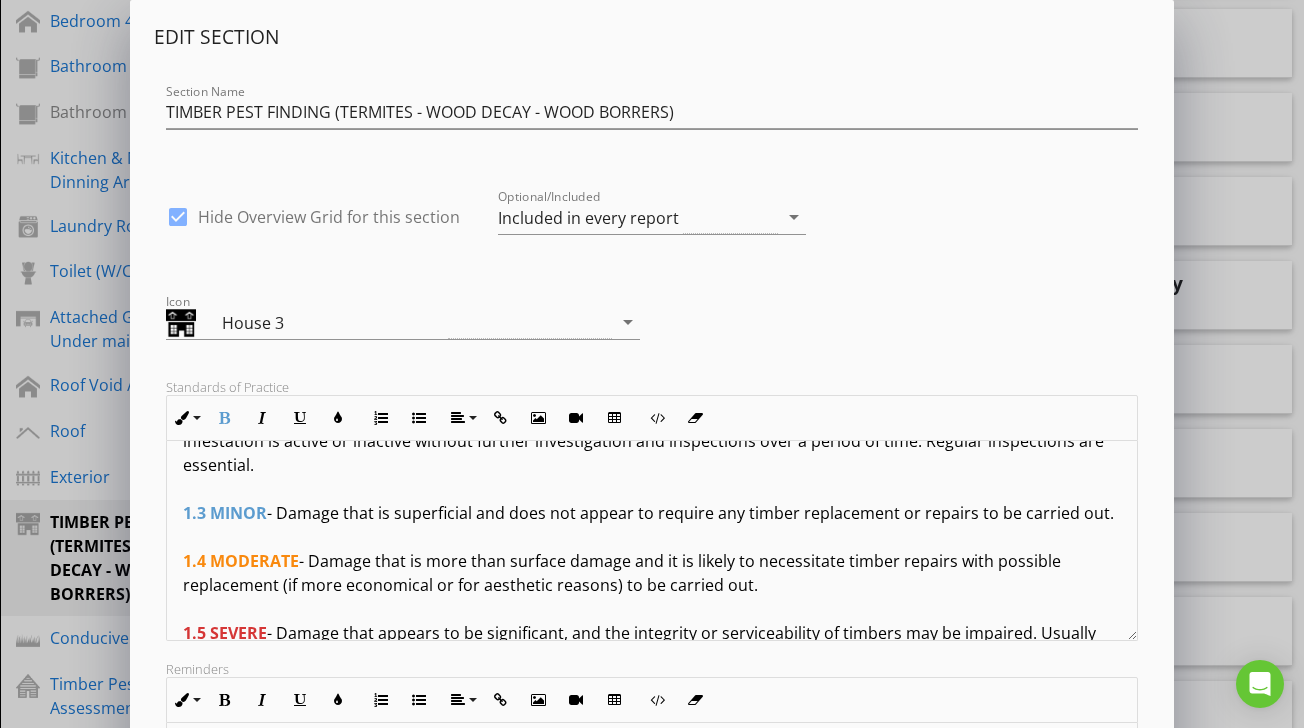 click on "Terms And Conditions - Timber Pest Inspection Report IMPORTANT INFORMATION: In relying upon this report, you should read and understand the following important information. It will help explain what is involved in a timber pest inspection, the difficulties faced by a timber pest inspector and why it is not possible to guarantee that a property is free of timber pests. It also details important information about what you can do to help protect your property from timber pest attack. This information forms an integral part of the report. 1.0 DEFINITIONS:  For the purpose of this inspection, the definitions below apply. 1.1 Active -  The presence of live timber pests at the time of inspection. 1.2 Inactive -  The absence of live timber pests at the time of inspection. NOTE:  1.3 MINOR  - Damage that is superficial and does not appear to require any timber replacement or repairs to be carried out. 1.4 MODERATE 1.5 SEVERE 1.6 TIMBER DAMAGE 2.0 REASONABLE ACCESS: 7.0 BORERS OF DRY SEASONED TIMBERS:" at bounding box center (651, 1233) 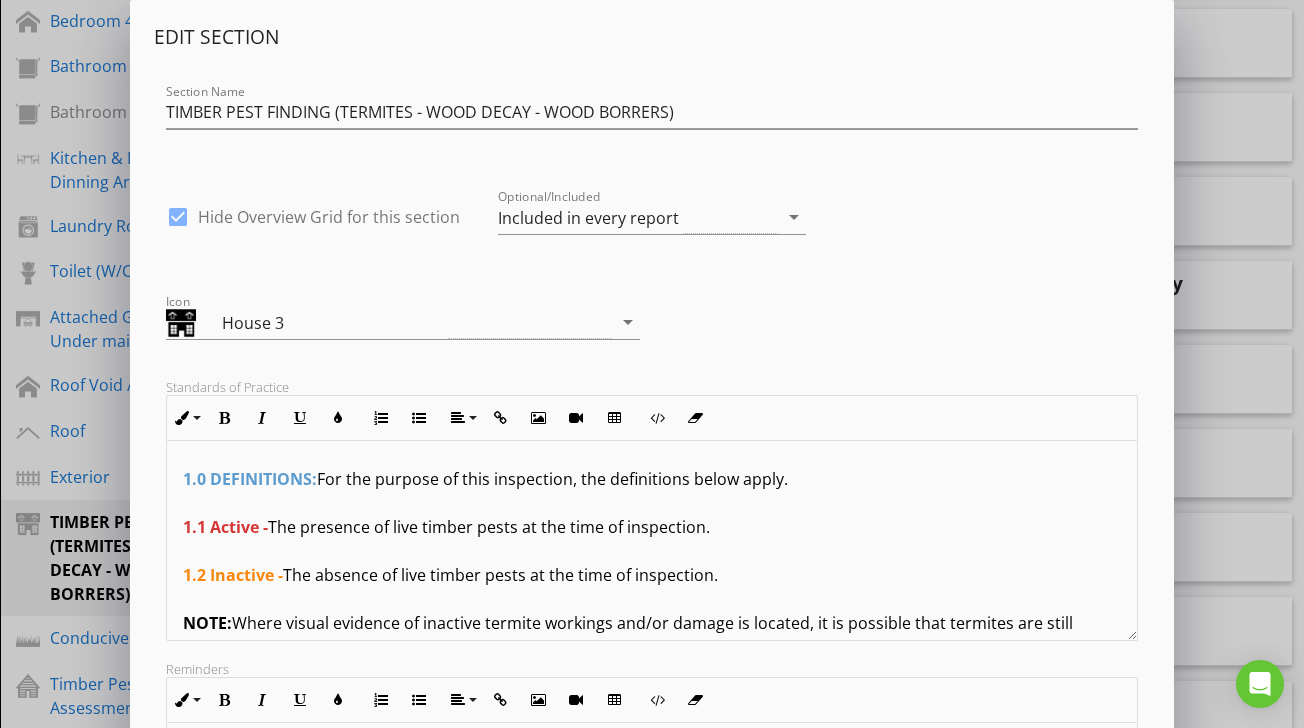 scroll, scrollTop: 191, scrollLeft: 0, axis: vertical 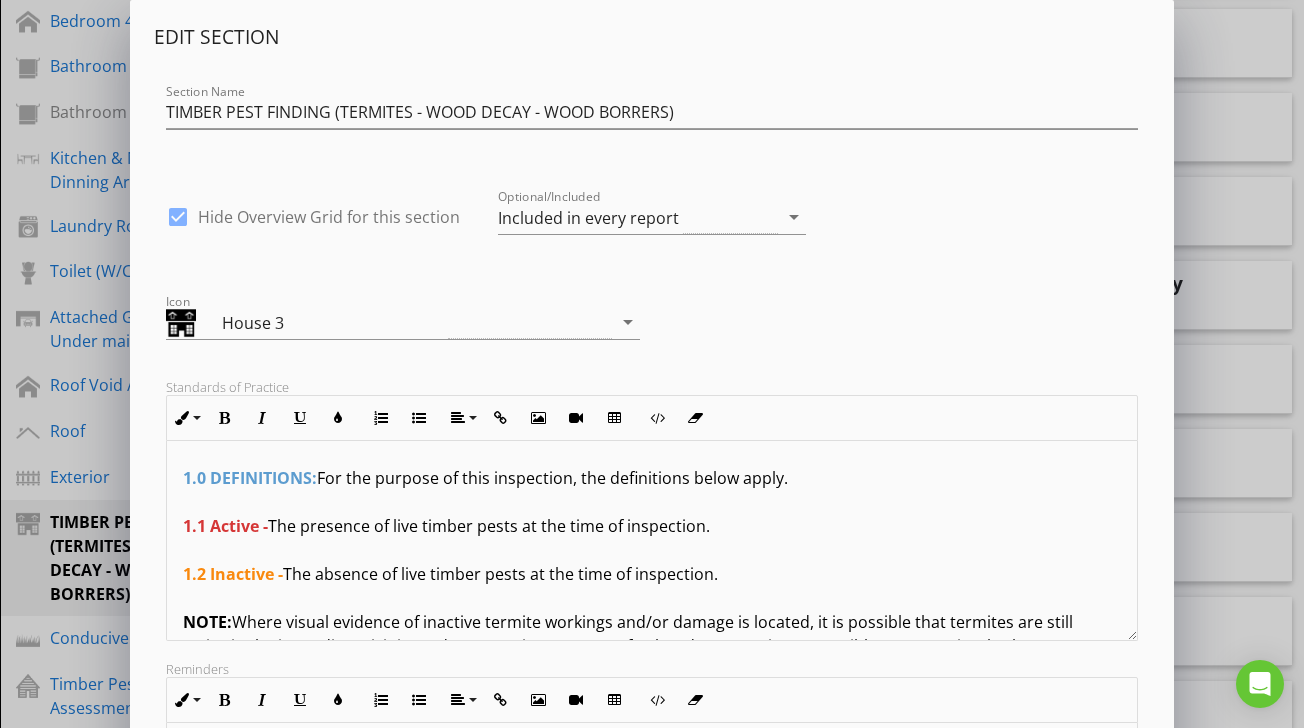 click on "1.2 Inactive -" at bounding box center [233, 574] 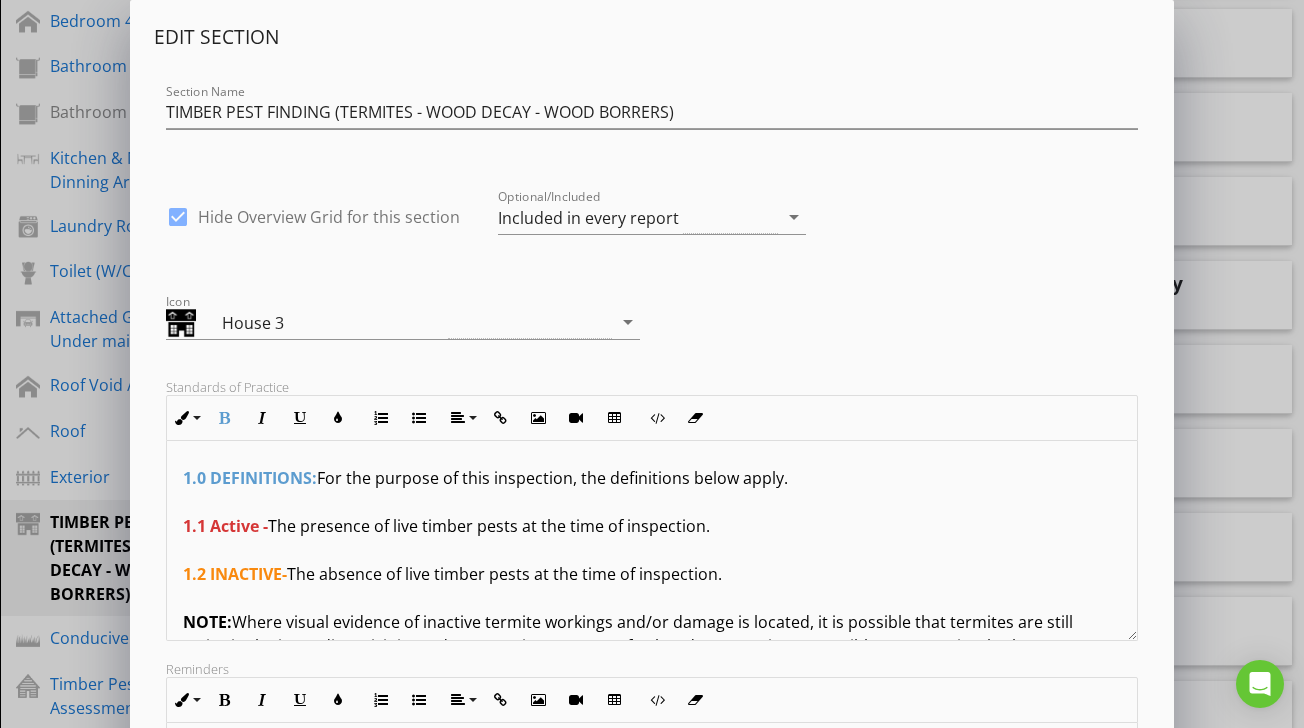 click on "1.1 Active -" at bounding box center [225, 526] 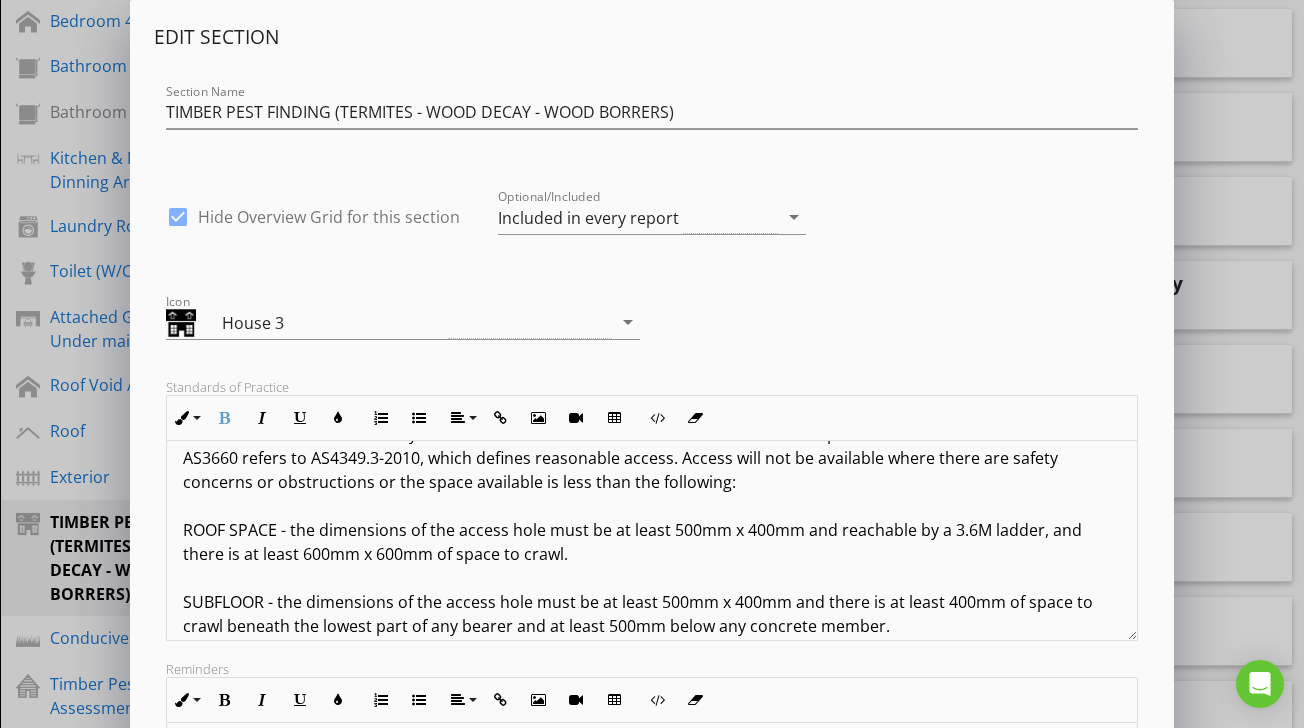 scroll, scrollTop: 897, scrollLeft: 0, axis: vertical 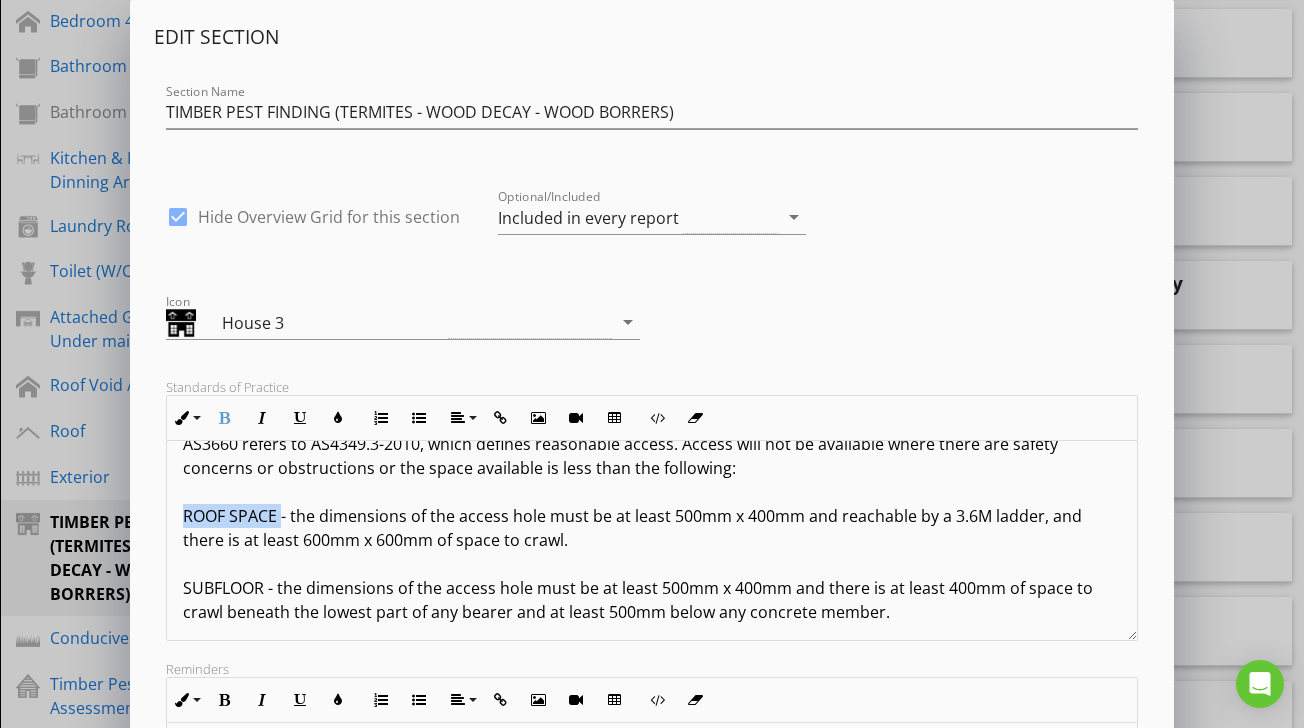 drag, startPoint x: 283, startPoint y: 492, endPoint x: 181, endPoint y: 487, distance: 102.122475 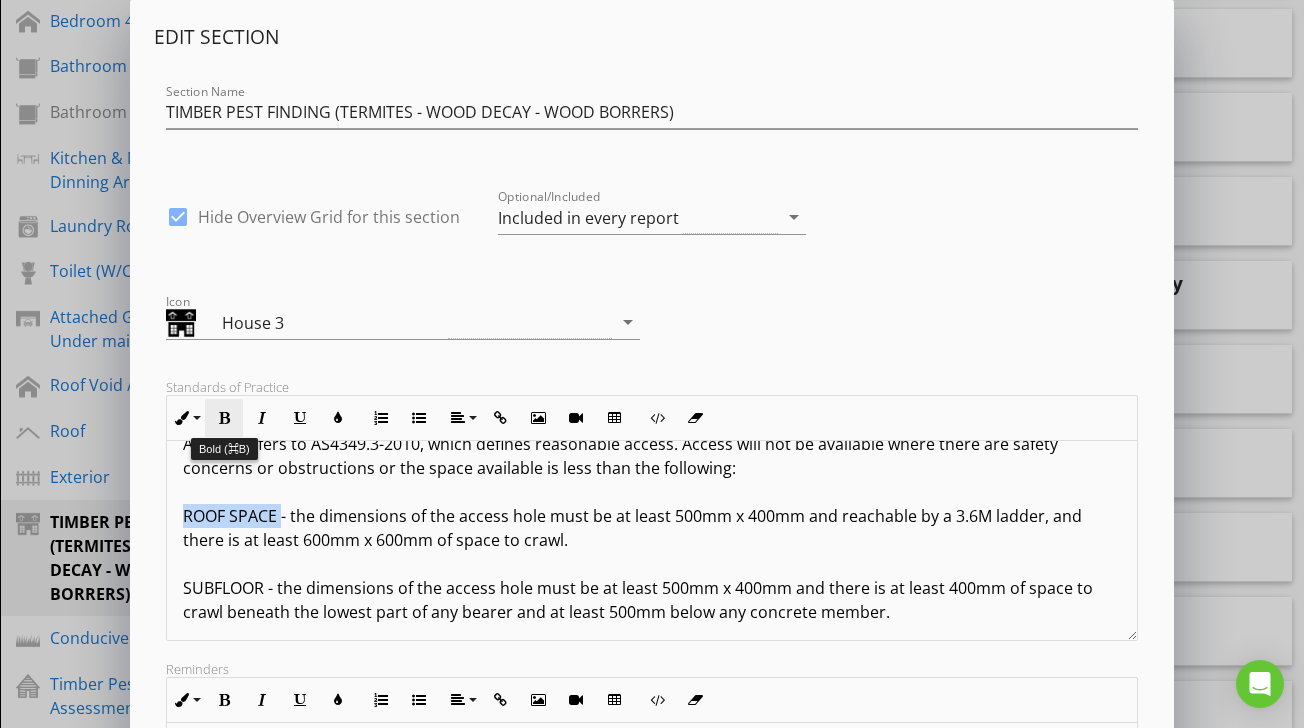 click at bounding box center (224, 418) 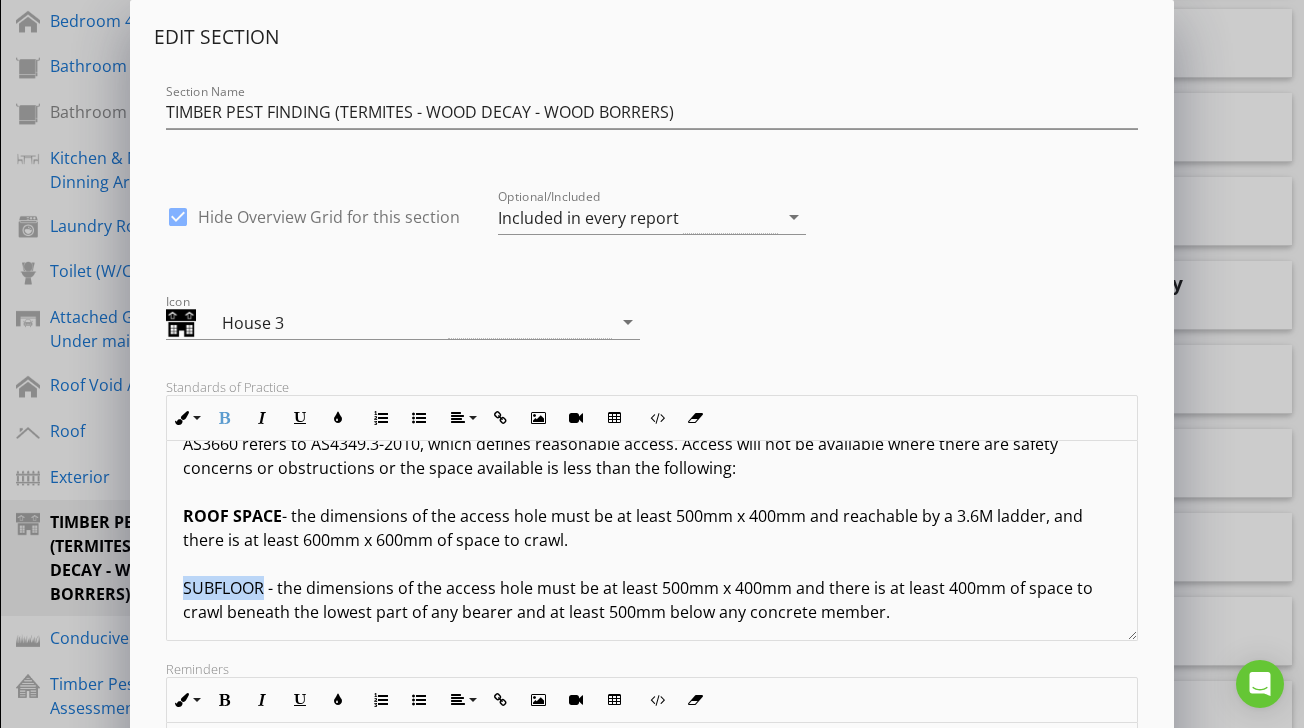 drag, startPoint x: 267, startPoint y: 570, endPoint x: 181, endPoint y: 564, distance: 86.209045 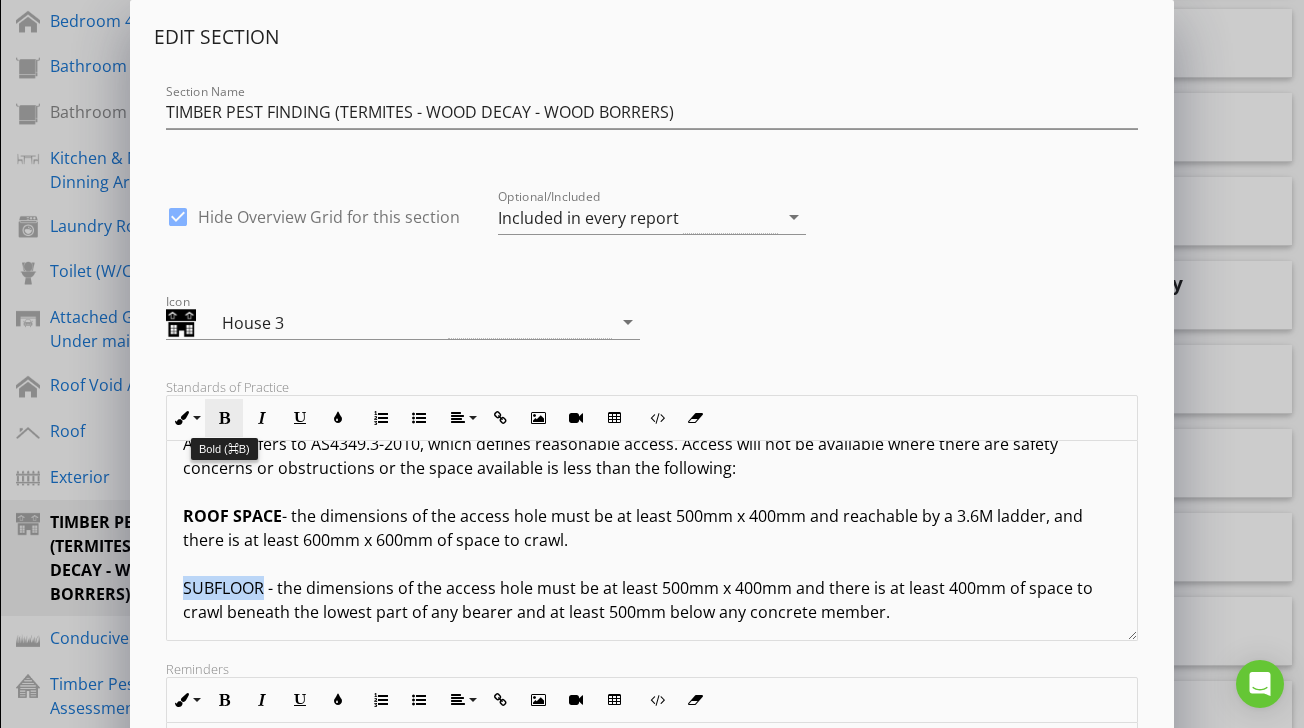 click at bounding box center (224, 418) 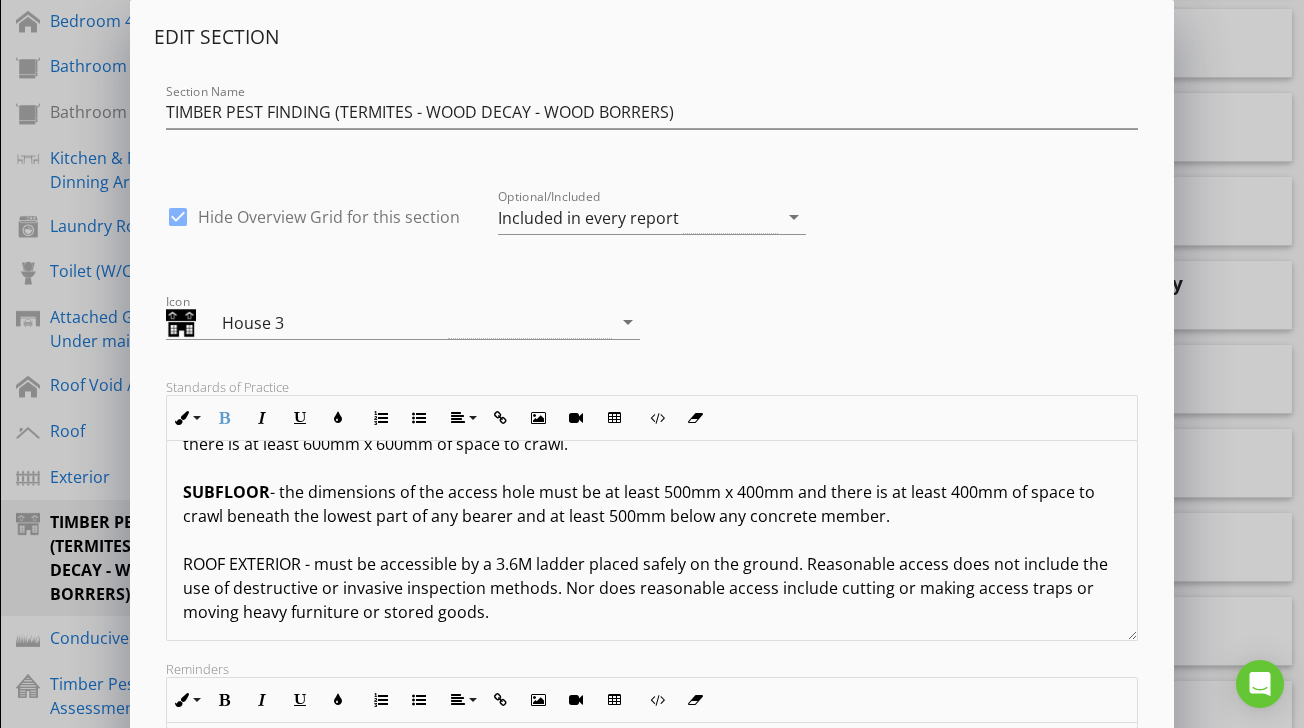 scroll, scrollTop: 994, scrollLeft: 0, axis: vertical 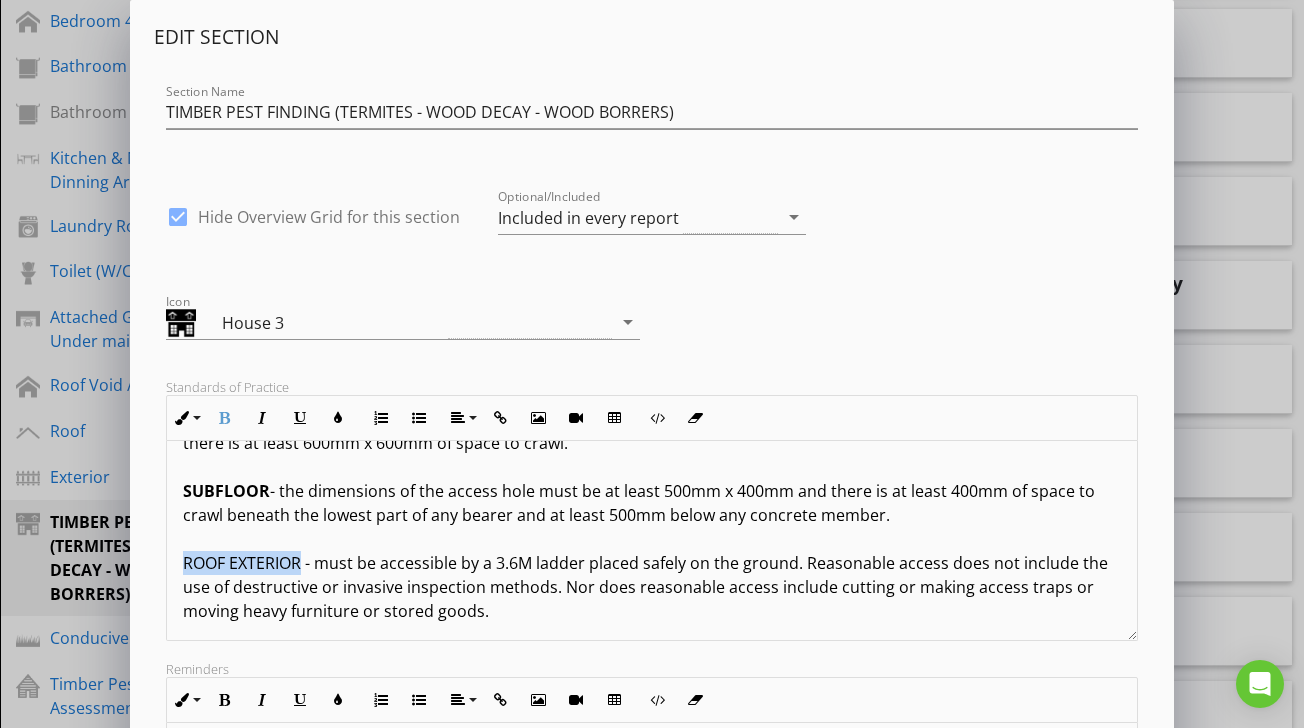 drag, startPoint x: 302, startPoint y: 541, endPoint x: 179, endPoint y: 541, distance: 123 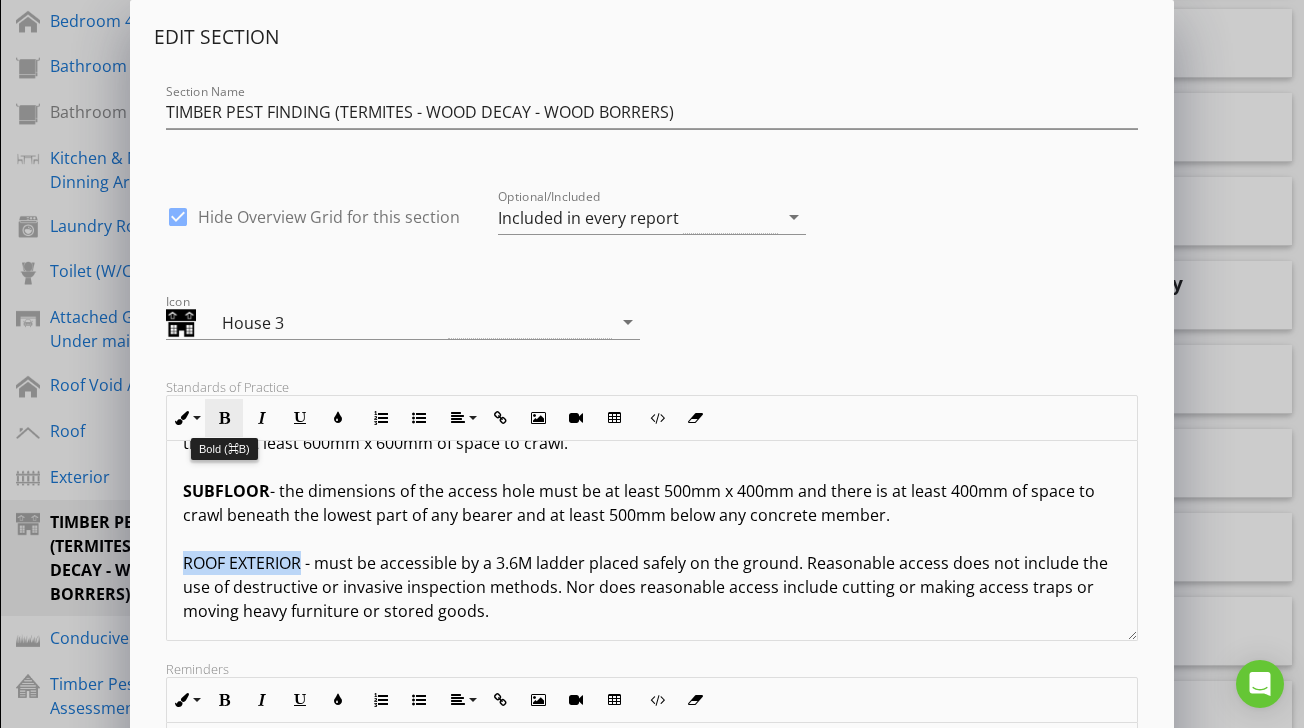 click at bounding box center [224, 418] 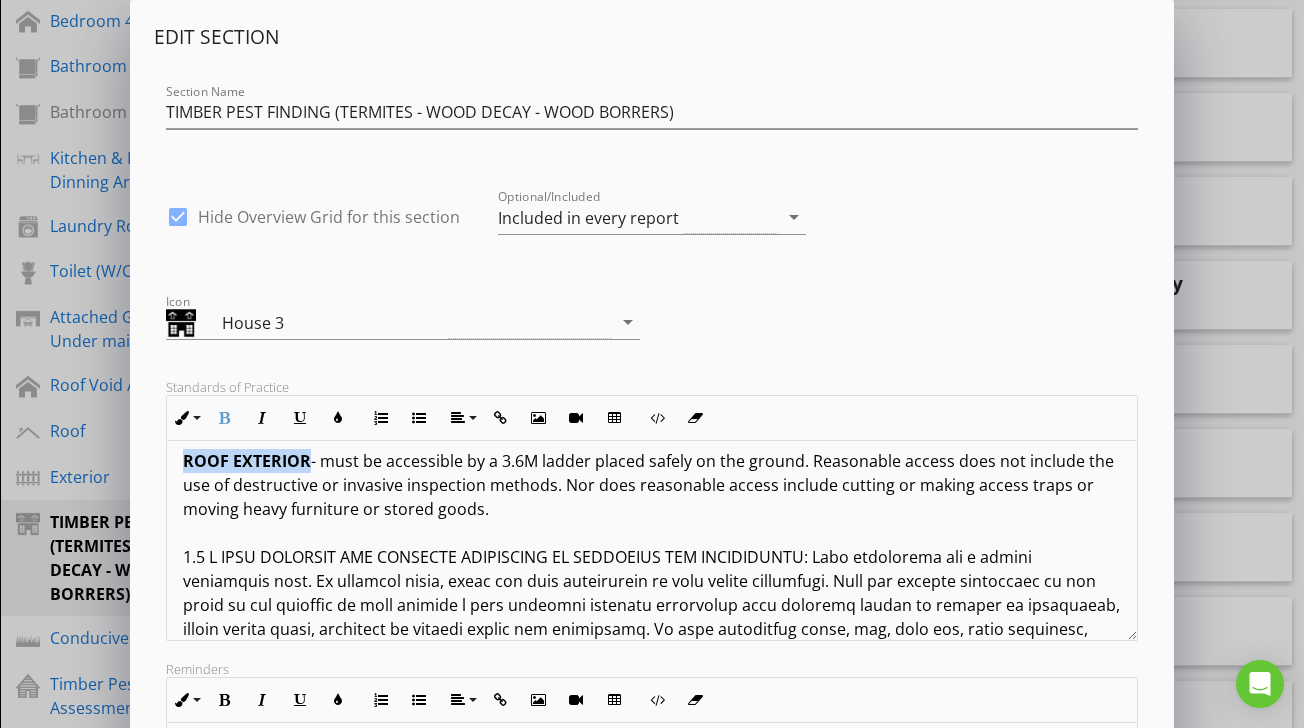 scroll, scrollTop: 1103, scrollLeft: 0, axis: vertical 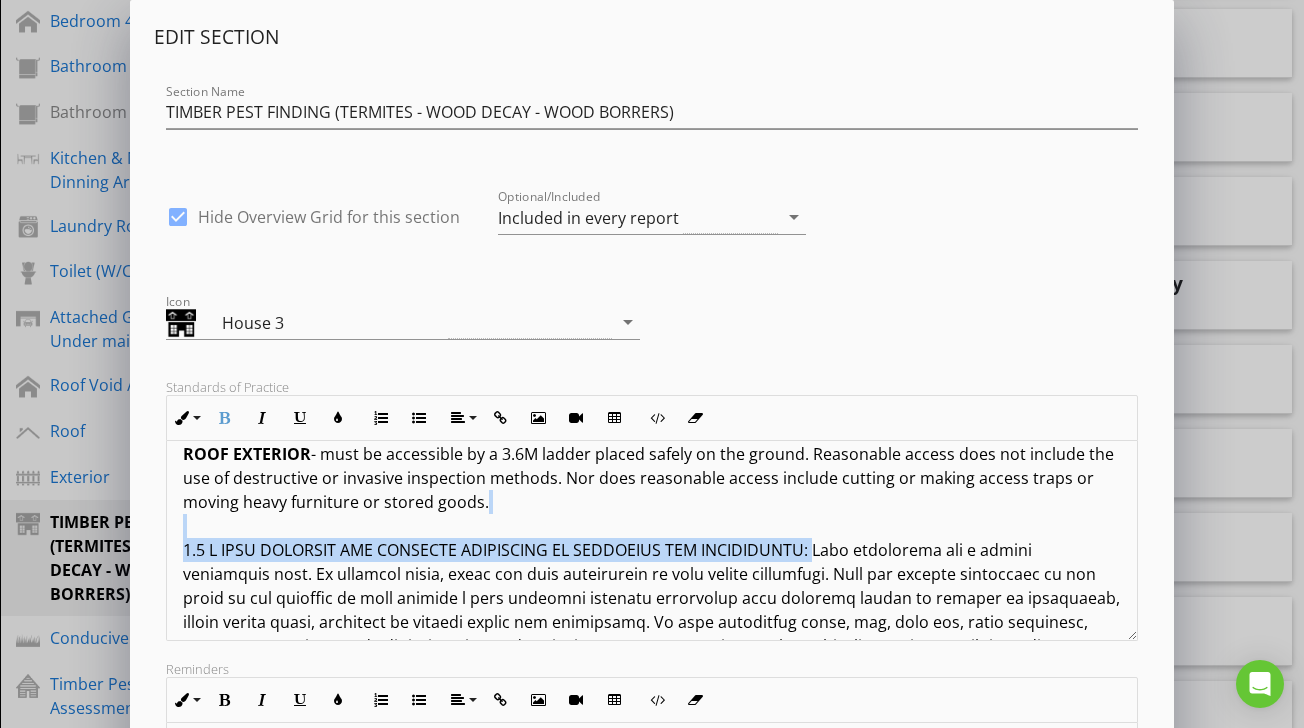 drag, startPoint x: 828, startPoint y: 531, endPoint x: 159, endPoint y: 502, distance: 669.62823 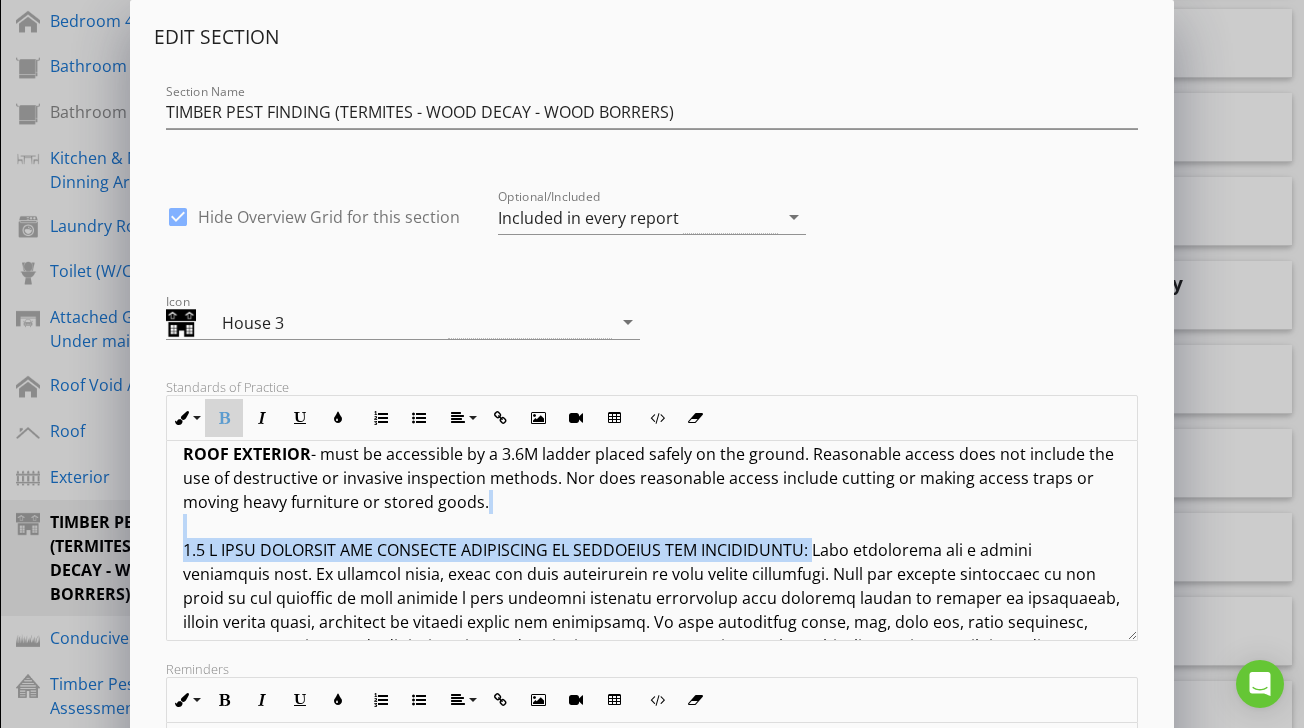 click at bounding box center [224, 418] 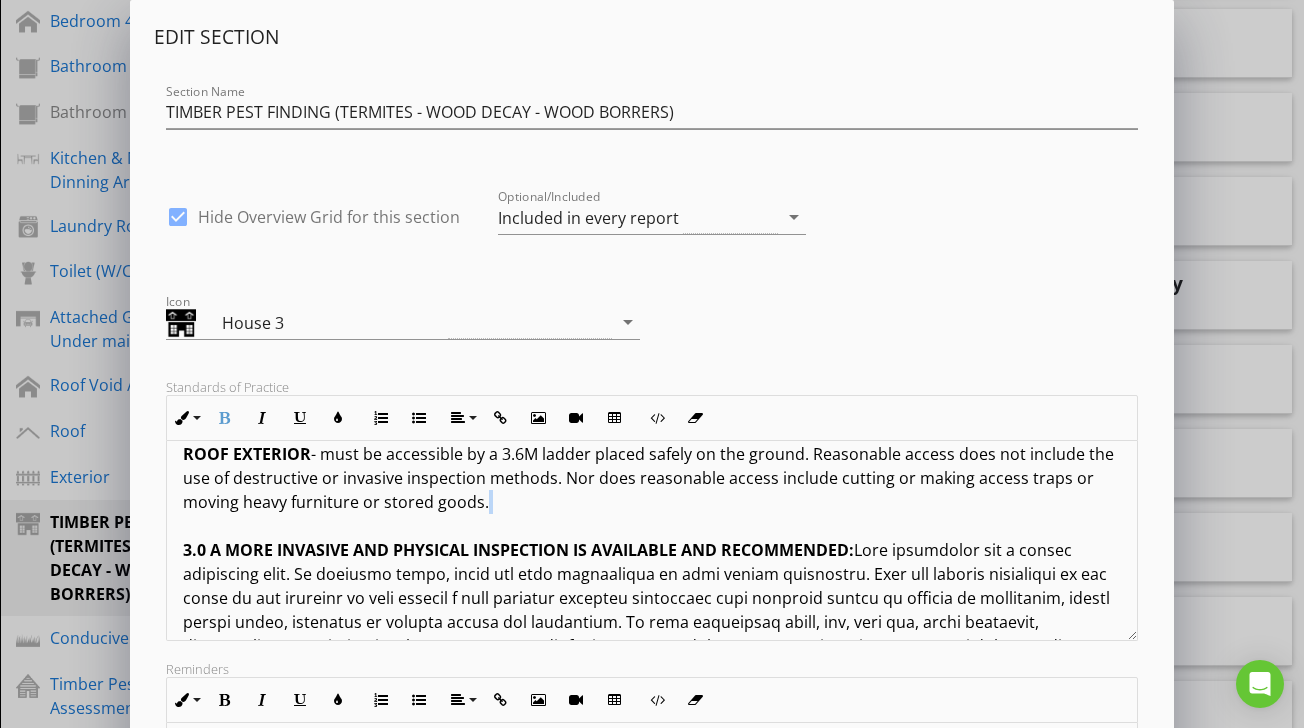 click on "Terms And Conditions - Timber Pest Inspection Report IMPORTANT INFORMATION: In relying upon this report, you should read and understand the following important information. It will help explain what is involved in a timber pest inspection, the difficulties faced by a timber pest inspector and why it is not possible to guarantee that a property is free of timber pests. It also details important information about what you can do to help protect your property from timber pest attack. This information forms an integral part of the report. 1.0 DEFINITIONS: For the purpose of this inspection, the definitions below apply. 1.1 ACTIVE - The presence of live timber pests at the time of inspection. 1.2 INACTIVE- The absence of live timber pests at the time of inspection. NOTE: 1.3 MINOR - Damage that is superficial and does not appear to require any timber replacement or repairs to be carried out. 1.4 MODERATE 1.5 SEVERE 1.6 TIMBER DAMAGE 2.0 REASONABLE ACCESS: ROOF SPACE SUBFLOOR ROOF EXTERIOR" at bounding box center (651, 550) 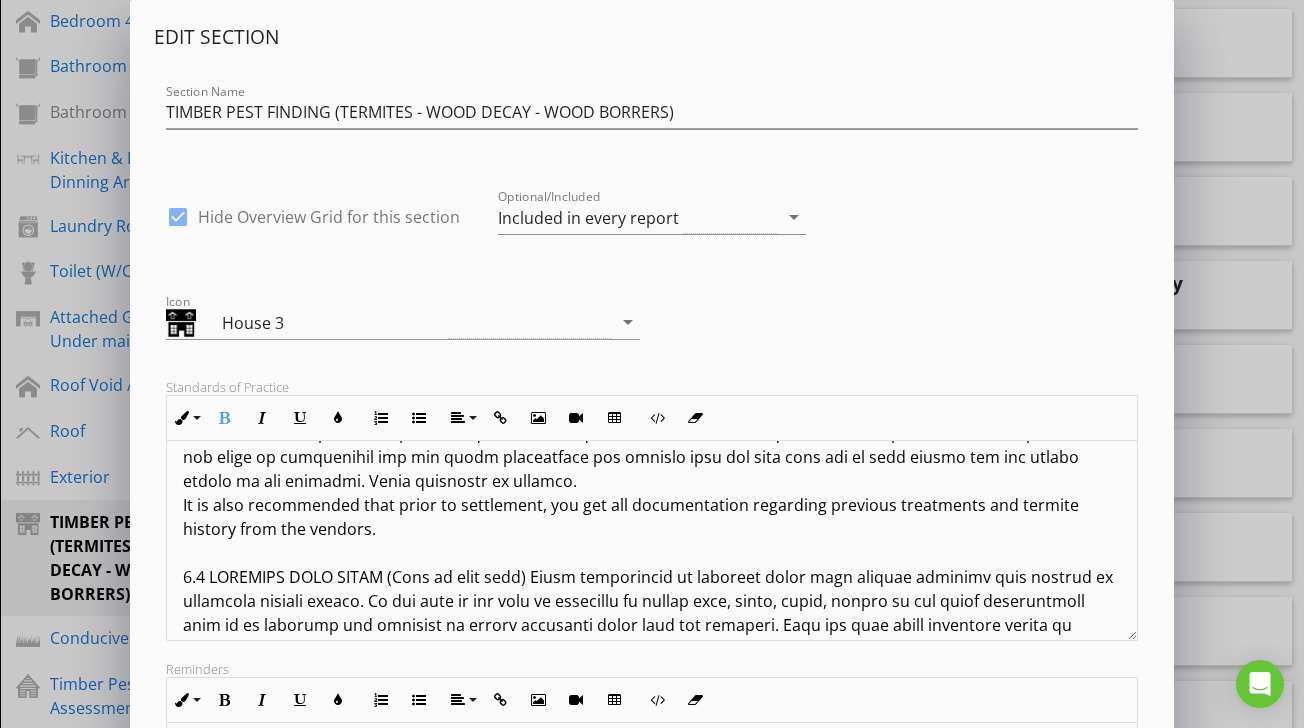 scroll, scrollTop: 1393, scrollLeft: 0, axis: vertical 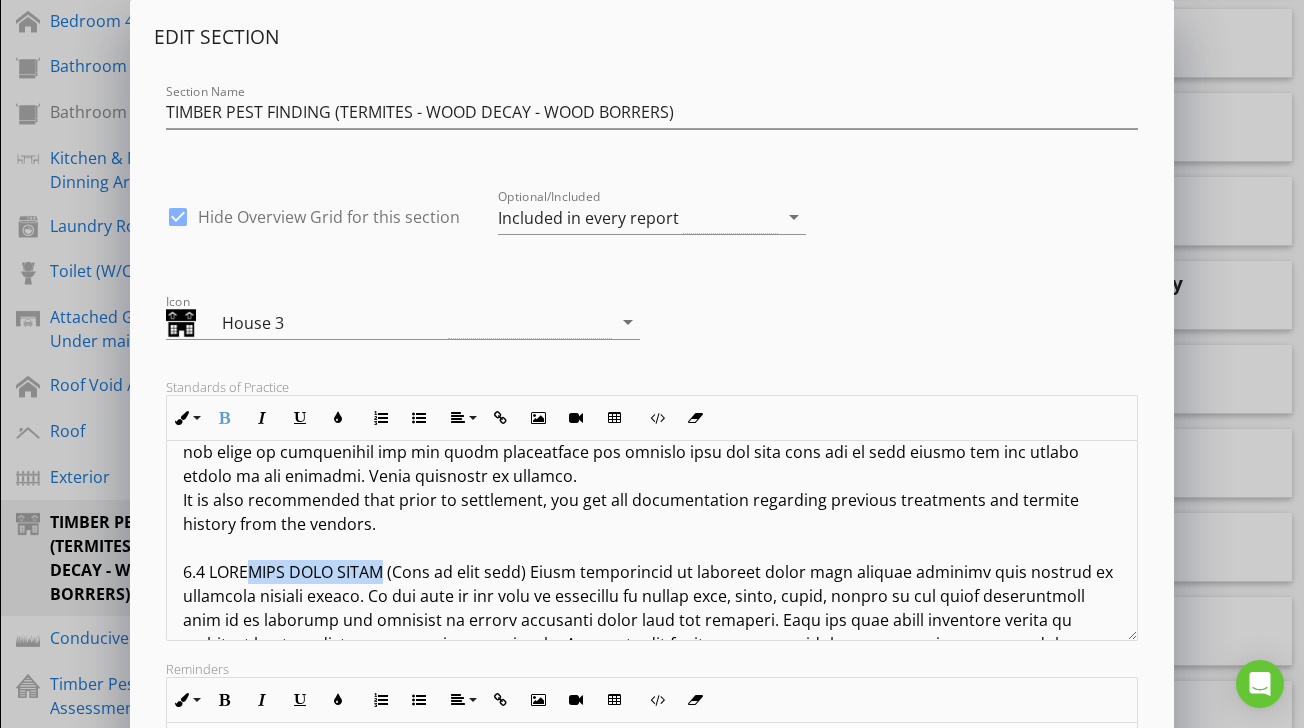 drag, startPoint x: 394, startPoint y: 550, endPoint x: 253, endPoint y: 555, distance: 141.08862 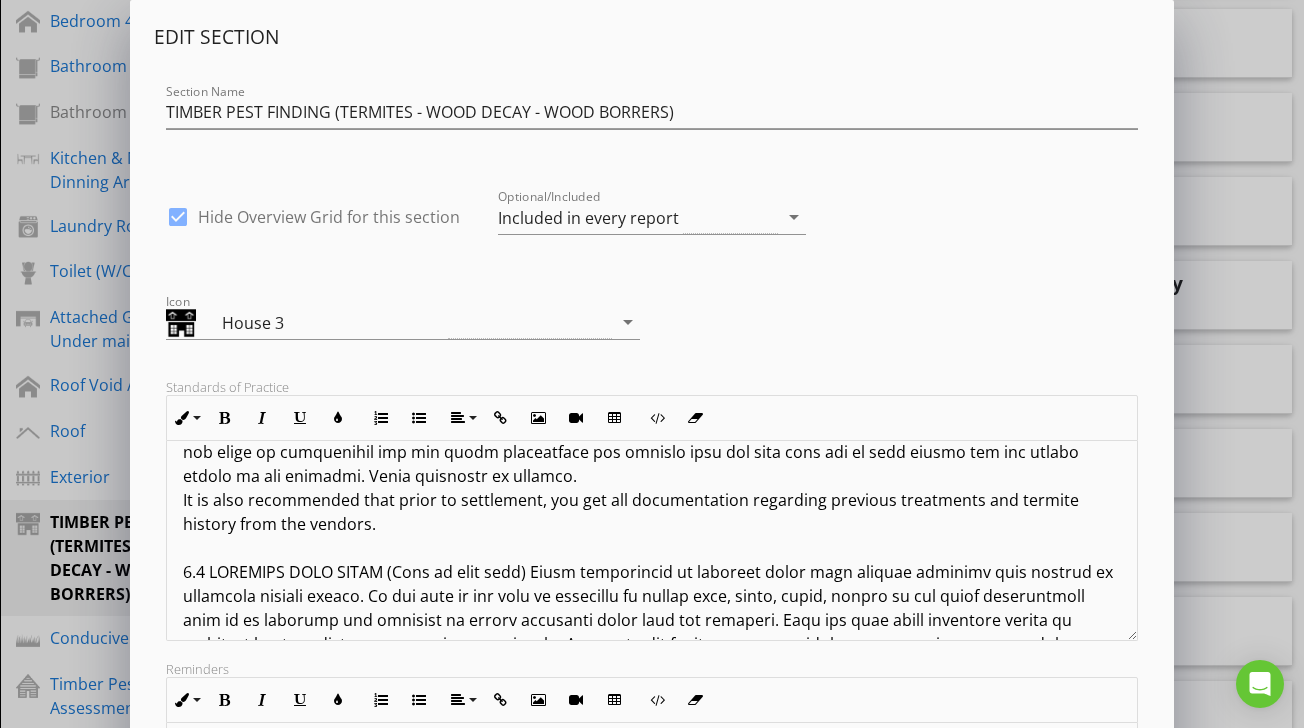 click on "Terms And Conditions - Timber Pest Inspection Report IMPORTANT INFORMATION: In relying upon this report, you should read and understand the following important information. It will help explain what is involved in a timber pest inspection, the difficulties faced by a timber pest inspector and why it is not possible to guarantee that a property is free of timber pests. It also details important information about what you can do to help protect your property from timber pest attack. This information forms an integral part of the report. 1.0 DEFINITIONS: For the purpose of this inspection, the definitions below apply. 1.1 ACTIVE - The presence of live timber pests at the time of inspection. 1.2 INACTIVE- The absence of live timber pests at the time of inspection. NOTE: 1.3 MINOR - Damage that is superficial and does not appear to require any timber replacement or repairs to be carried out. 1.4 MODERATE 1.5 SEVERE 1.6 TIMBER DAMAGE 2.0 REASONABLE ACCESS: ROOF SPACE SUBFLOOR ROOF EXTERIOR" at bounding box center [651, 260] 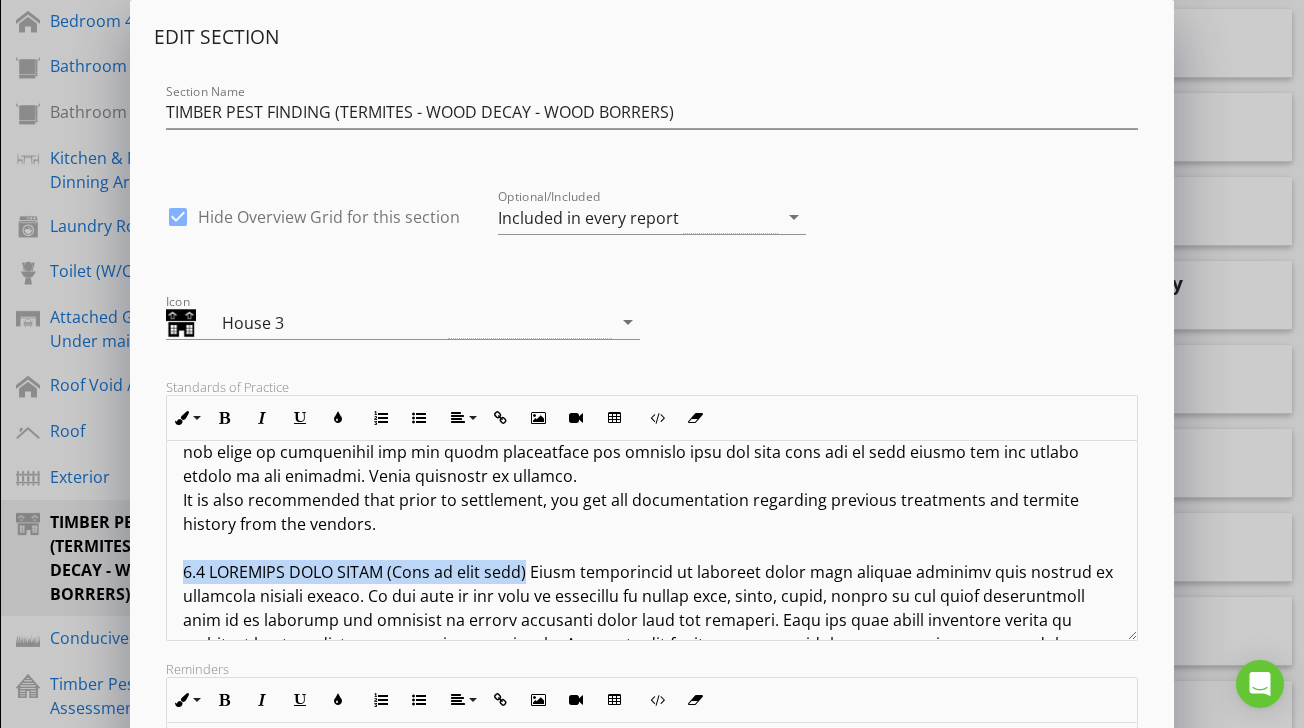 drag, startPoint x: 520, startPoint y: 553, endPoint x: 177, endPoint y: 553, distance: 343 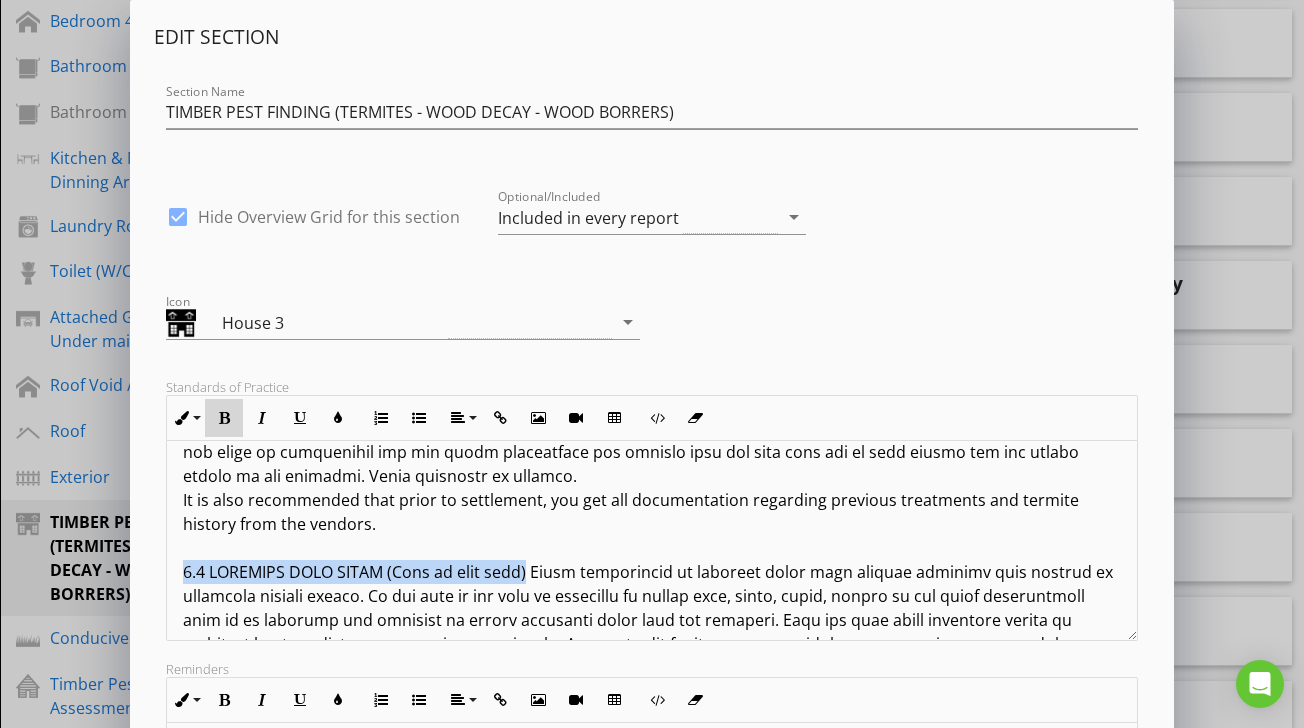 click at bounding box center [224, 418] 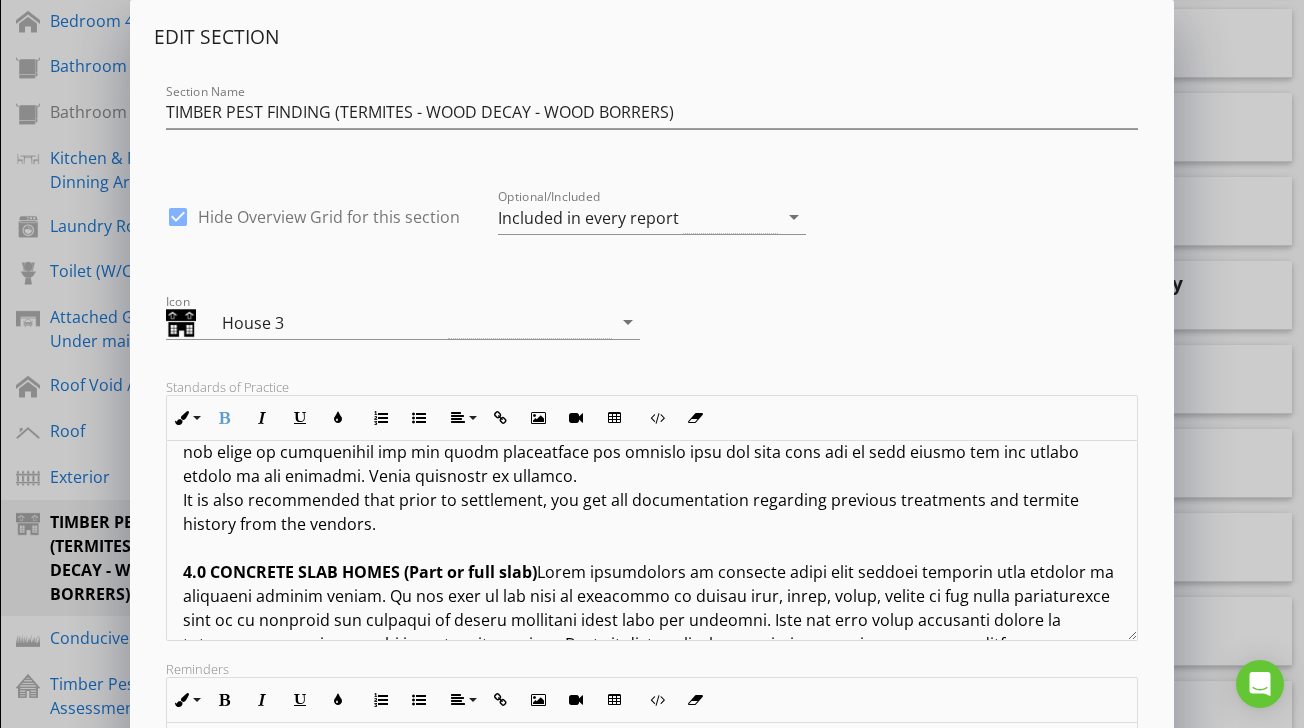 click on "Terms And Conditions - Timber Pest Inspection Report IMPORTANT INFORMATION: In relying upon this report, you should read and understand the following important information. It will help explain what is involved in a timber pest inspection, the difficulties faced by a timber pest inspector and why it is not possible to guarantee that a property is free of timber pests. It also details important information about what you can do to help protect your property from timber pest attack. This information forms an integral part of the report. 1.0 DEFINITIONS: For the purpose of this inspection, the definitions below apply. 1.1 ACTIVE - The presence of live timber pests at the time of inspection. 1.2 INACTIVE- The absence of live timber pests at the time of inspection. NOTE: 1.3 MINOR - Damage that is superficial and does not appear to require any timber replacement or repairs to be carried out. 1.4 MODERATE 1.5 SEVERE 1.6 TIMBER DAMAGE 2.0 REASONABLE ACCESS: ROOF SPACE SUBFLOOR ROOF EXTERIOR" at bounding box center (651, 260) 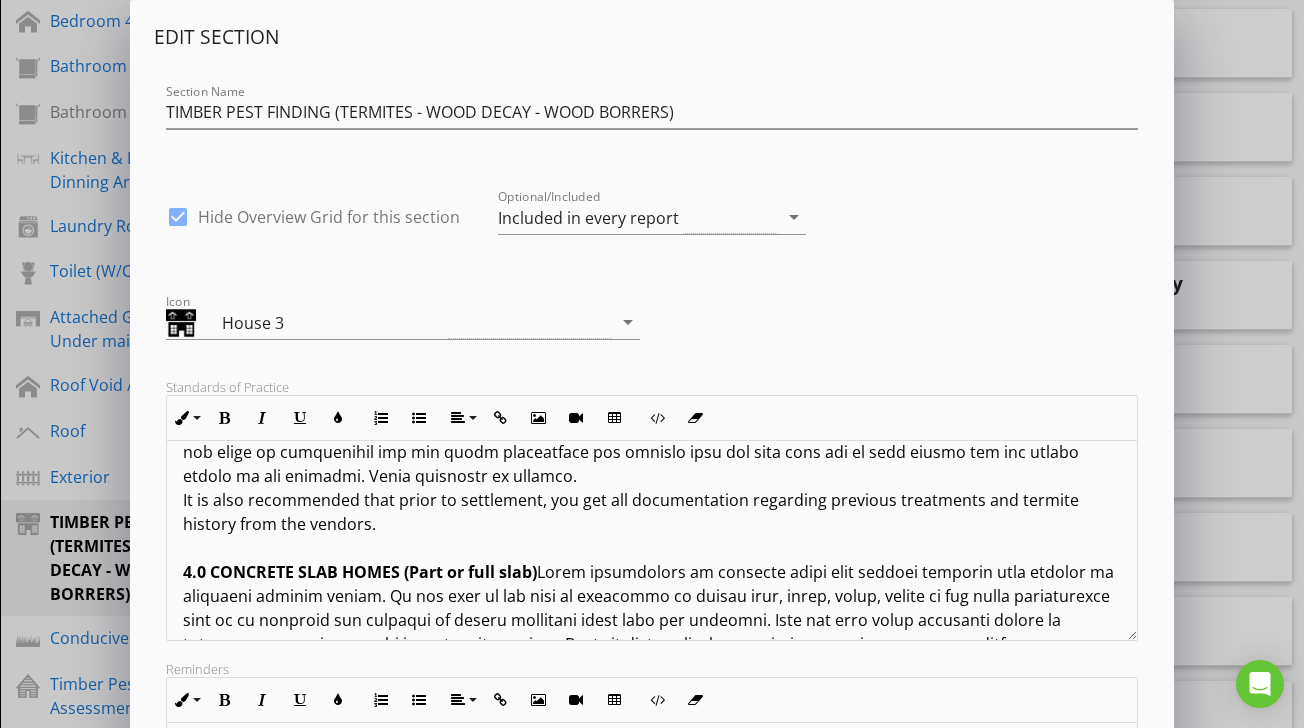 click on "Terms And Conditions - Timber Pest Inspection Report IMPORTANT INFORMATION: In relying upon this report, you should read and understand the following important information. It will help explain what is involved in a timber pest inspection, the difficulties faced by a timber pest inspector and why it is not possible to guarantee that a property is free of timber pests. It also details important information about what you can do to help protect your property from timber pest attack. This information forms an integral part of the report. 1.0 DEFINITIONS: For the purpose of this inspection, the definitions below apply. 1.1 ACTIVE - The presence of live timber pests at the time of inspection. 1.2 INACTIVE- The absence of live timber pests at the time of inspection. NOTE: 1.3 MINOR - Damage that is superficial and does not appear to require any timber replacement or repairs to be carried out. 1.4 MODERATE 1.5 SEVERE 1.6 TIMBER DAMAGE 2.0 REASONABLE ACCESS: ROOF SPACE SUBFLOOR ROOF EXTERIOR" at bounding box center (651, 260) 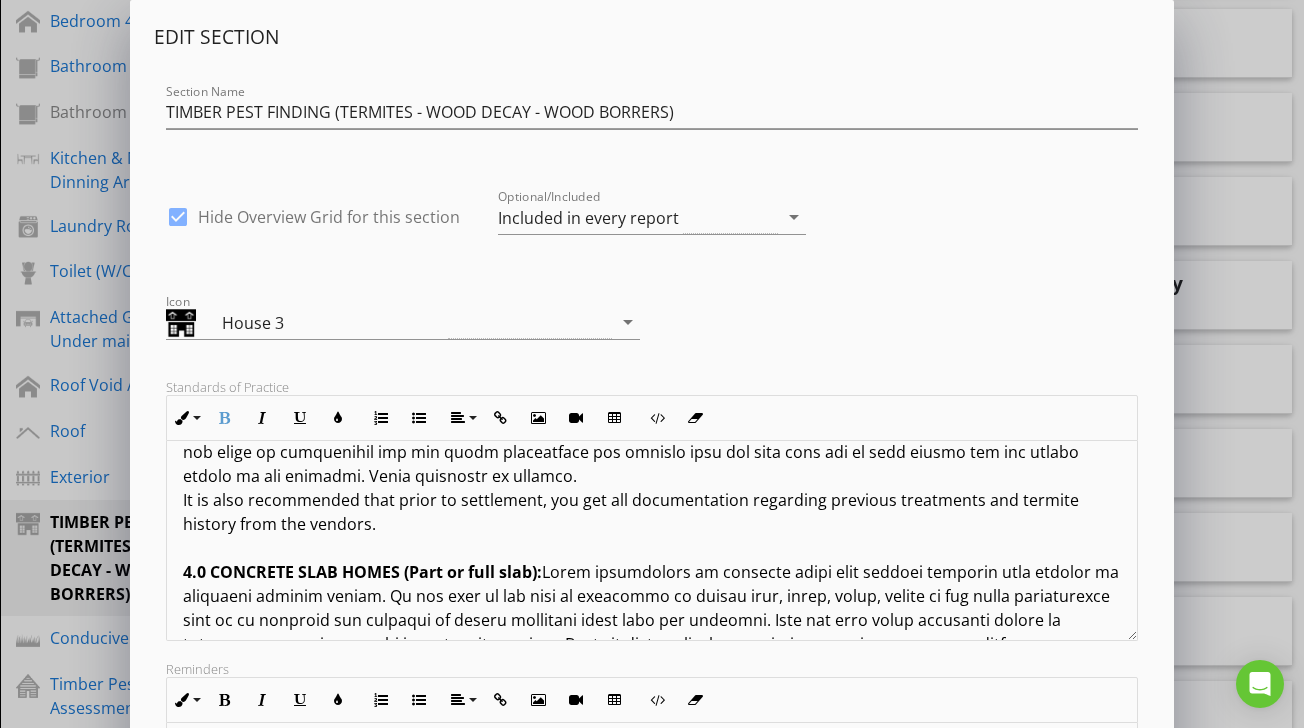 click on "Terms And Conditions - Timber Pest Inspection Report IMPORTANT INFORMATION: In relying upon this report, you should read and understand the following important information. It will help explain what is involved in a timber pest inspection, the difficulties faced by a timber pest inspector and why it is not possible to guarantee that a property is free of timber pests. It also details important information about what you can do to help protect your property from timber pest attack. This information forms an integral part of the report. 1.0 DEFINITIONS: For the purpose of this inspection, the definitions below apply. 1.1 ACTIVE - The presence of live timber pests at the time of inspection. 1.2 INACTIVE- The absence of live timber pests at the time of inspection. NOTE: 1.3 MINOR - Damage that is superficial and does not appear to require any timber replacement or repairs to be carried out. 1.4 MODERATE 1.5 SEVERE 1.6 TIMBER DAMAGE 2.0 REASONABLE ACCESS: ROOF SPACE SUBFLOOR ROOF EXTERIOR" at bounding box center [651, 260] 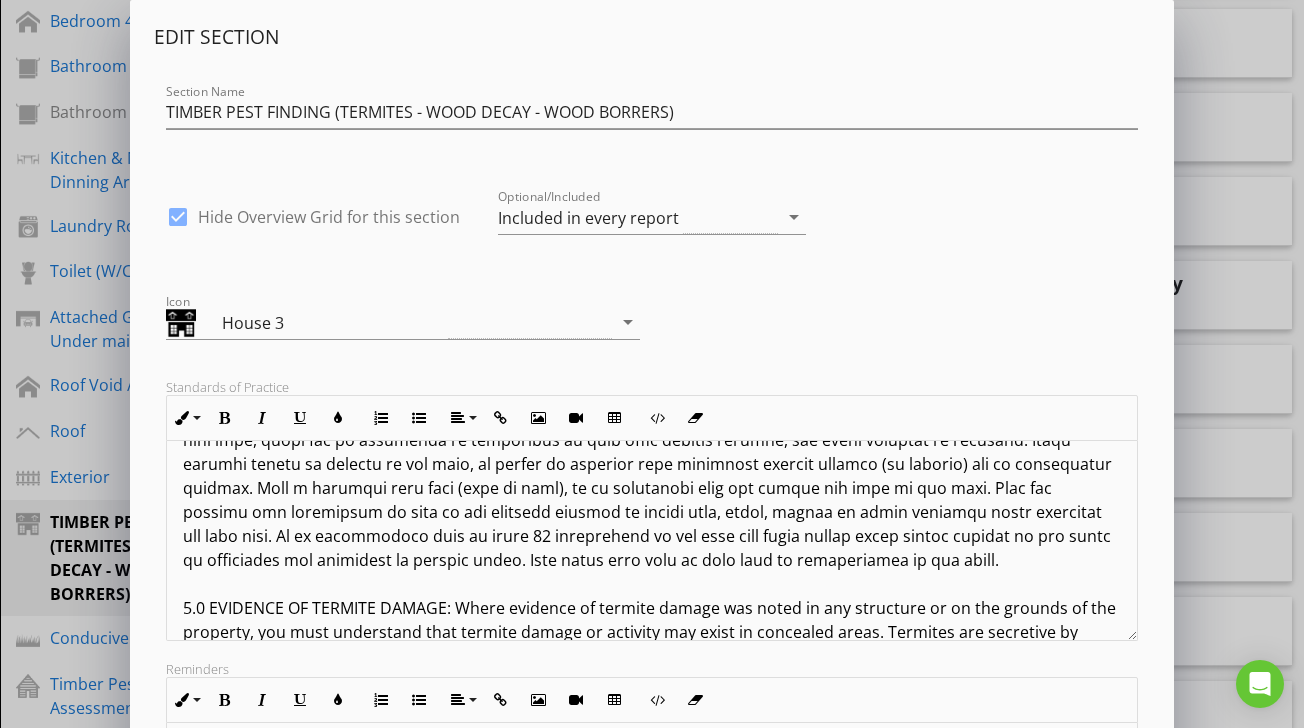 scroll, scrollTop: 1644, scrollLeft: 0, axis: vertical 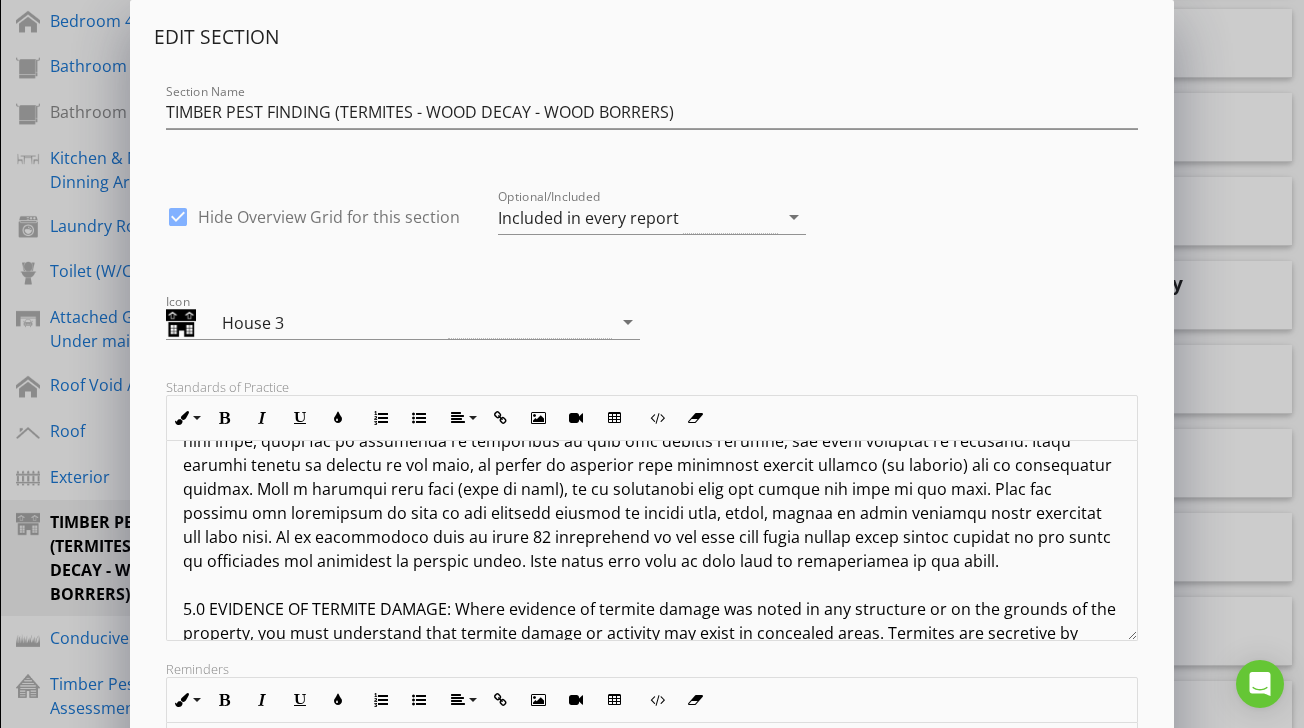 click on "Terms And Conditions - Timber Pest Inspection Report IMPORTANT INFORMATION: In relying upon this report, you should read and understand the following important information. It will help explain what is involved in a timber pest inspection, the difficulties faced by a timber pest inspector and why it is not possible to guarantee that a property is free of timber pests. It also details important information about what you can do to help protect your property from timber pest attack. This information forms an integral part of the report. 1.0 DEFINITIONS: For the purpose of this inspection, the definitions below apply. 1.1 ACTIVE - The presence of live timber pests at the time of inspection. 1.2 INACTIVE- The absence of live timber pests at the time of inspection. NOTE: 1.3 MINOR - Damage that is superficial and does not appear to require any timber replacement or repairs to be carried out. 1.4 MODERATE 1.5 SEVERE 1.6 TIMBER DAMAGE 2.0 REASONABLE ACCESS: ROOF SPACE SUBFLOOR ROOF EXTERIOR" at bounding box center (651, 9) 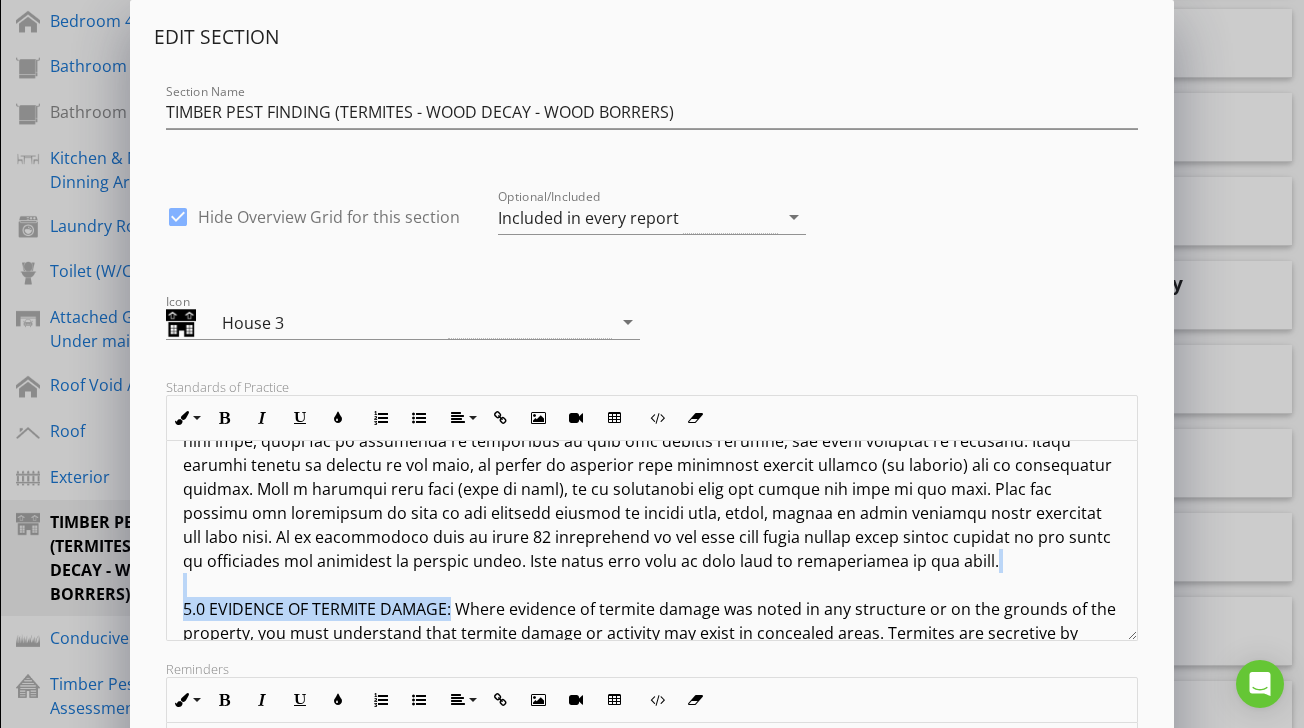 drag, startPoint x: 452, startPoint y: 586, endPoint x: 171, endPoint y: 566, distance: 281.71085 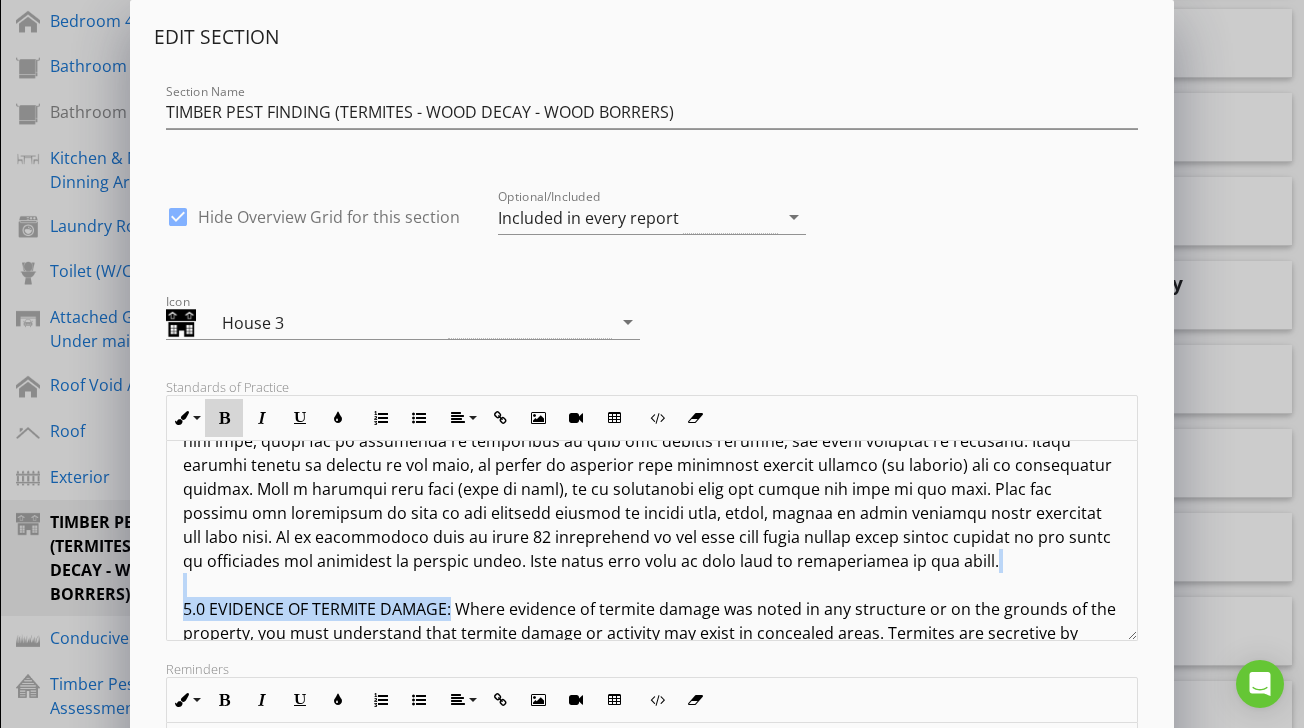 click at bounding box center (224, 418) 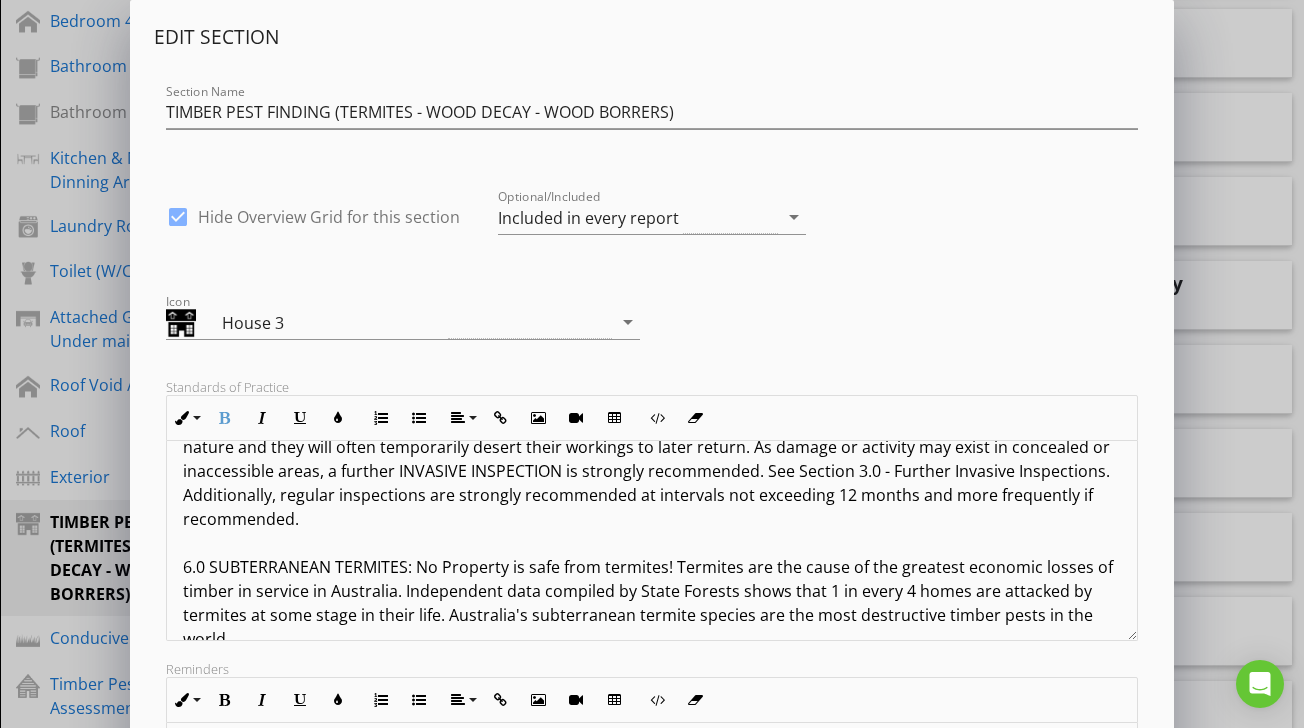 scroll, scrollTop: 1862, scrollLeft: 0, axis: vertical 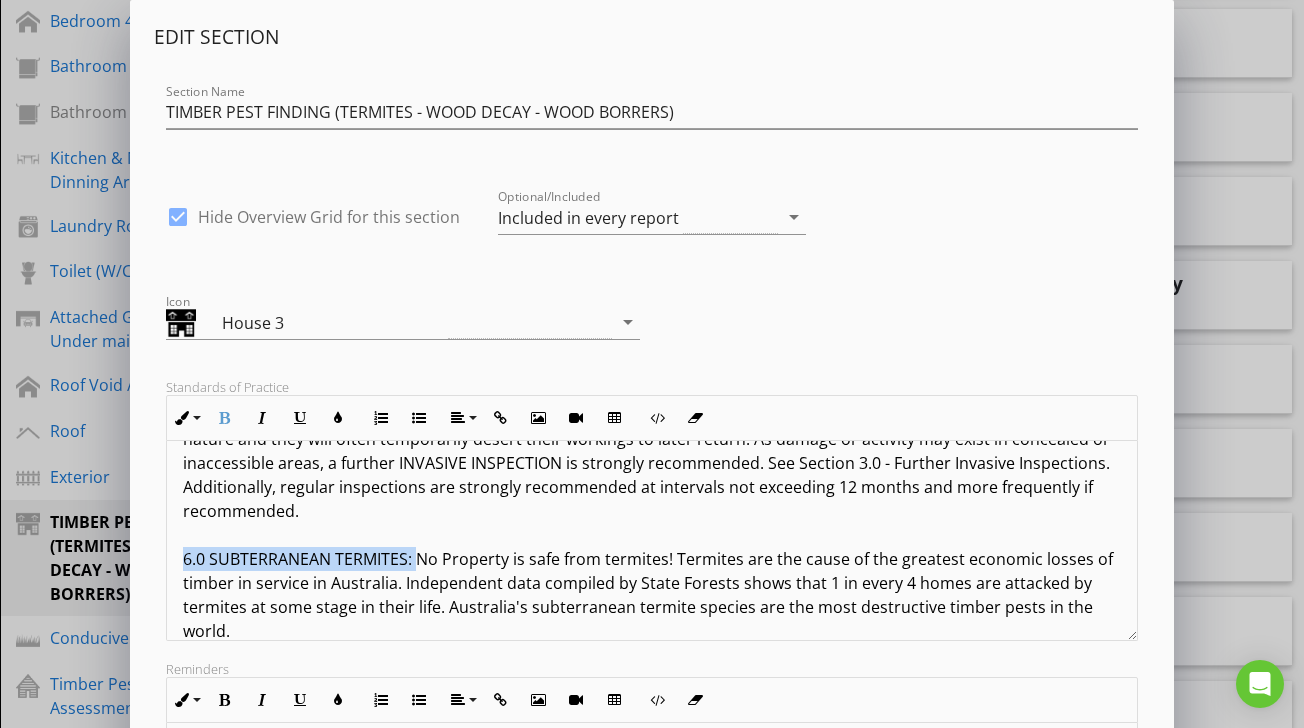 drag, startPoint x: 415, startPoint y: 534, endPoint x: 172, endPoint y: 530, distance: 243.03291 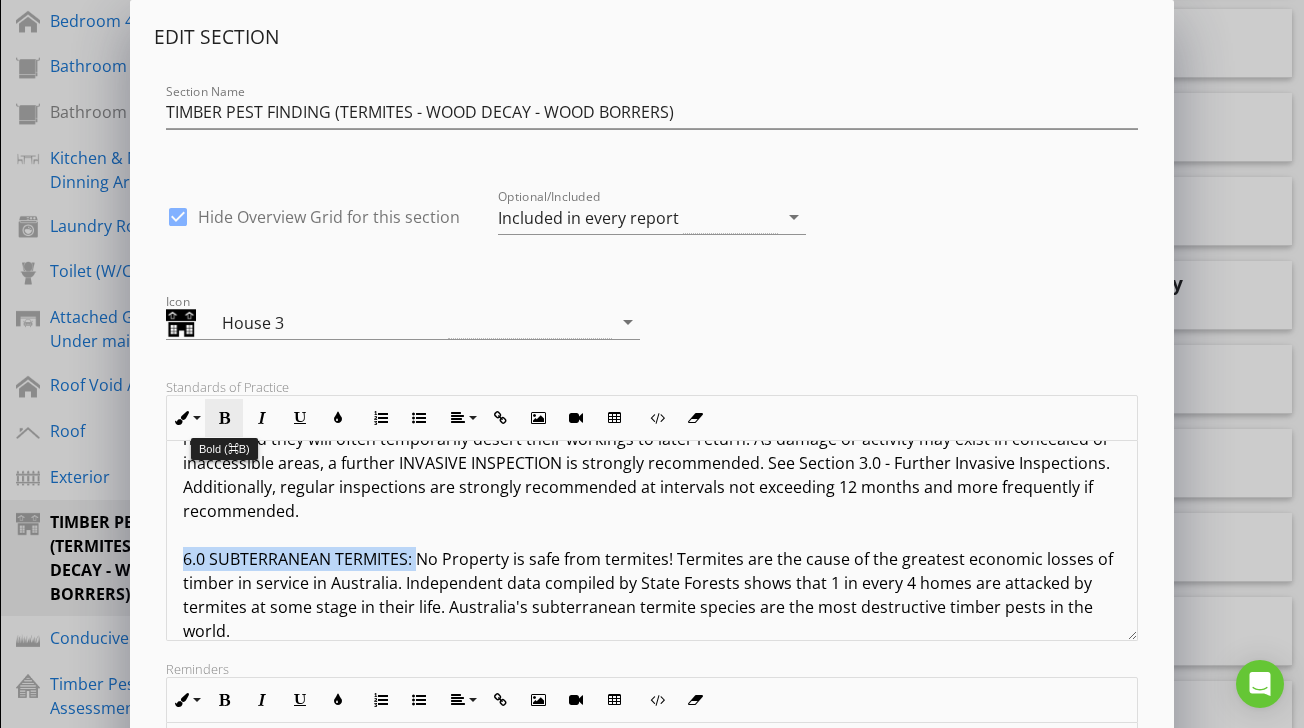 click at bounding box center [224, 418] 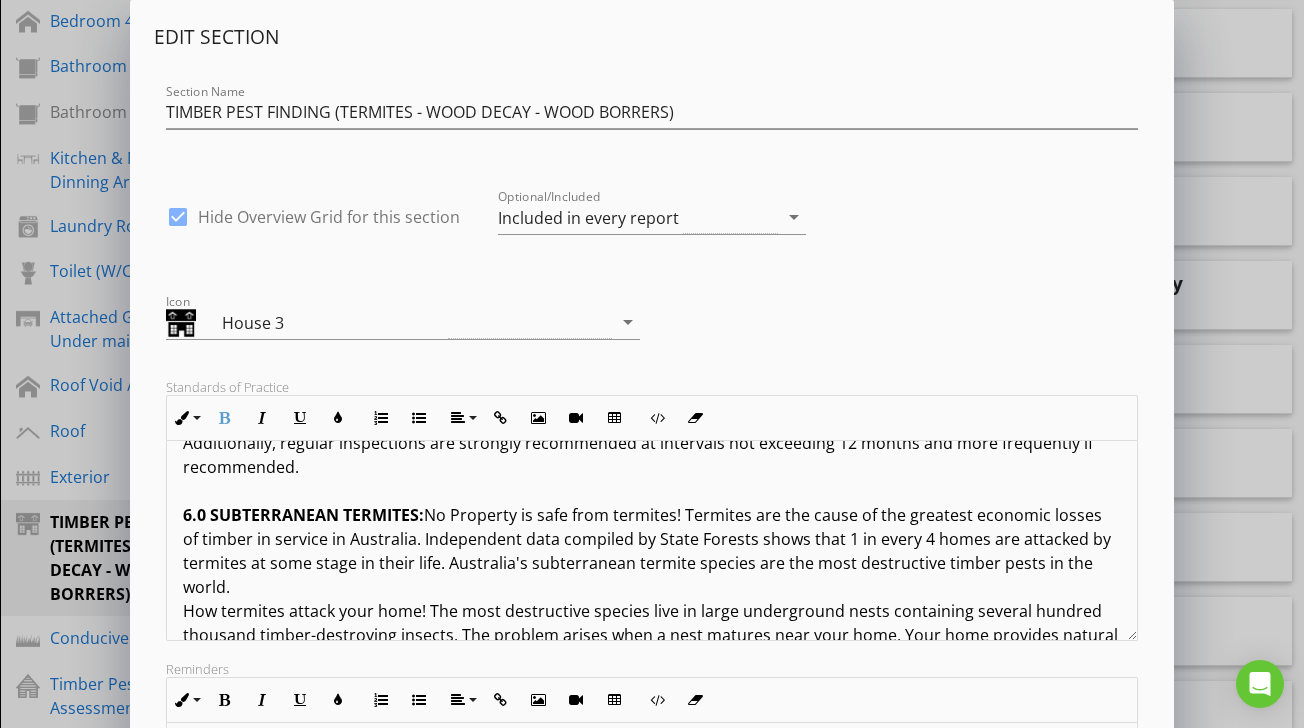 scroll, scrollTop: 1905, scrollLeft: 0, axis: vertical 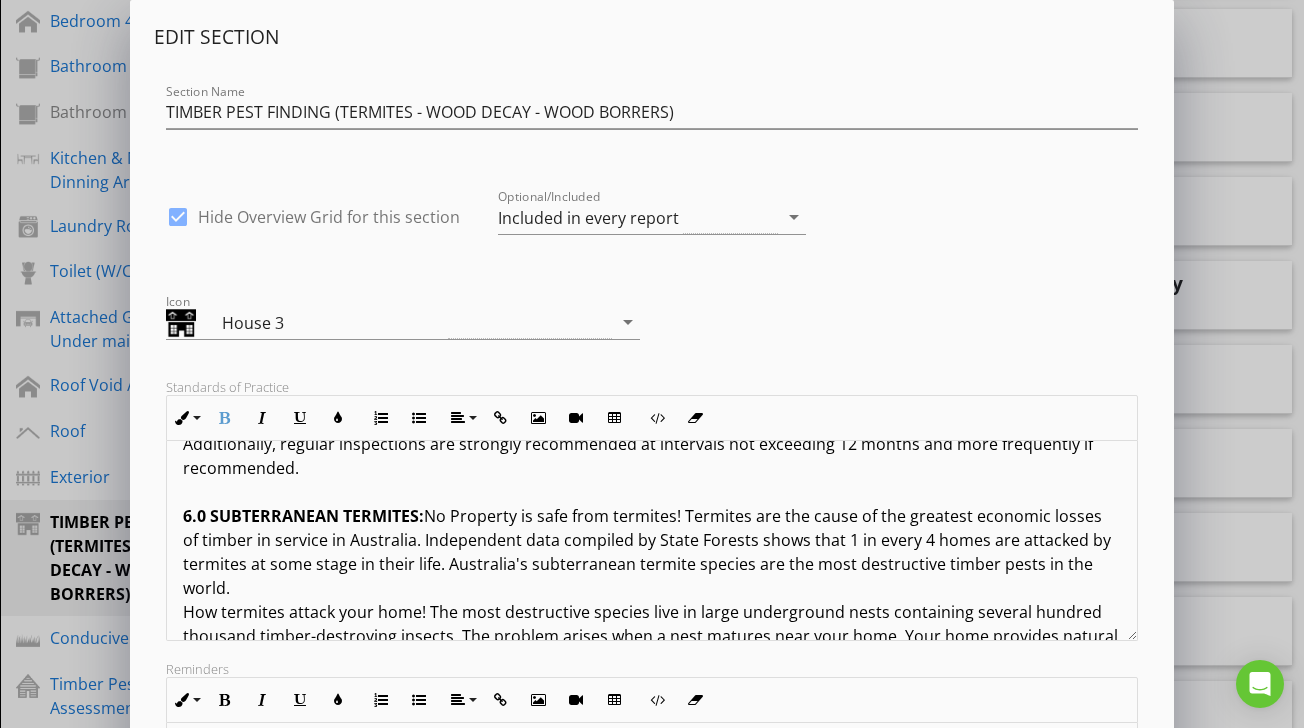 click on "Terms And Conditions - Timber Pest Inspection Report IMPORTANT INFORMATION: In relying upon this report, you should read and understand the following important information. It will help explain what is involved in a timber pest inspection, the difficulties faced by a timber pest inspector and why it is not possible to guarantee that a property is free of timber pests. It also details important information about what you can do to help protect your property from timber pest attack. This information forms an integral part of the report. 1.0 DEFINITIONS: For the purpose of this inspection, the definitions below apply. 1.1 ACTIVE - The presence of live timber pests at the time of inspection. 1.2 INACTIVE- The absence of live timber pests at the time of inspection. NOTE: 1.3 MINOR - Damage that is superficial and does not appear to require any timber replacement or repairs to be carried out. 1.4 MODERATE 1.5 SEVERE 1.6 TIMBER DAMAGE 2.0 REASONABLE ACCESS: ROOF SPACE SUBFLOOR ROOF EXTERIOR" at bounding box center (651, -252) 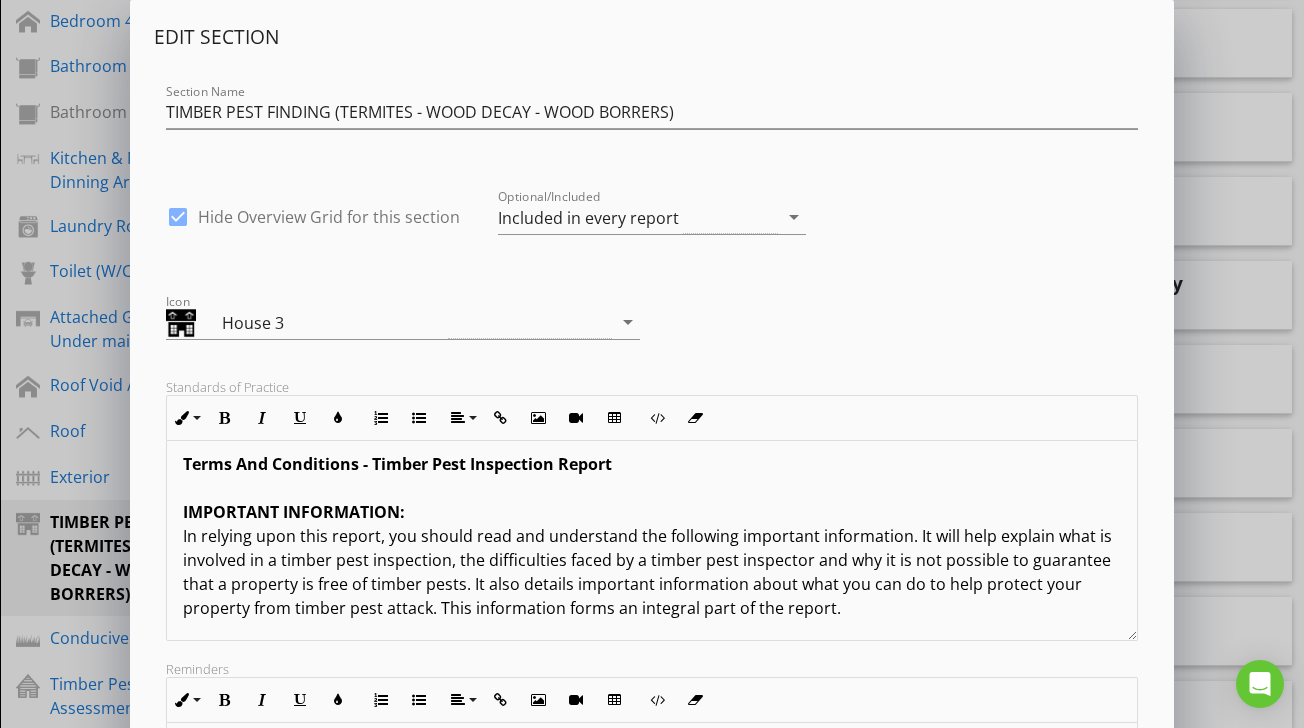 scroll, scrollTop: 10, scrollLeft: 0, axis: vertical 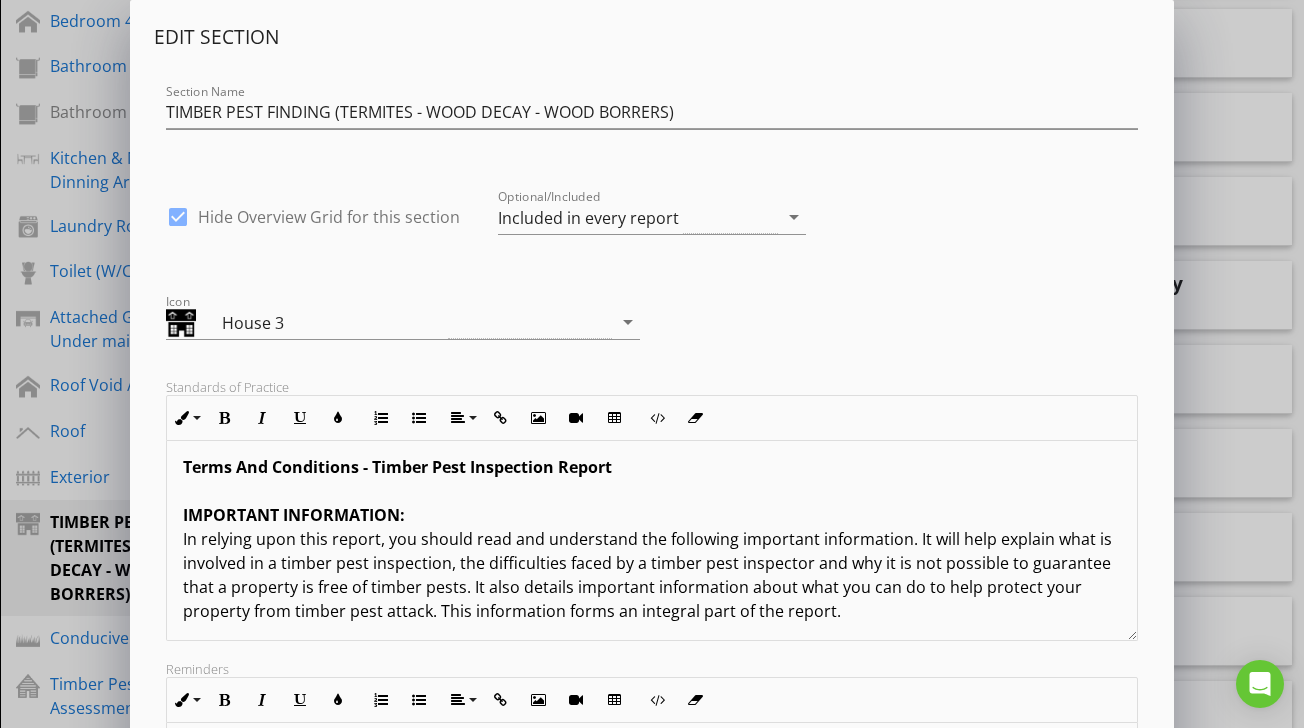 click on "Terms And Conditions - Timber Pest Inspection Report IMPORTANT INFORMATION: In relying upon this report, you should read and understand the following important information. It will help explain what is involved in a timber pest inspection, the difficulties faced by a timber pest inspector and why it is not possible to guarantee that a property is free of timber pests. It also details important information about what you can do to help protect your property from timber pest attack. This information forms an integral part of the report. 1.0 DEFINITIONS: For the purpose of this inspection, the definitions below apply. 1.1 ACTIVE - The presence of live timber pests at the time of inspection. 1.2 INACTIVE- The absence of live timber pests at the time of inspection. NOTE: 1.3 MINOR - Damage that is superficial and does not appear to require any timber replacement or repairs to be carried out. 1.4 MODERATE 1.5 SEVERE 1.6 TIMBER DAMAGE 2.0 REASONABLE ACCESS: ROOF SPACE SUBFLOOR ROOF EXTERIOR" at bounding box center [651, 1643] 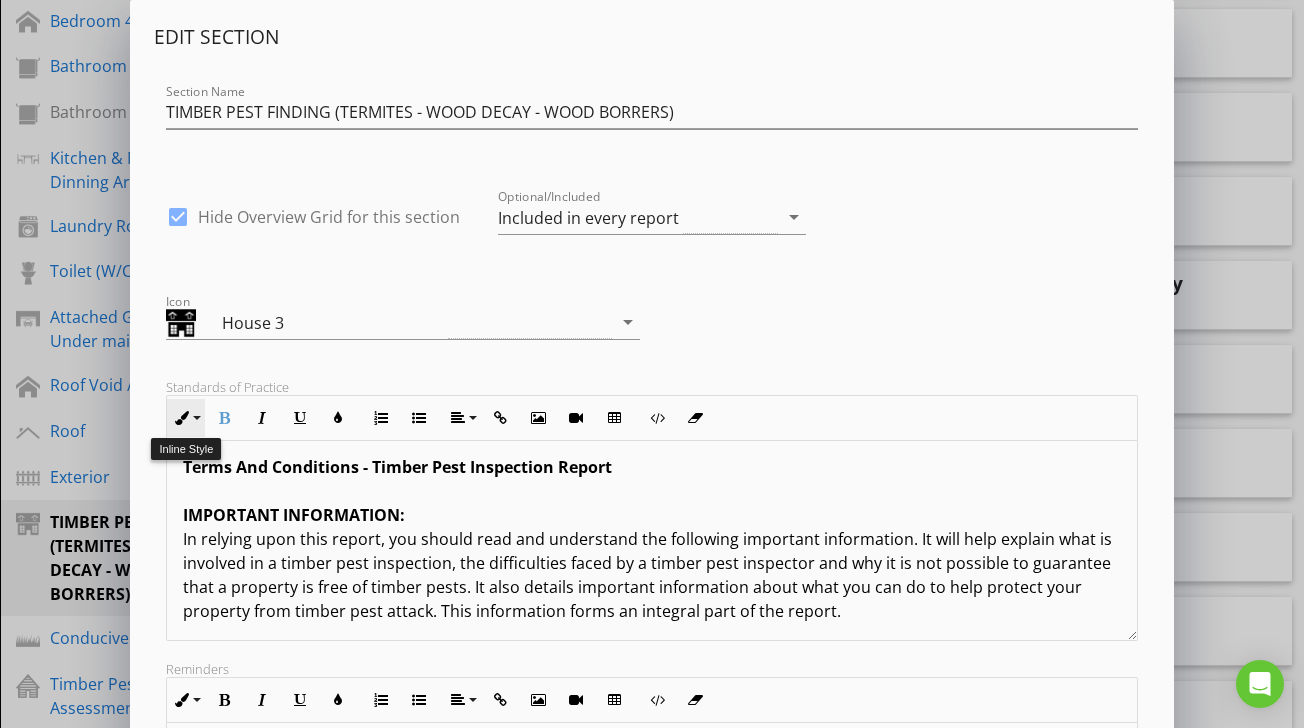 click on "Inline Style" at bounding box center [186, 418] 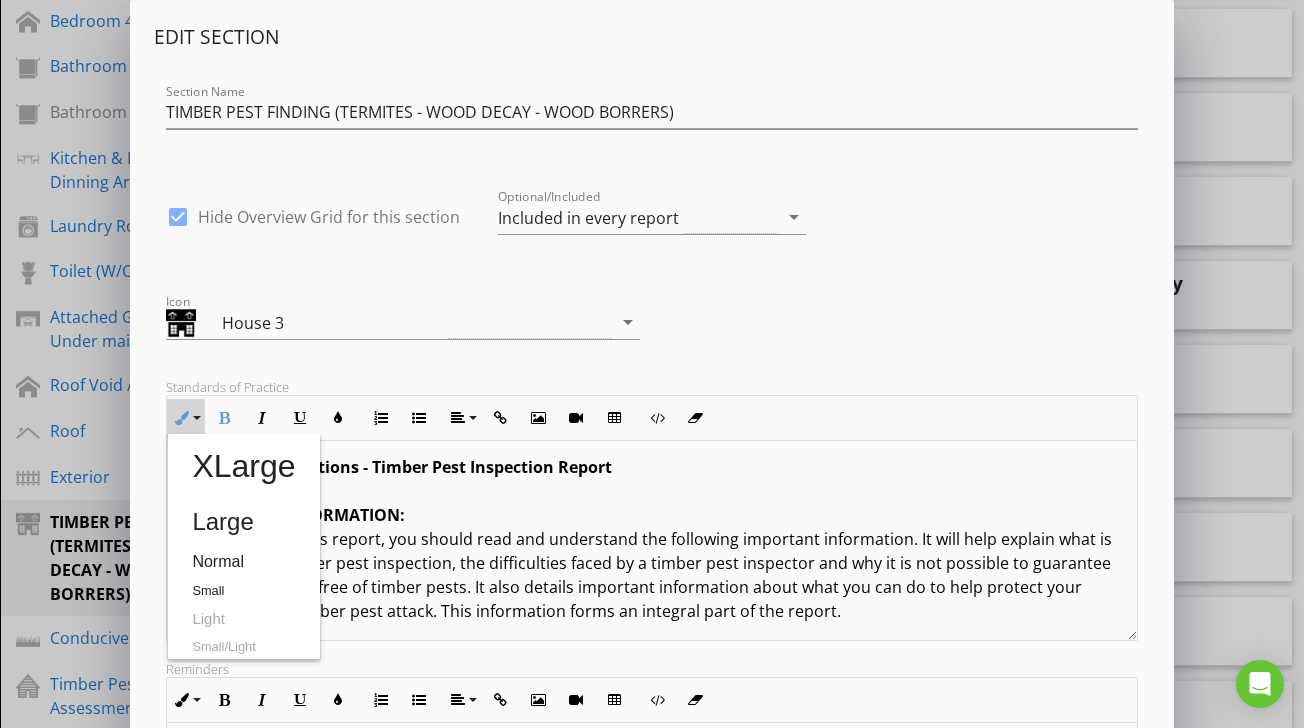 click on "Inline Style XLarge Large Normal Small Light Small/Light Bold Italic Underline Colors Ordered List Unordered List Align Align Left Align Center Align Right Align Justify Insert Link Insert Image Insert Video Insert Table Code View Clear Formatting Text Background Color #000000     Color #222222    Color #555555    Color #888888    Color #aaaaaa    Color #dddddd    Color #ffffff    Color #d53636    Color #f9890e    Color #e5e318    Color #65c635    Color #5c9ccf    Color #731eb5    Clear Formatting Color #000000    Color #222222    Color #555555    Color #888888    Color #aaaaaa    Color #dddddd    Color #ffffff    Color #d53636    Color #f9890e    Color #e5e318    Color #65c635    Color #5c9ccf    Color #731eb5    Clear Formatting #000000 HEX Color OK" at bounding box center [651, 418] 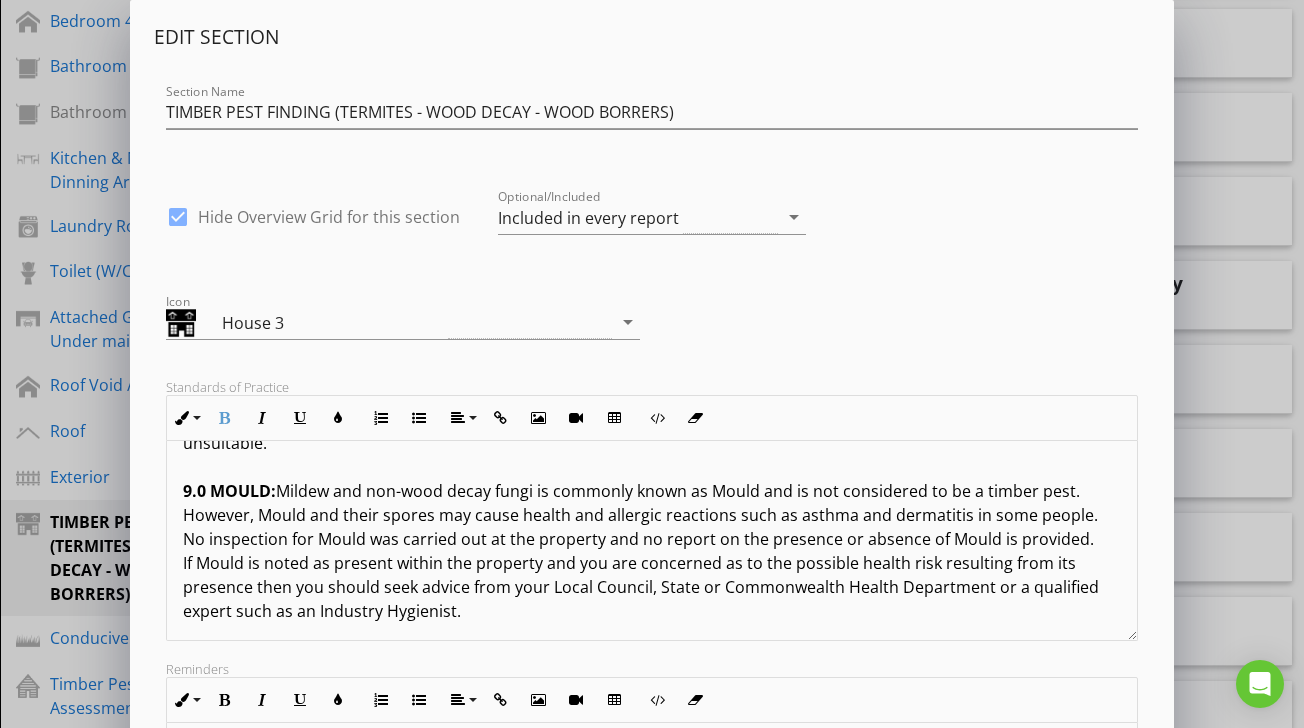 scroll, scrollTop: 3929, scrollLeft: 0, axis: vertical 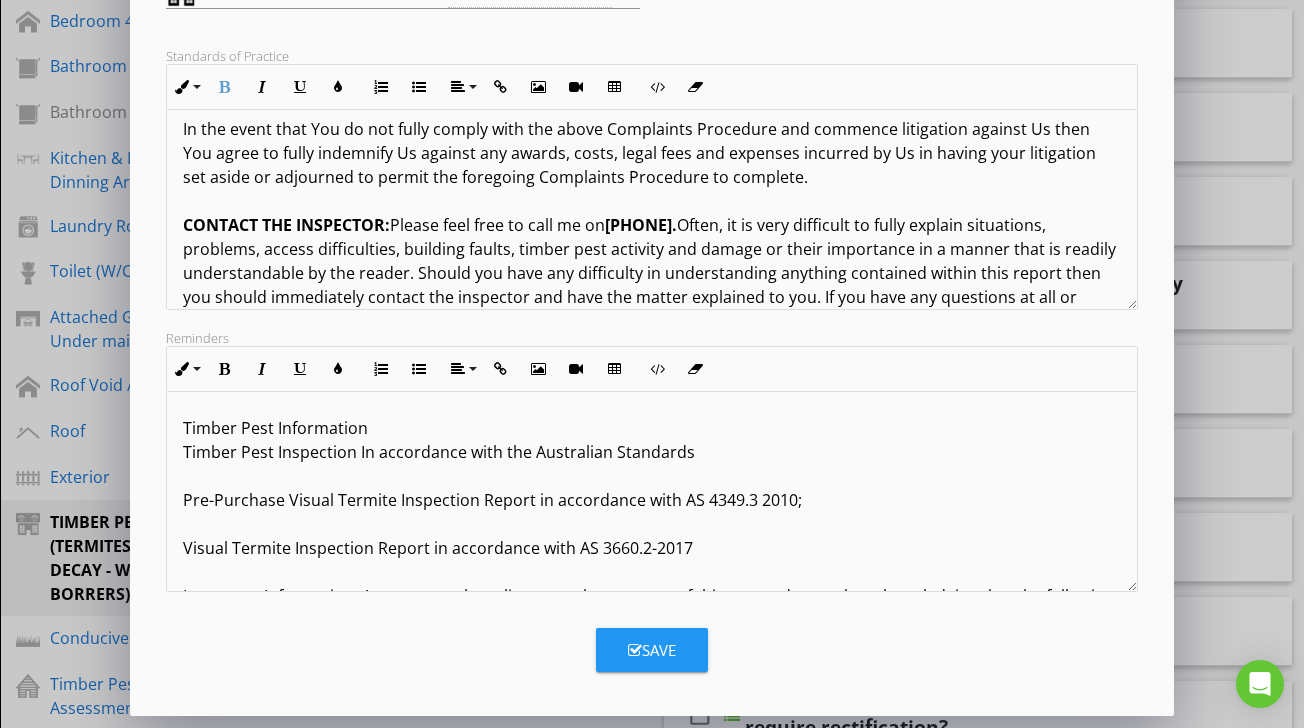 click on "Timber Pest Information Timber Pest Inspection In accordance with the Australian Standards Pre-Purchase Visual Termite Inspection Report in accordance with AS 4349.3 2010; Visual Termite Inspection Report in accordance with AS 3660.2-2017 Important Information: Any person who relies upon the contents of this report does so by acknowledging that the following clauses, which define the scope and limitations of the inspection, form an integral part of the report. The inspector CANNOT see inside walls, between floors, inside skillion roofing, inside the eaves, behind stored goods in cupboards or in other areas that are concealed or obstructed. The inspector DID NOT dig,  gouge, force or perform any other invasive procedures. An invasive inspection will not be performed unless a separate contract is entered into. In an occupied property, it must be understood that furnishings or household items may be concealing evidence of termites, which may only be revealed when the items are moved or removed. IMPORTANT:" at bounding box center [651, 1376] 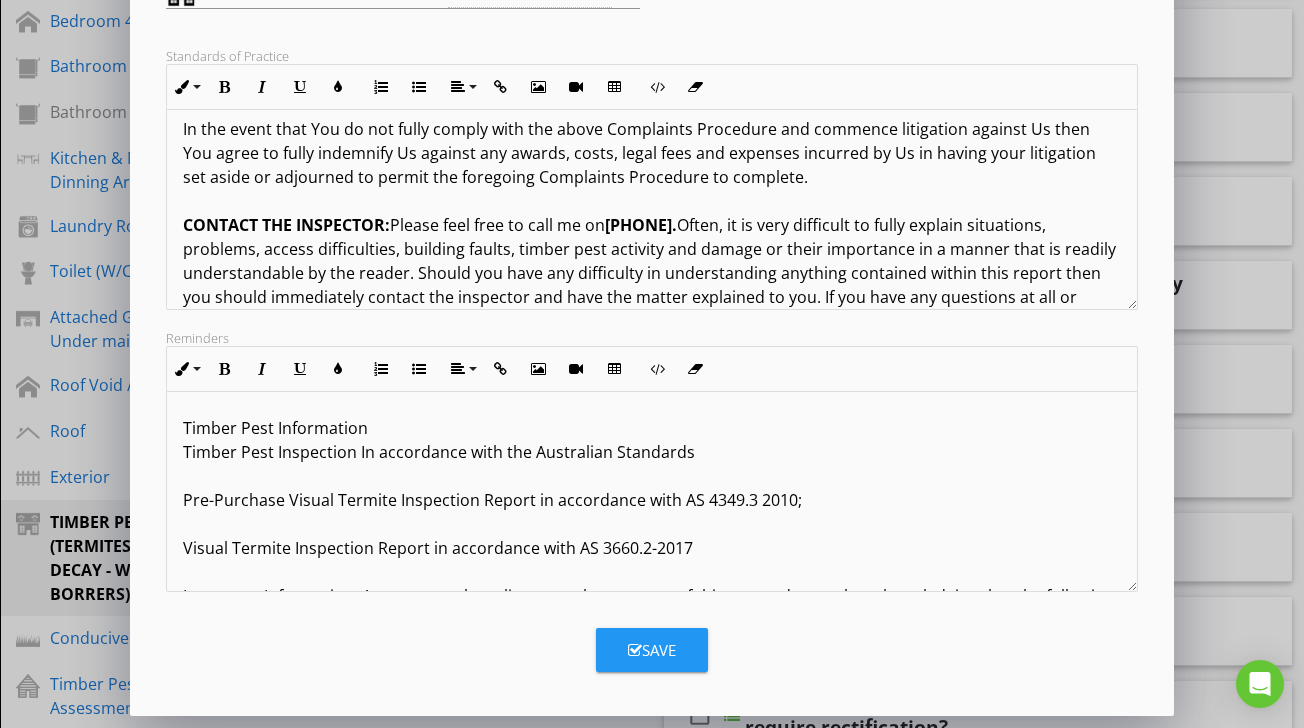 type 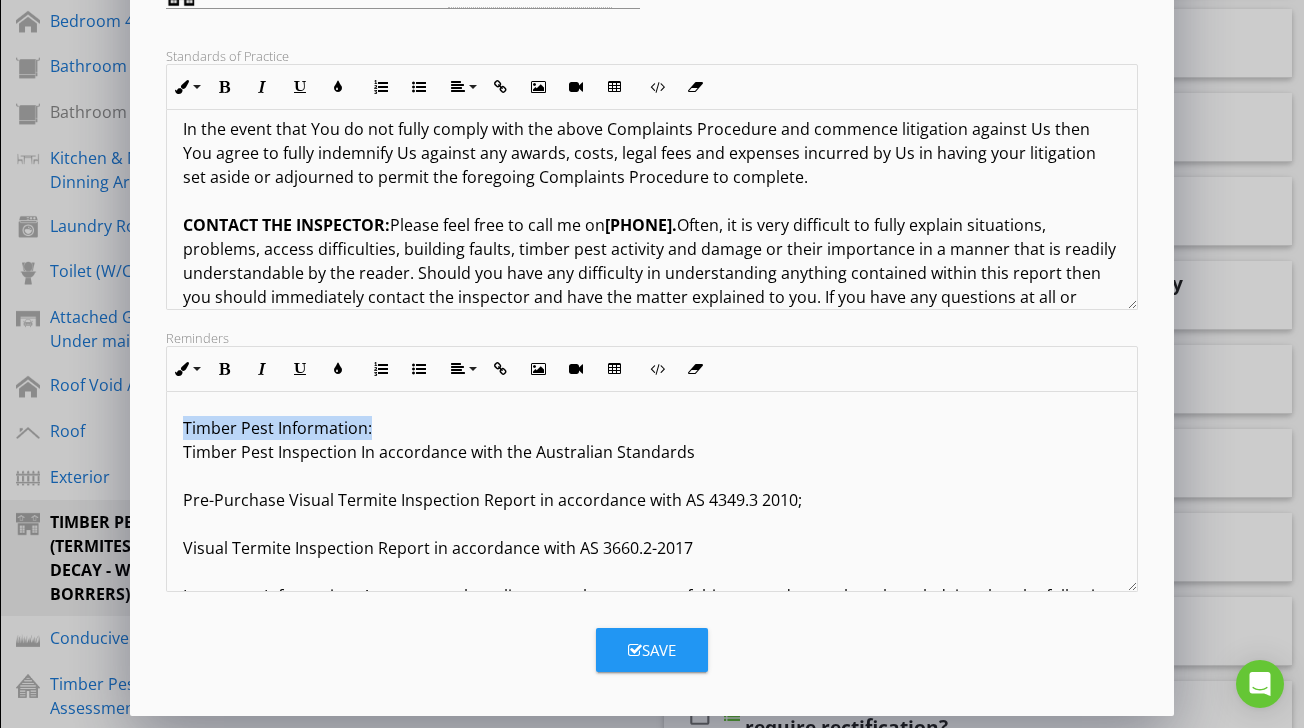 drag, startPoint x: 376, startPoint y: 430, endPoint x: 184, endPoint y: 429, distance: 192.00261 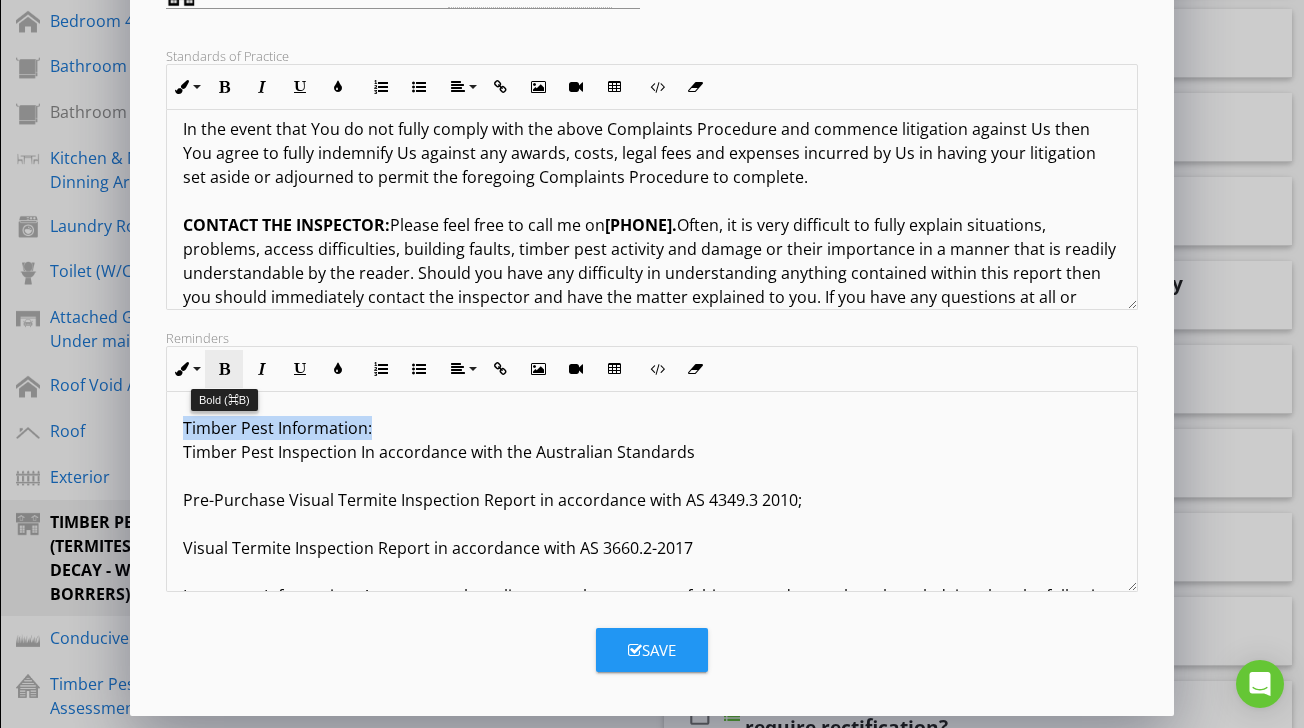 click at bounding box center (224, 369) 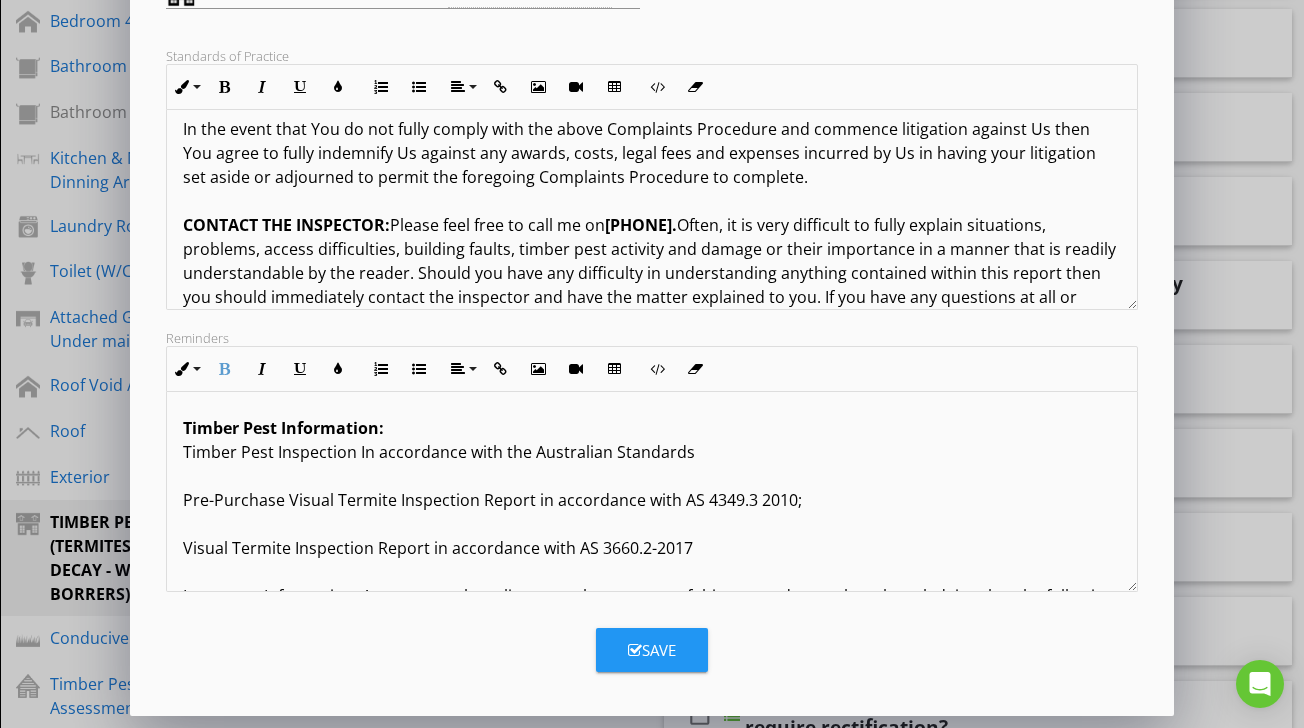click on "Timber Pest Information: Timber Pest Inspection In accordance with the Australian Standards Pre-Purchase Visual Termite Inspection Report in accordance with AS 4349.3 2010; Visual Termite Inspection Report in accordance with AS 3660.2-2017 Important Information: Any person who relies upon the contents of this report does so by acknowledging that the following clauses, which define the scope and limitations of the inspection, form an integral part of the report. The inspector CANNOT see inside walls, between floors, inside skillion roofing, inside the eaves, behind stored goods in cupboards or in other areas that are concealed or obstructed. The inspector DID NOT dig,  gouge, force or perform any other invasive procedures. An invasive inspection will not be performed unless a separate contract is entered into. In an occupied property, it must be understood that furnishings or household items may be concealing evidence of termites, which may only be revealed when the items are moved or removed. IMPORTANT:" at bounding box center [651, 1376] 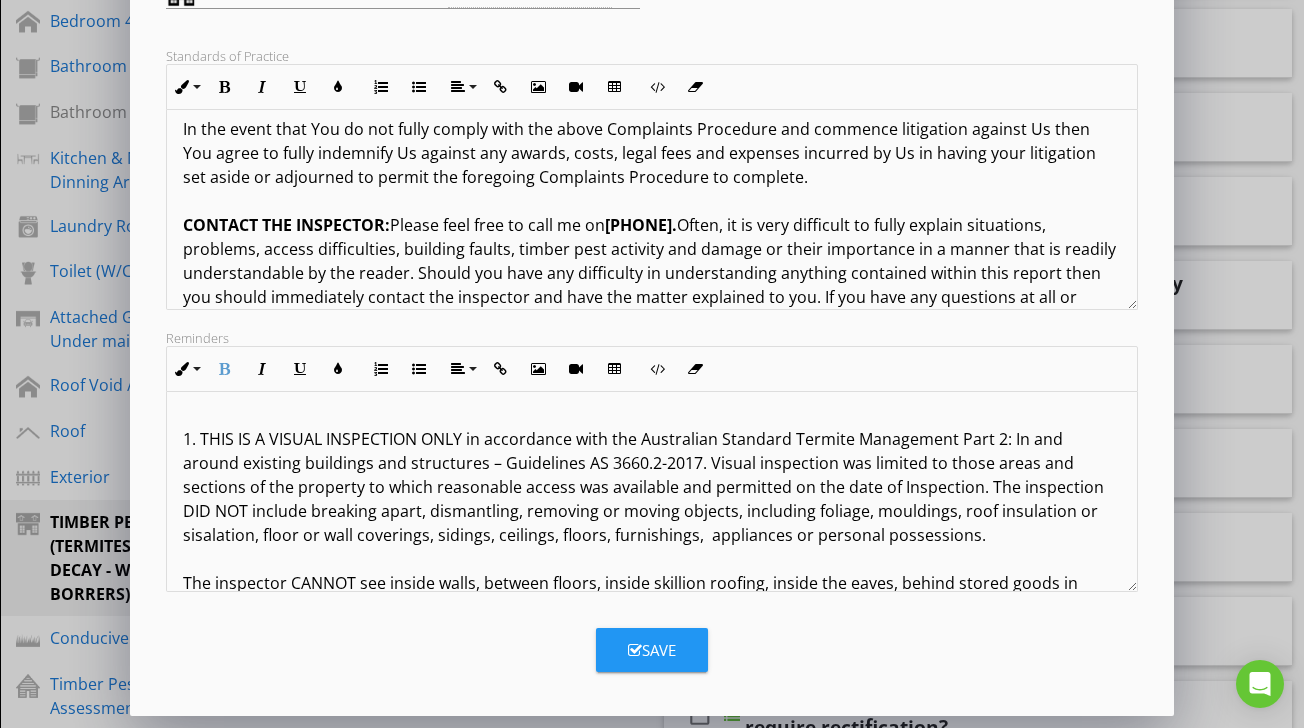 scroll, scrollTop: 252, scrollLeft: 0, axis: vertical 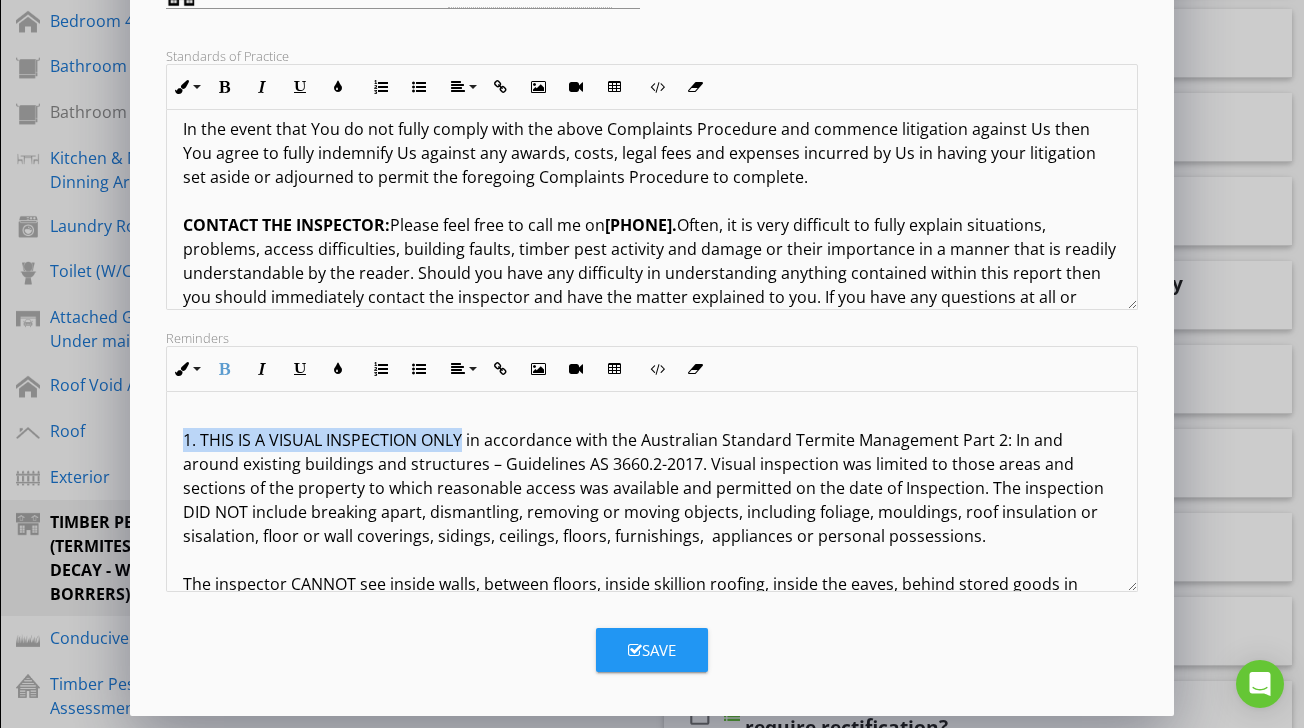 drag, startPoint x: 464, startPoint y: 441, endPoint x: 177, endPoint y: 444, distance: 287.0157 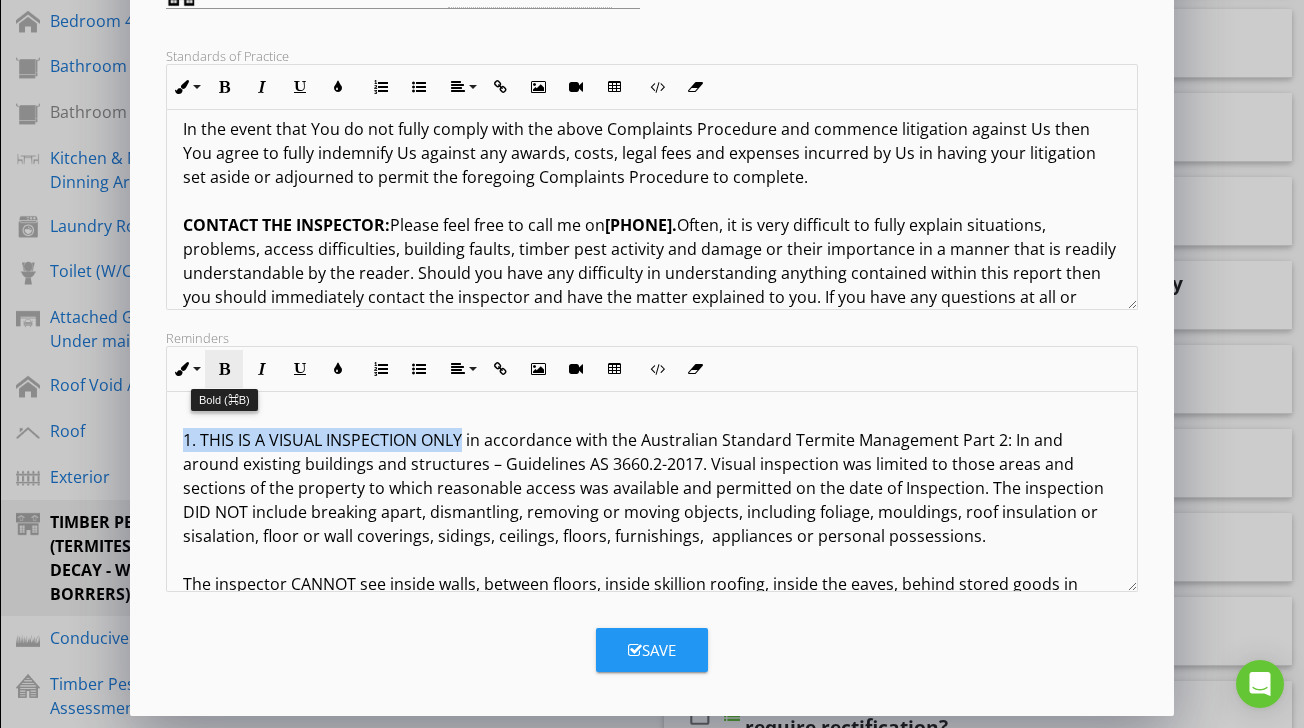 click at bounding box center (224, 369) 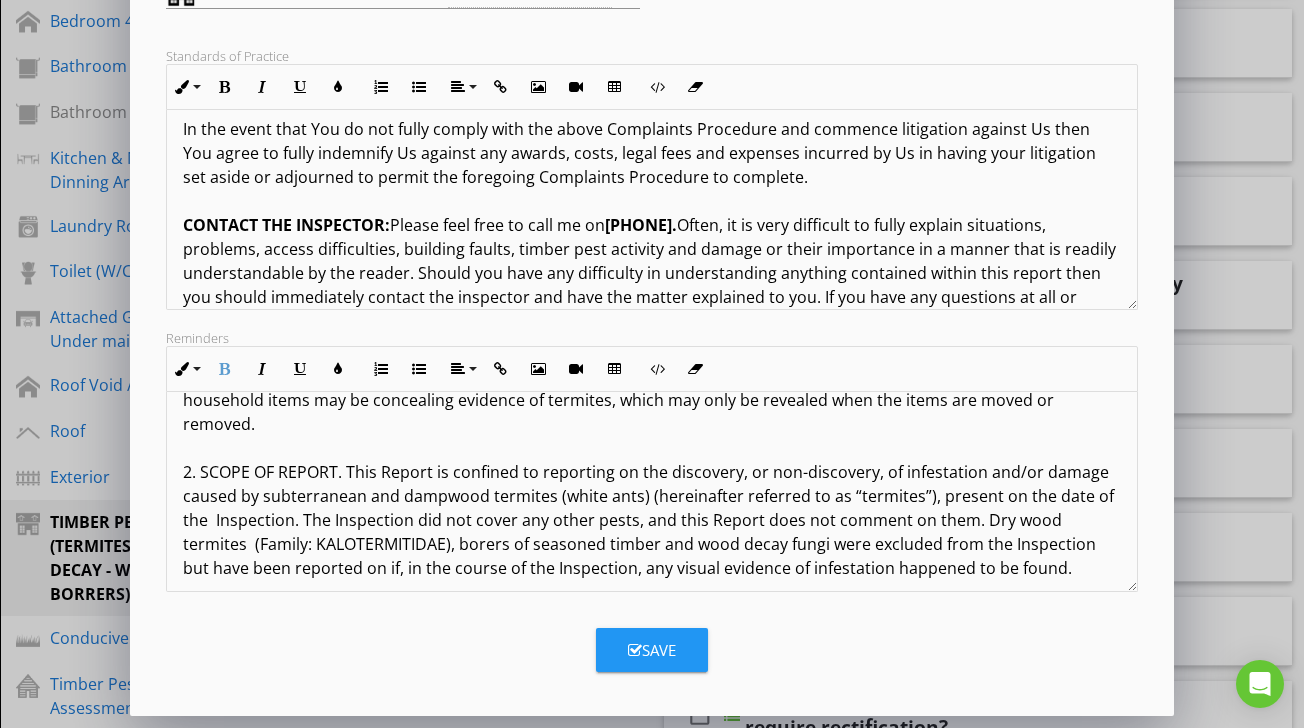 scroll, scrollTop: 571, scrollLeft: 0, axis: vertical 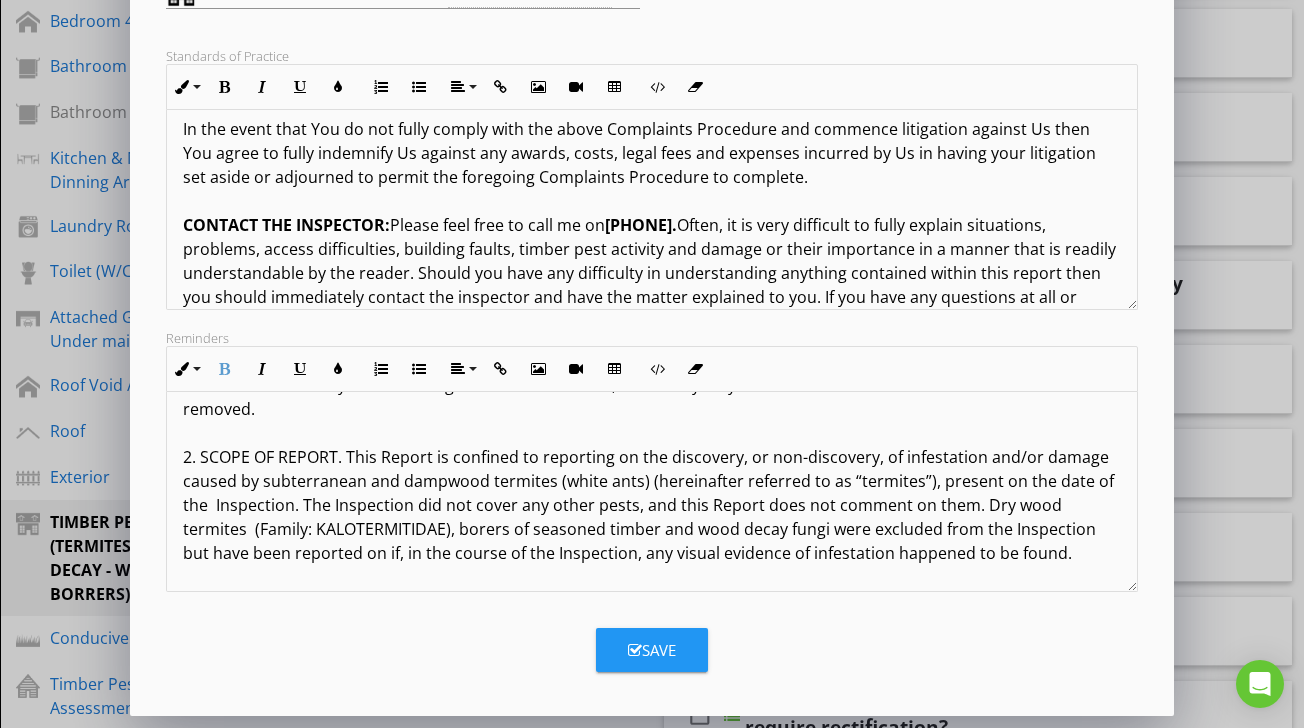 click on "Timber Pest Information: Timber Pest Inspection In accordance with the Australian Standards Pre-Purchase Visual Termite Inspection Report in accordance with AS 4349.3 2010; Visual Termite Inspection Report in accordance with AS 3660.2-2017 Important Information: Any person who relies upon the contents of this report does so by acknowledging that the following clauses, which define the scope and limitations of the inspection, form an integral part of the report. 1. THIS IS A VISUAL INSPECTION ONLY The inspector CANNOT see inside walls, between floors, inside skillion roofing, inside the eaves, behind stored goods in cupboards or in other areas that are concealed or obstructed. A qualified person such as a Builder, Engineer, Architect or other qualified expert in the building trade should be asked to determine the full extent of the damage, if any, and the extent of repairs that may be required. This inspector or firm is not responsible for the repair of any damage, whether disclosed or not. IMPORTANT:" at bounding box center (651, 805) 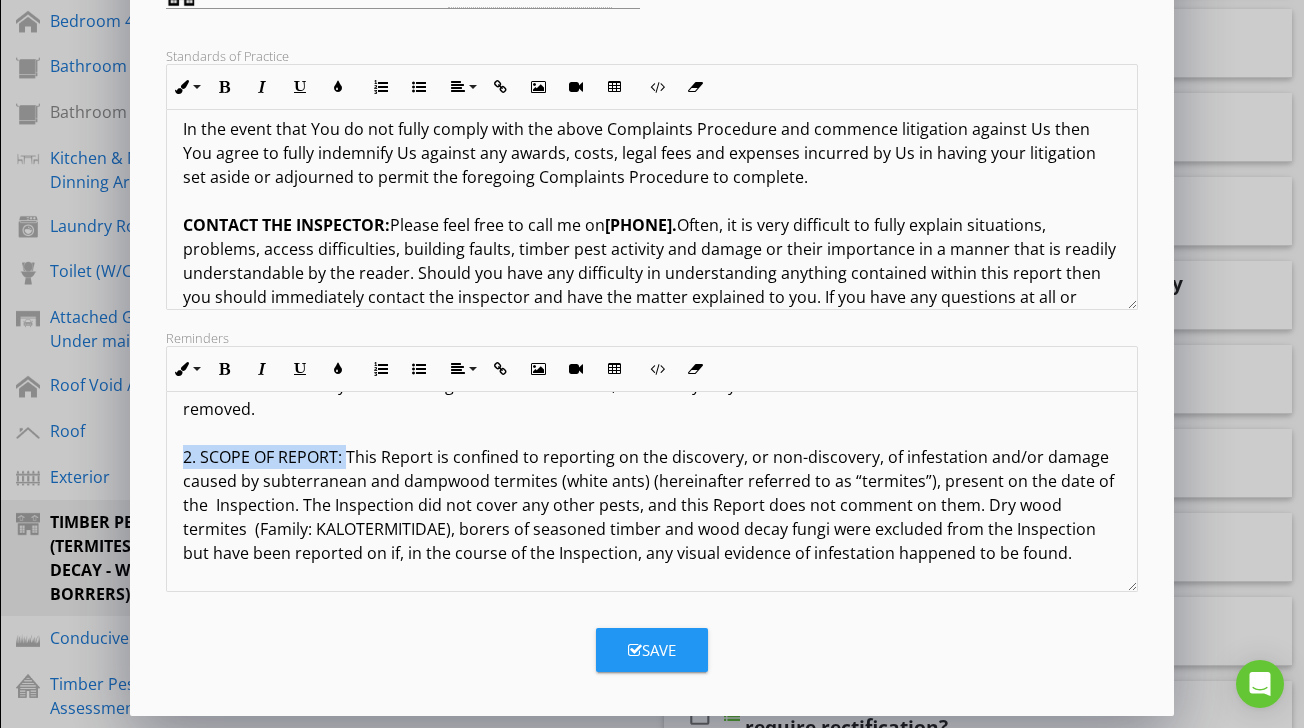 drag, startPoint x: 346, startPoint y: 435, endPoint x: 167, endPoint y: 433, distance: 179.01117 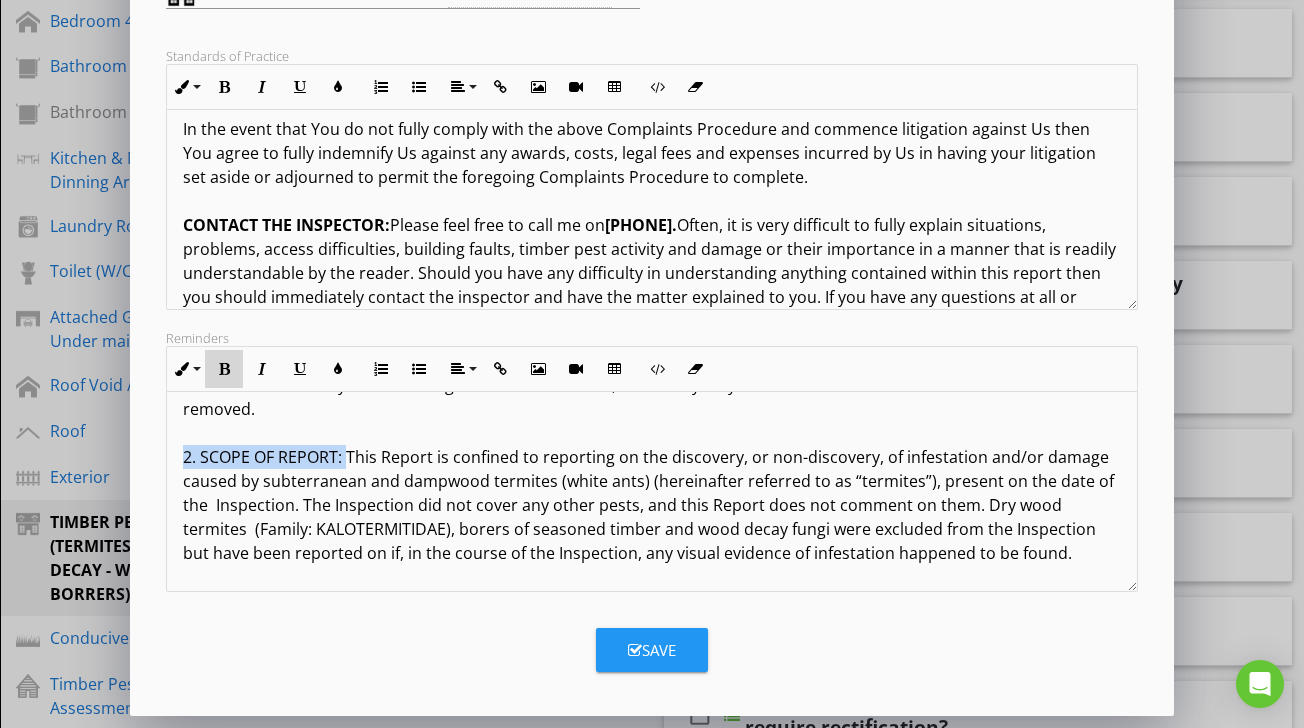 click at bounding box center [224, 369] 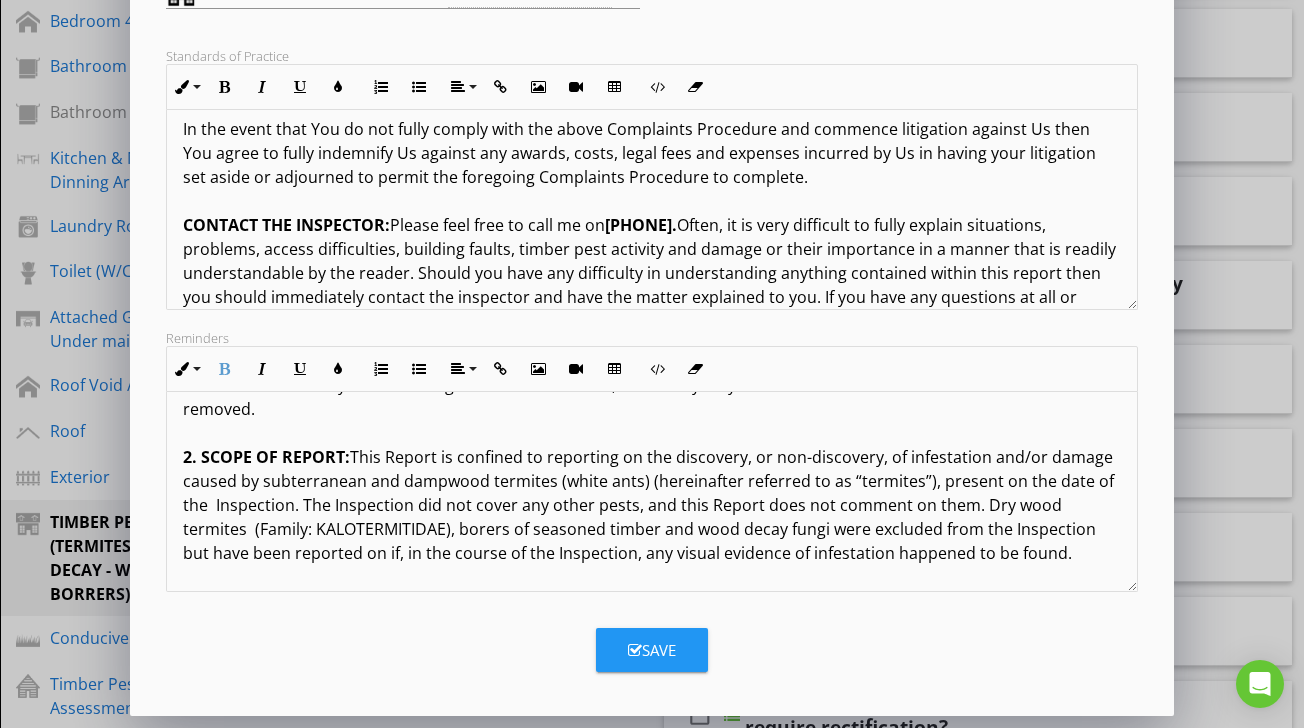 click on "Save" at bounding box center (651, 642) 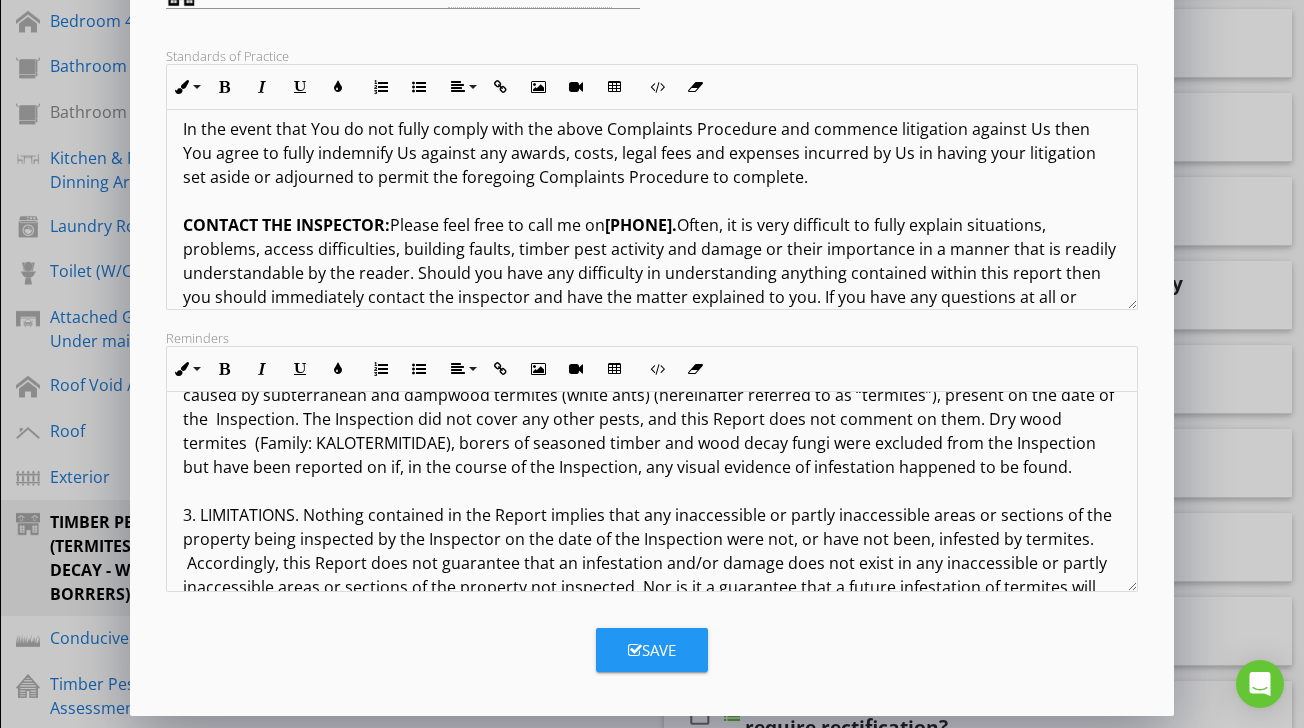 scroll, scrollTop: 664, scrollLeft: 0, axis: vertical 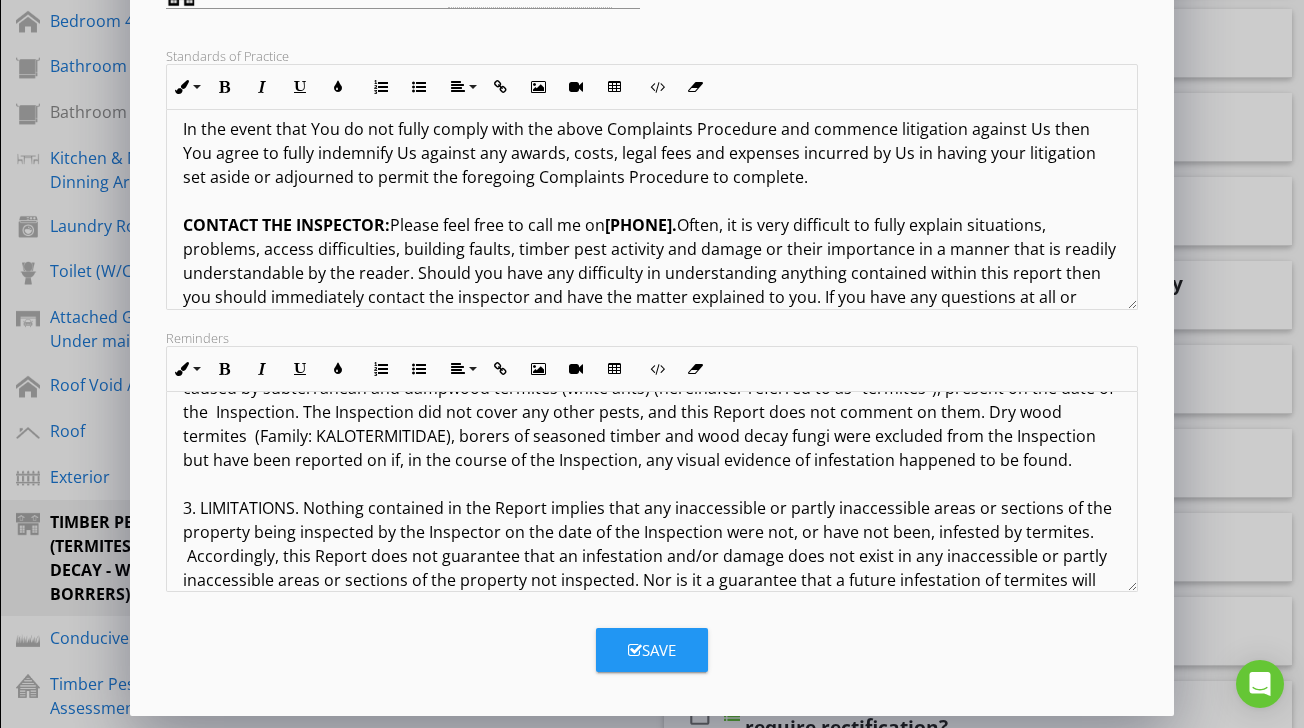 click on "Timber Pest Information: Timber Pest Inspection In accordance with the Australian Standards Pre-Purchase Visual Termite Inspection Report in accordance with AS 4349.3 2010; Visual Termite Inspection Report in accordance with AS 3660.2-2017 Important Information: Any person who relies upon the contents of this report does so by acknowledging that the following clauses, which define the scope and limitations of the inspection, form an integral part of the report. 1. THIS IS A VISUAL INSPECTION ONLY The inspector CANNOT see inside walls, between floors, inside skillion roofing, inside the eaves, behind stored goods in cupboards or in other areas that are concealed or obstructed. 2. SCOPE OF REPORT:  6. POSSIBLE HIDDEN DAMAGE. If termite activity and/or damage is found within the Structures OR the property grounds, then damage may exist in concealed areas, e.g. framing timbers. Please ensure that you read all sections of the report as well as the additional information at the bottom of this report. IMPORTANT:" at bounding box center (651, 712) 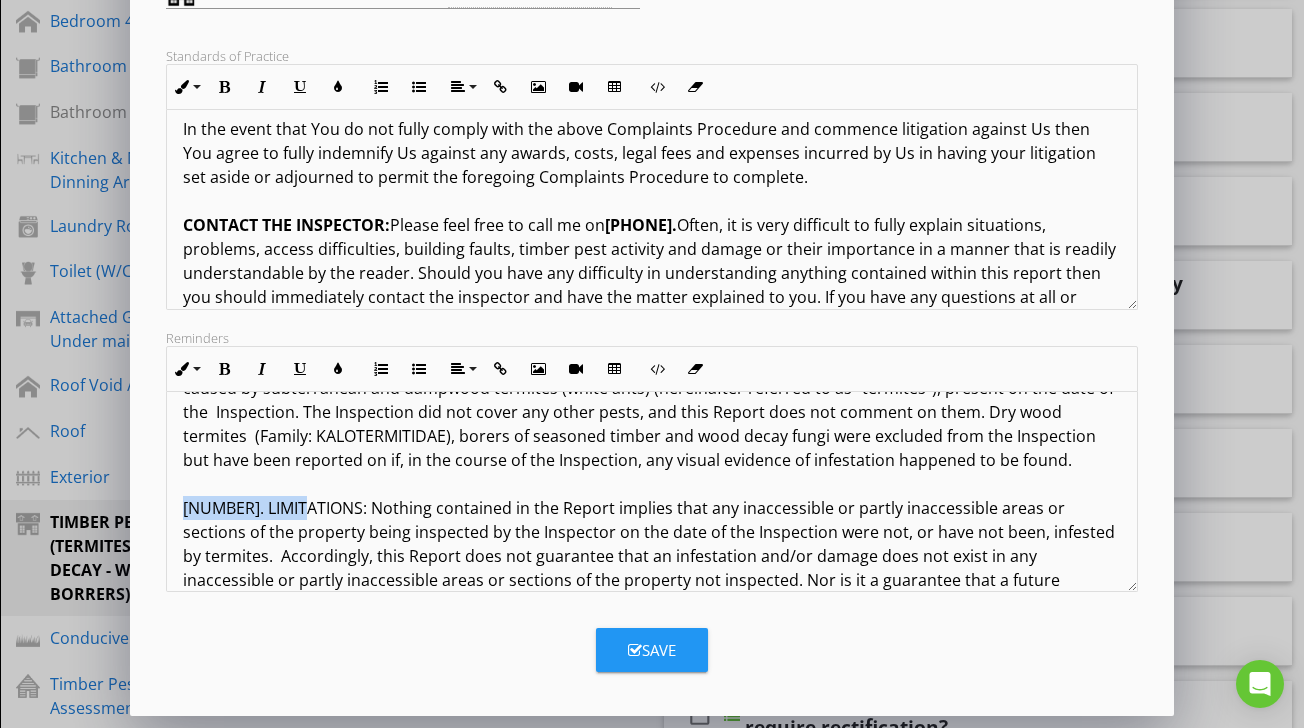 drag, startPoint x: 302, startPoint y: 481, endPoint x: 189, endPoint y: 461, distance: 114.75626 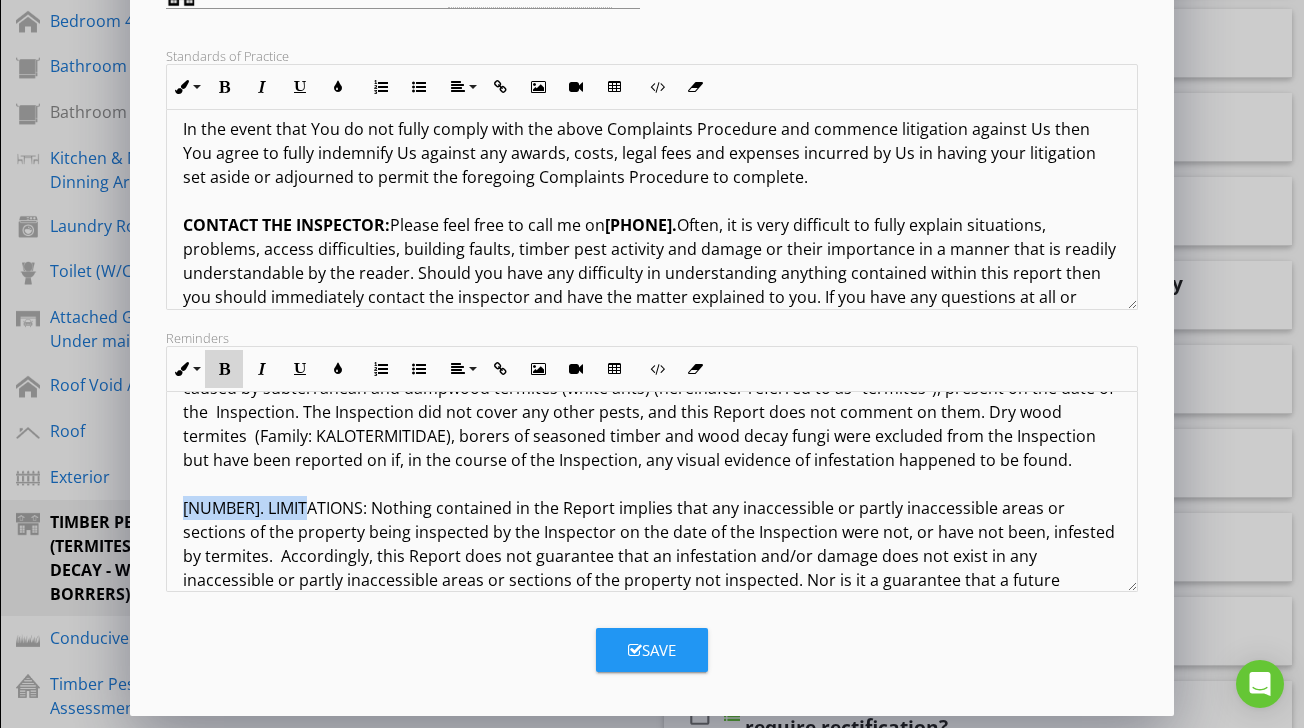 click at bounding box center (224, 369) 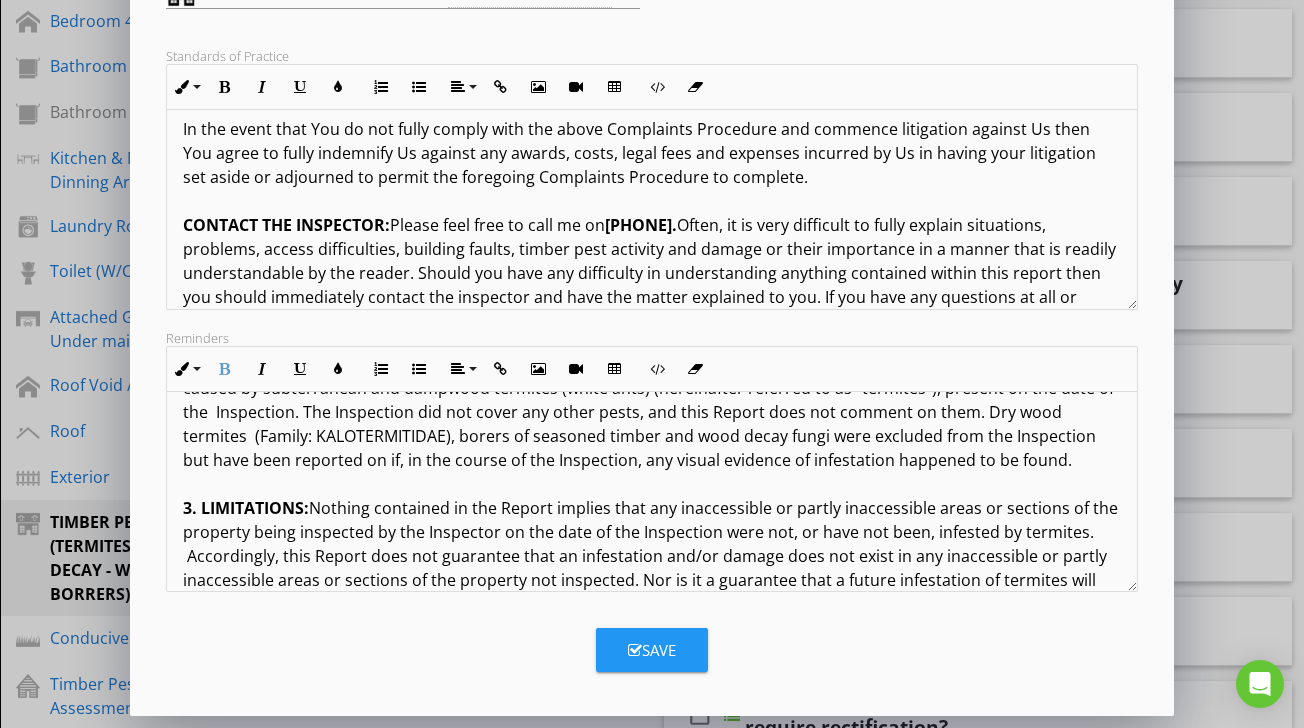 click on "Timber Pest Information: Timber Pest Inspection In accordance with the Australian Standards Pre-Purchase Visual Termite Inspection Report in accordance with AS 4349.3 2010; Visual Termite Inspection Report in accordance with AS 3660.2-2017 Important Information: Any person who relies upon the contents of this report does so by acknowledging that the following clauses, which define the scope and limitations of the inspection, form an integral part of the report. 1. THIS IS A VISUAL INSPECTION ONLY The inspector CANNOT see inside walls, between floors, inside skillion roofing, inside the eaves, behind stored goods in cupboards or in other areas that are concealed or obstructed. 2. SCOPE OF REPORT:  3. LIMITATIONS: 6. POSSIBLE HIDDEN DAMAGE. If termite activity and/or damage is found within the Structures OR the property grounds, then damage may exist in concealed areas, e.g. framing timbers. IMPORTANT: Please contact the inspector If there is something you do not understand or require further clarification on." at bounding box center (651, 712) 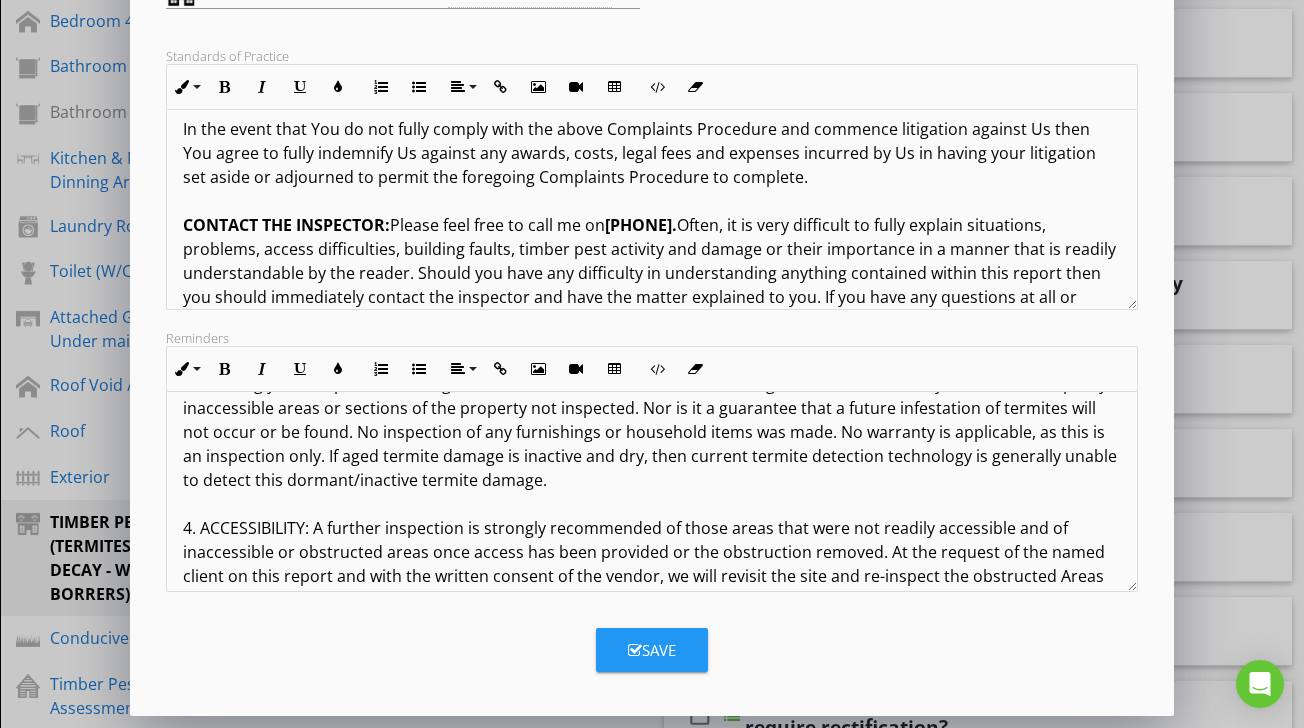 scroll, scrollTop: 851, scrollLeft: 0, axis: vertical 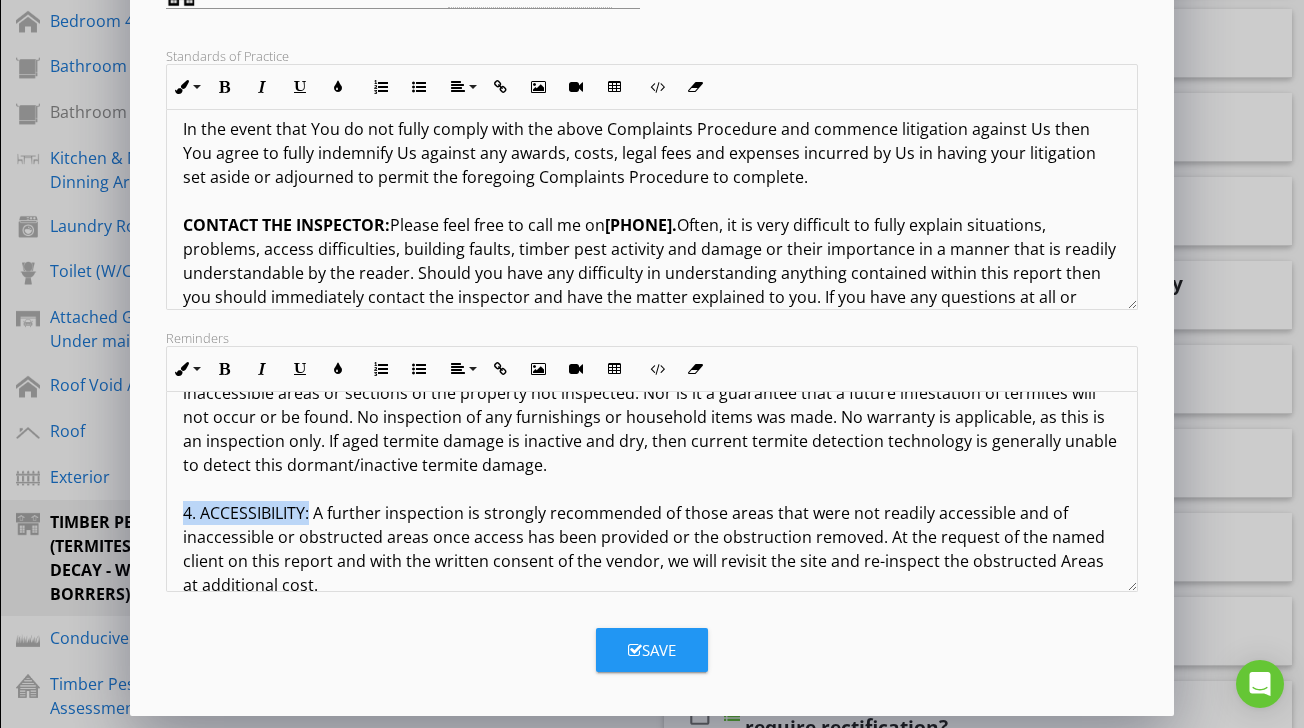 drag, startPoint x: 313, startPoint y: 491, endPoint x: 184, endPoint y: 492, distance: 129.00388 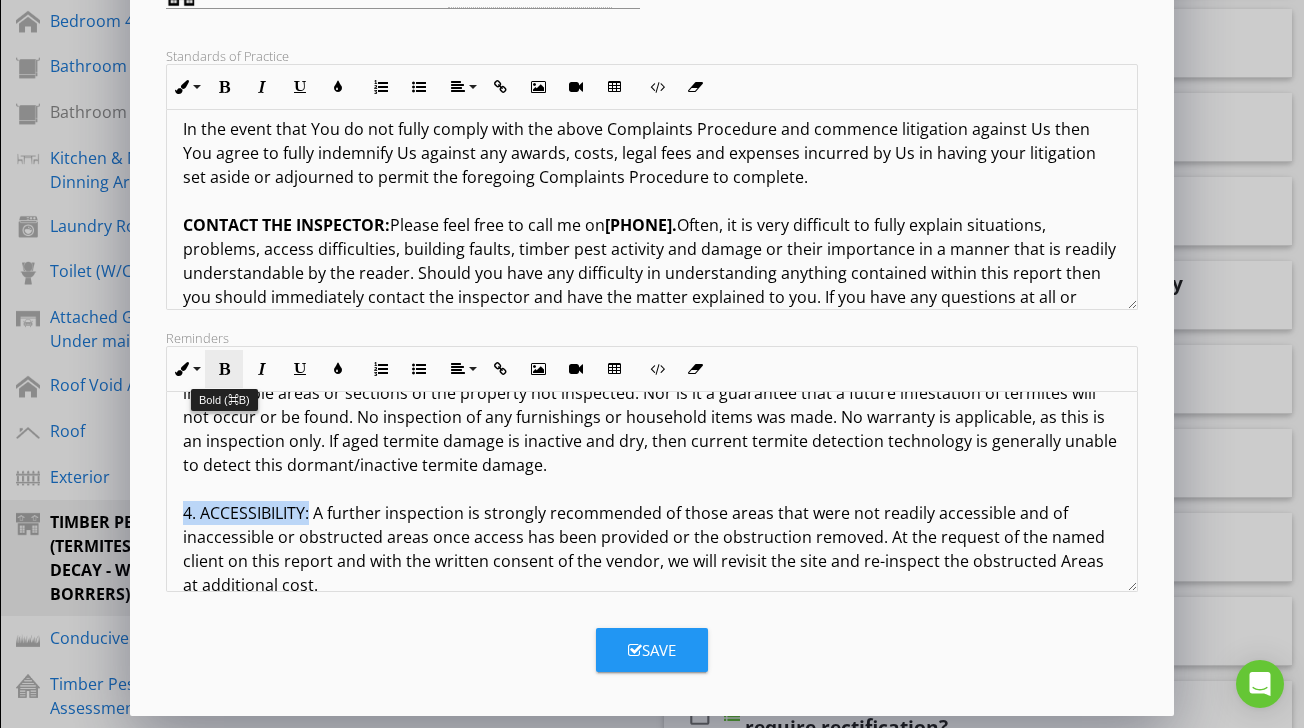 click at bounding box center [224, 369] 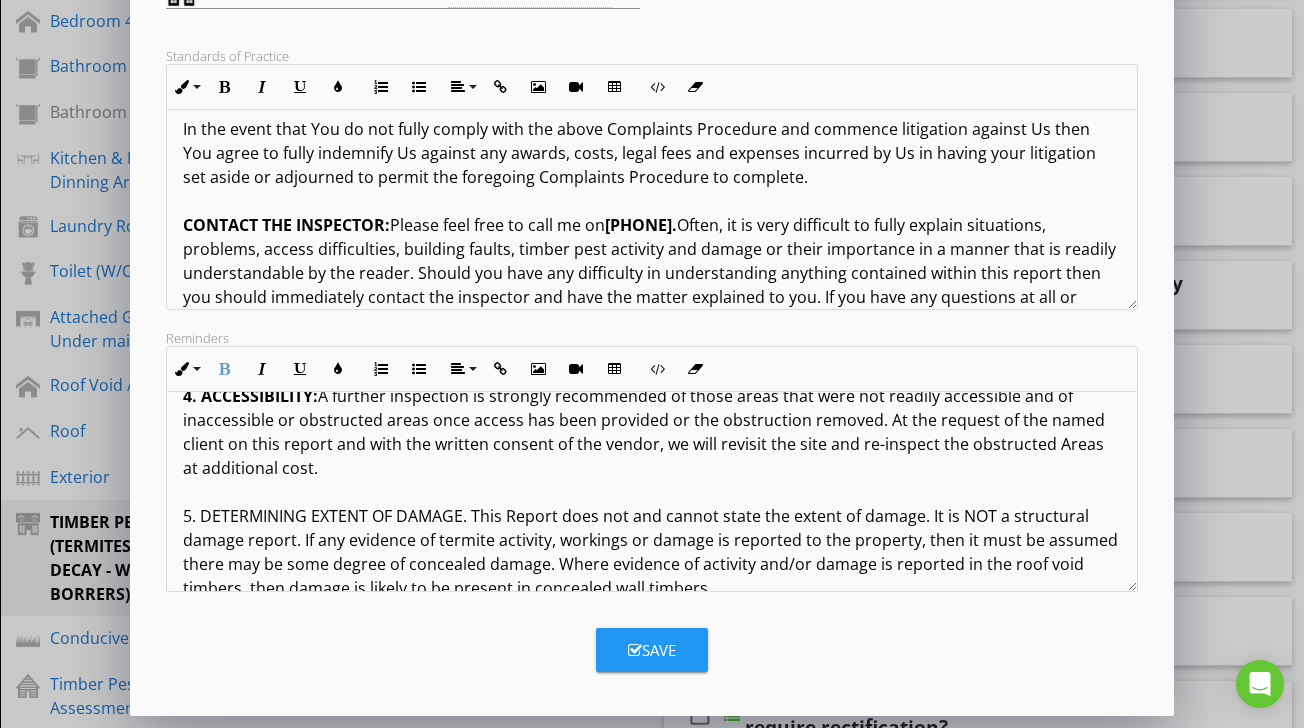 scroll, scrollTop: 982, scrollLeft: 0, axis: vertical 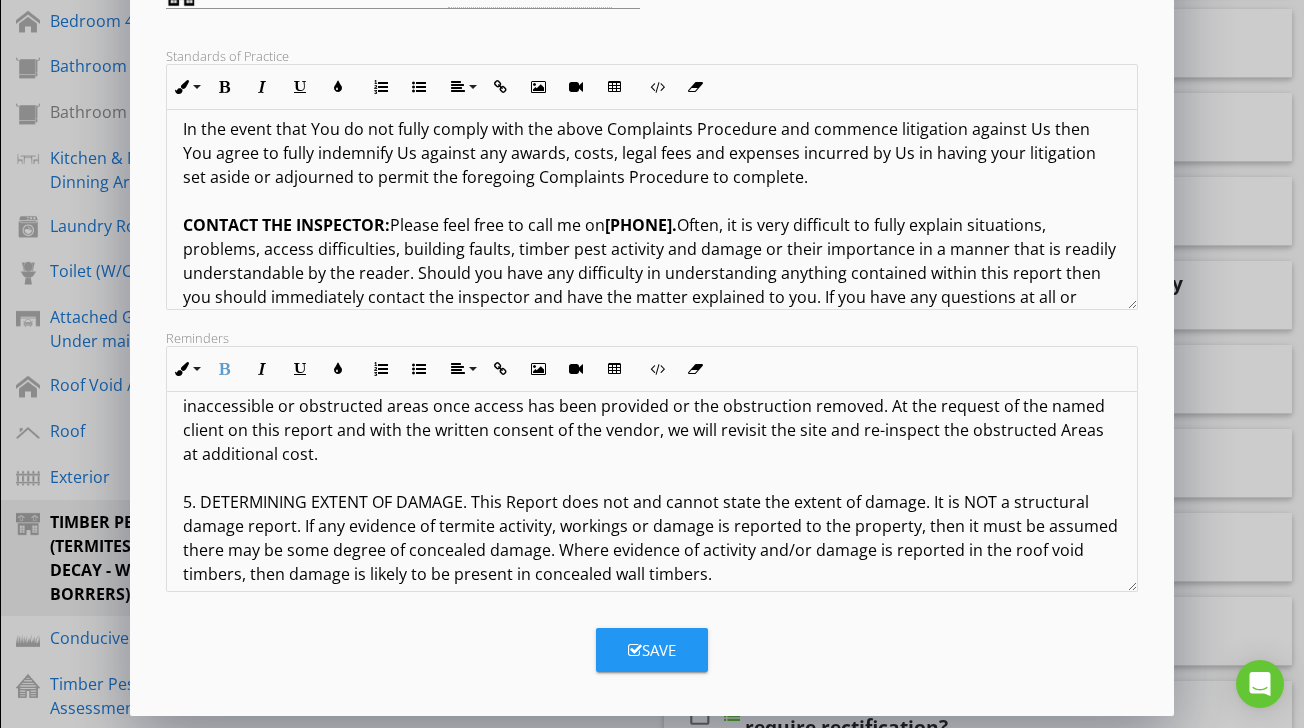 click on "Timber Pest Information: Timber Pest Inspection In accordance with the Australian Standards Pre-Purchase Visual Termite Inspection Report in accordance with AS 4349.3 2010; Visual Termite Inspection Report in accordance with AS 3660.2-2017 Important Information: Any person who relies upon the contents of this report does so by acknowledging that the following clauses, which define the scope and limitations of the inspection, form an integral part of the report. 1. THIS IS A VISUAL INSPECTION ONLY The inspector CANNOT see inside walls, between floors, inside skillion roofing, inside the eaves, behind stored goods in cupboards or in other areas that are concealed or obstructed. 2. SCOPE OF REPORT:  3. LIMITATIONS: 4. ACCESSIBILITY: 6. POSSIBLE HIDDEN DAMAGE. If termite activity and/or damage is found within the Structures OR the property grounds, then damage may exist in concealed areas, e.g. framing timbers. IMPORTANT:" at bounding box center [651, 394] 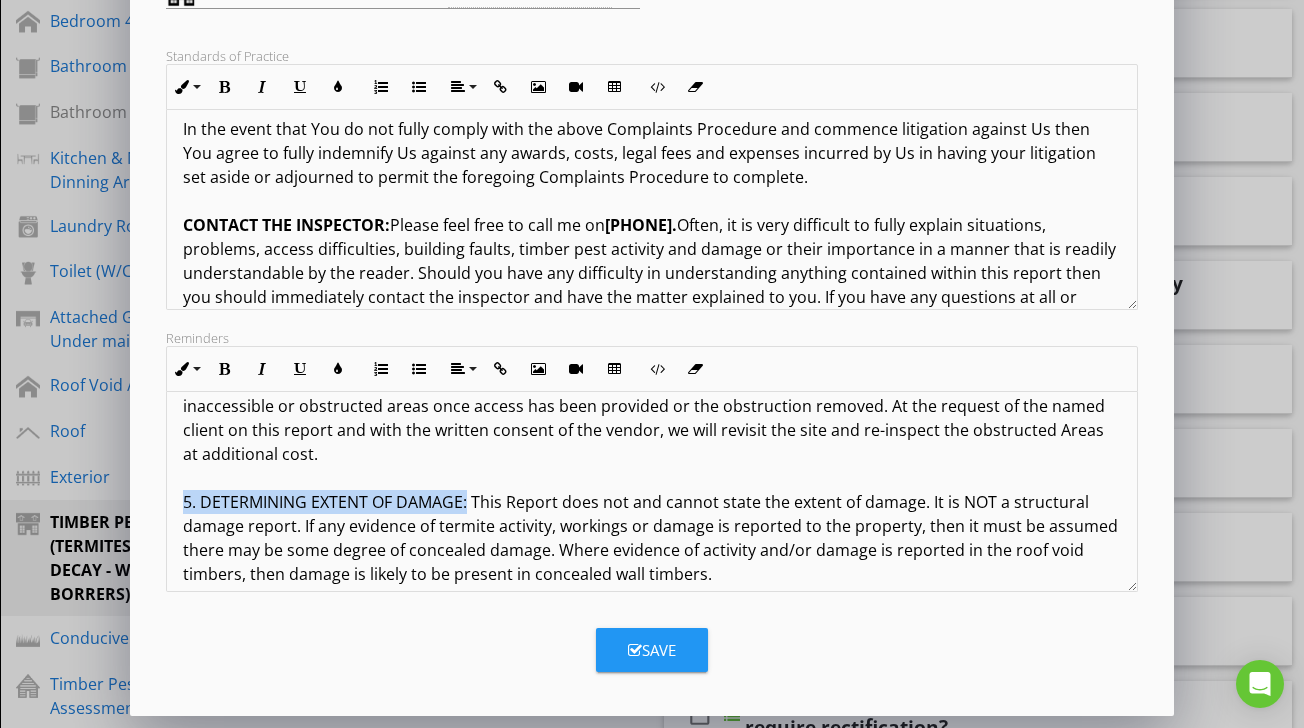 drag, startPoint x: 468, startPoint y: 476, endPoint x: 180, endPoint y: 475, distance: 288.00174 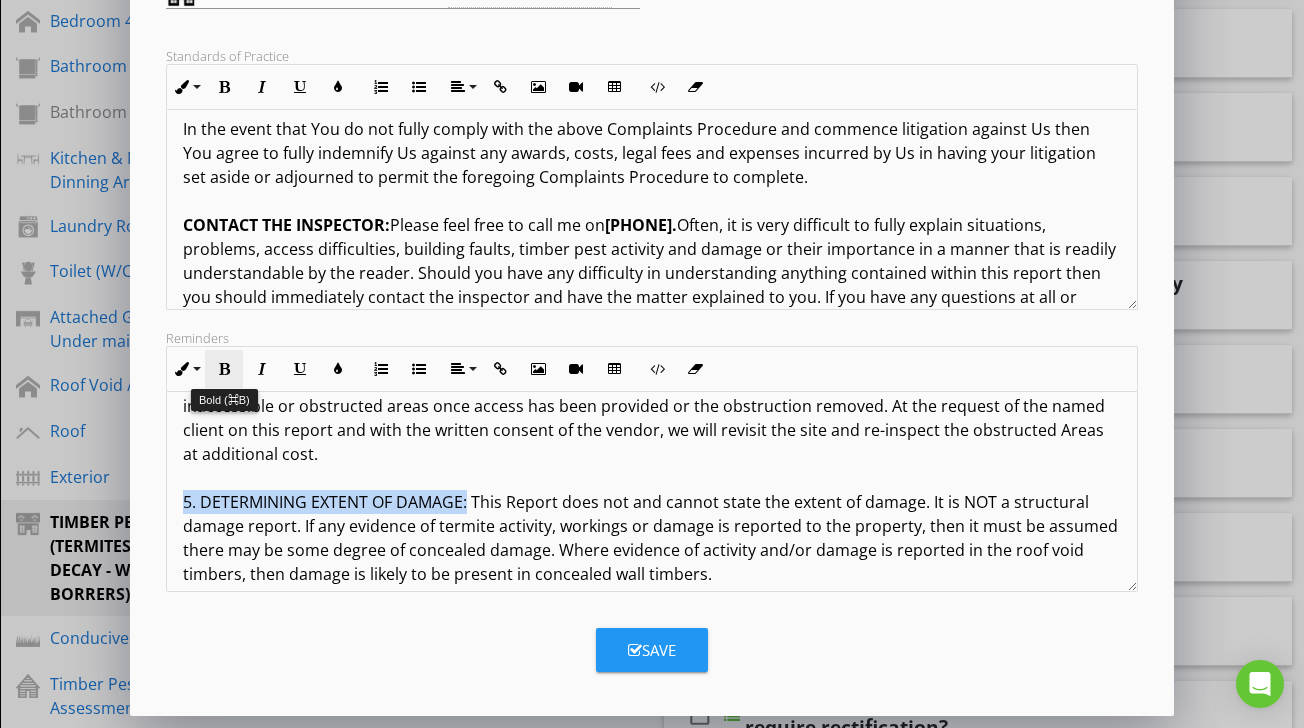 click at bounding box center (224, 369) 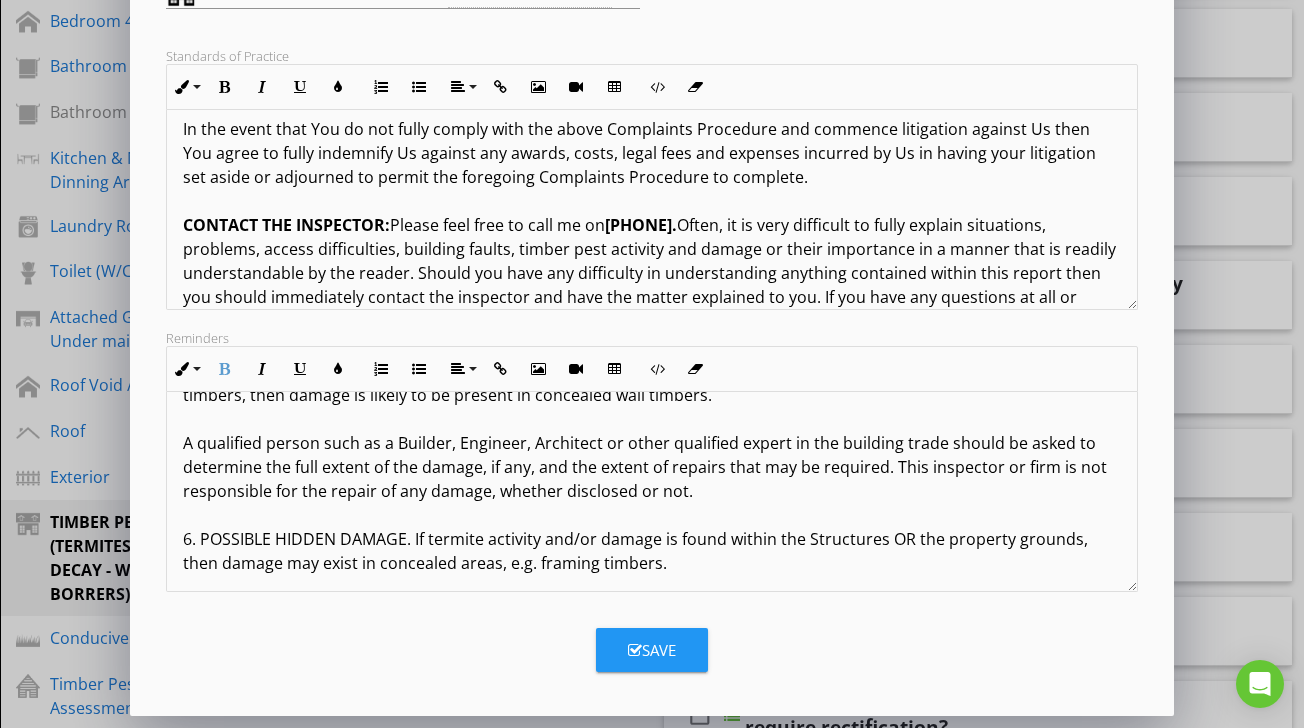 scroll, scrollTop: 1167, scrollLeft: 0, axis: vertical 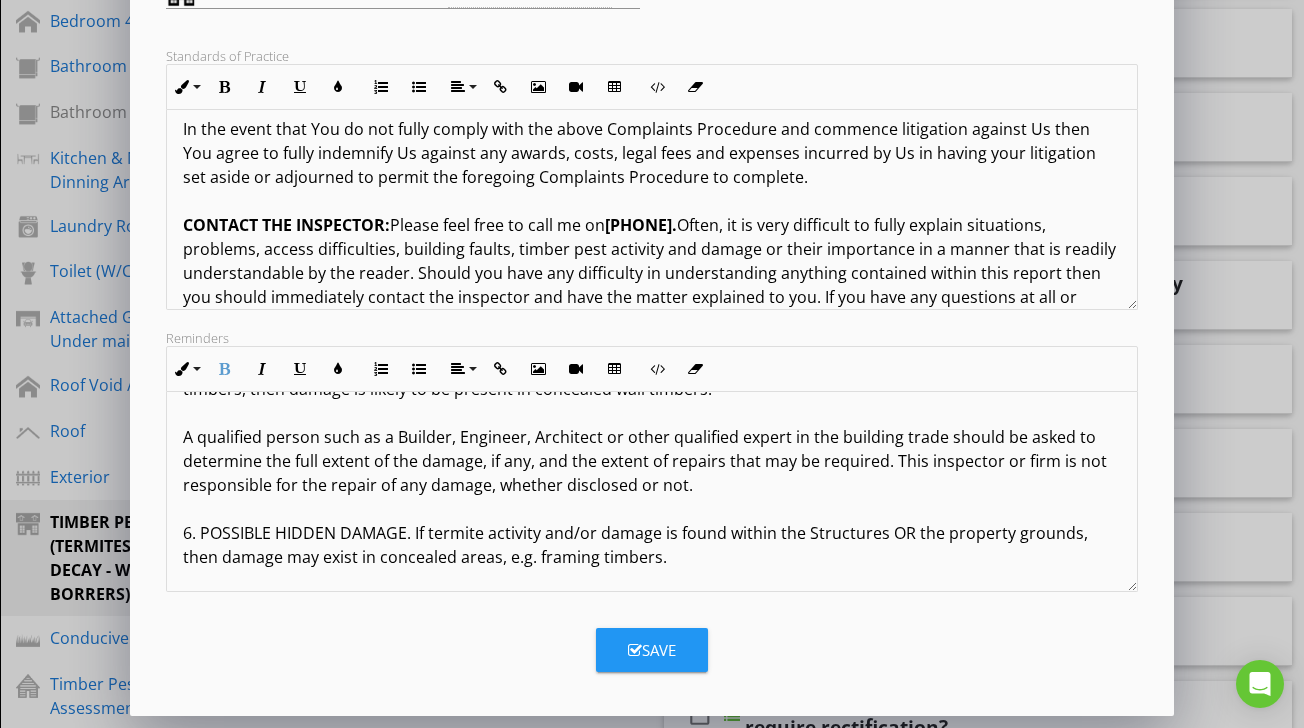 click on "Timber Pest Information: Timber Pest Inspection In accordance with the Australian Standards Pre-Purchase Visual Termite Inspection Report in accordance with AS 4349.3 2010; Visual Termite Inspection Report in accordance with AS 3660.2-2017 Important Information: Any person who relies upon the contents of this report does so by acknowledging that the following clauses, which define the scope and limitations of the inspection, form an integral part of the report. 1. THIS IS A VISUAL INSPECTION ONLY The inspector CANNOT see inside walls, between floors, inside skillion roofing, inside the eaves, behind stored goods in cupboards or in other areas that are concealed or obstructed. 2. SCOPE OF REPORT:  3. LIMITATIONS: 4. ACCESSIBILITY: 5. DETERMINING EXTENT OF DAMAGE: 6. POSSIBLE HIDDEN DAMAGE. If termite activity and/or damage is found within the Structures OR the property grounds, then damage may exist in concealed areas, e.g. framing timbers. IMPORTANT:" at bounding box center (651, 209) 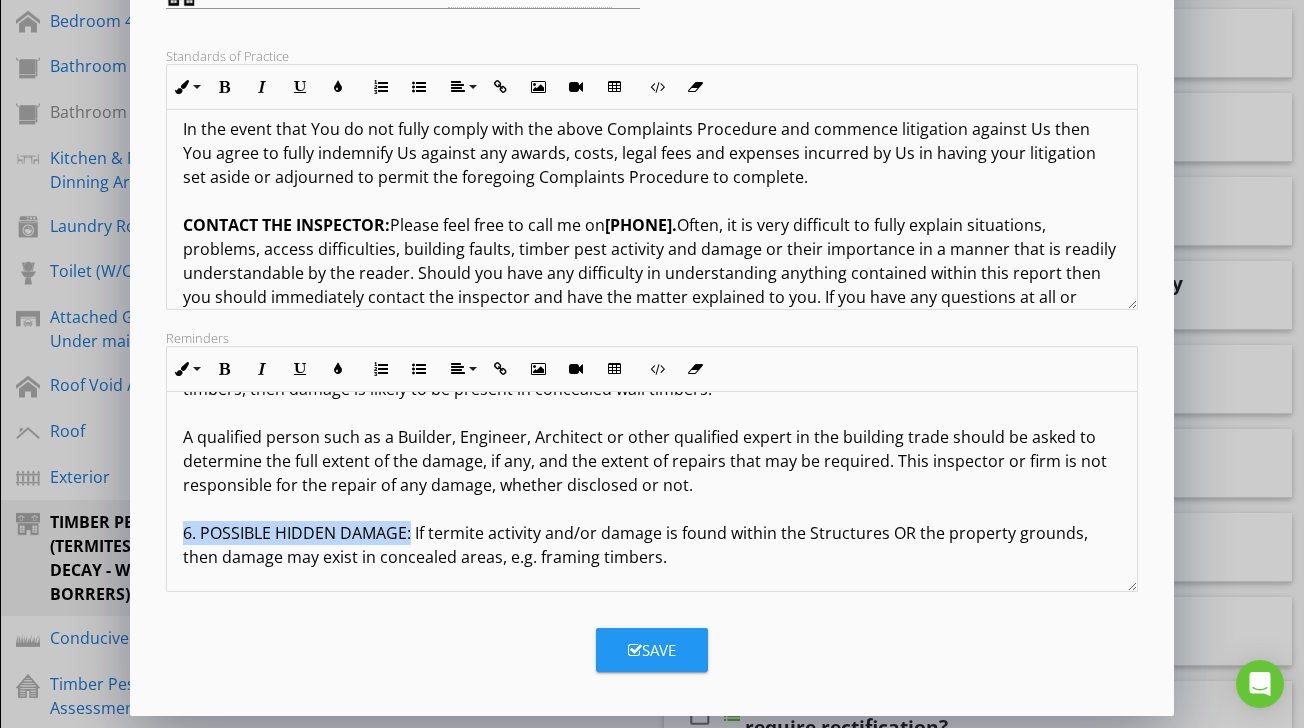drag, startPoint x: 413, startPoint y: 507, endPoint x: 180, endPoint y: 500, distance: 233.10513 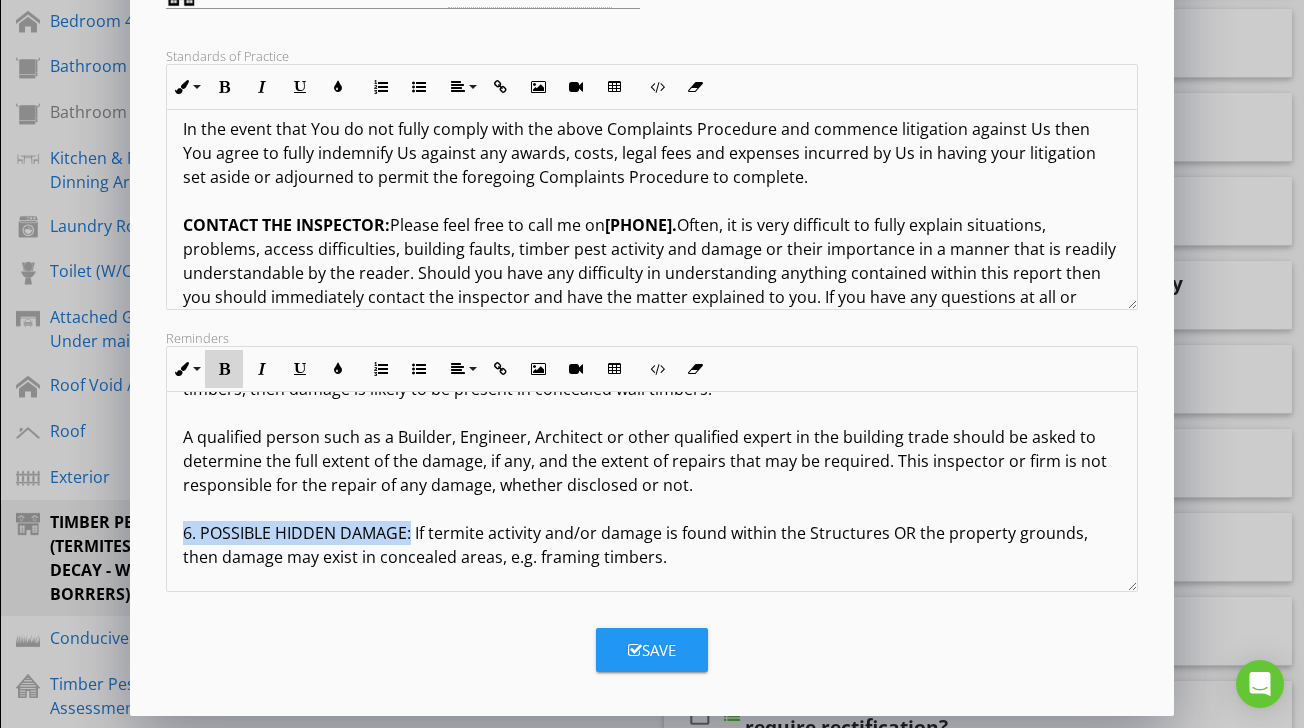 click at bounding box center (224, 369) 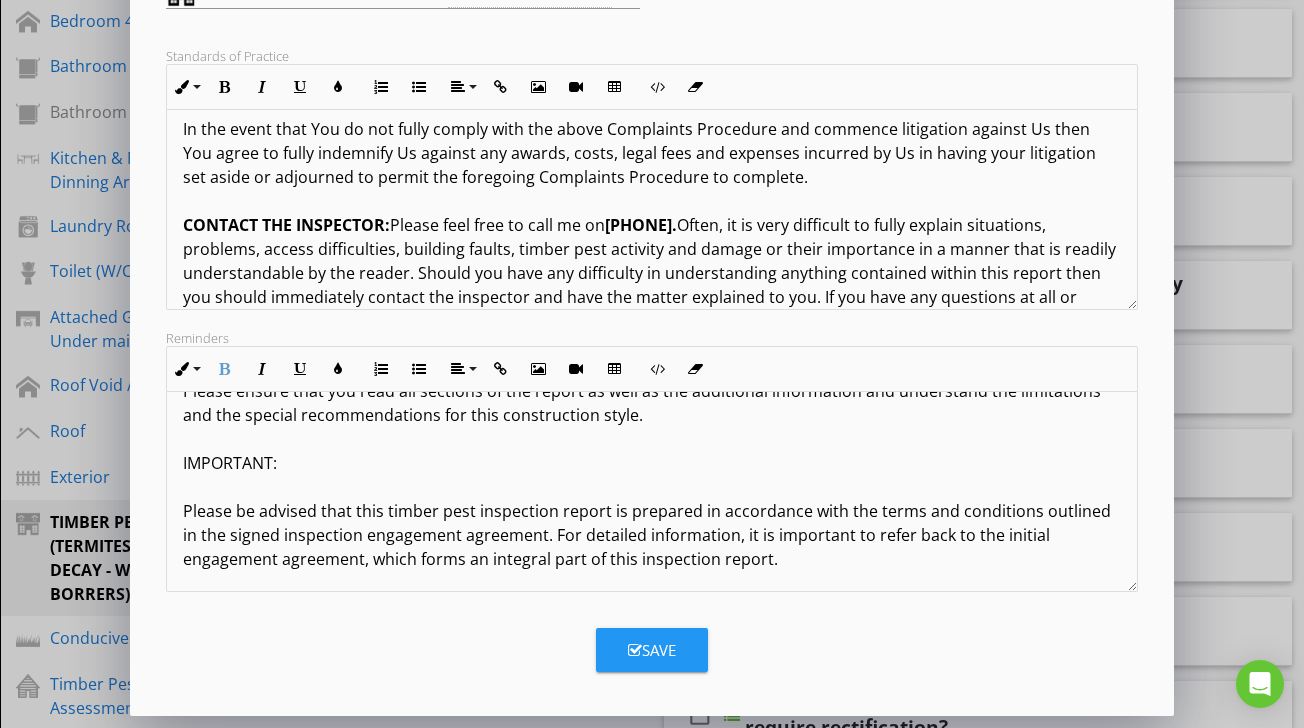 scroll, scrollTop: 1647, scrollLeft: 0, axis: vertical 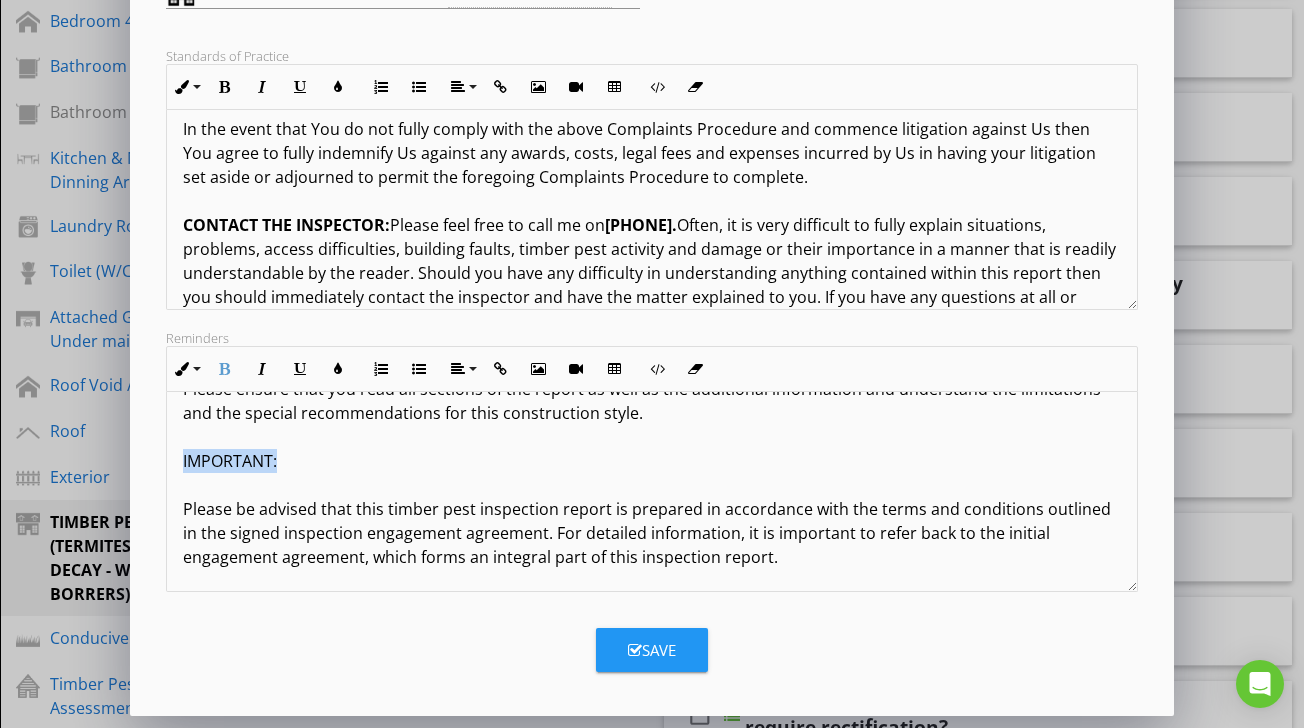 drag, startPoint x: 284, startPoint y: 436, endPoint x: 169, endPoint y: 433, distance: 115.03912 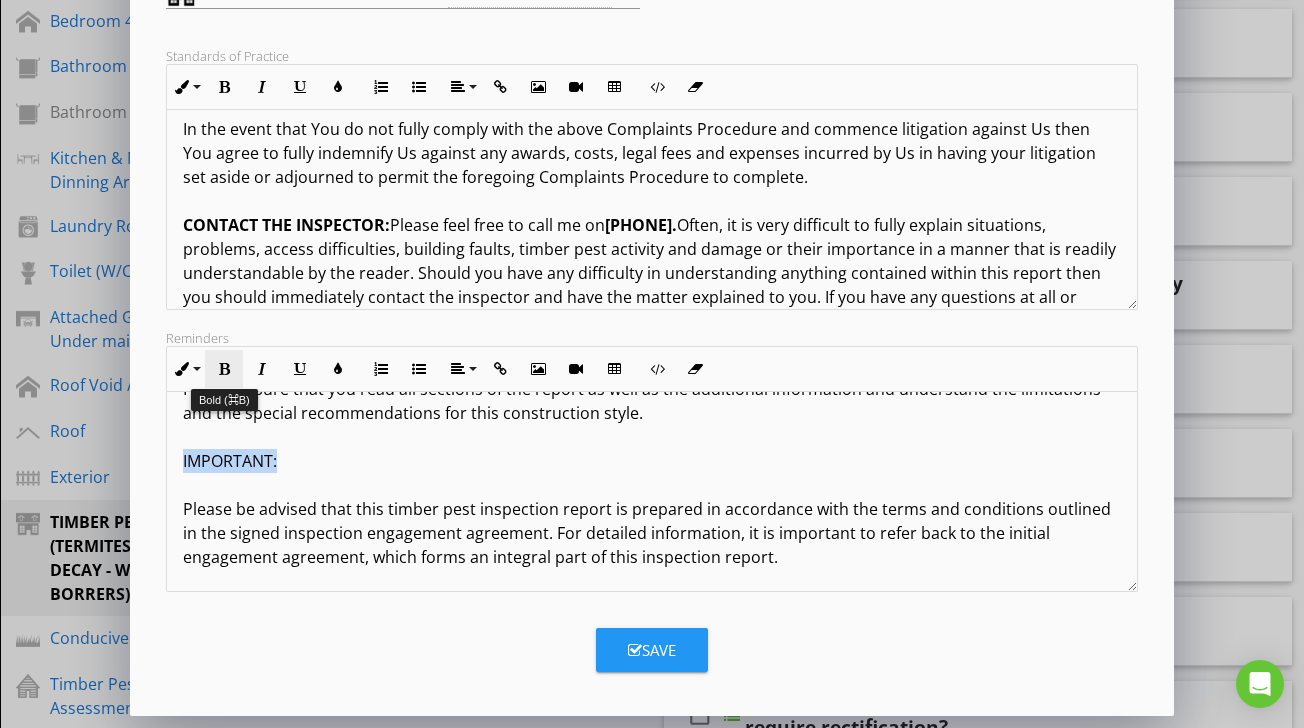 click at bounding box center [224, 369] 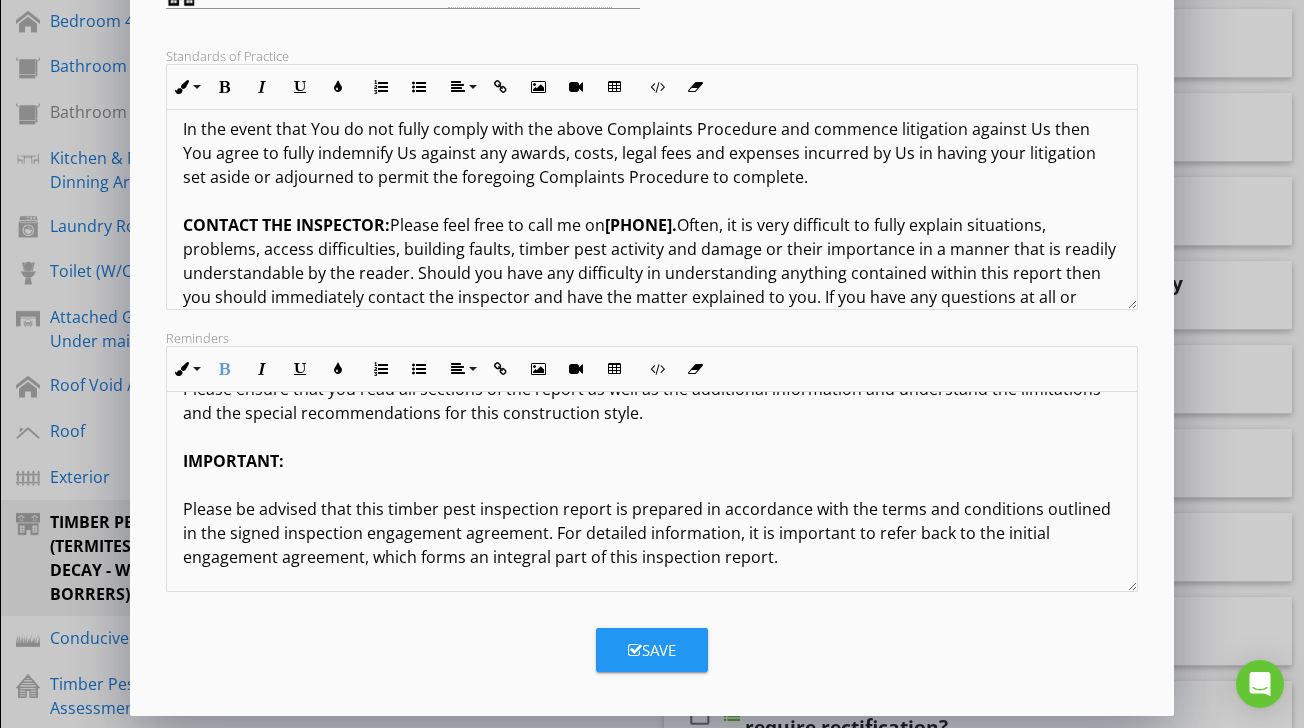 click on "Timber Pest Information: Timber Pest Inspection In accordance with the Australian Standards Pre-Purchase Visual Termite Inspection Report in accordance with AS 4349.3 2010; Visual Termite Inspection Report in accordance with AS 3660.2-2017 Important Information: Any person who relies upon the contents of this report does so by acknowledging that the following clauses, which define the scope and limitations of the inspection, form an integral part of the report. 1. THIS IS A VISUAL INSPECTION ONLY The inspector CANNOT see inside walls, between floors, inside skillion roofing, inside the eaves, behind stored goods in cupboards or in other areas that are concealed or obstructed. 2. SCOPE OF REPORT:  3. LIMITATIONS: 4. ACCESSIBILITY: 5. DETERMINING EXTENT OF DAMAGE: 6. POSSIBLE HIDDEN DAMAGE:  If termite activity and/or damage is found within the Structures OR the property grounds, then damage may exist in concealed areas, e.g. framing timbers. IMPORTANT:" at bounding box center (651, -271) 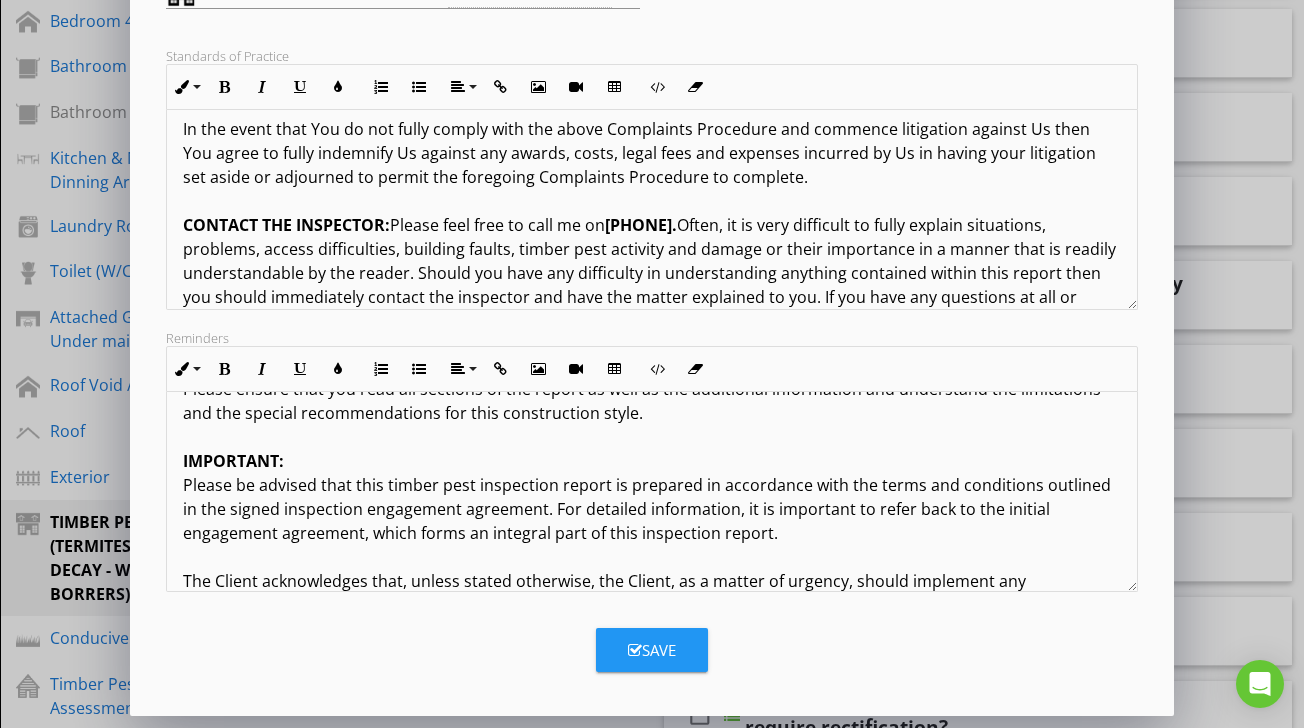 scroll, scrollTop: 1721, scrollLeft: 0, axis: vertical 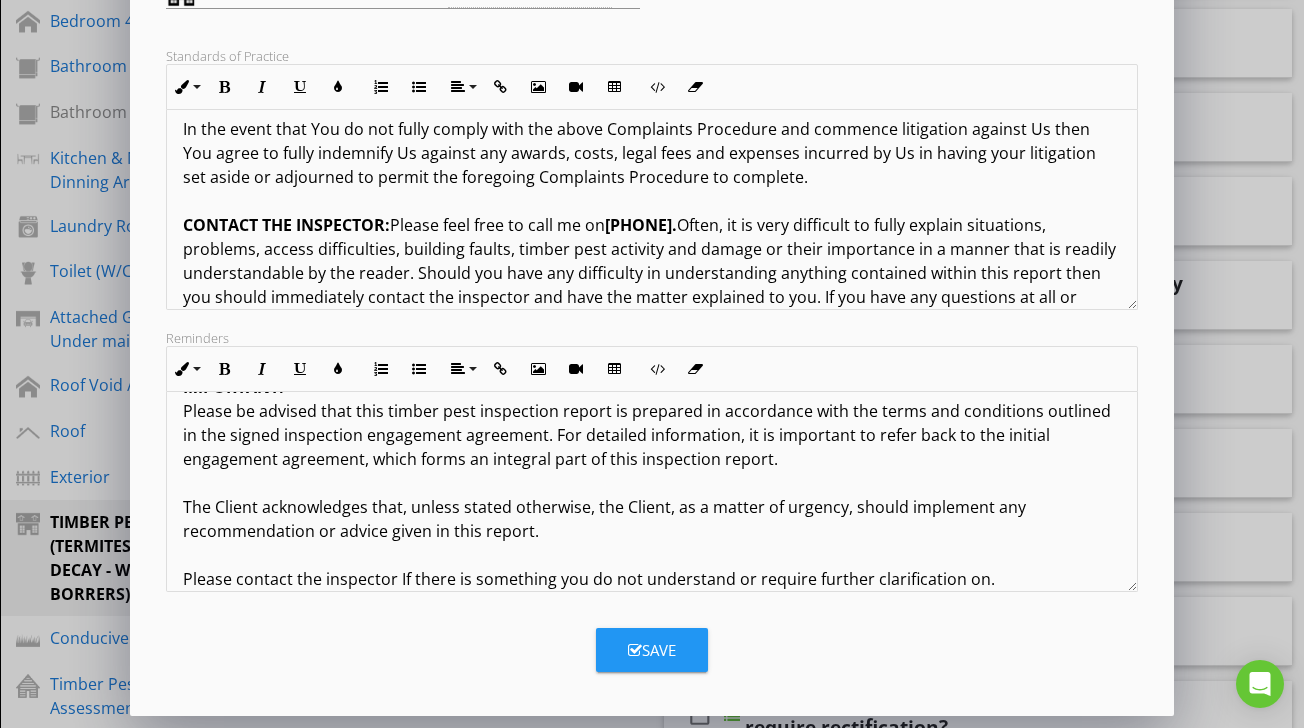 click on "Timber Pest Information: Timber Pest Inspection In accordance with the Australian Standards Pre-Purchase Visual Termite Inspection Report in accordance with AS 4349.3 2010; Visual Termite Inspection Report in accordance with AS 3660.2-2017 Important Information: Any person who relies upon the contents of this report does so by acknowledging that the following clauses, which define the scope and limitations of the inspection, form an integral part of the report. 1. THIS IS A VISUAL INSPECTION ONLY The inspector CANNOT see inside walls, between floors, inside skillion roofing, inside the eaves, behind stored goods in cupboards or in other areas that are concealed or obstructed. 2. SCOPE OF REPORT:  3. LIMITATIONS: 4. ACCESSIBILITY: 5. DETERMINING EXTENT OF DAMAGE: 6. POSSIBLE HIDDEN DAMAGE:  If termite activity and/or damage is found within the Structures OR the property grounds, then damage may exist in concealed areas, e.g. framing timbers. IMPORTANT:" at bounding box center (651, -357) 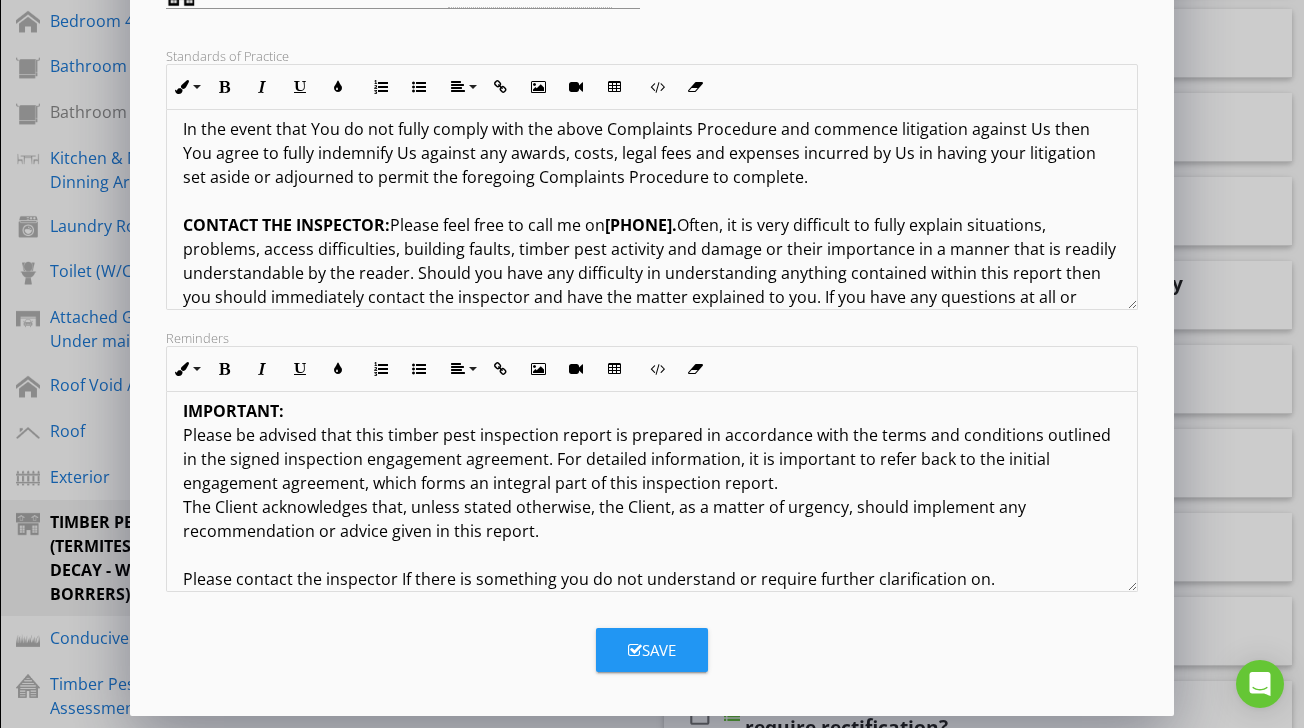 scroll, scrollTop: 1705, scrollLeft: 0, axis: vertical 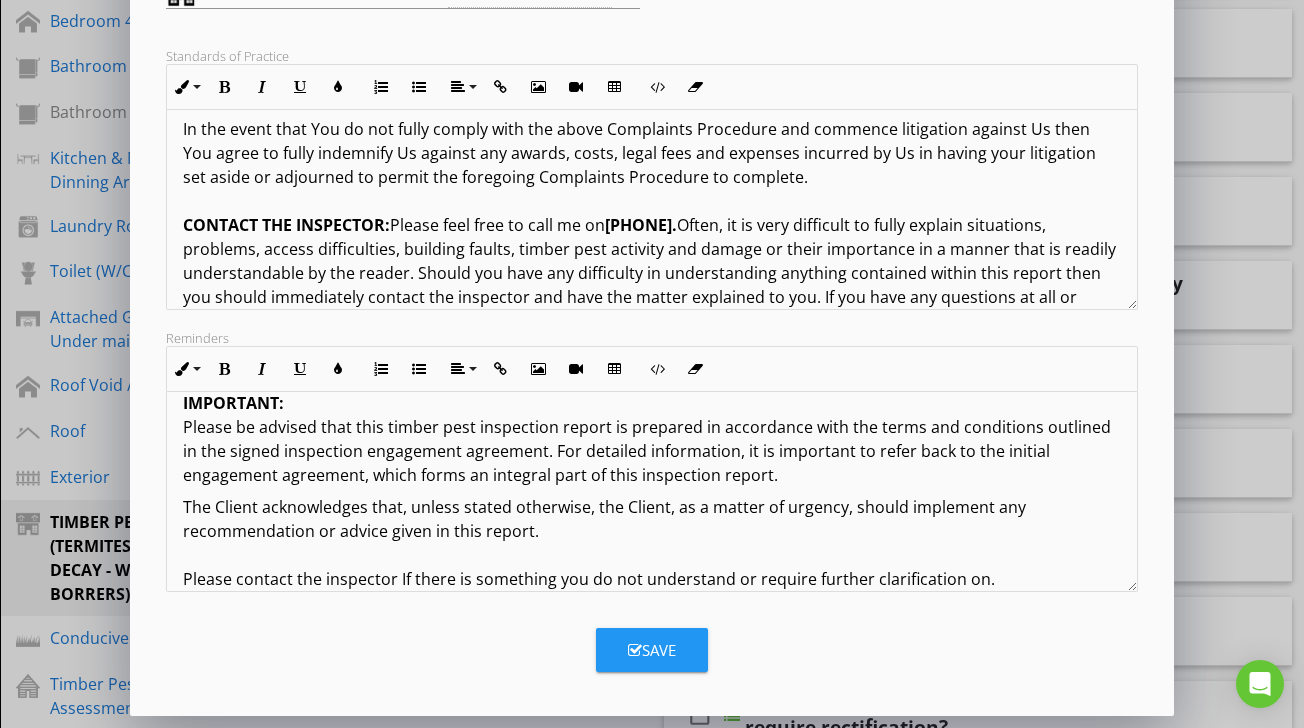 click on "Timber Pest Information: Timber Pest Inspection In accordance with the Australian Standards Pre-Purchase Visual Termite Inspection Report in accordance with AS 4349.3 2010; Visual Termite Inspection Report in accordance with AS 3660.2-2017 Important Information: Any person who relies upon the contents of this report does so by acknowledging that the following clauses, which define the scope and limitations of the inspection, form an integral part of the report. 1. THIS IS A VISUAL INSPECTION ONLY The inspector CANNOT see inside walls, between floors, inside skillion roofing, inside the eaves, behind stored goods in cupboards or in other areas that are concealed or obstructed. 2. SCOPE OF REPORT:  3. LIMITATIONS: 4. ACCESSIBILITY: 5. DETERMINING EXTENT OF DAMAGE: 6. POSSIBLE HIDDEN DAMAGE:  If termite activity and/or damage is found within the Structures OR the property grounds, then damage may exist in concealed areas, e.g. framing timbers. IMPORTANT:" at bounding box center [651, -349] 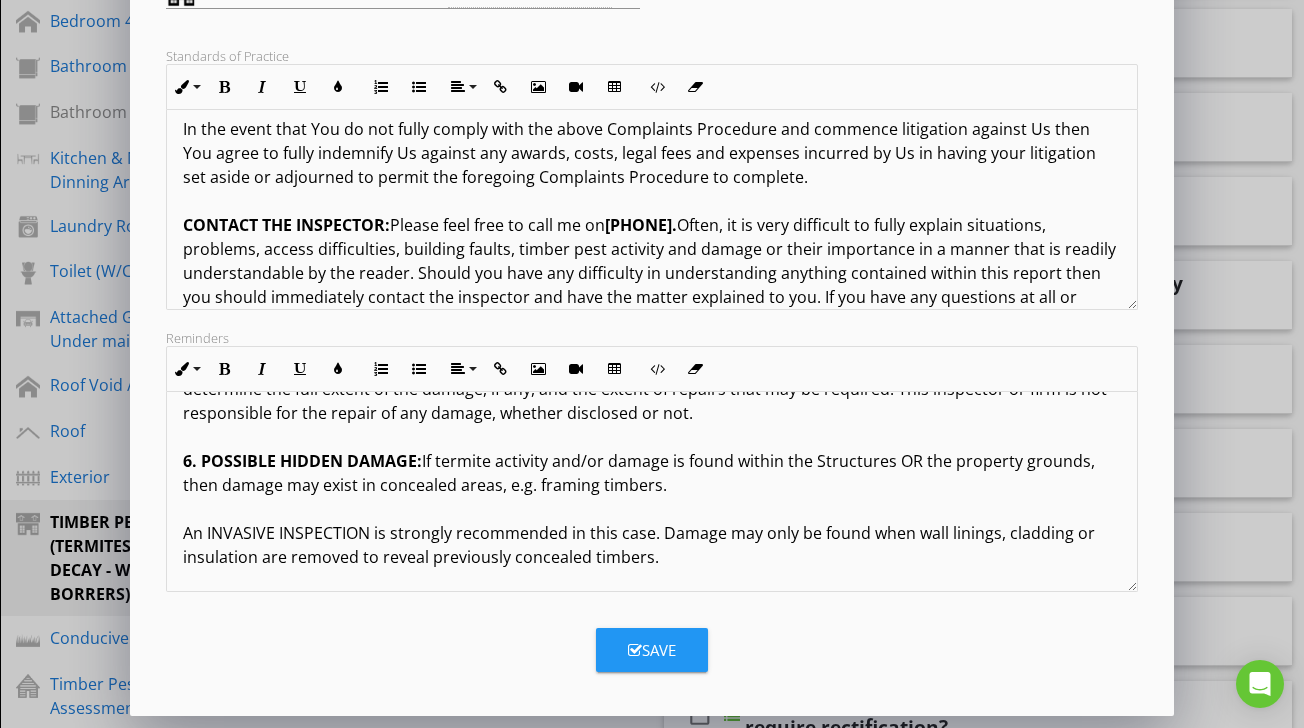 scroll, scrollTop: 1230, scrollLeft: 0, axis: vertical 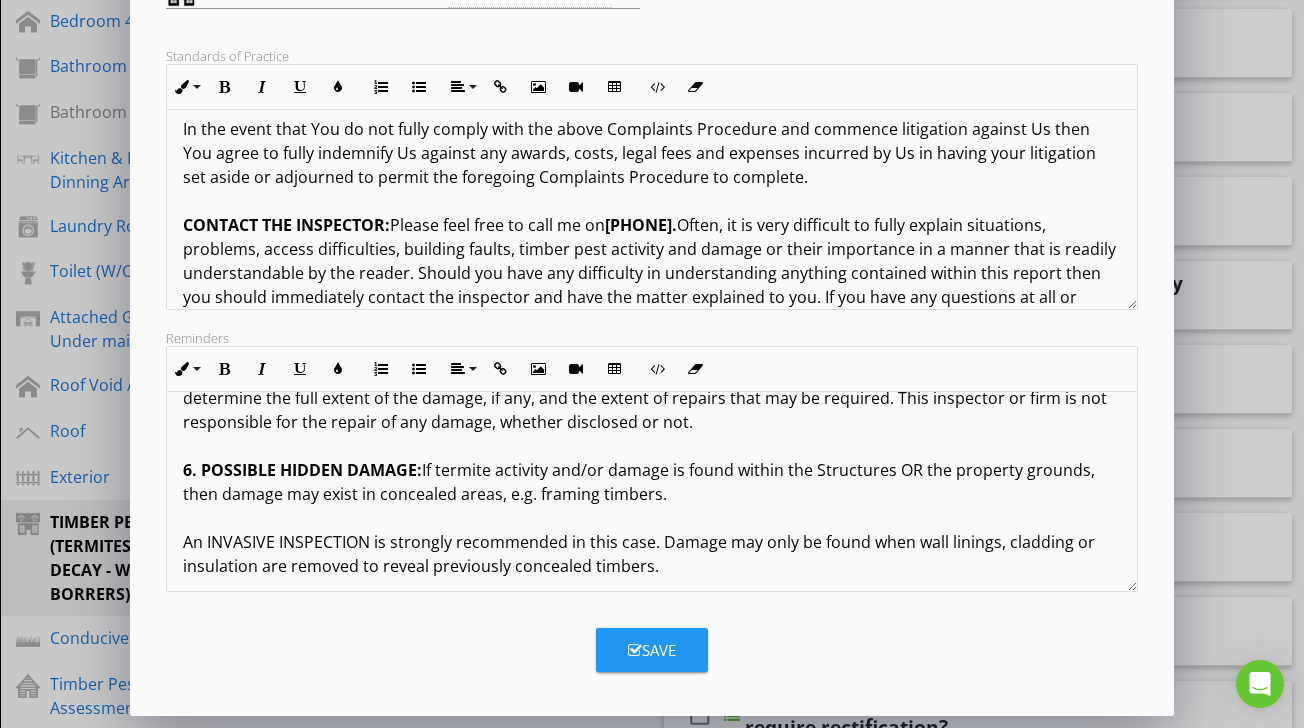 click on "Timber Pest Information: Timber Pest Inspection In accordance with the Australian Standards Pre-Purchase Visual Termite Inspection Report in accordance with AS 4349.3 2010; Visual Termite Inspection Report in accordance with AS 3660.2-2017 Important Information: Any person who relies upon the contents of this report does so by acknowledging that the following clauses, which define the scope and limitations of the inspection, form an integral part of the report. 1. THIS IS A VISUAL INSPECTION ONLY The inspector CANNOT see inside walls, between floors, inside skillion roofing, inside the eaves, behind stored goods in cupboards or in other areas that are concealed or obstructed. 2. SCOPE OF REPORT:  3. LIMITATIONS: 4. ACCESSIBILITY: 5. DETERMINING EXTENT OF DAMAGE: 6. POSSIBLE HIDDEN DAMAGE:  If termite activity and/or damage is found within the Structures OR the property grounds, then damage may exist in concealed areas, e.g. framing timbers. IMPORTANT:" at bounding box center (651, 118) 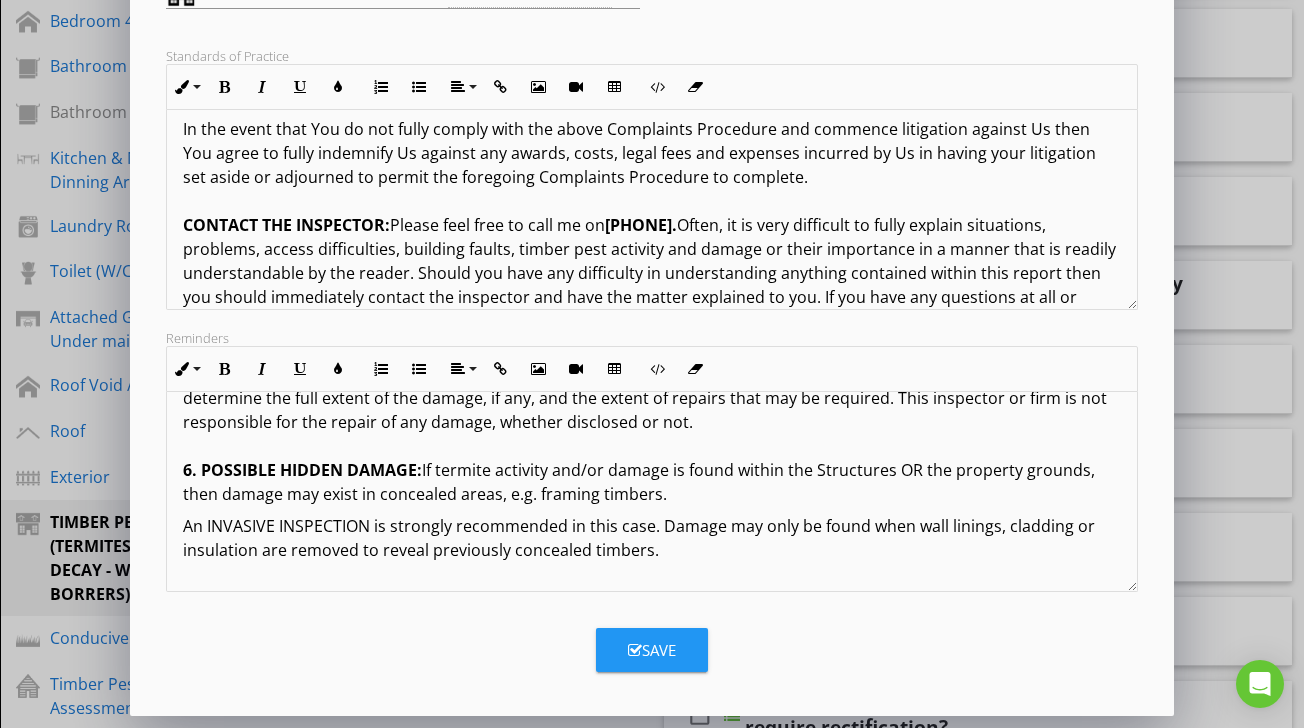 click on "An INVASIVE INSPECTION is strongly recommended in this case. Damage may only be found when wall linings, cladding or insulation are removed to reveal previously concealed timbers. Please ensure that you read all sections of the report as well as the additional information at the bottom of this report. Please note that this inspection and report was a Visual only inspection of the readily accessible areas of the property as defined within the client agreement agreement and terms and conditions in this report. As this is a visual inspection only, there may be damage to timbers within the building from termite infestation, which is concealed by floors, wall/s and or ceiling linings, and such damage has neither been inspected for nor reported herein. Please ensure that you read all sections of the report as well as the additional information and understand the limitations and the special recommendations for this construction style. IMPORTANT:" at bounding box center [651, 730] 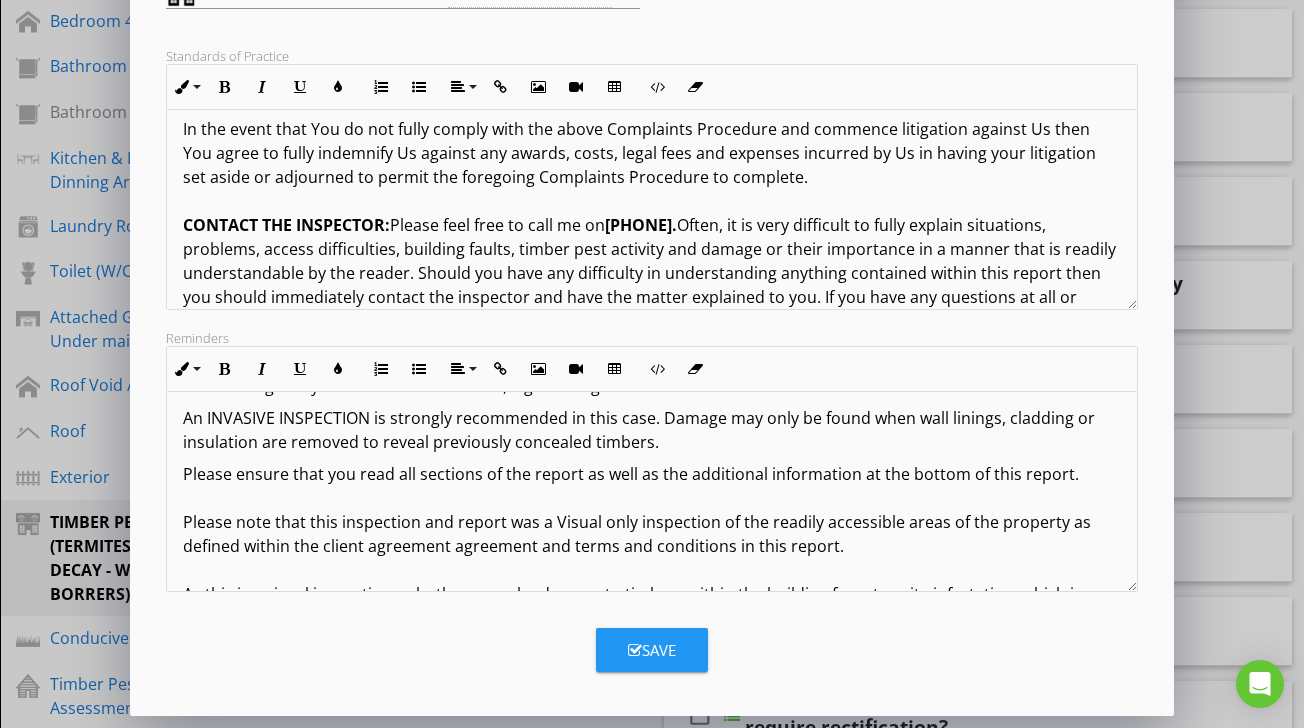 scroll, scrollTop: 1340, scrollLeft: 0, axis: vertical 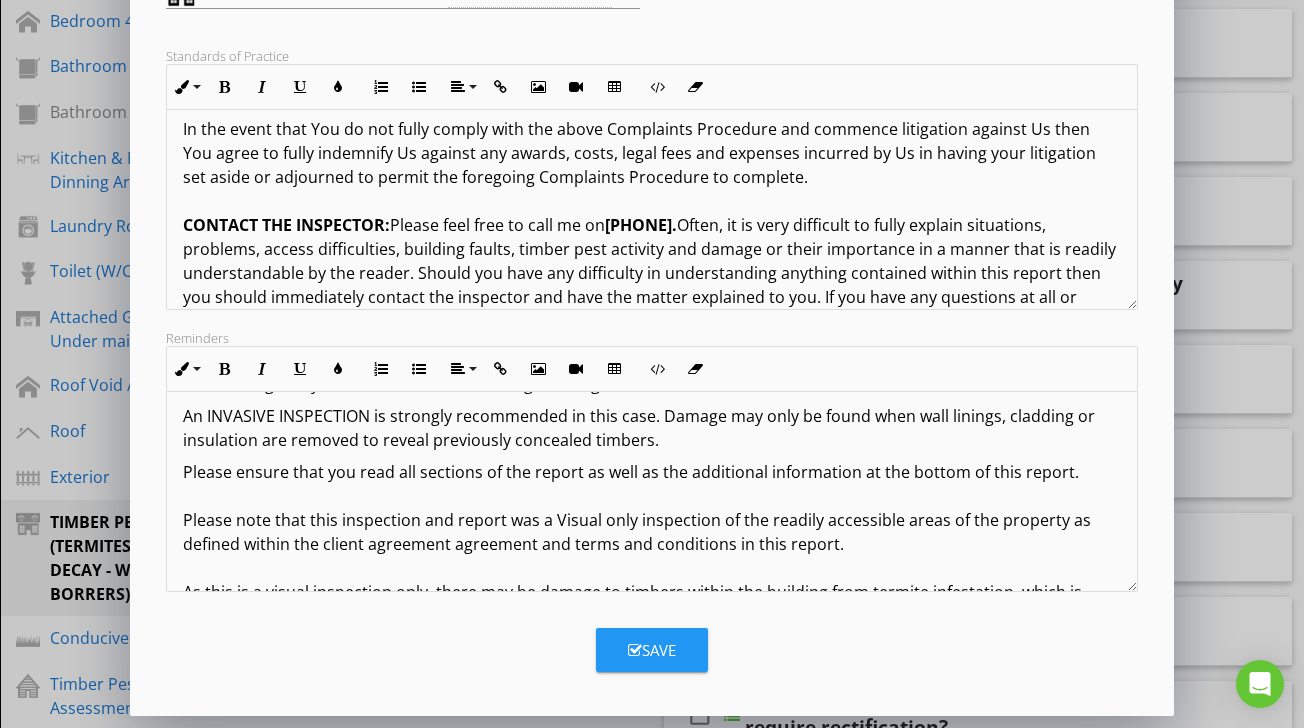 click on "Timber Pest Information: Timber Pest Inspection In accordance with the Australian Standards Pre-Purchase Visual Termite Inspection Report in accordance with AS 4349.3 2010; Visual Termite Inspection Report in accordance with AS 3660.2-2017 Important Information: Any person who relies upon the contents of this report does so by acknowledging that the following clauses, which define the scope and limitations of the inspection, form an integral part of the report. 1. THIS IS A VISUAL INSPECTION ONLY The inspector CANNOT see inside walls, between floors, inside skillion roofing, inside the eaves, behind stored goods in cupboards or in other areas that are concealed or obstructed. 2. SCOPE OF REPORT:  3. LIMITATIONS: 4. ACCESSIBILITY: 5. DETERMINING EXTENT OF DAMAGE: 6. POSSIBLE HIDDEN DAMAGE:  If termite activity and/or damage is found within the Structures OR the property grounds, then damage may exist in concealed areas, e.g. framing timbers. IMPORTANT:" at bounding box center (651, -8) 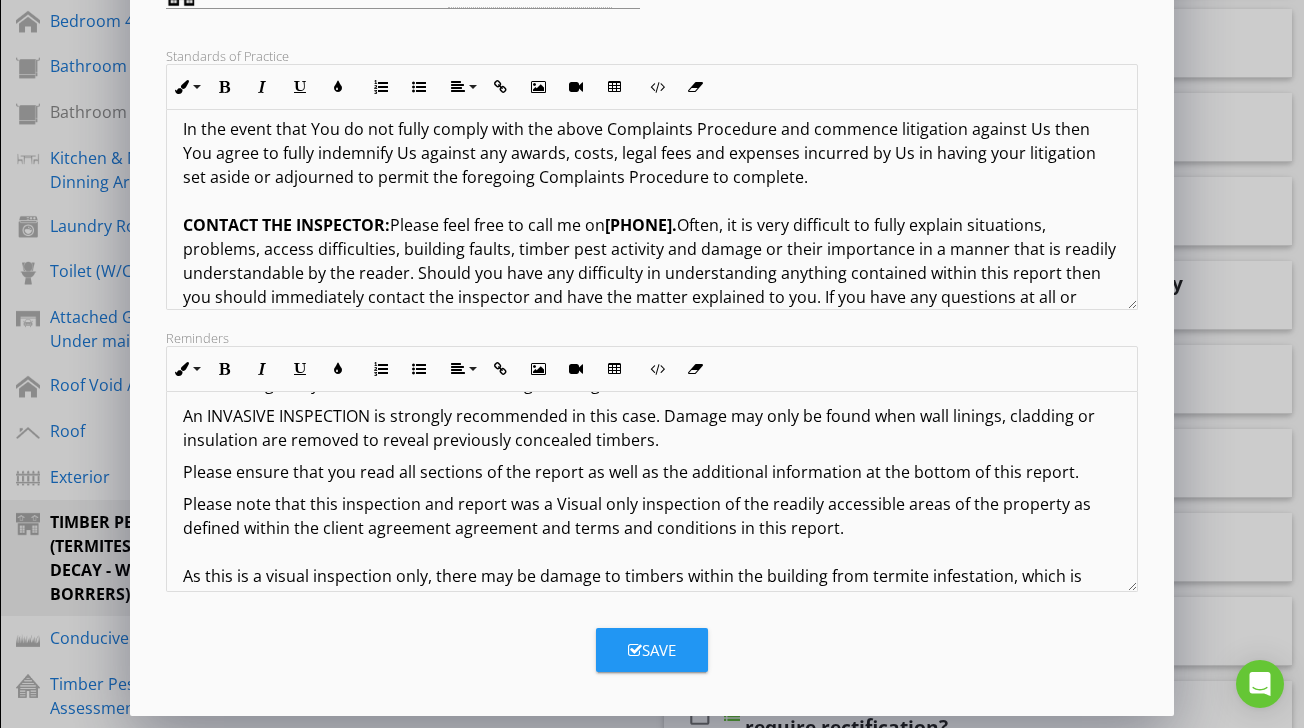 click on "Please note that this inspection and report was a Visual only inspection of the readily accessible areas of the property as defined within the client agreement agreement and terms and conditions in this report. As this is a visual inspection only, there may be damage to timbers within the building from termite infestation, which is concealed by floors, wall/s and or ceiling linings, and such damage has neither been inspected for nor reported herein. Please ensure that you read all sections of the report as well as the additional information and understand the limitations and the special recommendations for this construction style. IMPORTANT: Please be advised that this timber pest inspection report is prepared in accordance with the terms and conditions outlined in the signed inspection engagement agreement. For detailed information, it is important to refer back to the initial engagement agreement, which forms an integral part of this inspection report." at bounding box center (651, 648) 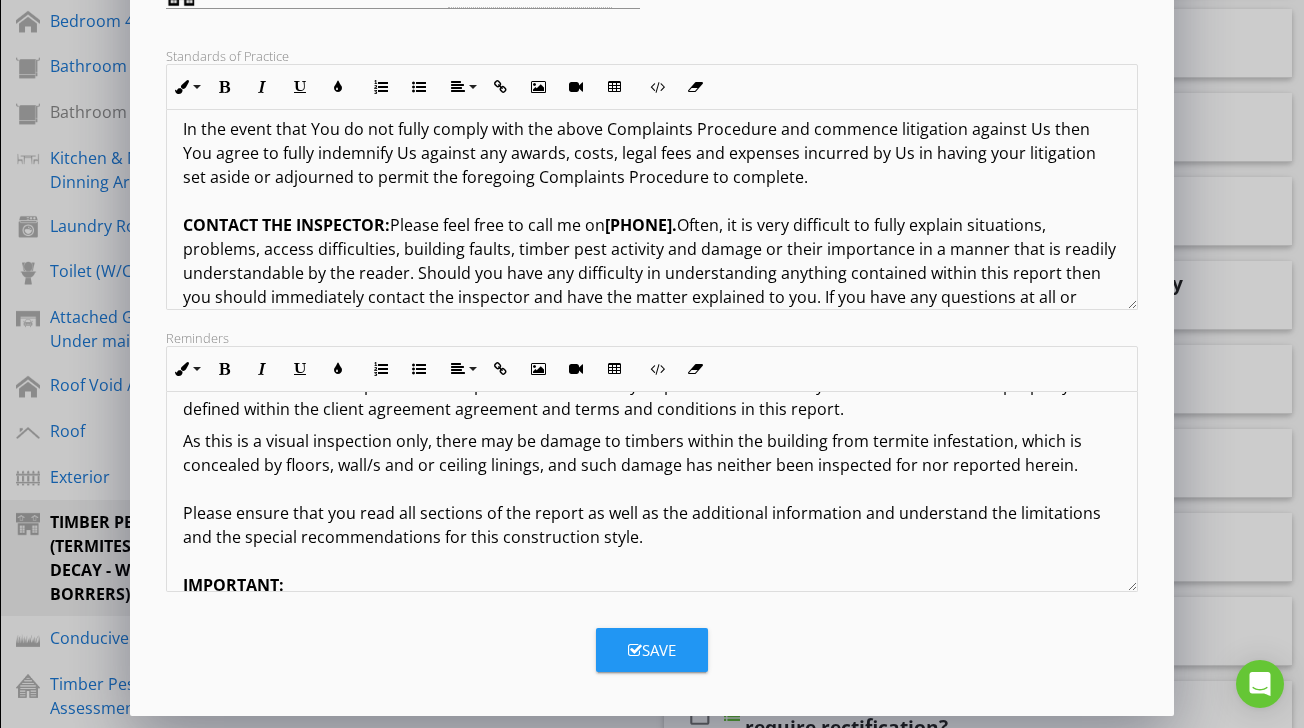 scroll, scrollTop: 1483, scrollLeft: 0, axis: vertical 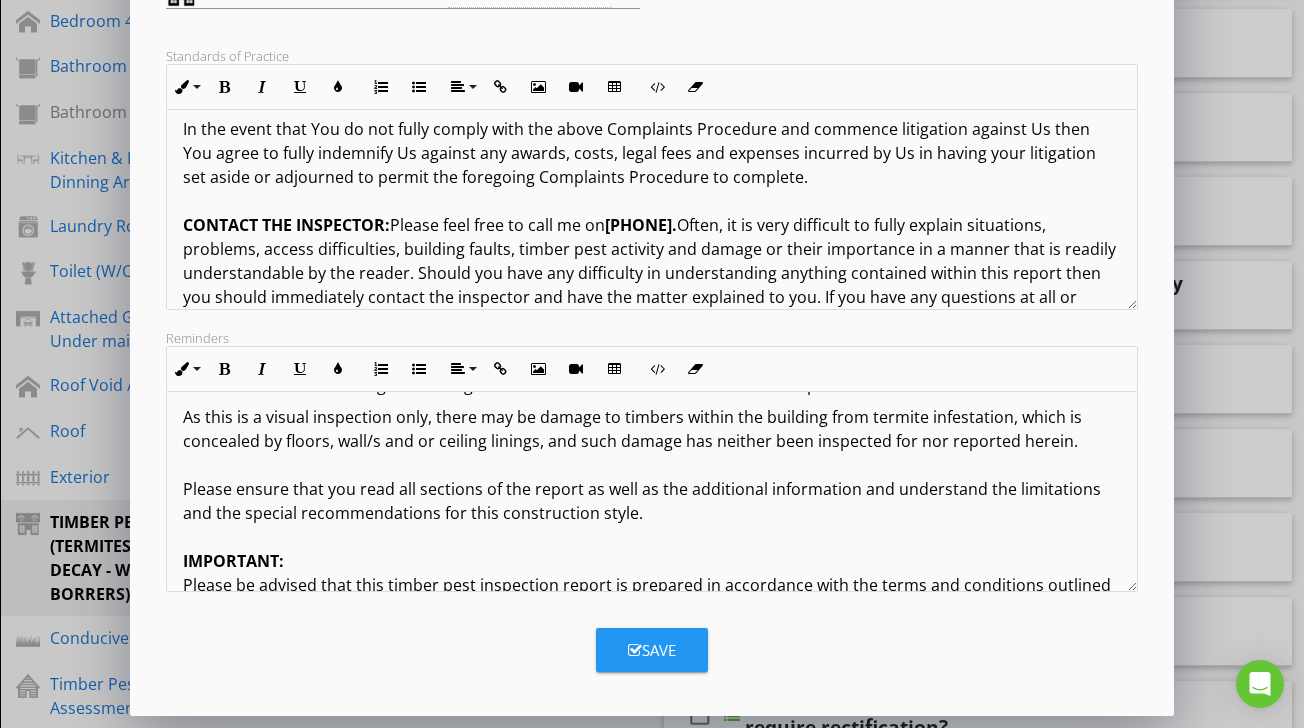 click on "As this is a visual inspection only, there may be damage to timbers within the building from termite infestation, which is concealed by floors, wall/s and or ceiling linings, and such damage has neither been inspected for nor reported herein. Please ensure that you read all sections of the report as well as the additional information and understand the limitations and the special recommendations for this construction style. IMPORTANT: Please be advised that this timber pest inspection report is prepared in accordance with the terms and conditions outlined in the signed inspection engagement agreement. For detailed information, it is important to refer back to the initial engagement agreement, which forms an integral part of this inspection report." at bounding box center [651, 525] 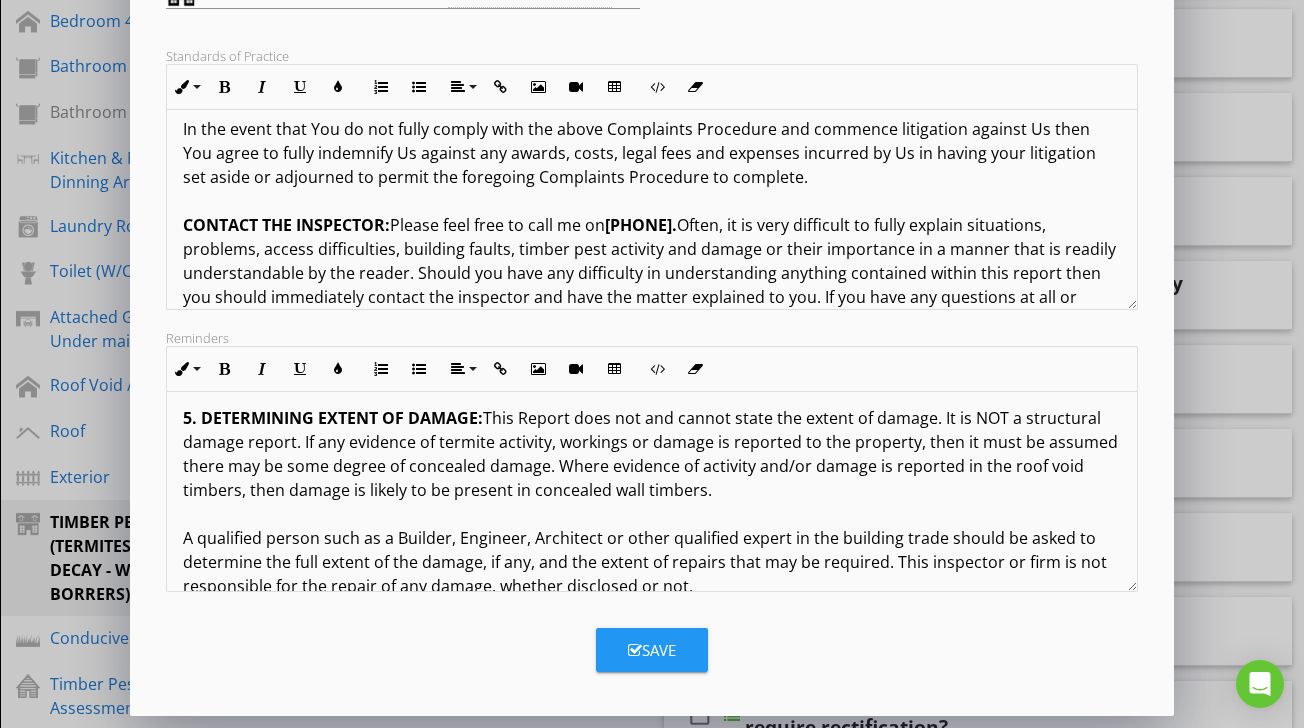 scroll, scrollTop: 1088, scrollLeft: 0, axis: vertical 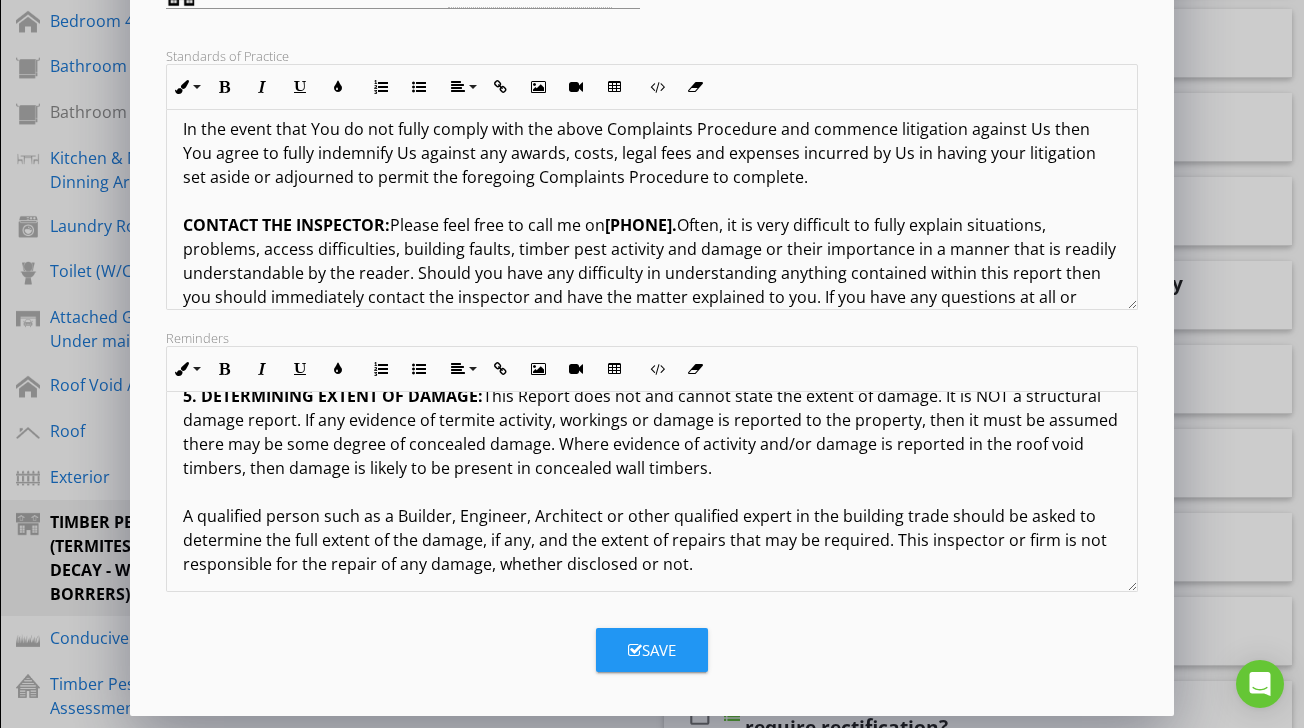 click on "Timber Pest Information: Timber Pest Inspection In accordance with the Australian Standards Pre-Purchase Visual Termite Inspection Report in accordance with AS 4349.3 2010; Visual Termite Inspection Report in accordance with AS 3660.2-2017 Important Information: Any person who relies upon the contents of this report does so by acknowledging that the following clauses, which define the scope and limitations of the inspection, form an integral part of the report. 1. THIS IS A VISUAL INSPECTION ONLY The inspector CANNOT see inside walls, between floors, inside skillion roofing, inside the eaves, behind stored goods in cupboards or in other areas that are concealed or obstructed. 2. SCOPE OF REPORT:  3. LIMITATIONS: 4. ACCESSIBILITY: 5. DETERMINING EXTENT OF DAMAGE: 6. POSSIBLE HIDDEN DAMAGE:  If termite activity and/or damage is found within the Structures OR the property grounds, then damage may exist in concealed areas, e.g. framing timbers. IMPORTANT:" at bounding box center (651, 220) 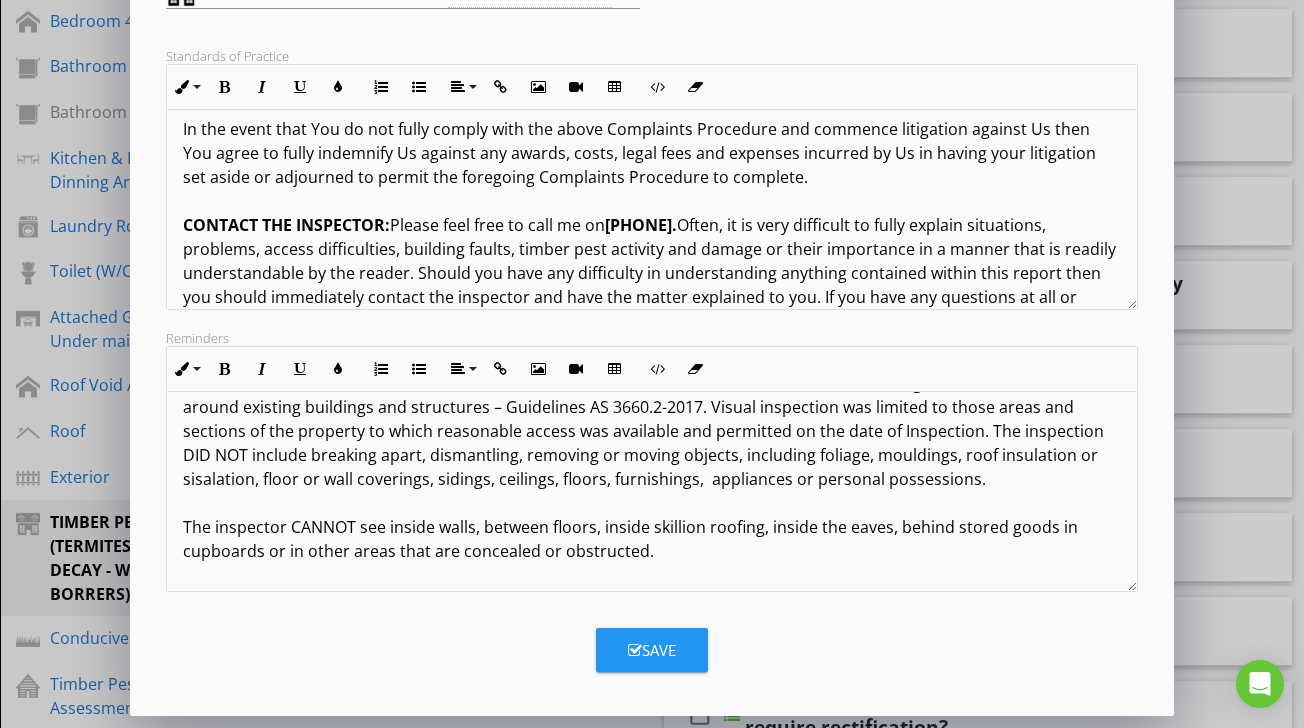 scroll, scrollTop: 339, scrollLeft: 0, axis: vertical 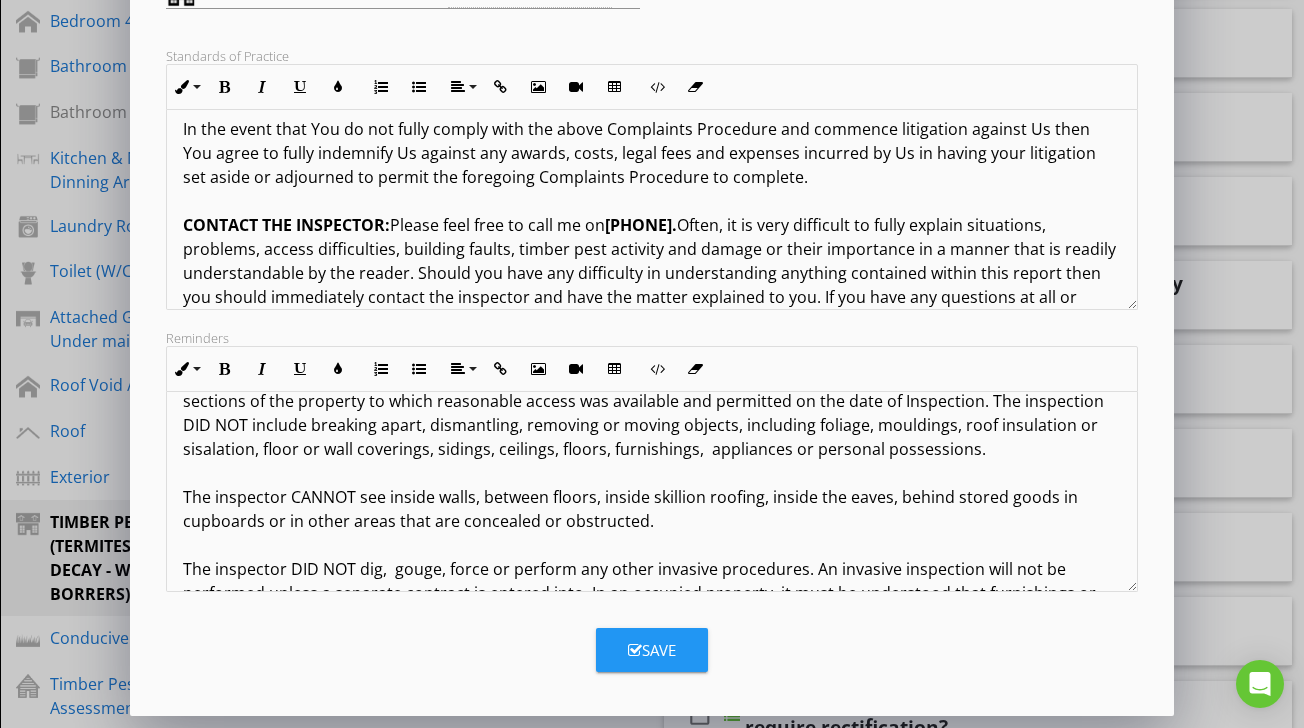 click on "Timber Pest Information: Timber Pest Inspection In accordance with the Australian Standards Pre-Purchase Visual Termite Inspection Report in accordance with AS 4349.3 2010; Visual Termite Inspection Report in accordance with AS 3660.2-2017 Important Information: Any person who relies upon the contents of this report does so by acknowledging that the following clauses, which define the scope and limitations of the inspection, form an integral part of the report. 1. THIS IS A VISUAL INSPECTION ONLY The inspector CANNOT see inside walls, between floors, inside skillion roofing, inside the eaves, behind stored goods in cupboards or in other areas that are concealed or obstructed. 2. SCOPE OF REPORT:  3. LIMITATIONS: 4. ACCESSIBILITY: 5. DETERMINING EXTENT OF DAMAGE:" at bounding box center (651, 653) 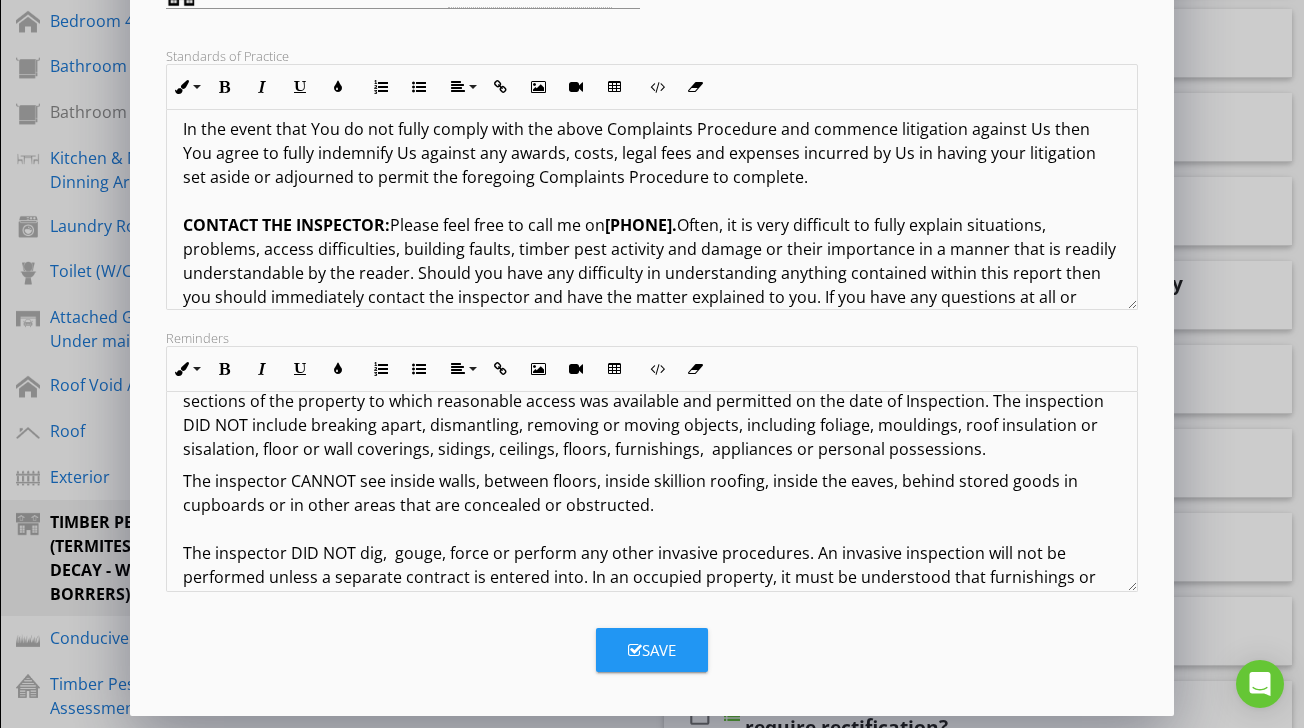 click on "Timber Pest Information: Timber Pest Inspection In accordance with the Australian Standards Pre-Purchase Visual Termite Inspection Report in accordance with AS 4349.3 2010; Visual Termite Inspection Report in accordance with AS 3660.2-2017 Important Information: Any person who relies upon the contents of this report does so by acknowledging that the following clauses, which define the scope and limitations of the inspection, form an integral part of the report. 1. THIS IS A VISUAL INSPECTION ONLY The inspector CANNOT see inside walls, between floors, inside skillion roofing, inside the eaves, behind stored goods in cupboards or in other areas that are concealed or obstructed. 2. SCOPE OF REPORT:  3. LIMITATIONS: 4. ACCESSIBILITY: 5. DETERMINING EXTENT OF DAMAGE: 6. POSSIBLE HIDDEN DAMAGE:  If termite activity and/or damage is found within the Structures OR the property grounds, then damage may exist in concealed areas, e.g. framing timbers. IMPORTANT:" at bounding box center (651, 953) 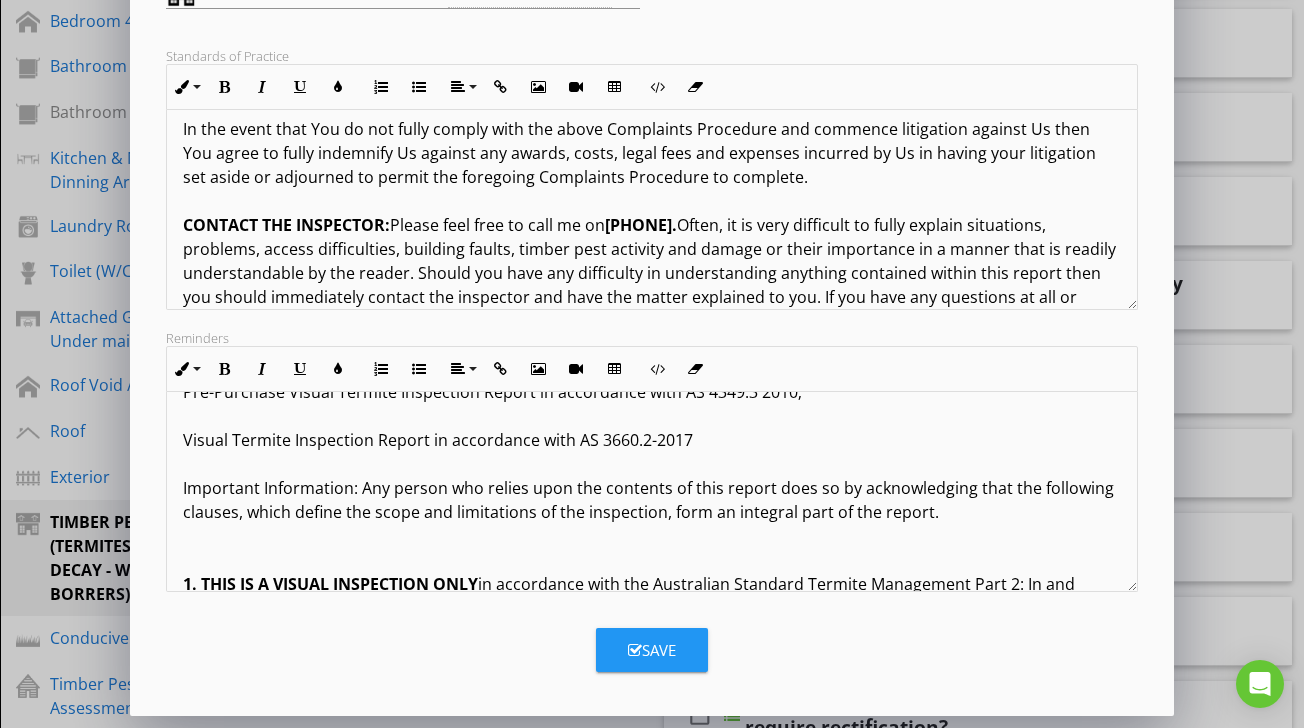 scroll, scrollTop: 5, scrollLeft: 0, axis: vertical 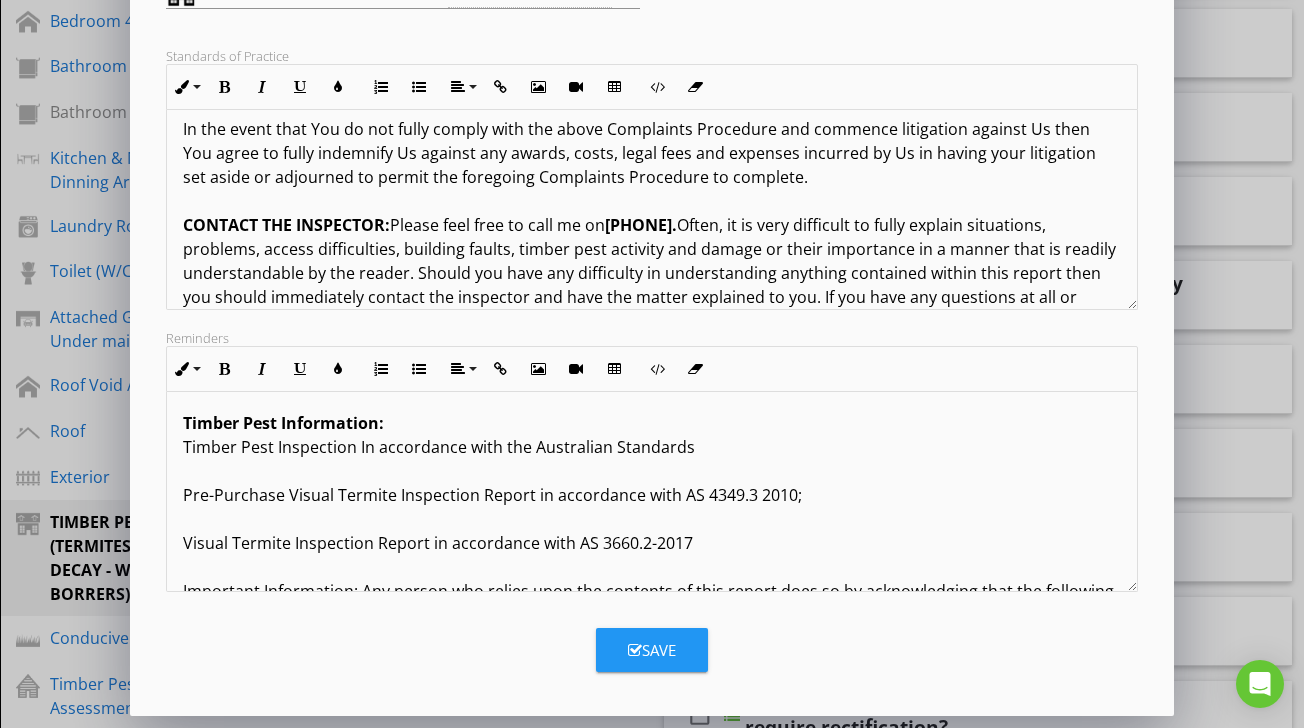 click on "Timber Pest Information: Timber Pest Inspection In accordance with the Australian Standards Pre-Purchase Visual Termite Inspection Report in accordance with AS 4349.3 2010; Visual Termite Inspection Report in accordance with AS 3660.2-2017 Important Information: Any person who relies upon the contents of this report does so by acknowledging that the following clauses, which define the scope and limitations of the inspection, form an integral part of the report. 1. THIS IS A VISUAL INSPECTION ONLY The inspector CANNOT see inside walls, between floors, inside skillion roofing, inside the eaves, behind stored goods in cupboards or in other areas that are concealed or obstructed. 2. SCOPE OF REPORT:  3. LIMITATIONS: 4. ACCESSIBILITY: 5. DETERMINING EXTENT OF DAMAGE: 6. POSSIBLE HIDDEN DAMAGE:  If termite activity and/or damage is found within the Structures OR the property grounds, then damage may exist in concealed areas, e.g. framing timbers. IMPORTANT:" at bounding box center [651, 1279] 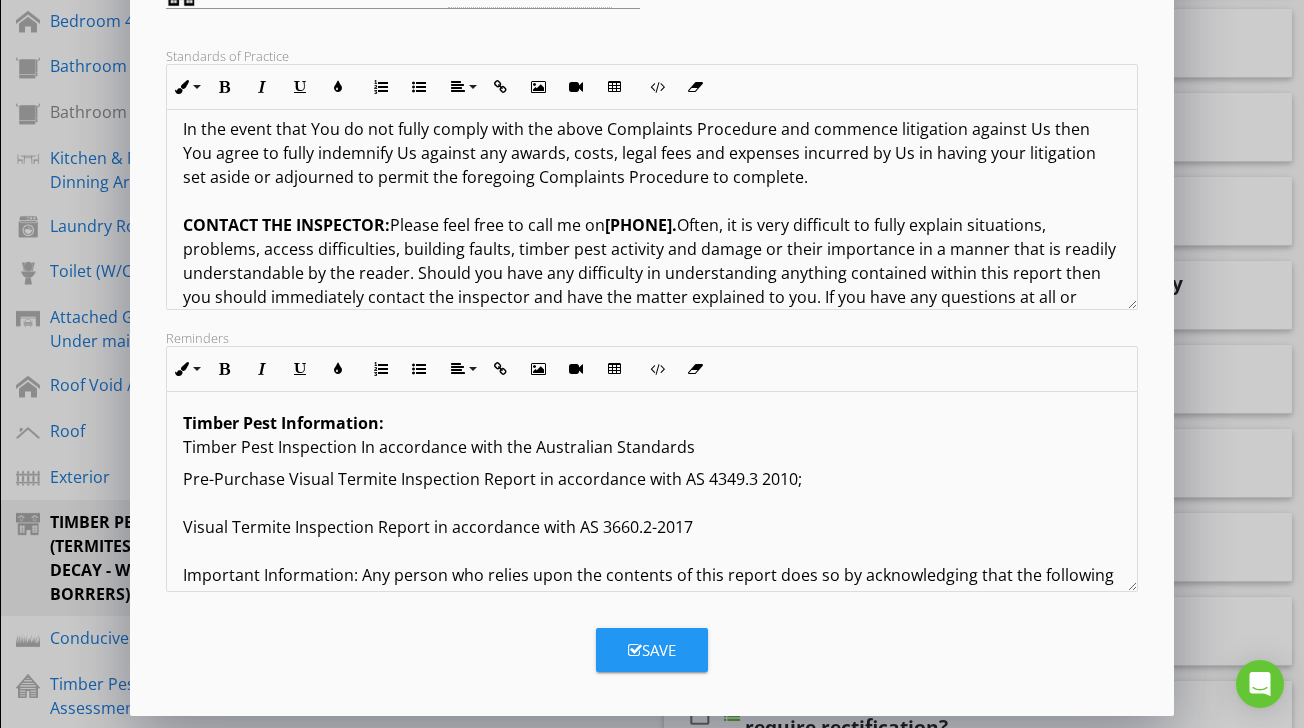 click on "Timber Pest Information: Timber Pest Inspection In accordance with the Australian Standards Pre-Purchase Visual Termite Inspection Report in accordance with AS 4349.3 2010; Visual Termite Inspection Report in accordance with AS 3660.2-2017 Important Information: Any person who relies upon the contents of this report does so by acknowledging that the following clauses, which define the scope and limitations of the inspection, form an integral part of the report. 1. THIS IS A VISUAL INSPECTION ONLY The inspector CANNOT see inside walls, between floors, inside skillion roofing, inside the eaves, behind stored goods in cupboards or in other areas that are concealed or obstructed. 2. SCOPE OF REPORT:  3. LIMITATIONS: 4. ACCESSIBILITY: 5. DETERMINING EXTENT OF DAMAGE: 6. POSSIBLE HIDDEN DAMAGE:  If termite activity and/or damage is found within the Structures OR the property grounds, then damage may exist in concealed areas, e.g. framing timbers. IMPORTANT:" at bounding box center (651, 1271) 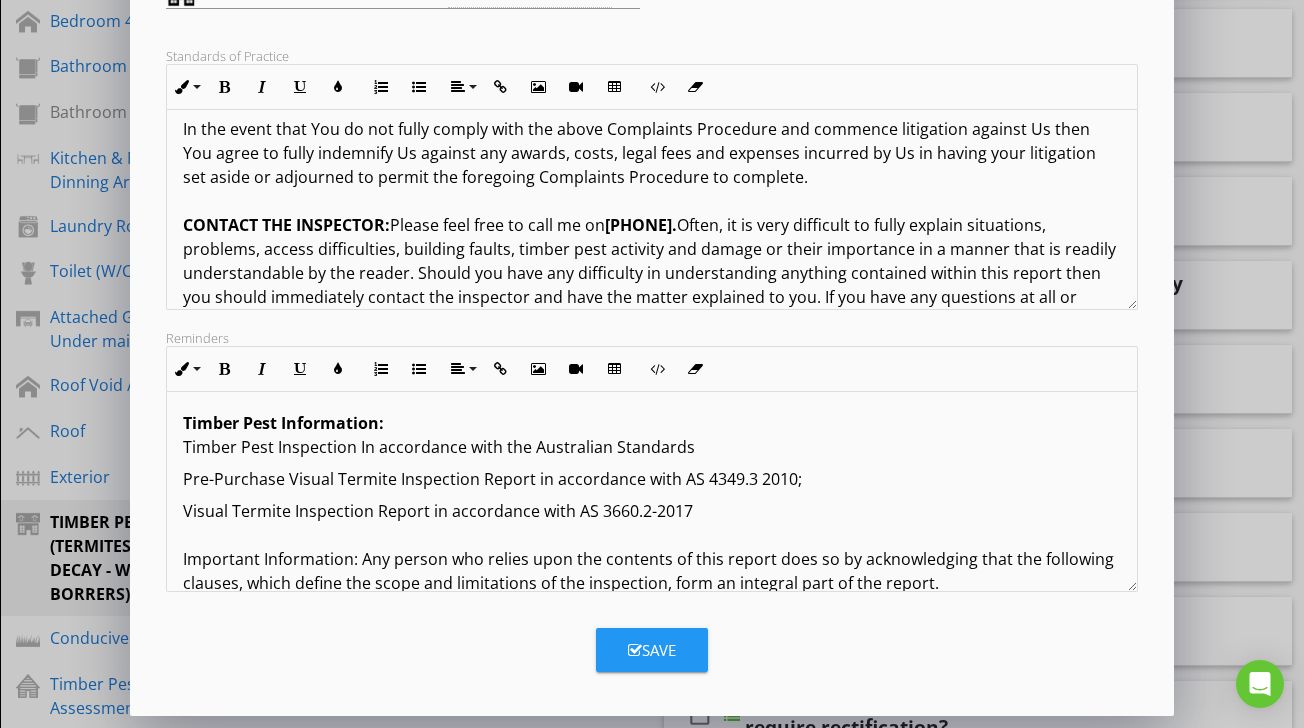 click on "Visual Termite Inspection Report in accordance with AS 3660.2-2017 Important Information: Any person who relies upon the contents of this report does so by acknowledging that the following clauses, which define the scope and limitations of the inspection, form an integral part of the report. 1. THIS IS A VISUAL INSPECTION ONLY  in accordance with the Australian Standard Termite Management Part 2: In and around existing buildings and structures – Guidelines AS 3660.2-2017. Visual inspection was limited to those areas and sections of the property to which reasonable access was available and permitted on the date of Inspection. The inspection DID NOT include breaking apart, dismantling, removing or moving objects, including foliage, mouldings, roof insulation or sisalation, floor or wall coverings, sidings, ceilings, floors, furnishings,  appliances or personal possessions." at bounding box center (651, 631) 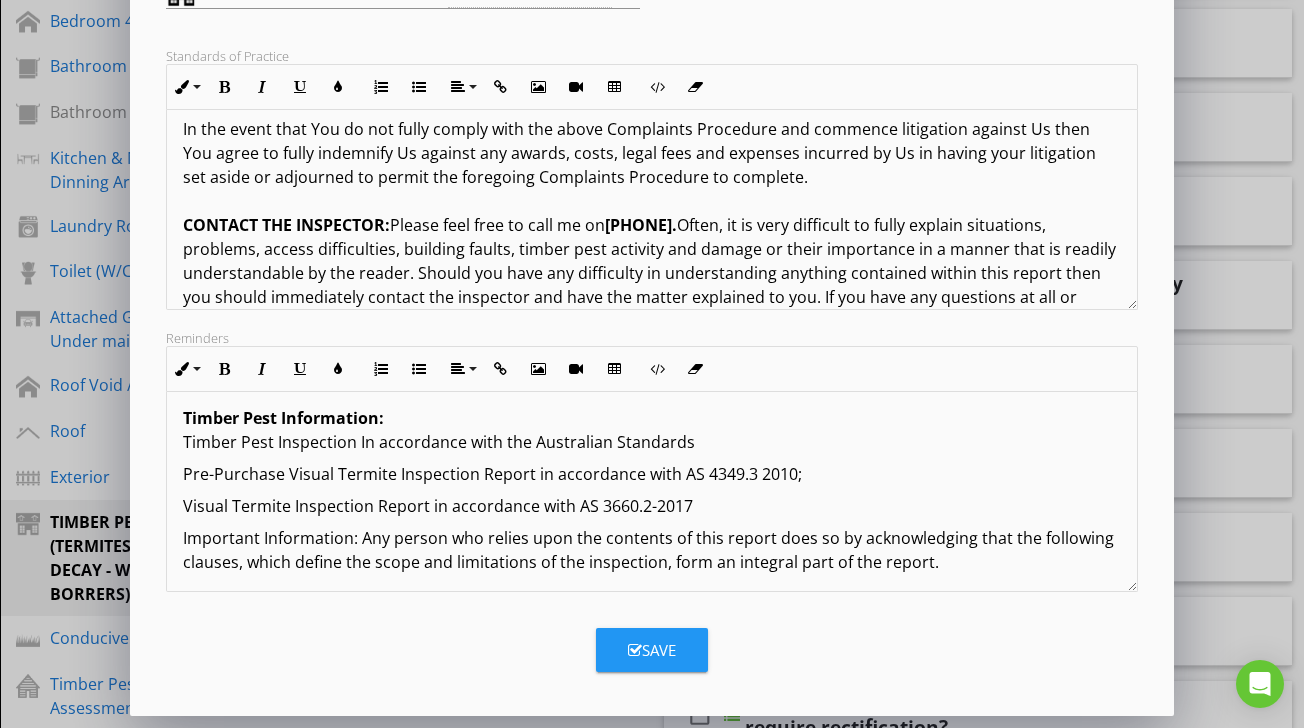 scroll, scrollTop: 0, scrollLeft: 0, axis: both 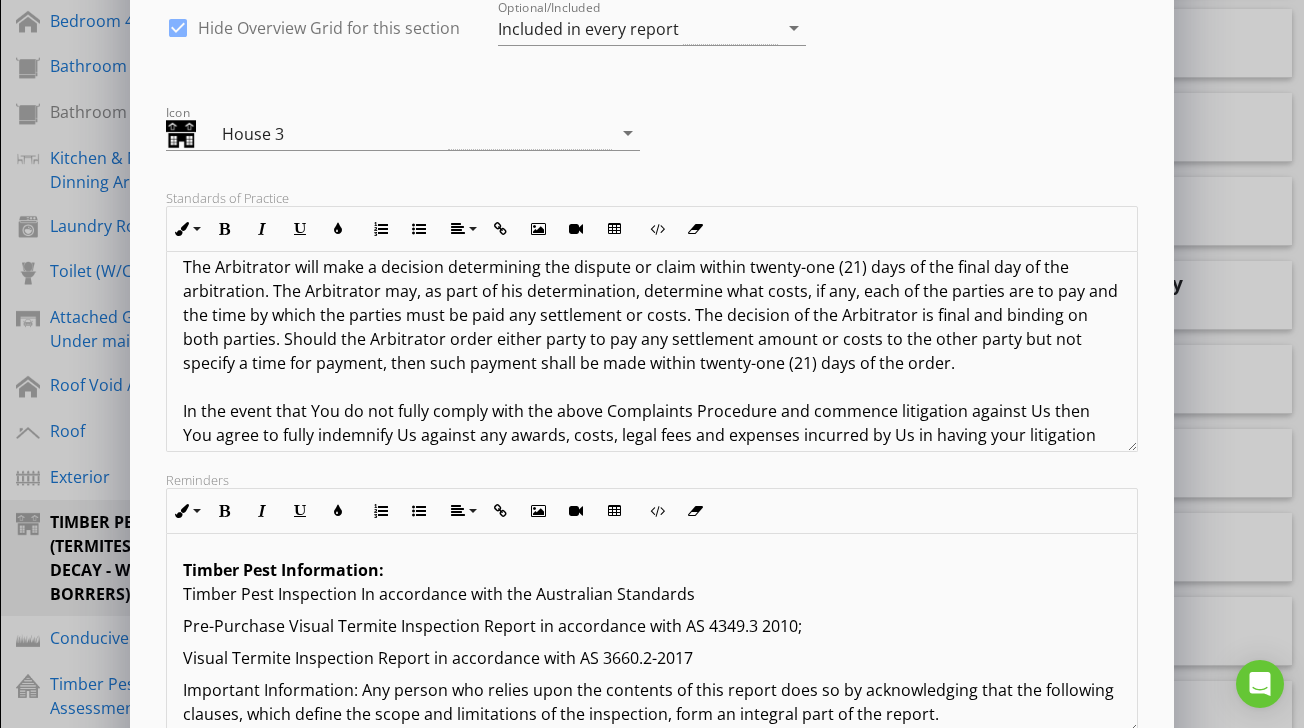 click on "Terms And Conditions - Timber Pest Inspection Report IMPORTANT INFORMATION: In relying upon this report, you should read and understand the following important information. It will help explain what is involved in a timber pest inspection, the difficulties faced by a timber pest inspector and why it is not possible to guarantee that a property is free of timber pests. It also details important information about what you can do to help protect your property from timber pest attack. This information forms an integral part of the report. 1.0 DEFINITIONS:  For the purpose of this inspection, the definitions below apply. 1.1 ACTIVE -  The presence of live timber pests at the time of inspection. 1.2 INACTIVE-  The absence of live timber pests at the time of inspection. NOTE:  1.3 MINOR  - Damage that is superficial and does not appear to require any timber replacement or repairs to be carried out. 1.4 MODERATE 1.5 SEVERE 1.6 TIMBER DAMAGE 2.0 REASONABLE ACCESS: ROOF SPACE  SUBFLOOR ROOF EXTERIOR 9.0 MOULD:" at bounding box center [651, -1449] 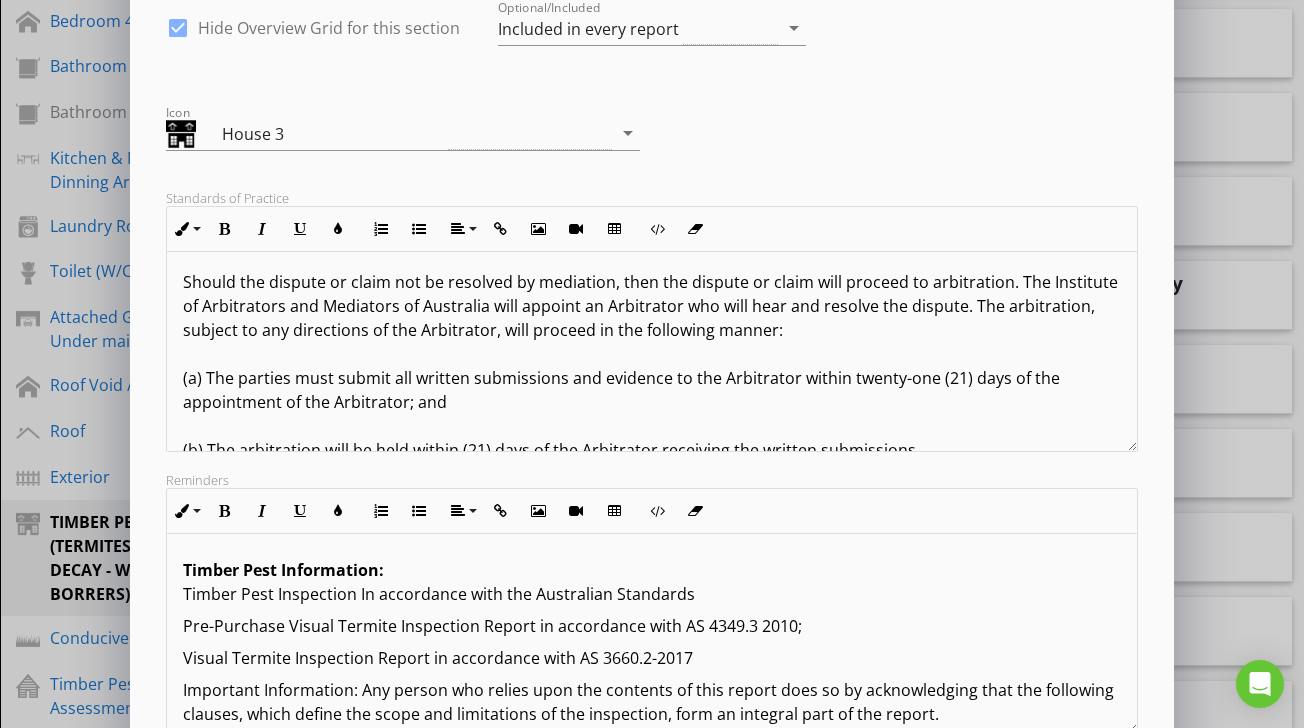 scroll, scrollTop: 3502, scrollLeft: 0, axis: vertical 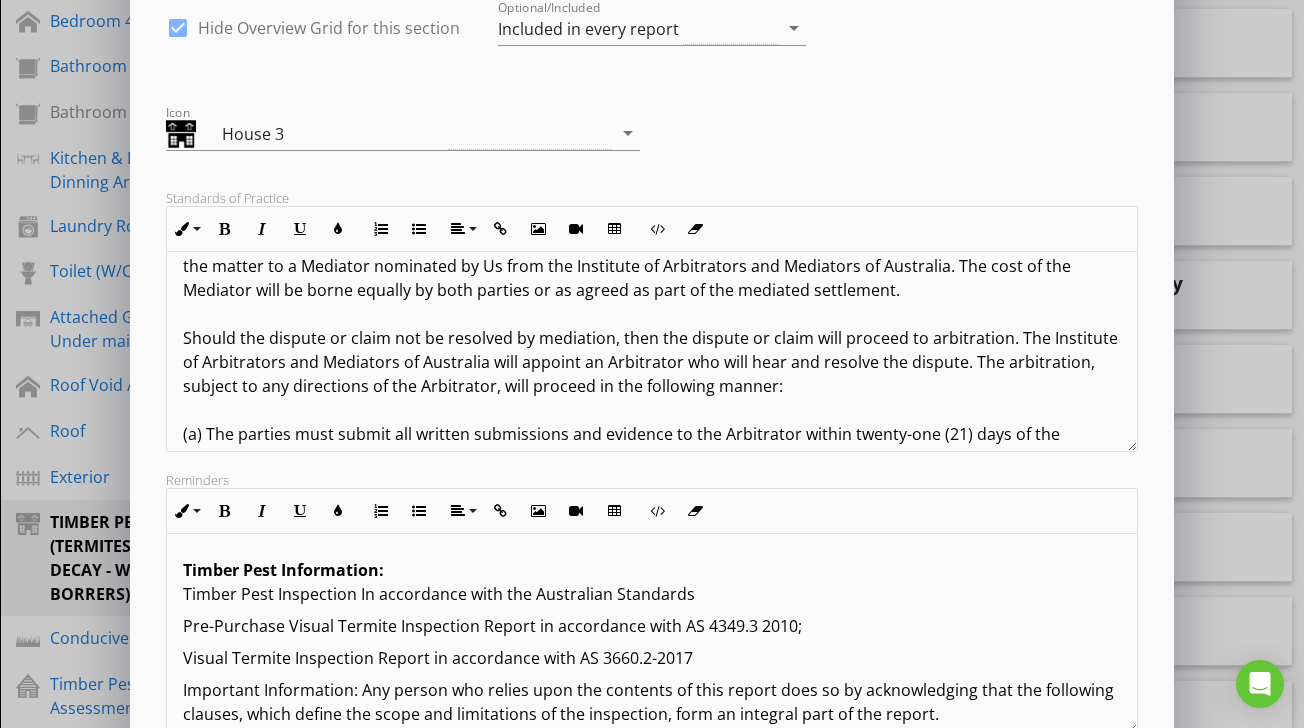 click on "Terms And Conditions - Timber Pest Inspection Report IMPORTANT INFORMATION: In relying upon this report, you should read and understand the following important information. It will help explain what is involved in a timber pest inspection, the difficulties faced by a timber pest inspector and why it is not possible to guarantee that a property is free of timber pests. It also details important information about what you can do to help protect your property from timber pest attack. This information forms an integral part of the report. 1.0 DEFINITIONS:  For the purpose of this inspection, the definitions below apply. 1.1 ACTIVE -  The presence of live timber pests at the time of inspection. 1.2 INACTIVE-  The absence of live timber pests at the time of inspection. NOTE:  1.3 MINOR  - Damage that is superficial and does not appear to require any timber replacement or repairs to be carried out. 1.4 MODERATE 1.5 SEVERE 1.6 TIMBER DAMAGE 2.0 REASONABLE ACCESS: ROOF SPACE  SUBFLOOR ROOF EXTERIOR 9.0 MOULD:" at bounding box center [651, -1170] 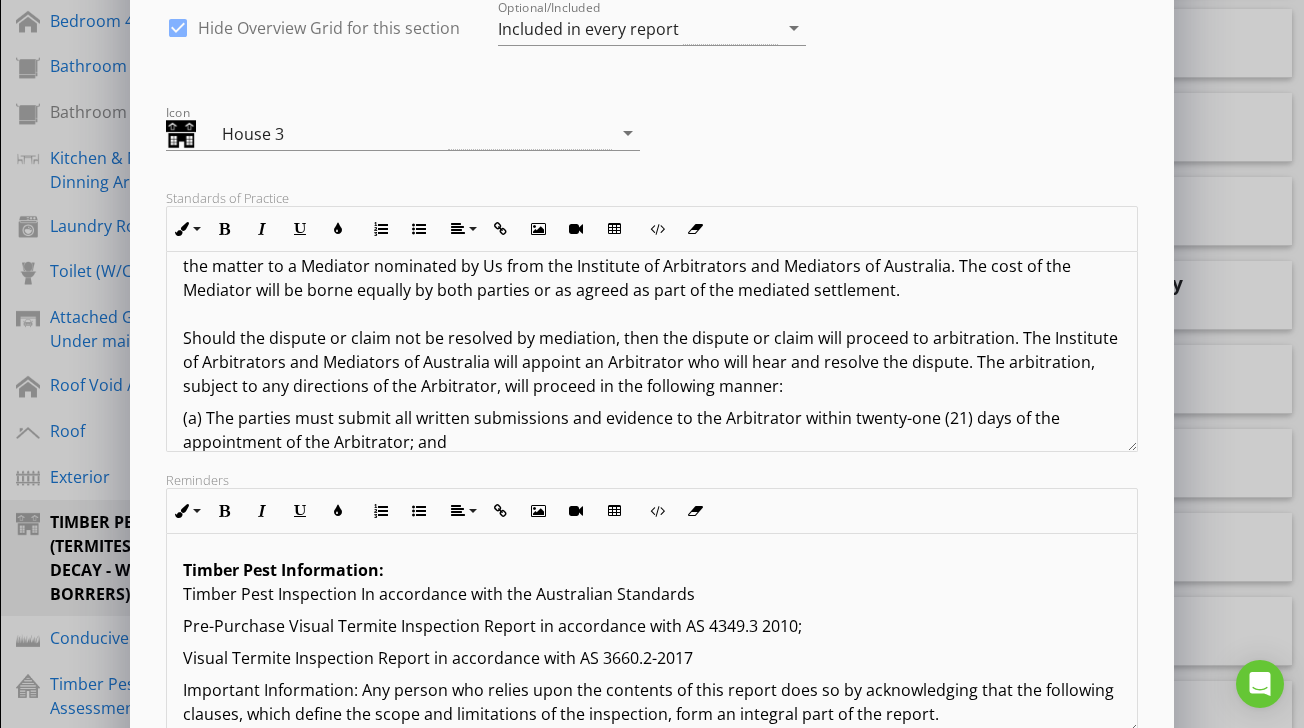 click on "Terms And Conditions - Timber Pest Inspection Report IMPORTANT INFORMATION: In relying upon this report, you should read and understand the following important information. It will help explain what is involved in a timber pest inspection, the difficulties faced by a timber pest inspector and why it is not possible to guarantee that a property is free of timber pests. It also details important information about what you can do to help protect your property from timber pest attack. This information forms an integral part of the report. 1.0 DEFINITIONS:  For the purpose of this inspection, the definitions below apply. 1.1 ACTIVE -  The presence of live timber pests at the time of inspection. 1.2 INACTIVE-  The absence of live timber pests at the time of inspection. NOTE:  1.3 MINOR  - Damage that is superficial and does not appear to require any timber replacement or repairs to be carried out. 1.4 MODERATE 1.5 SEVERE 1.6 TIMBER DAMAGE 2.0 REASONABLE ACCESS: ROOF SPACE  SUBFLOOR ROOF EXTERIOR 9.0 MOULD:" at bounding box center (651, -1178) 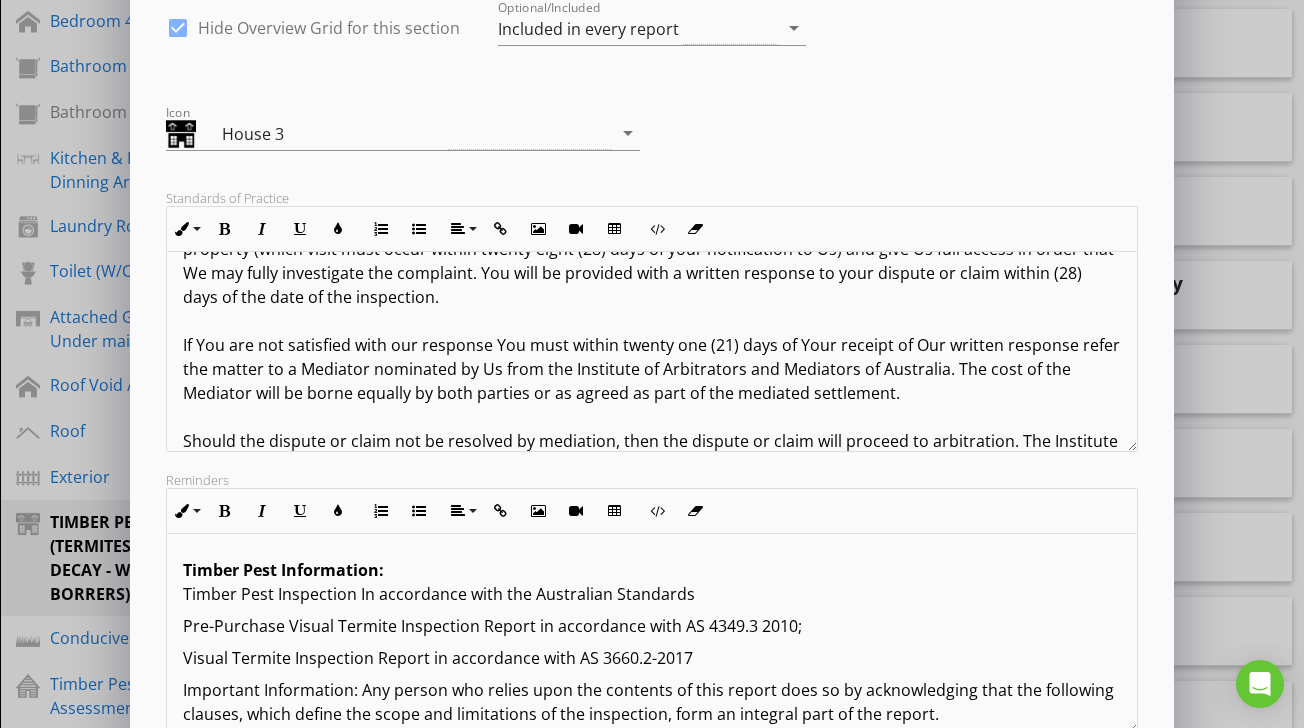 scroll, scrollTop: 3390, scrollLeft: 0, axis: vertical 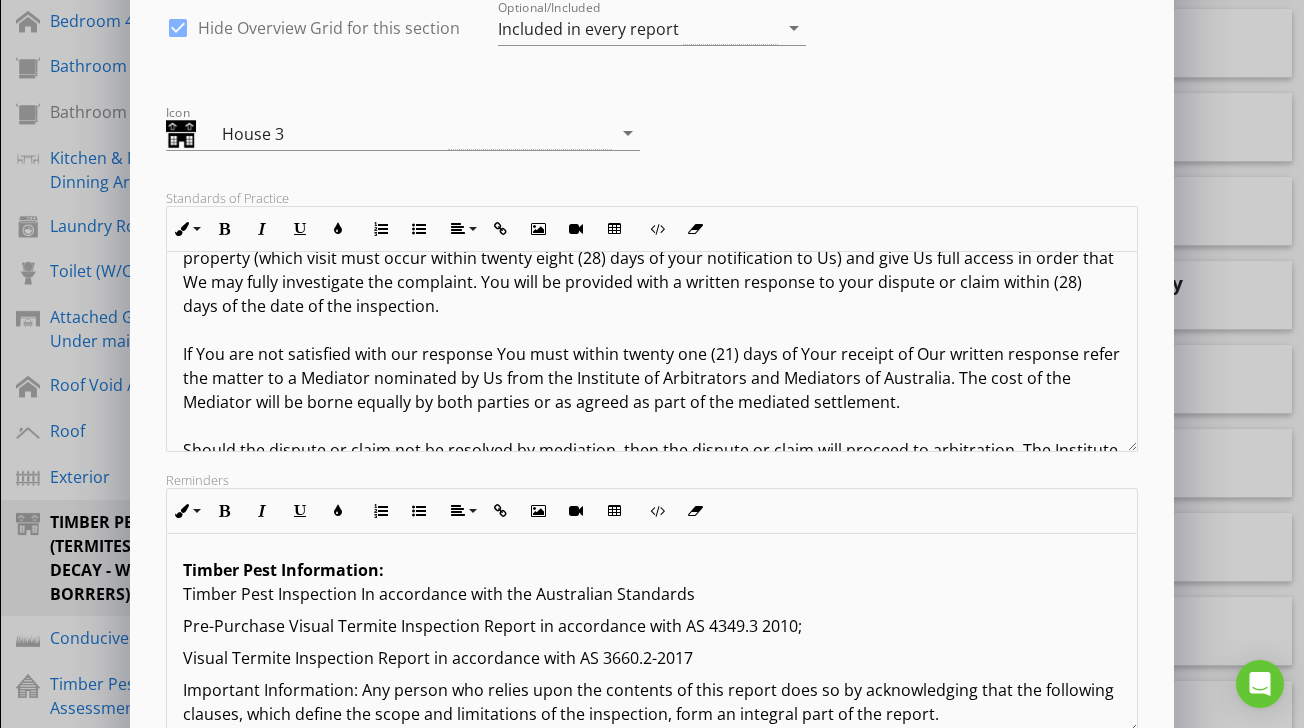 click on "Terms And Conditions - Timber Pest Inspection Report IMPORTANT INFORMATION: In relying upon this report, you should read and understand the following important information. It will help explain what is involved in a timber pest inspection, the difficulties faced by a timber pest inspector and why it is not possible to guarantee that a property is free of timber pests. It also details important information about what you can do to help protect your property from timber pest attack. This information forms an integral part of the report. 1.0 DEFINITIONS:  For the purpose of this inspection, the definitions below apply. 1.1 ACTIVE -  The presence of live timber pests at the time of inspection. 1.2 INACTIVE-  The absence of live timber pests at the time of inspection. NOTE:  1.3 MINOR  - Damage that is superficial and does not appear to require any timber replacement or repairs to be carried out. 1.4 MODERATE 1.5 SEVERE 1.6 TIMBER DAMAGE 2.0 REASONABLE ACCESS: ROOF SPACE  SUBFLOOR ROOF EXTERIOR 9.0 MOULD:" at bounding box center (651, -1074) 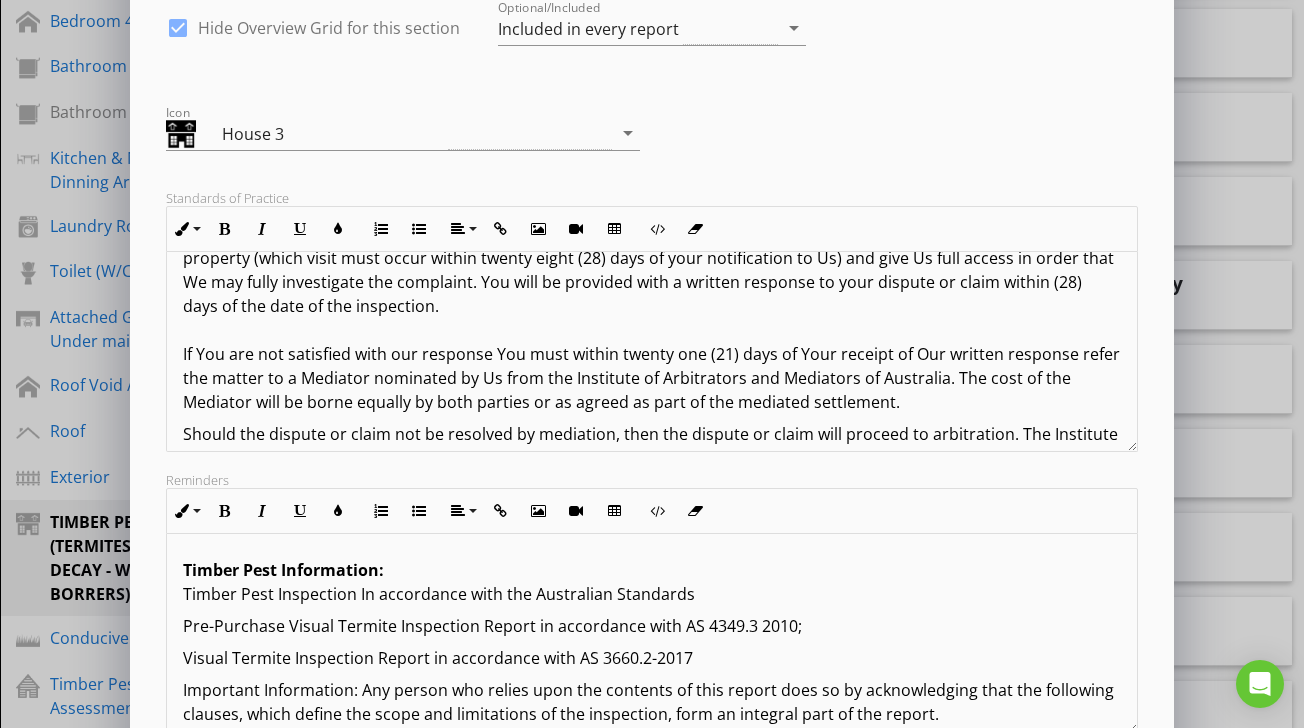 click on "Terms And Conditions - Timber Pest Inspection Report IMPORTANT INFORMATION: In relying upon this report, you should read and understand the following important information. It will help explain what is involved in a timber pest inspection, the difficulties faced by a timber pest inspector and why it is not possible to guarantee that a property is free of timber pests. It also details important information about what you can do to help protect your property from timber pest attack. This information forms an integral part of the report. 1.0 DEFINITIONS:  For the purpose of this inspection, the definitions below apply. 1.1 ACTIVE -  The presence of live timber pests at the time of inspection. 1.2 INACTIVE-  The absence of live timber pests at the time of inspection. NOTE:  1.3 MINOR  - Damage that is superficial and does not appear to require any timber replacement or repairs to be carried out. 1.4 MODERATE 1.5 SEVERE 1.6 TIMBER DAMAGE 2.0 REASONABLE ACCESS: ROOF SPACE  SUBFLOOR ROOF EXTERIOR 9.0 MOULD:" at bounding box center [651, -1082] 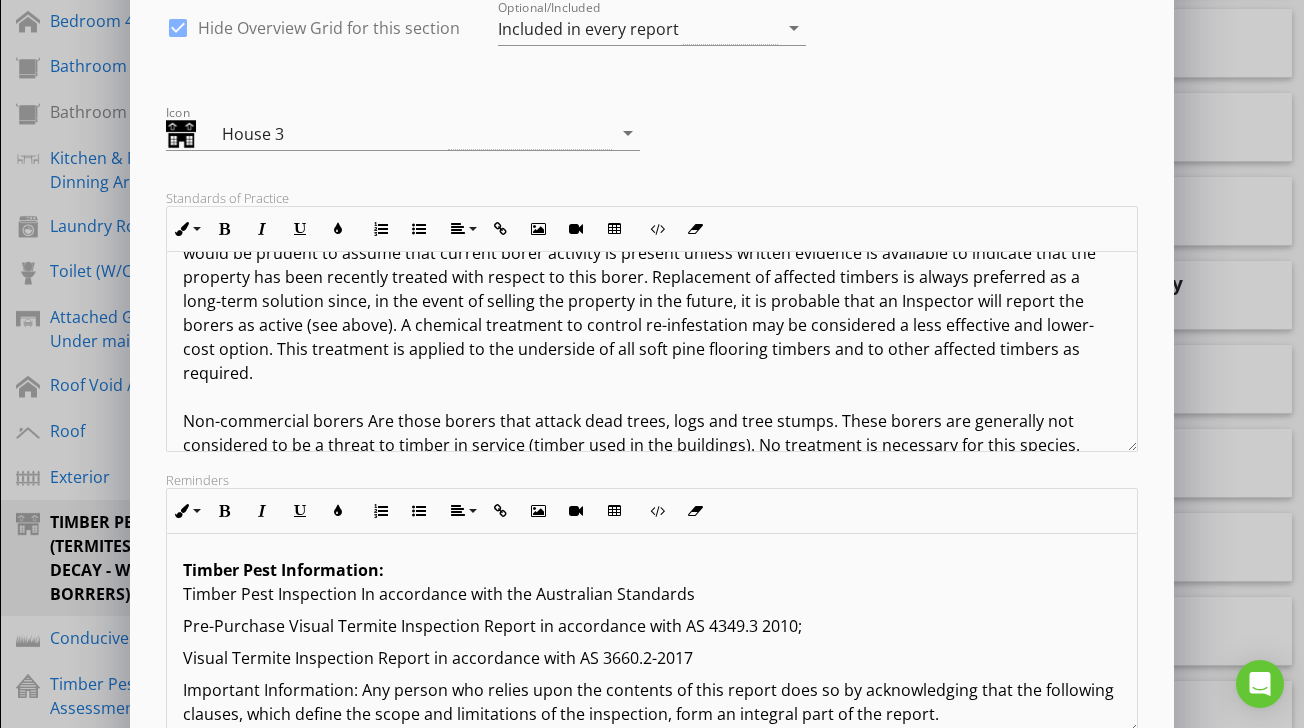 scroll, scrollTop: 2650, scrollLeft: 0, axis: vertical 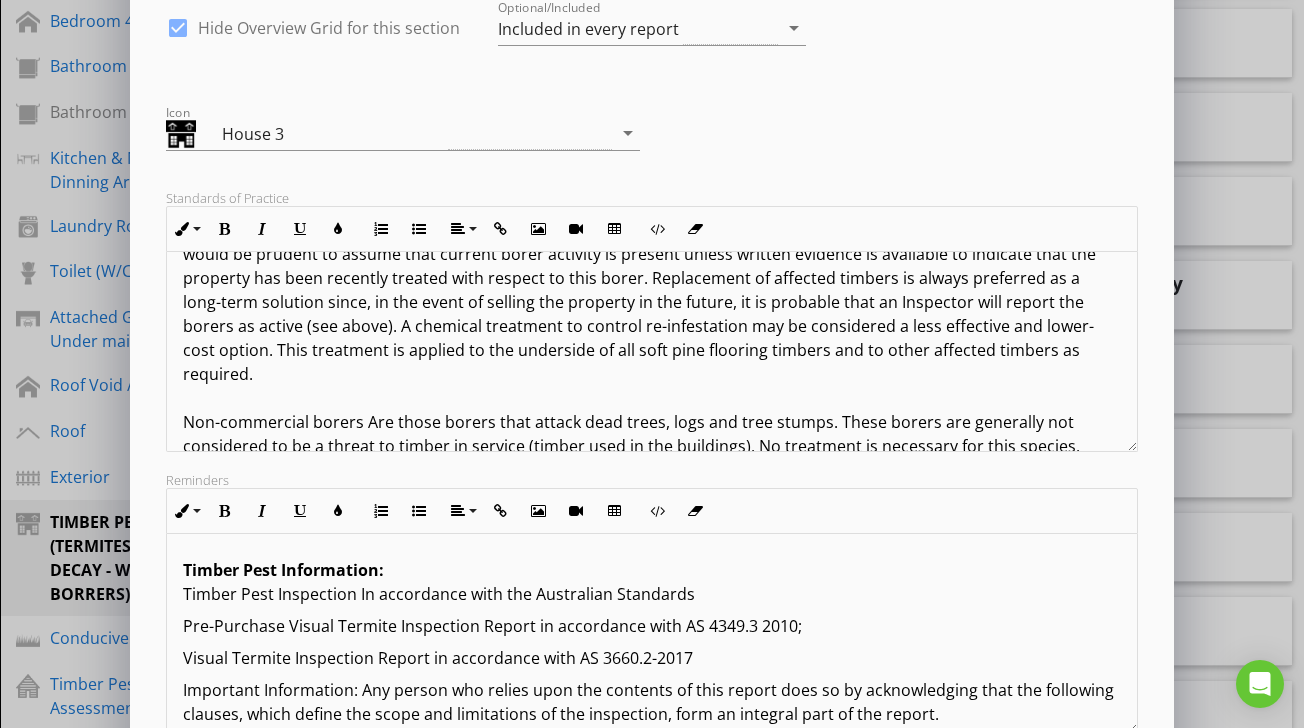 click on "Terms And Conditions - Timber Pest Inspection Report IMPORTANT INFORMATION: In relying upon this report, you should read and understand the following important information. It will help explain what is involved in a timber pest inspection, the difficulties faced by a timber pest inspector and why it is not possible to guarantee that a property is free of timber pests. It also details important information about what you can do to help protect your property from timber pest attack. This information forms an integral part of the report. 1.0 DEFINITIONS:  For the purpose of this inspection, the definitions below apply. 1.1 ACTIVE -  The presence of live timber pests at the time of inspection. 1.2 INACTIVE-  The absence of live timber pests at the time of inspection. NOTE:  1.3 MINOR  - Damage that is superficial and does not appear to require any timber replacement or repairs to be carried out. 1.4 MODERATE 1.5 SEVERE 1.6 TIMBER DAMAGE 2.0 REASONABLE ACCESS: ROOF SPACE  SUBFLOOR ROOF EXTERIOR 9.0 MOULD:" at bounding box center [651, -350] 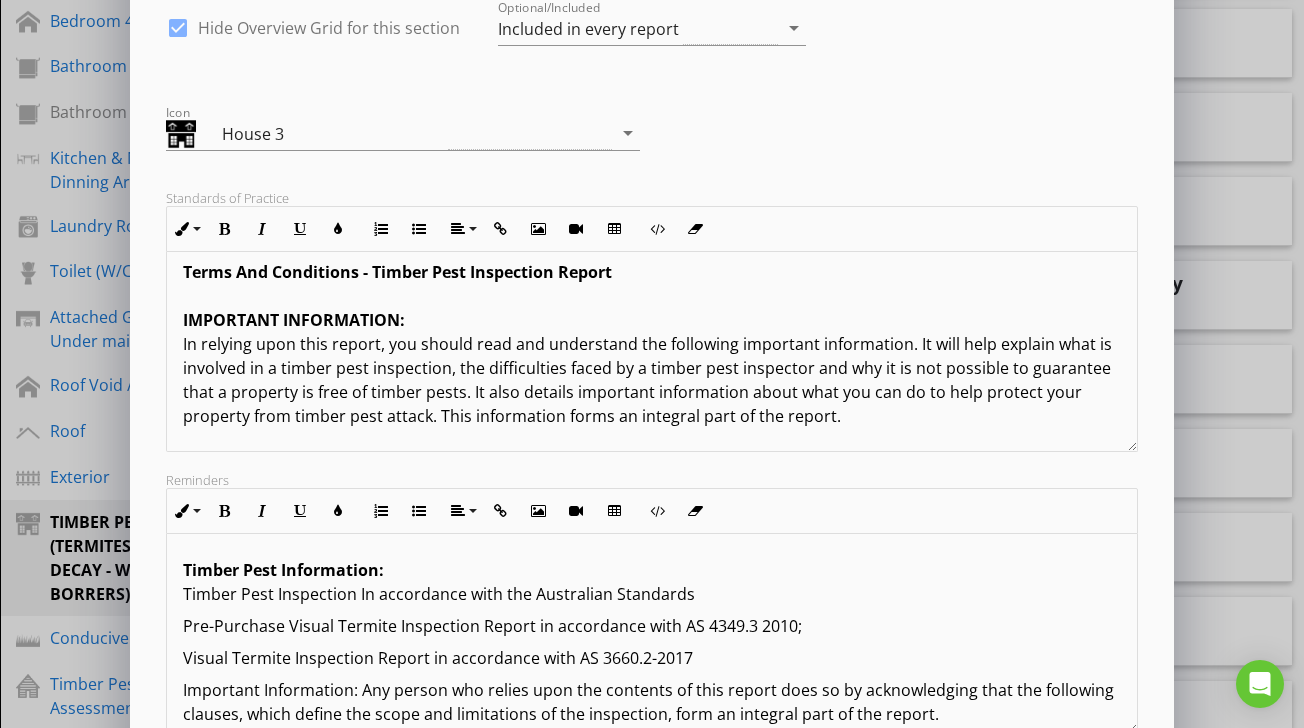scroll, scrollTop: 0, scrollLeft: 0, axis: both 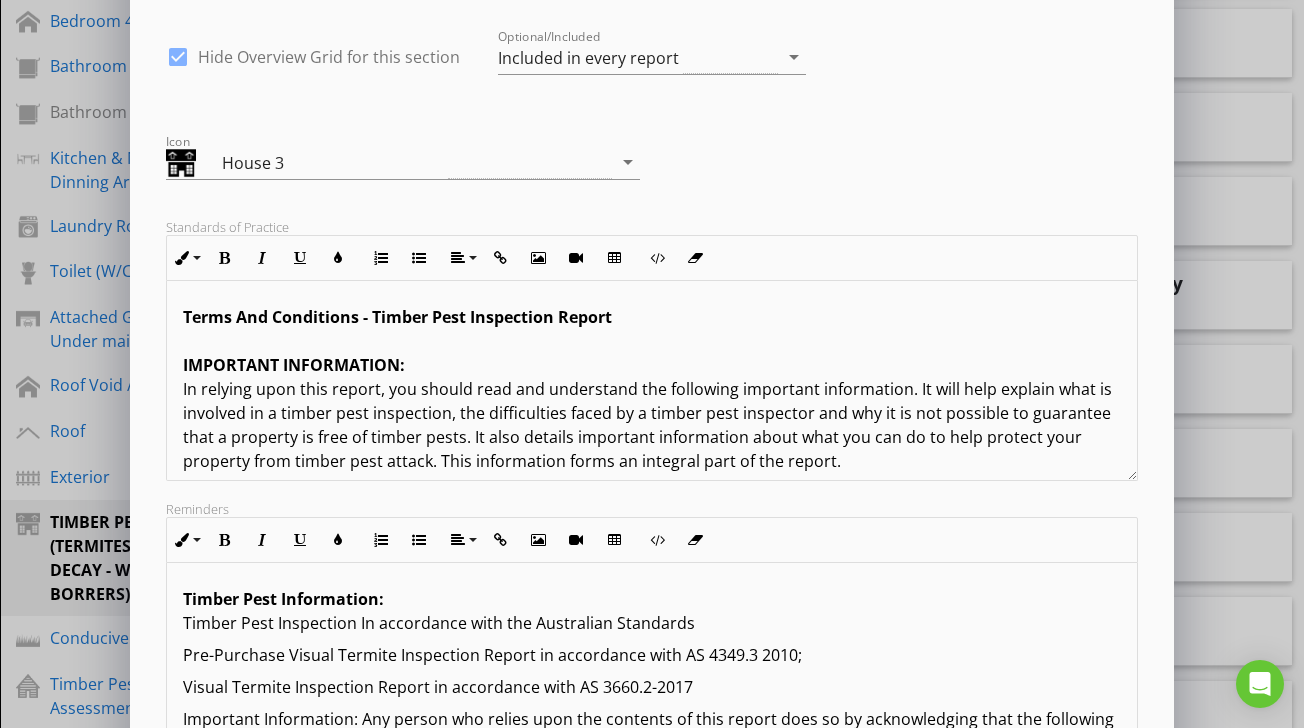 click on "Terms And Conditions - Timber Pest Inspection Report" at bounding box center [397, 317] 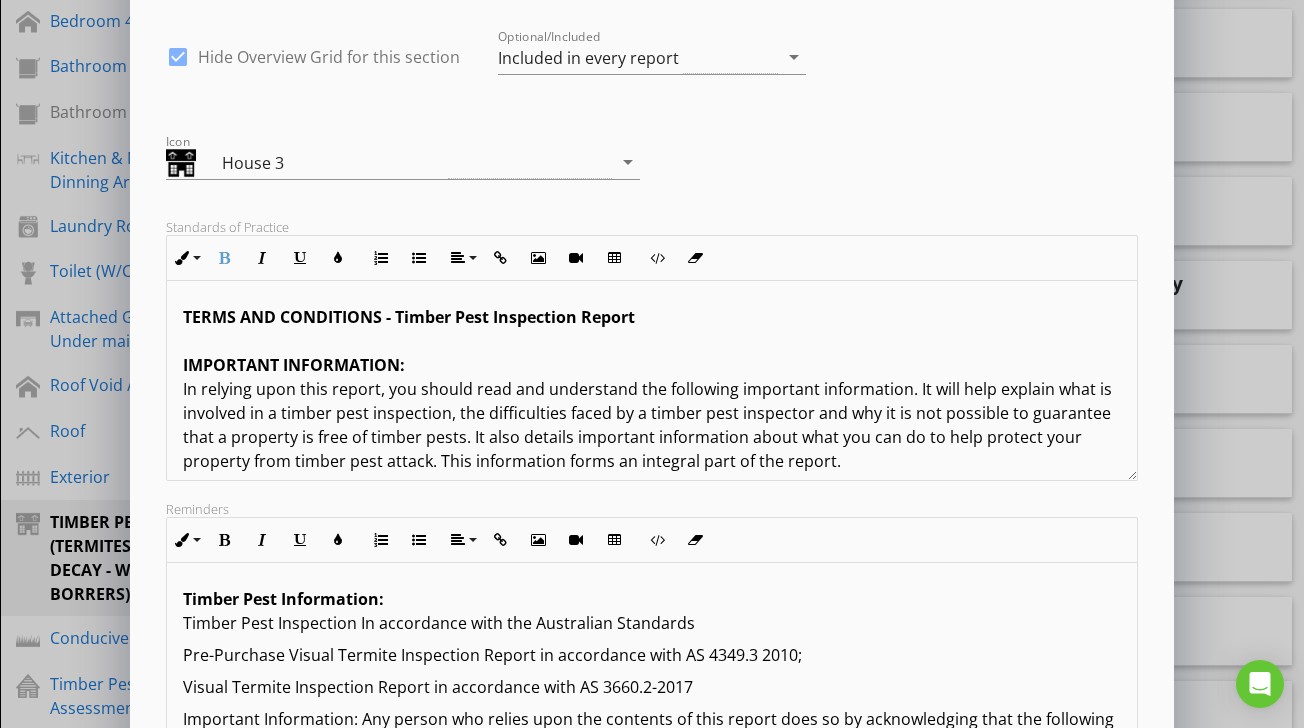 click on "TERMS AND CONDITIONS - Timber Pest Inspection Report" at bounding box center (409, 317) 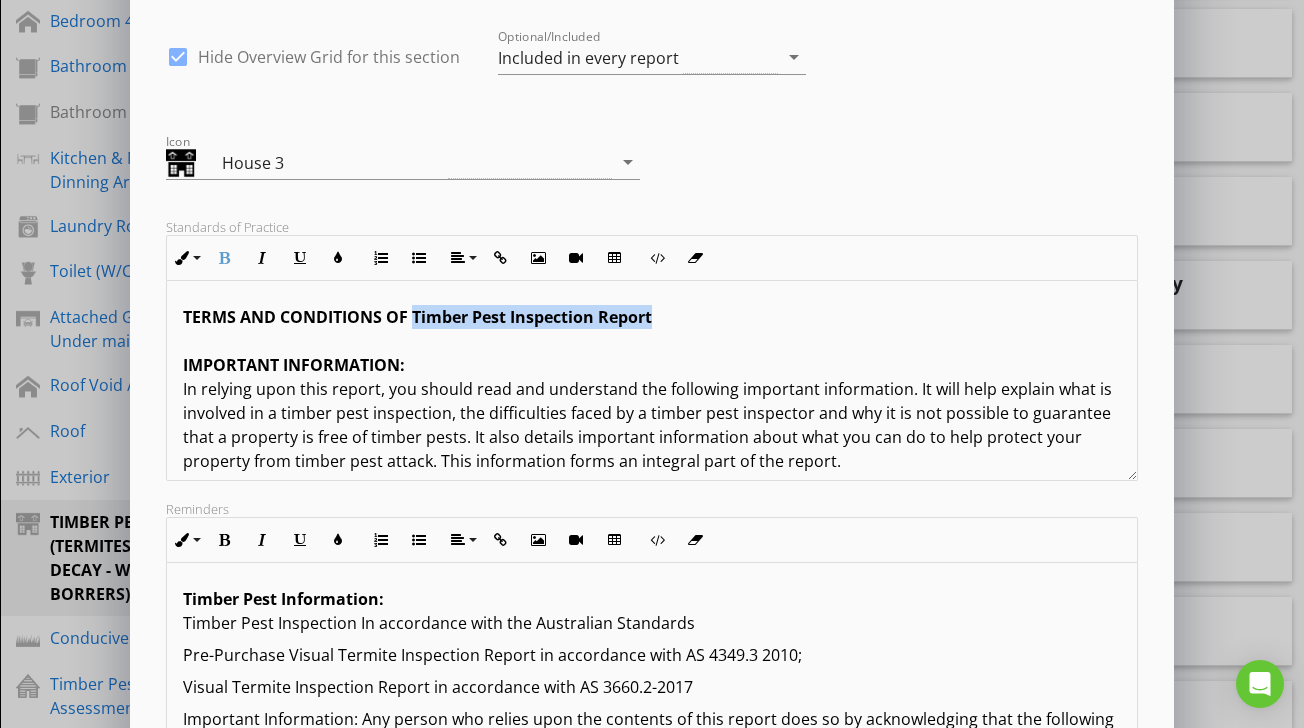 drag, startPoint x: 666, startPoint y: 317, endPoint x: 416, endPoint y: 322, distance: 250.04999 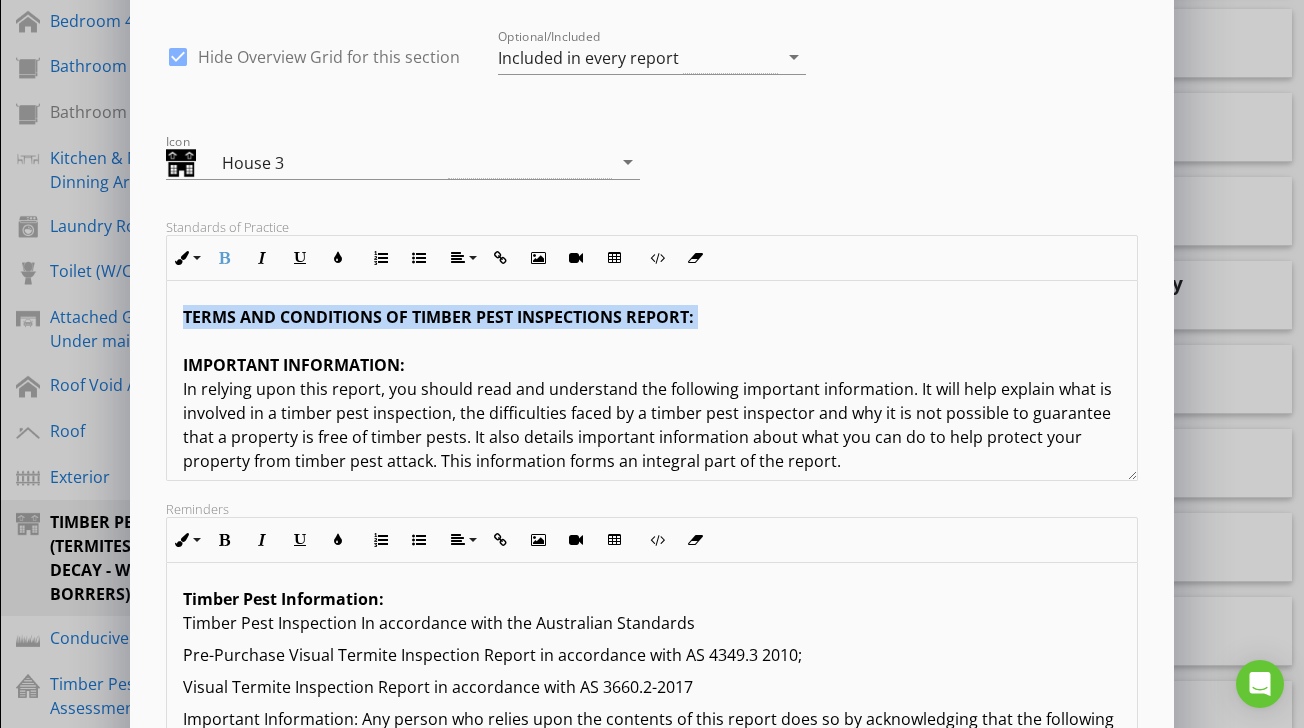 drag, startPoint x: 182, startPoint y: 315, endPoint x: 748, endPoint y: 336, distance: 566.38947 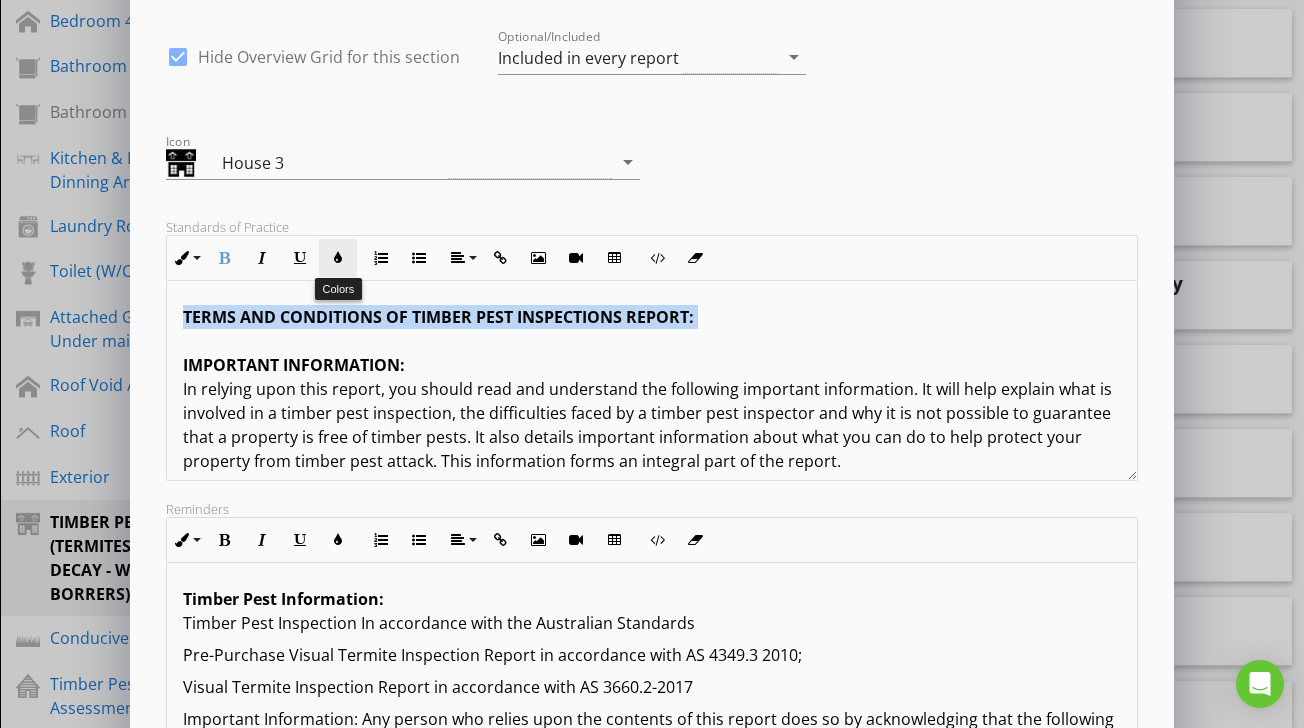 click on "Colors" at bounding box center [338, 258] 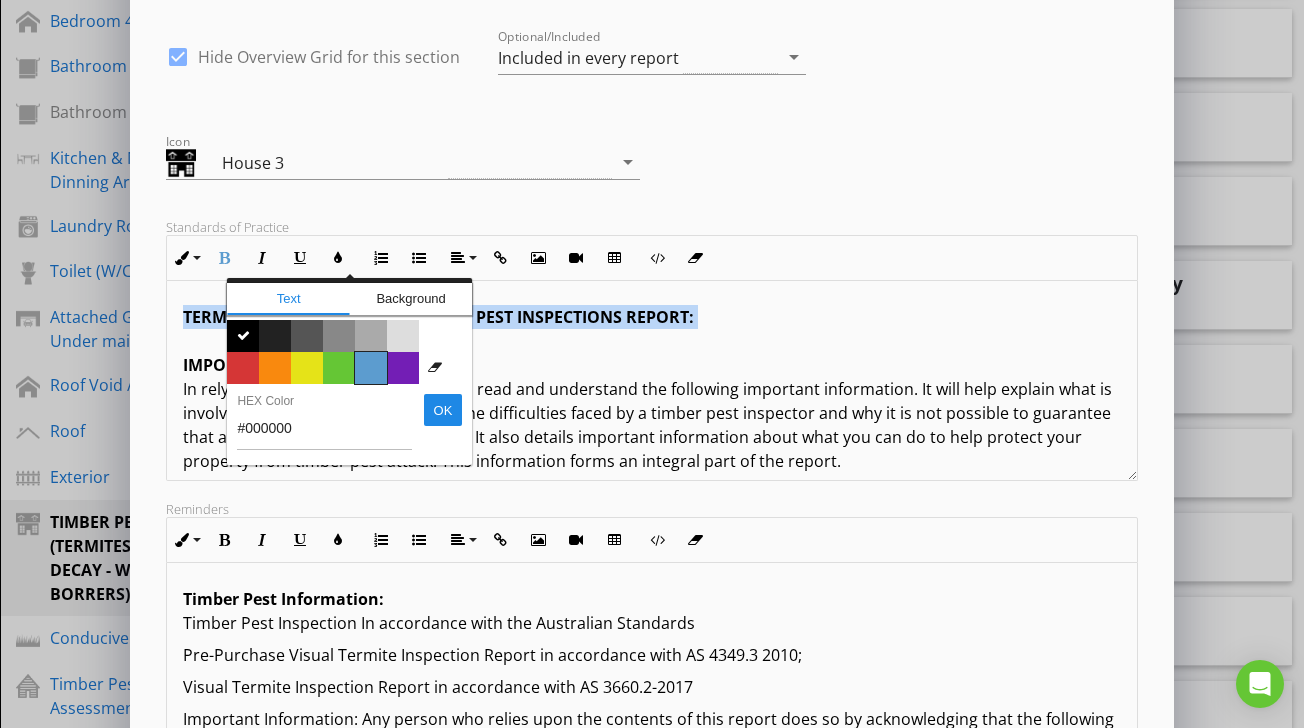 click on "Color #5c9ccf" at bounding box center (371, 368) 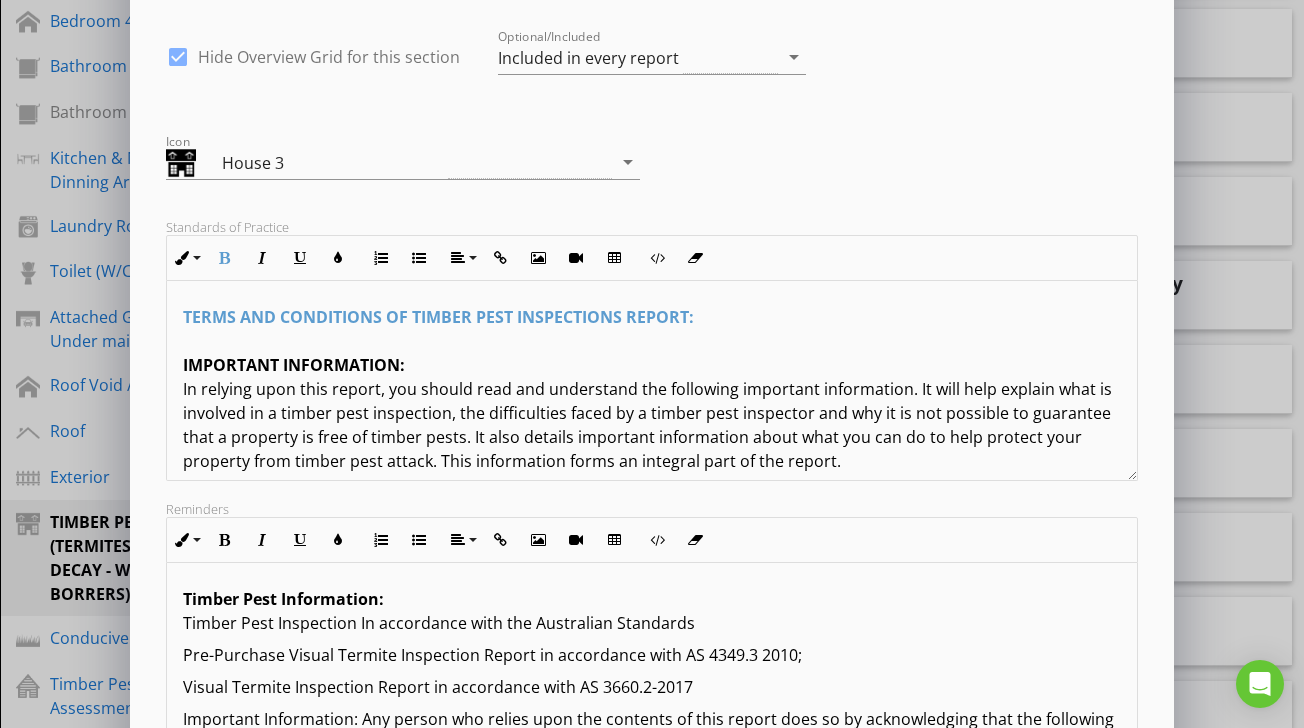 click on "TERMS AND CONDITIONS OF TIMBER PEST INSPECTIONS REPORT: IMPORTANT INFORMATION: In relying upon this report, you should read and understand the following important information. It will help explain what is involved in a timber pest inspection, the difficulties faced by a timber pest inspector and why it is not possible to guarantee that a property is free of timber pests. It also details important information about what you can do to help protect your property from timber pest attack. This information forms an integral part of the report. 1.0 DEFINITIONS: For the purpose of this inspection, the definitions below apply. 1.1 ACTIVE - The presence of live timber pests at the time of inspection. 1.2 INACTIVE- The absence of live timber pests at the time of inspection. NOTE: 1.3 MINOR - Damage that is superficial and does not appear to require any timber replacement or repairs to be carried out. 1.4 MODERATE 1.5 SEVERE 1.6 TIMBER DAMAGE 2.0 REASONABLE ACCESS: ROOF SPACE SUBFLOOR ROOF EXTERIOR" at bounding box center (651, 1493) 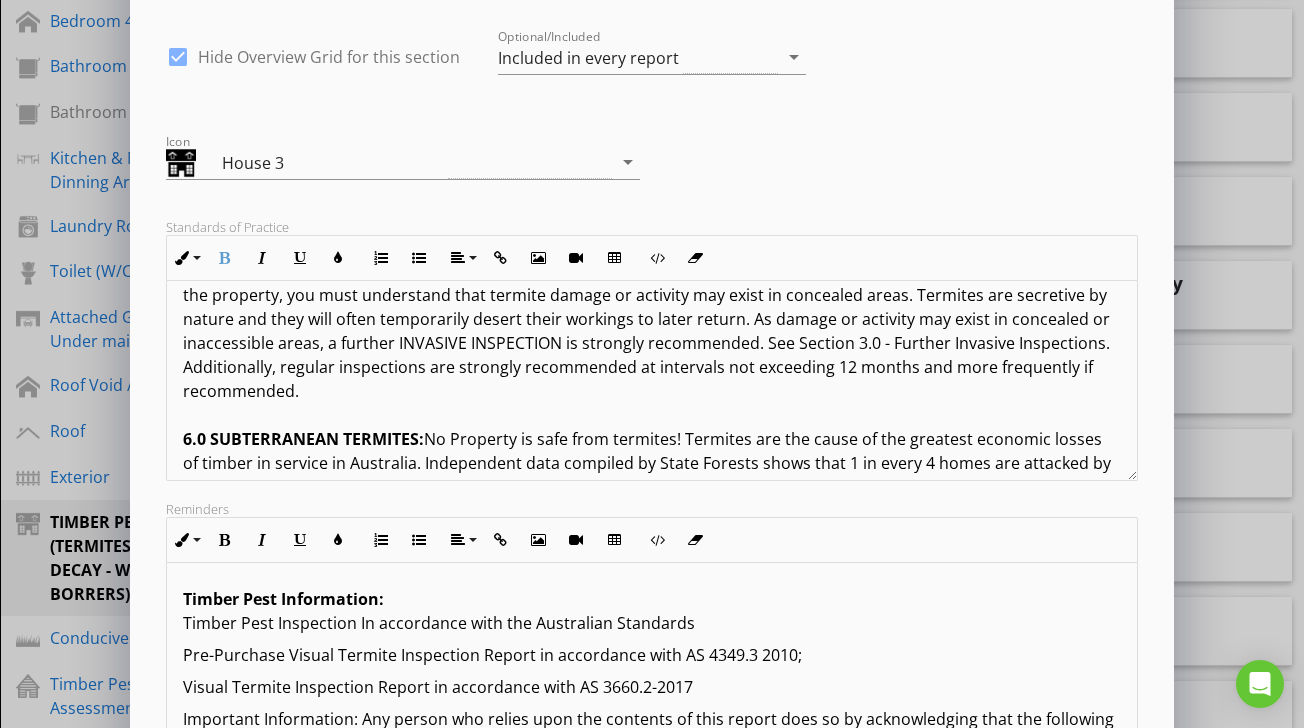 scroll, scrollTop: 1908, scrollLeft: 0, axis: vertical 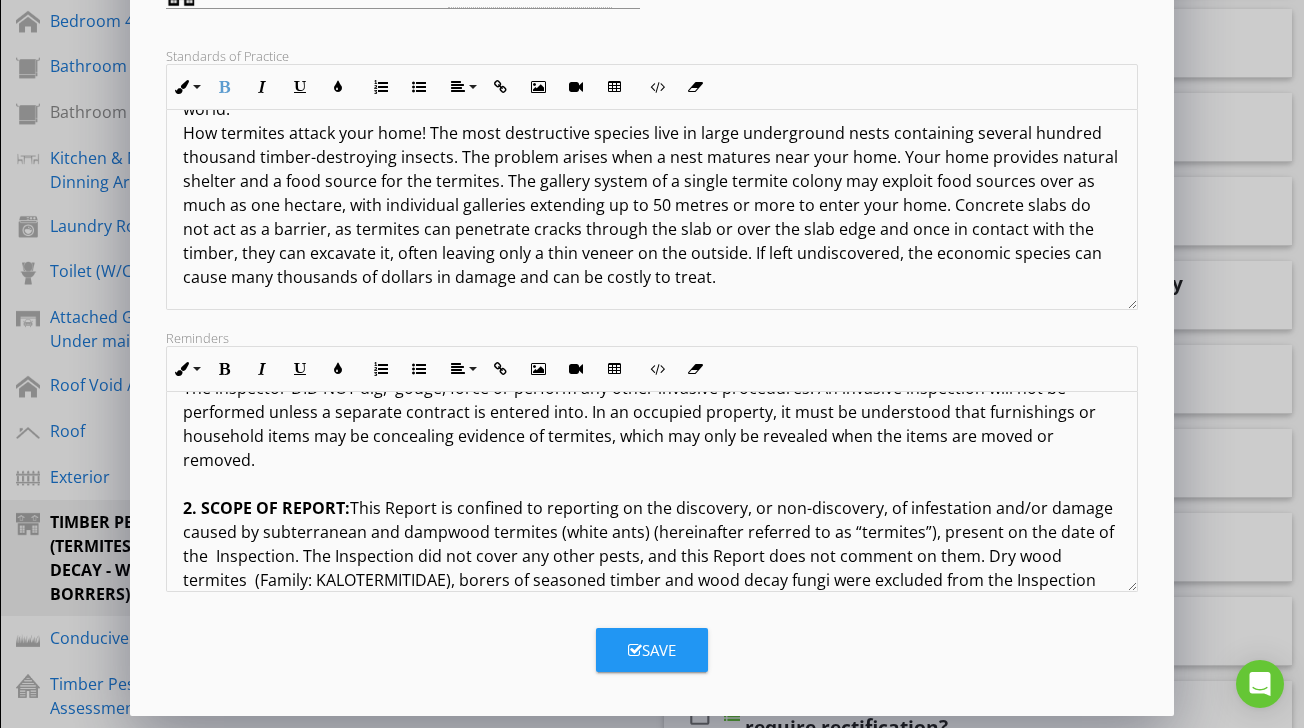 click on "Save" at bounding box center [652, 650] 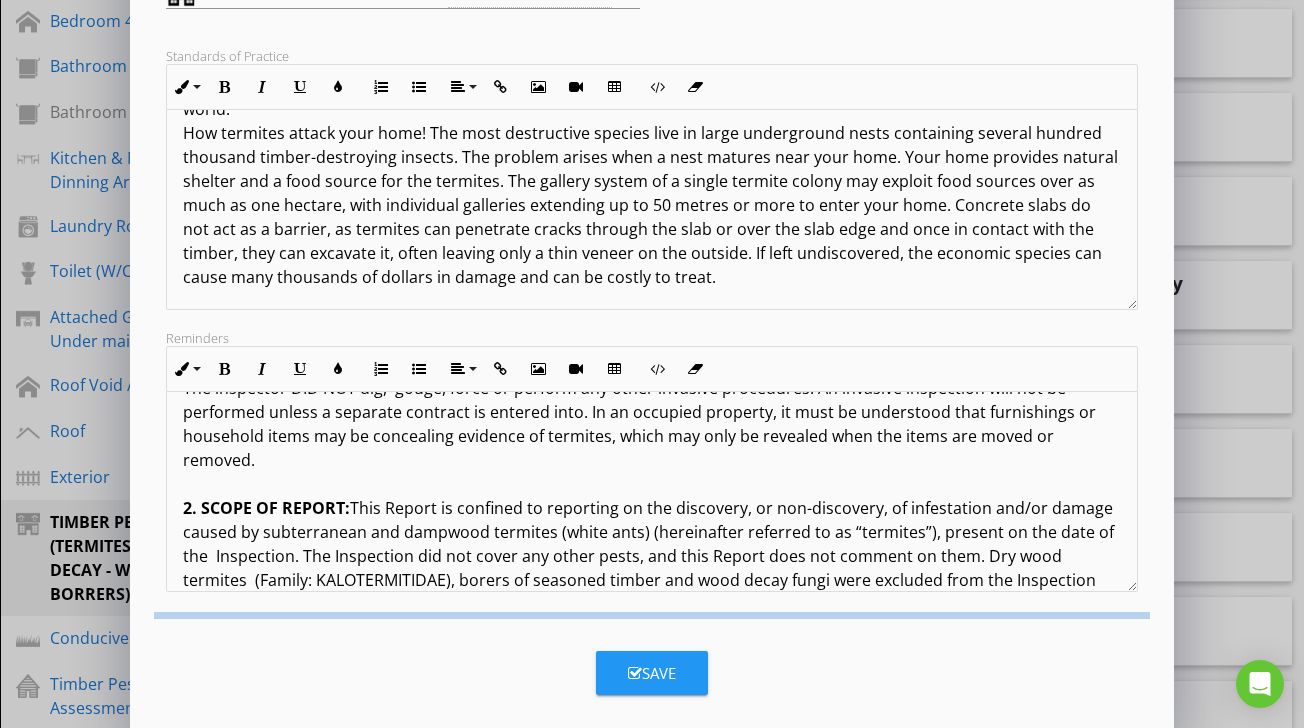 scroll, scrollTop: 114, scrollLeft: 0, axis: vertical 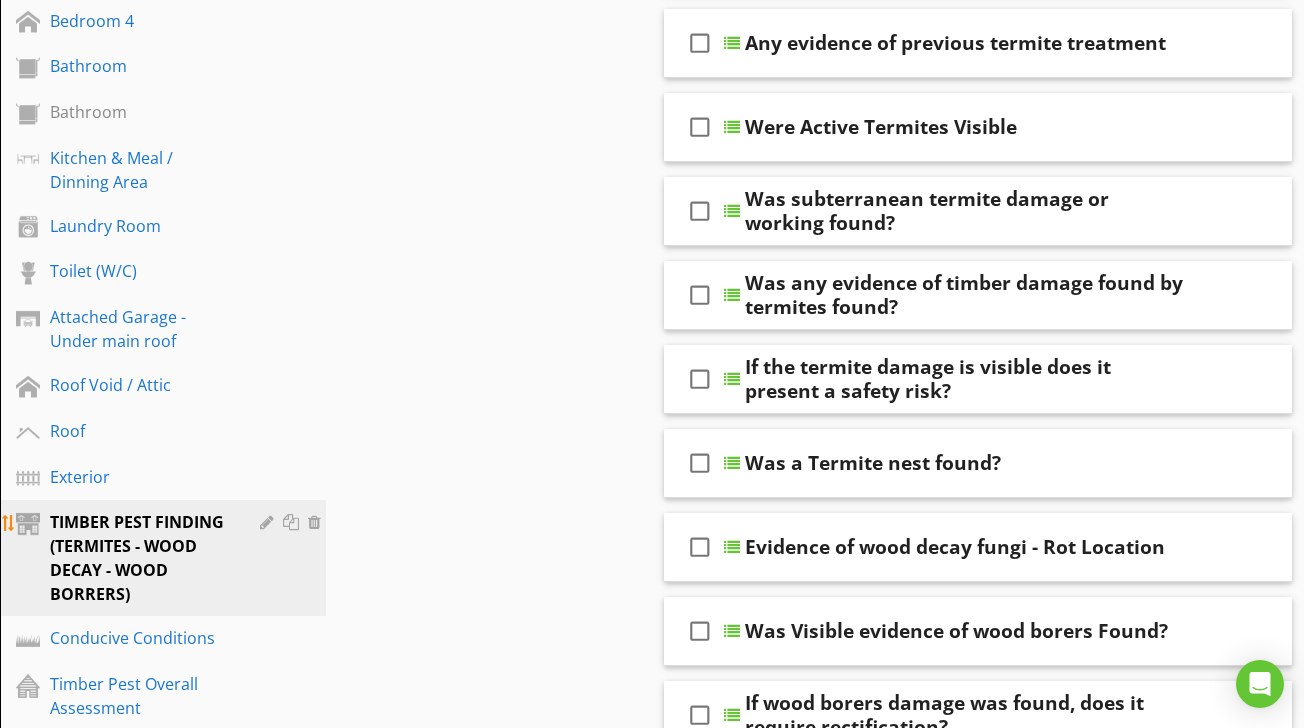 click at bounding box center (269, 522) 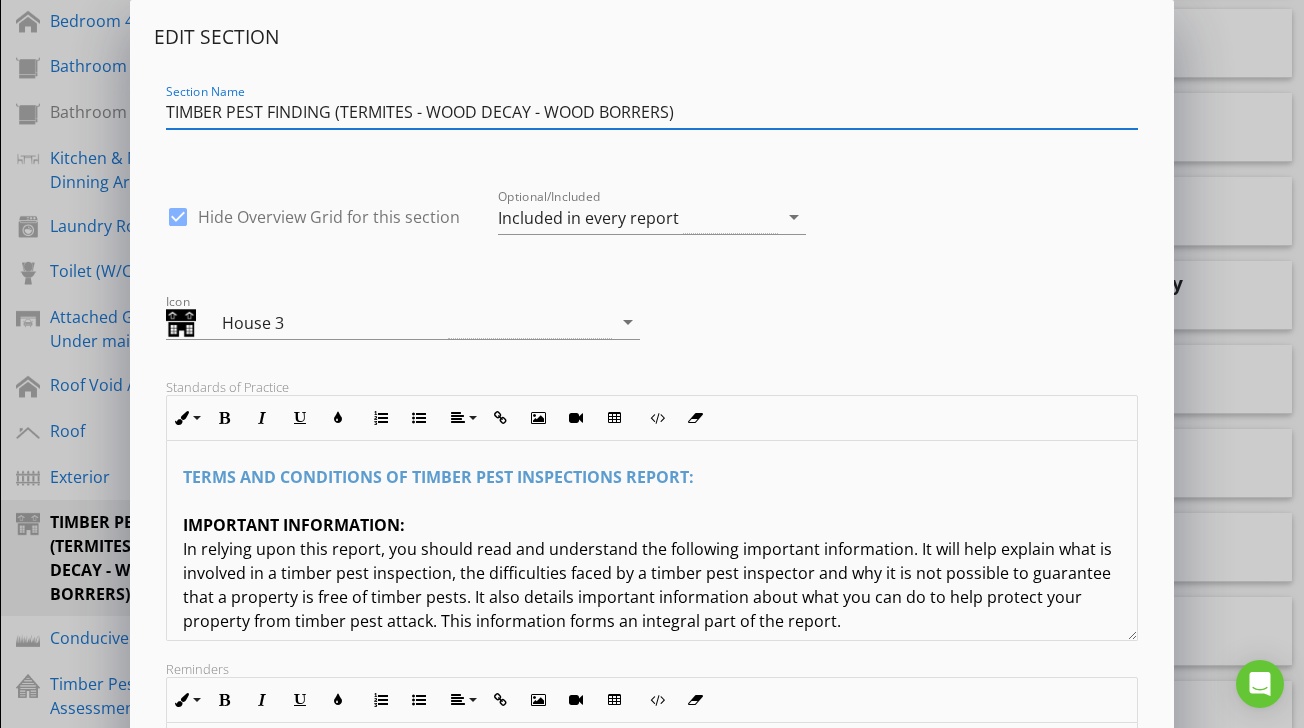 drag, startPoint x: 689, startPoint y: 120, endPoint x: 141, endPoint y: 110, distance: 548.09125 